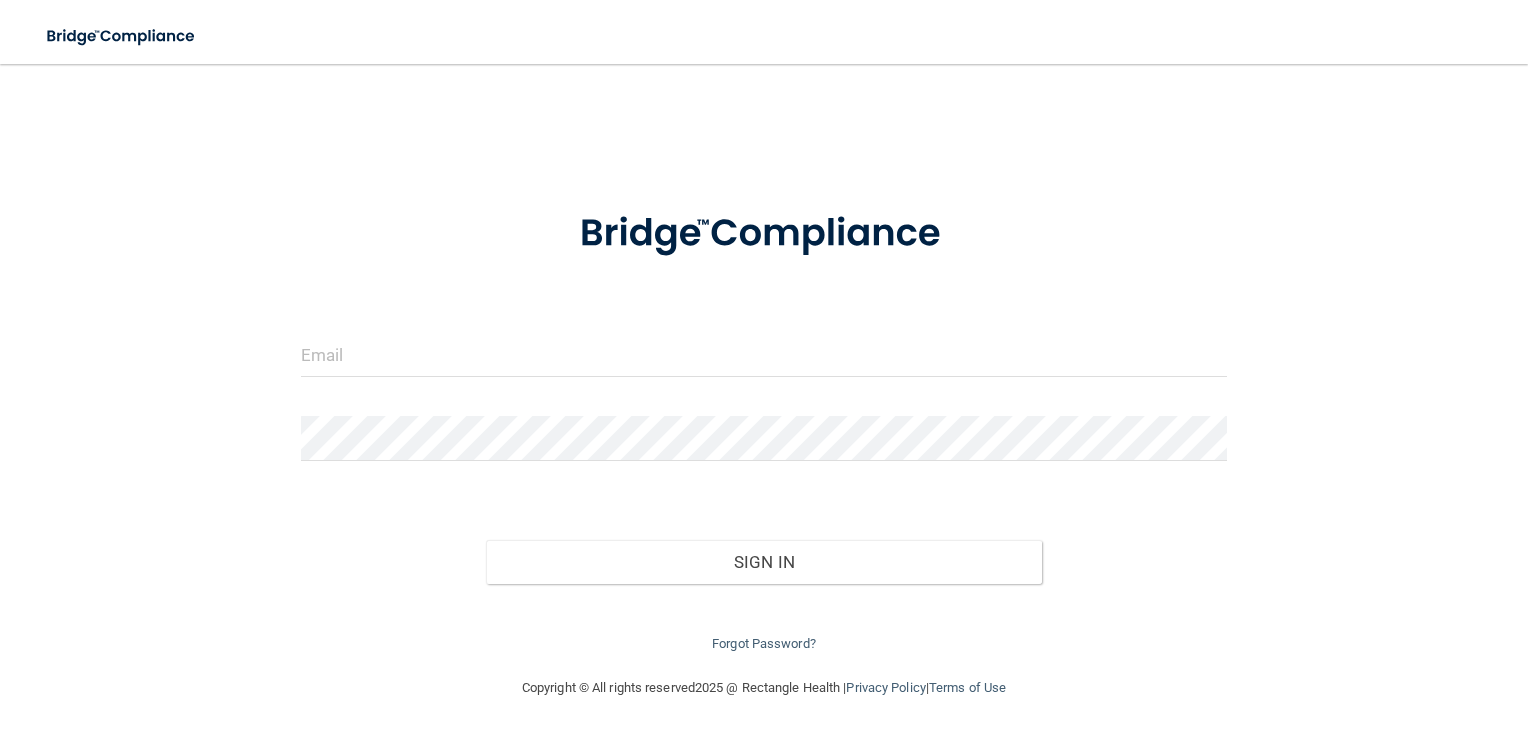 scroll, scrollTop: 0, scrollLeft: 0, axis: both 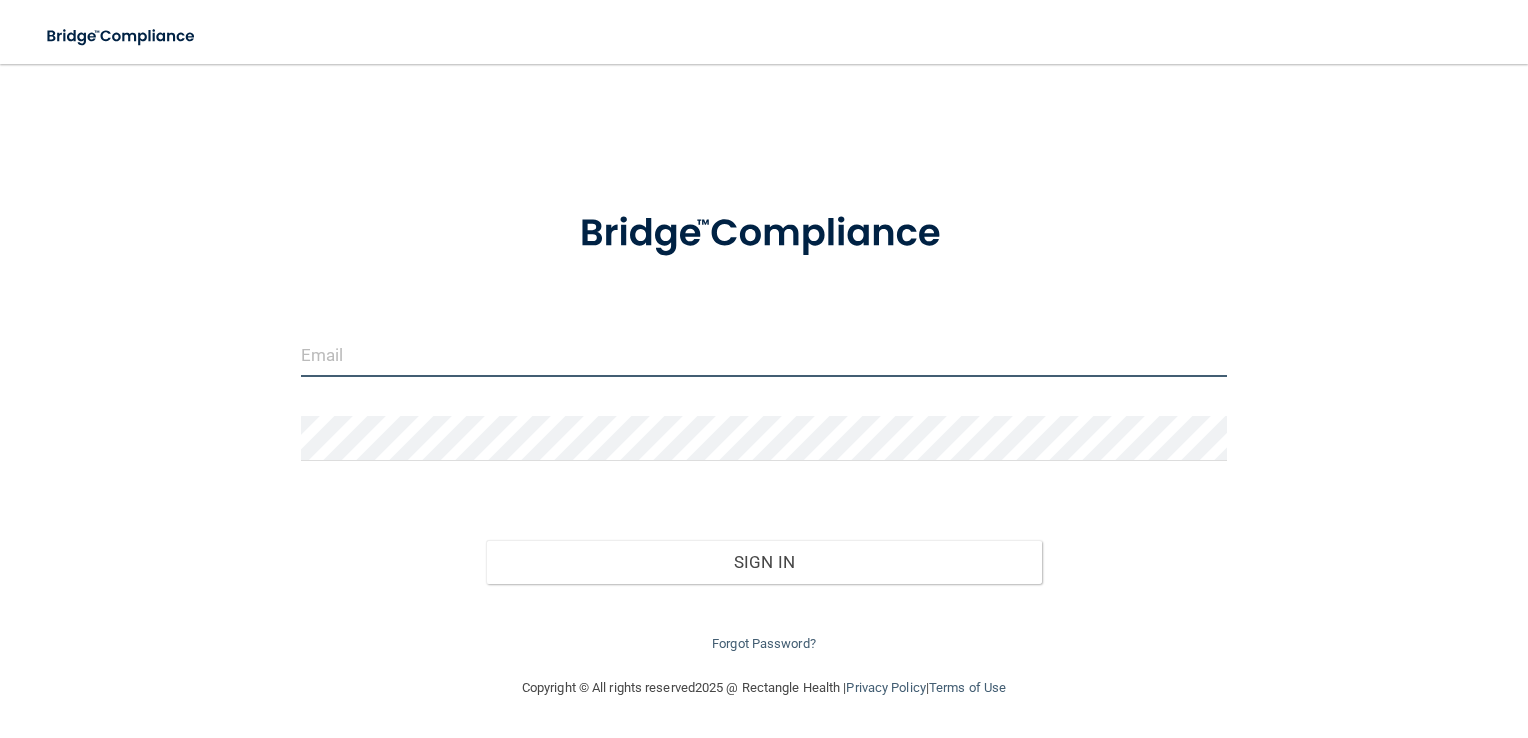 click at bounding box center [764, 354] 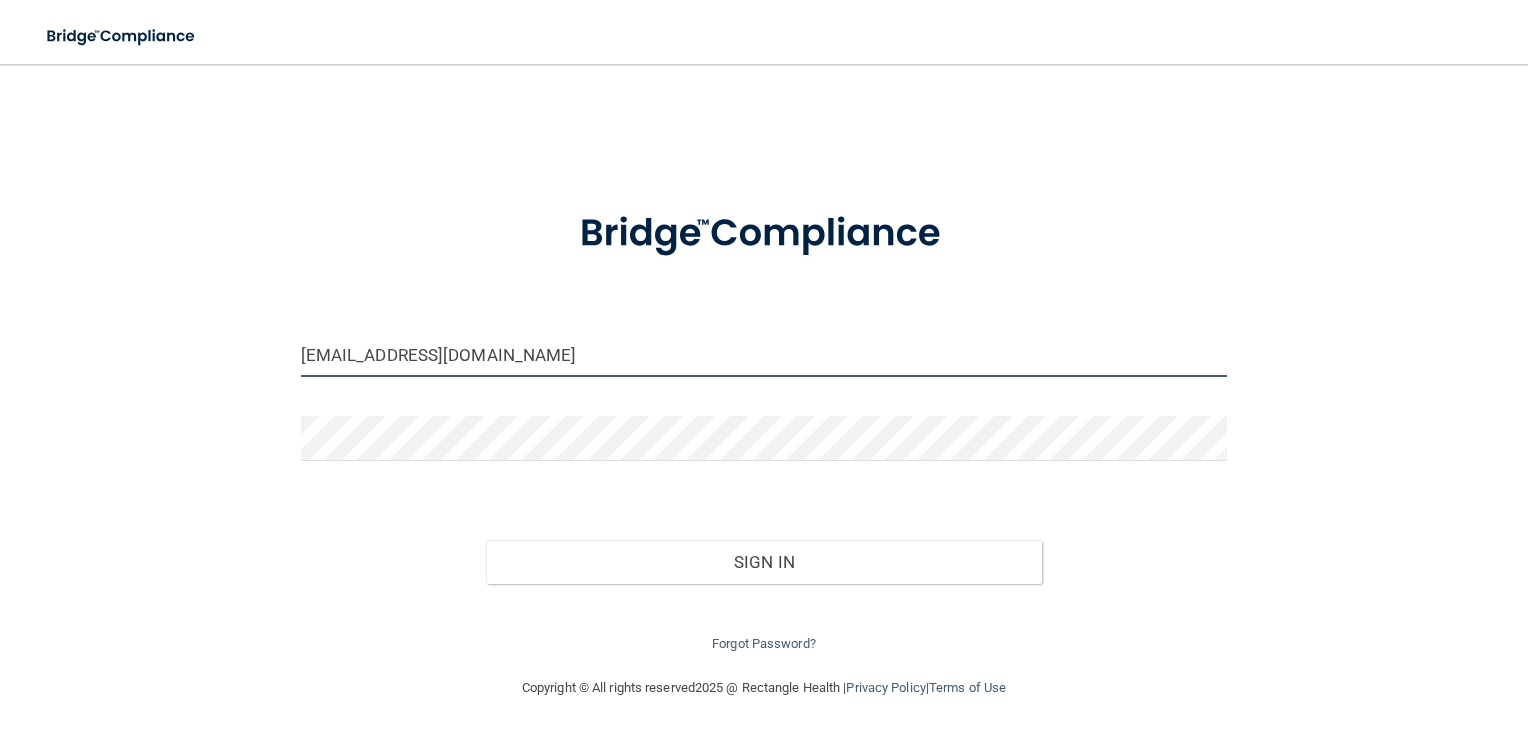 type on "[EMAIL_ADDRESS][DOMAIN_NAME]" 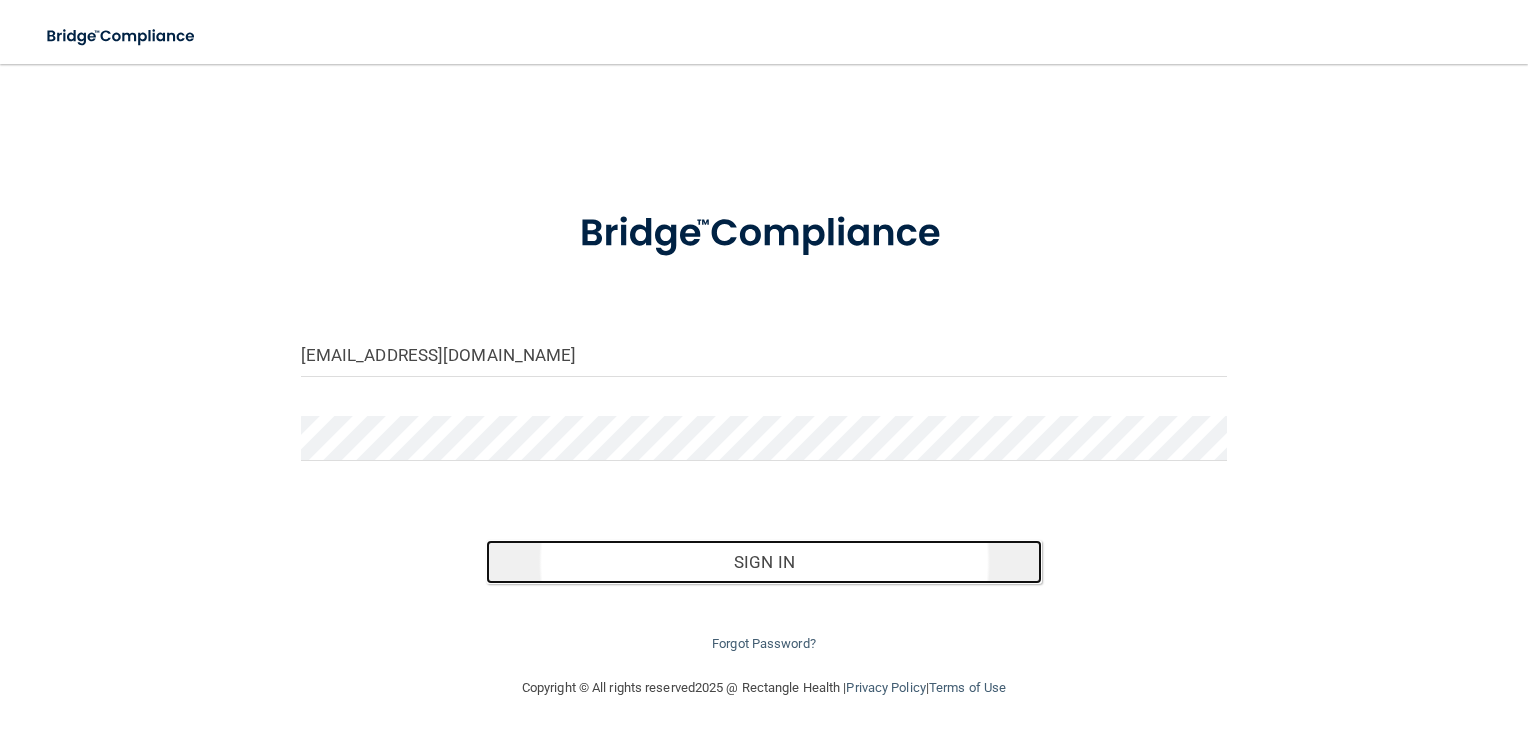 click on "Sign In" at bounding box center (764, 562) 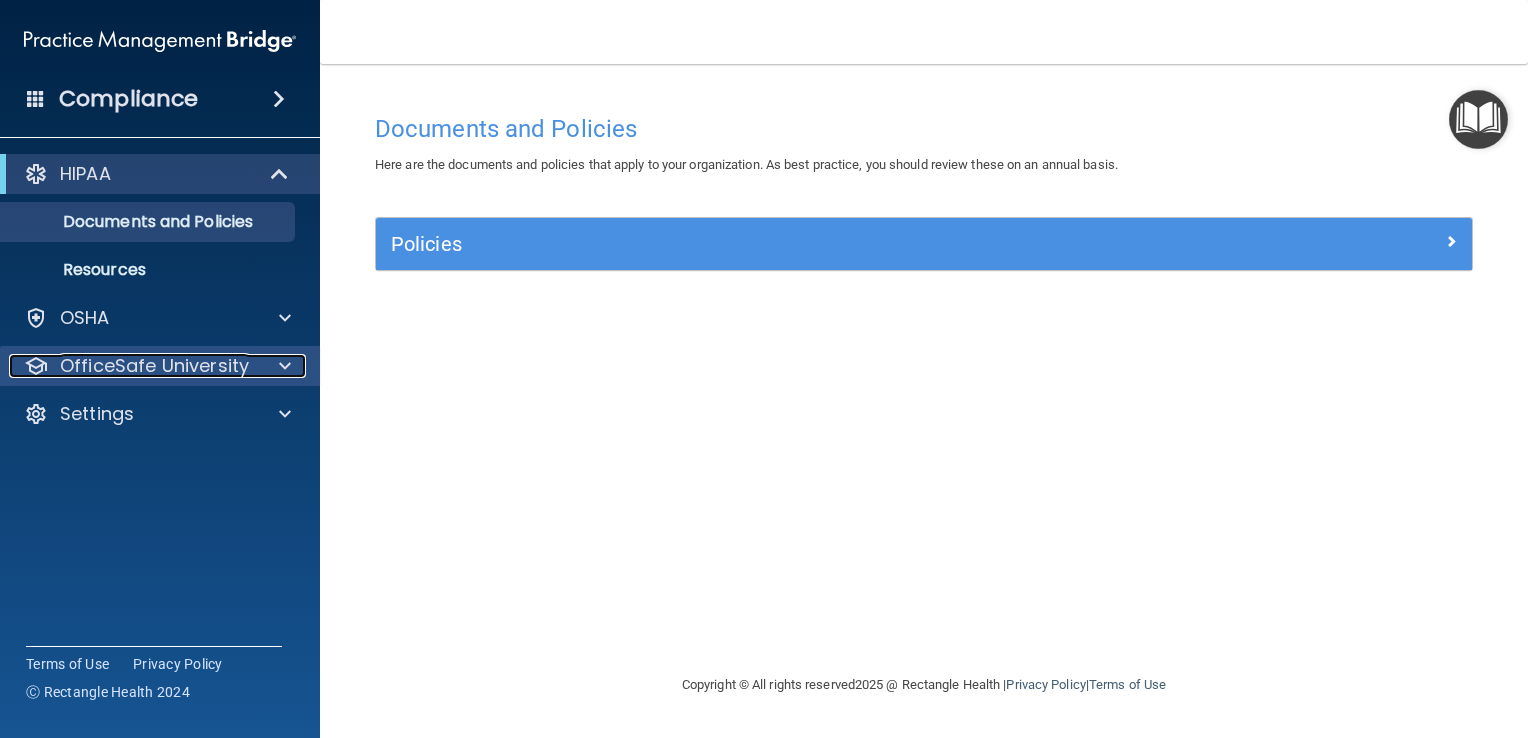 click on "OfficeSafe University" at bounding box center (154, 366) 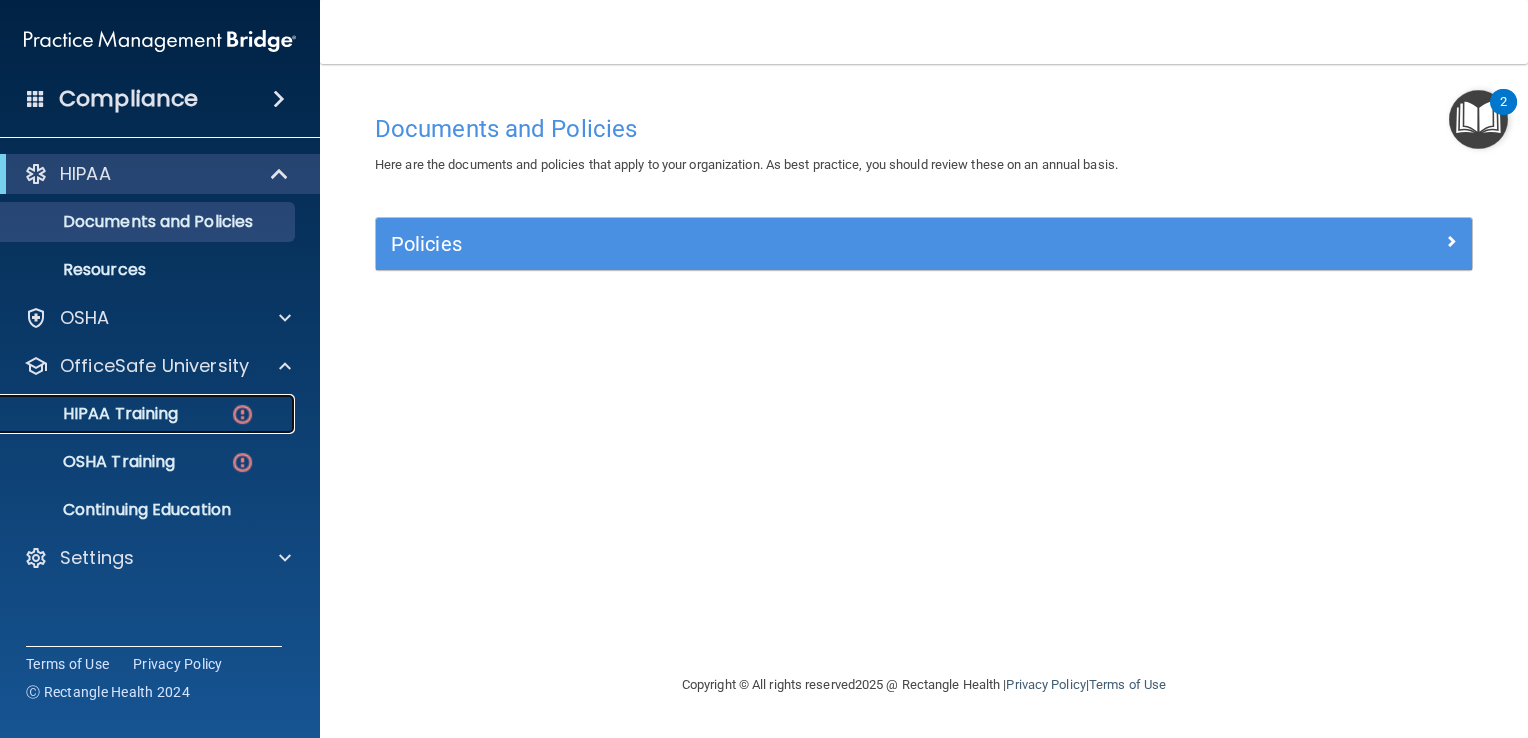 click on "HIPAA Training" at bounding box center (149, 414) 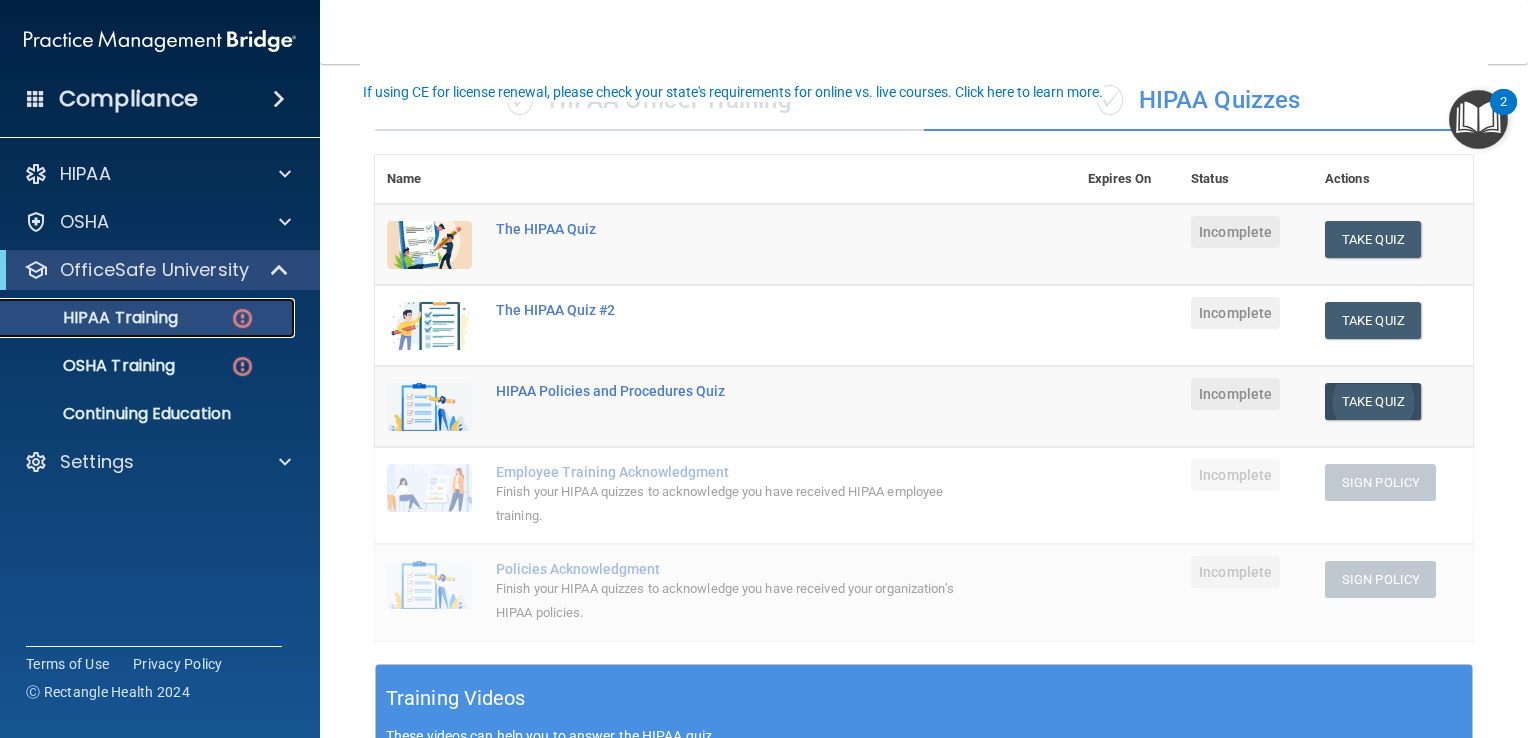 scroll, scrollTop: 100, scrollLeft: 0, axis: vertical 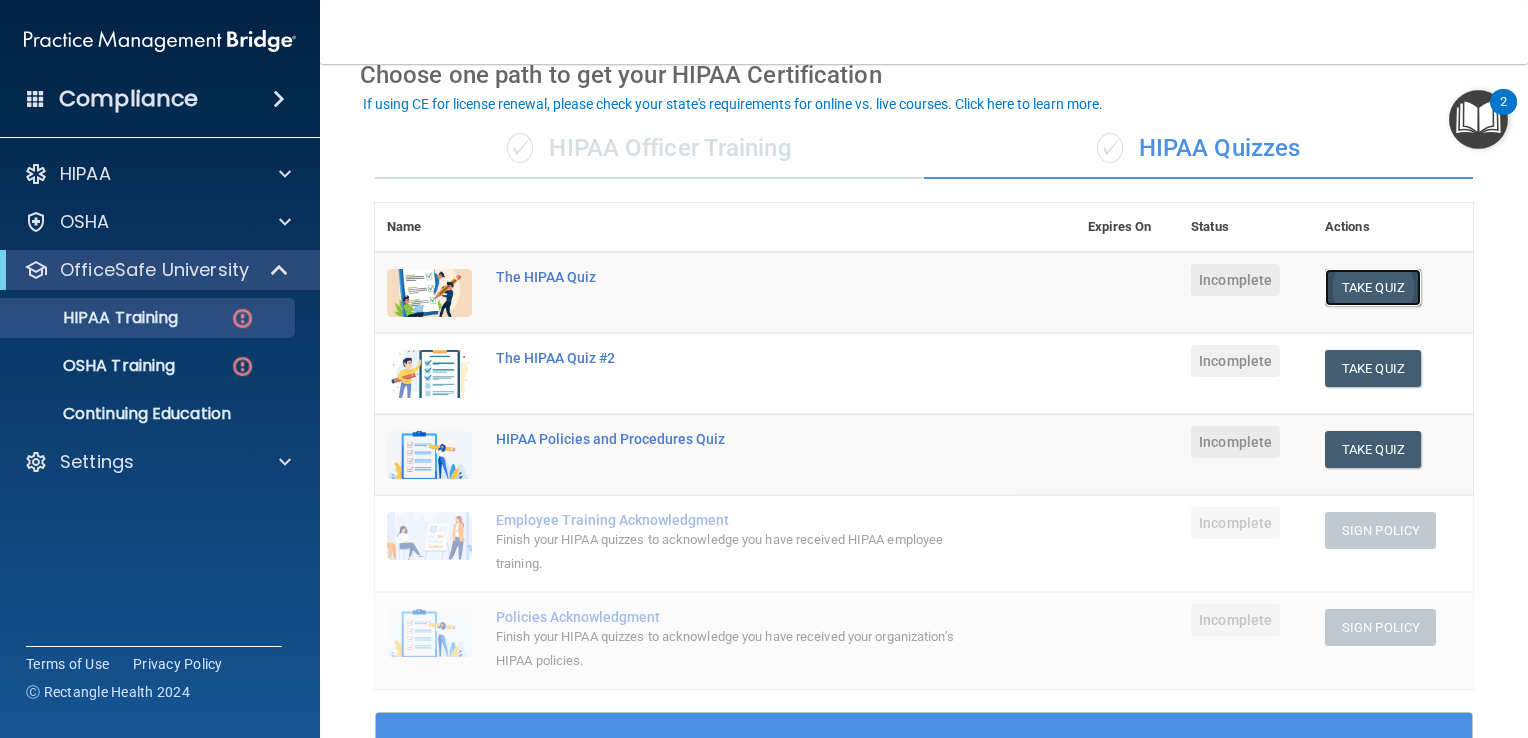 click on "Take Quiz" at bounding box center (1373, 287) 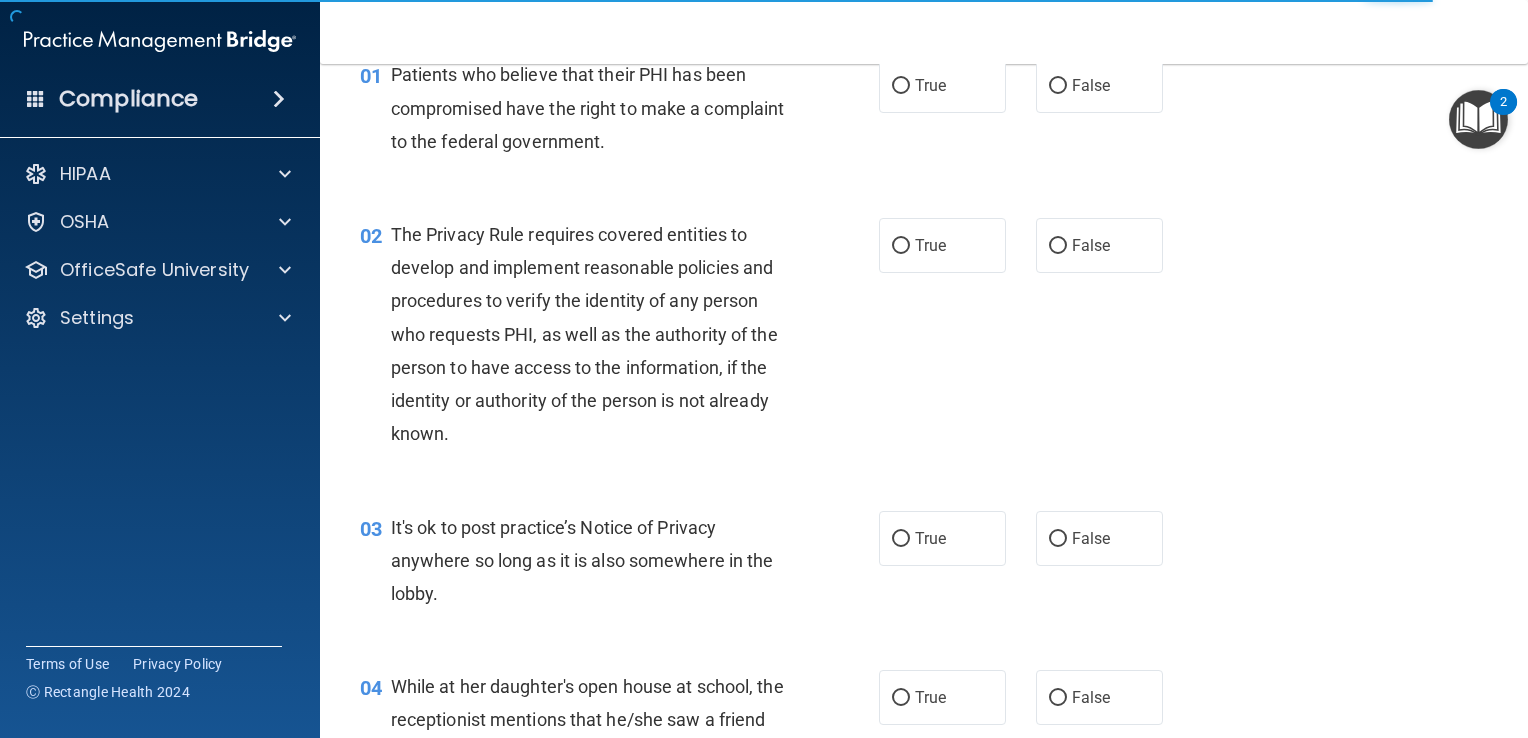 scroll, scrollTop: 0, scrollLeft: 0, axis: both 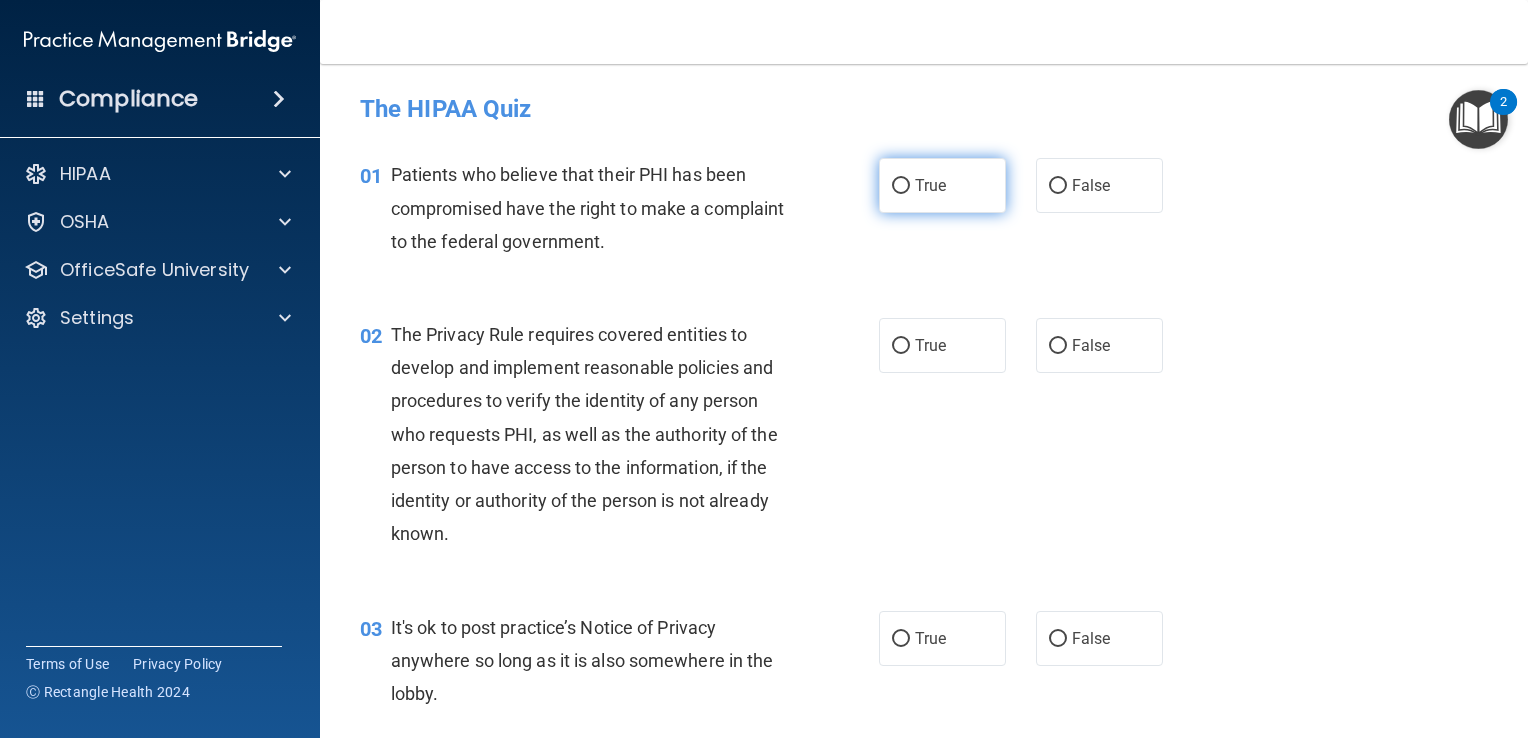 click on "True" at bounding box center (901, 186) 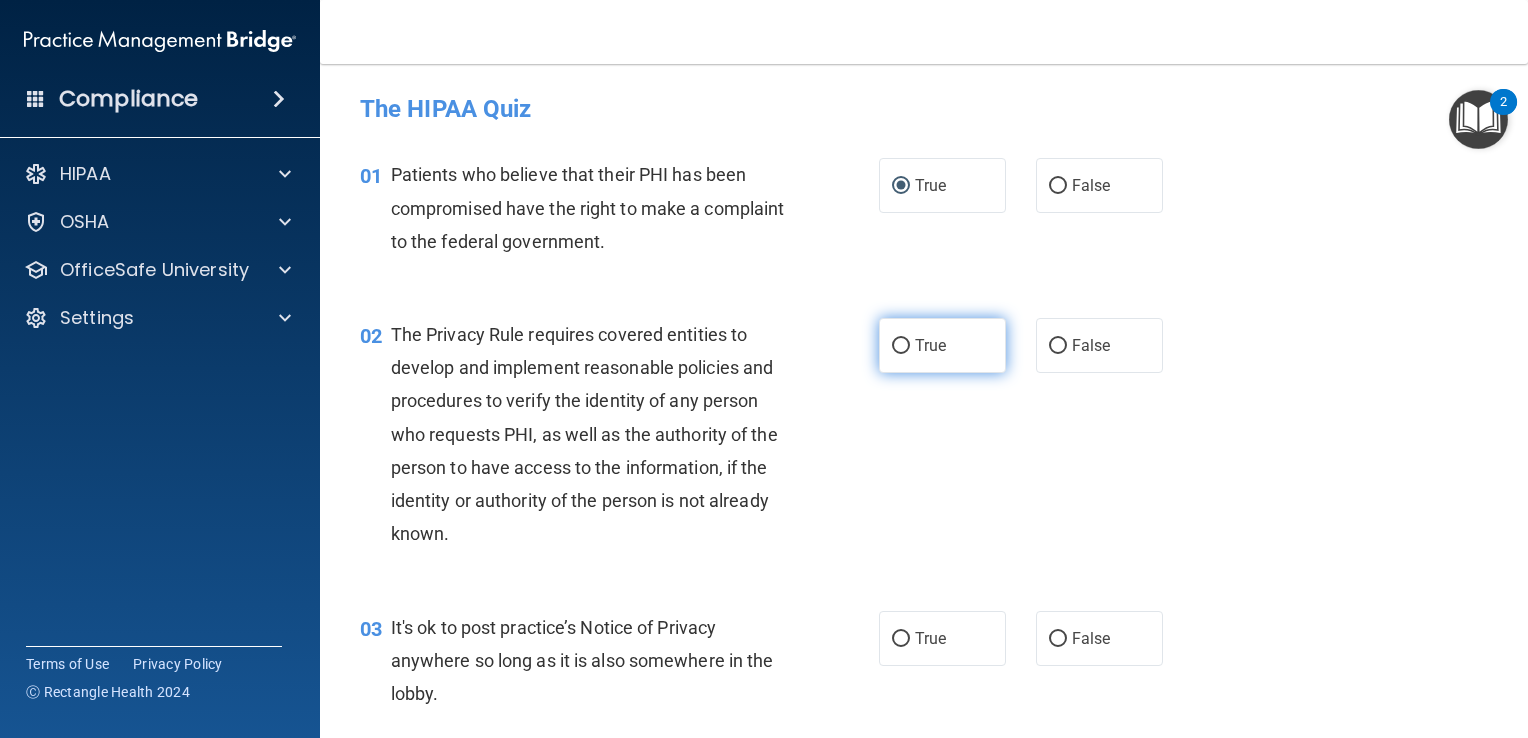click on "True" at bounding box center [901, 346] 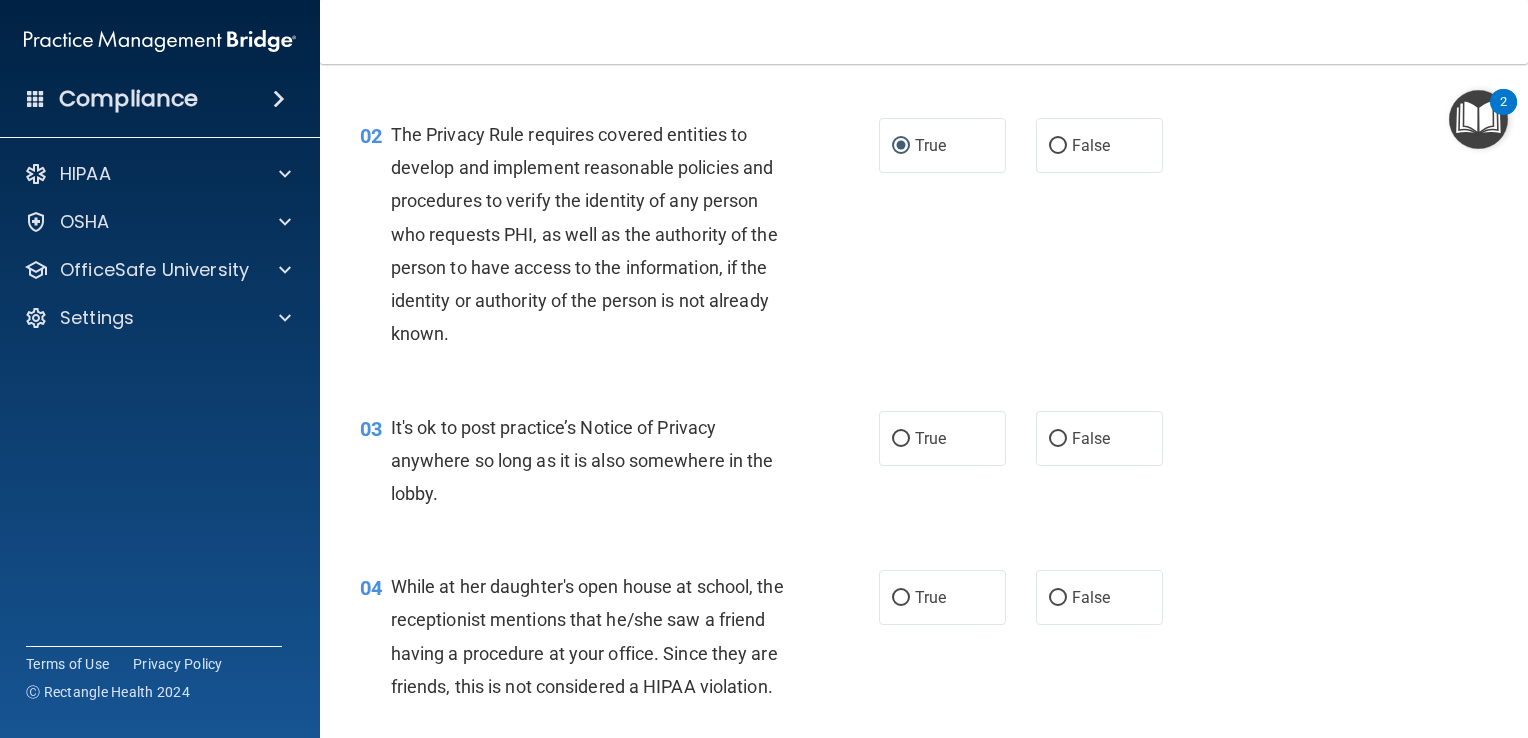 scroll, scrollTop: 300, scrollLeft: 0, axis: vertical 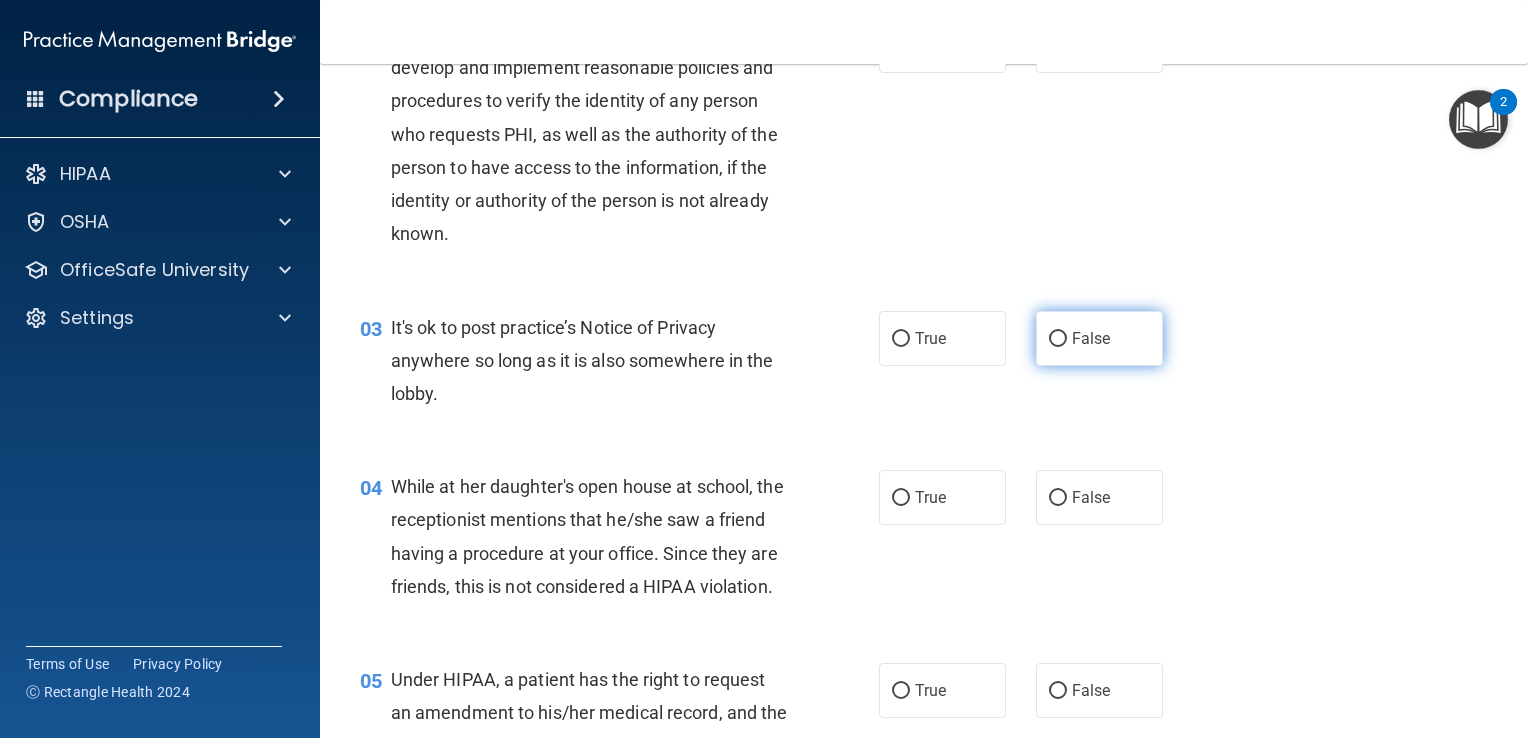 click on "False" at bounding box center (1058, 339) 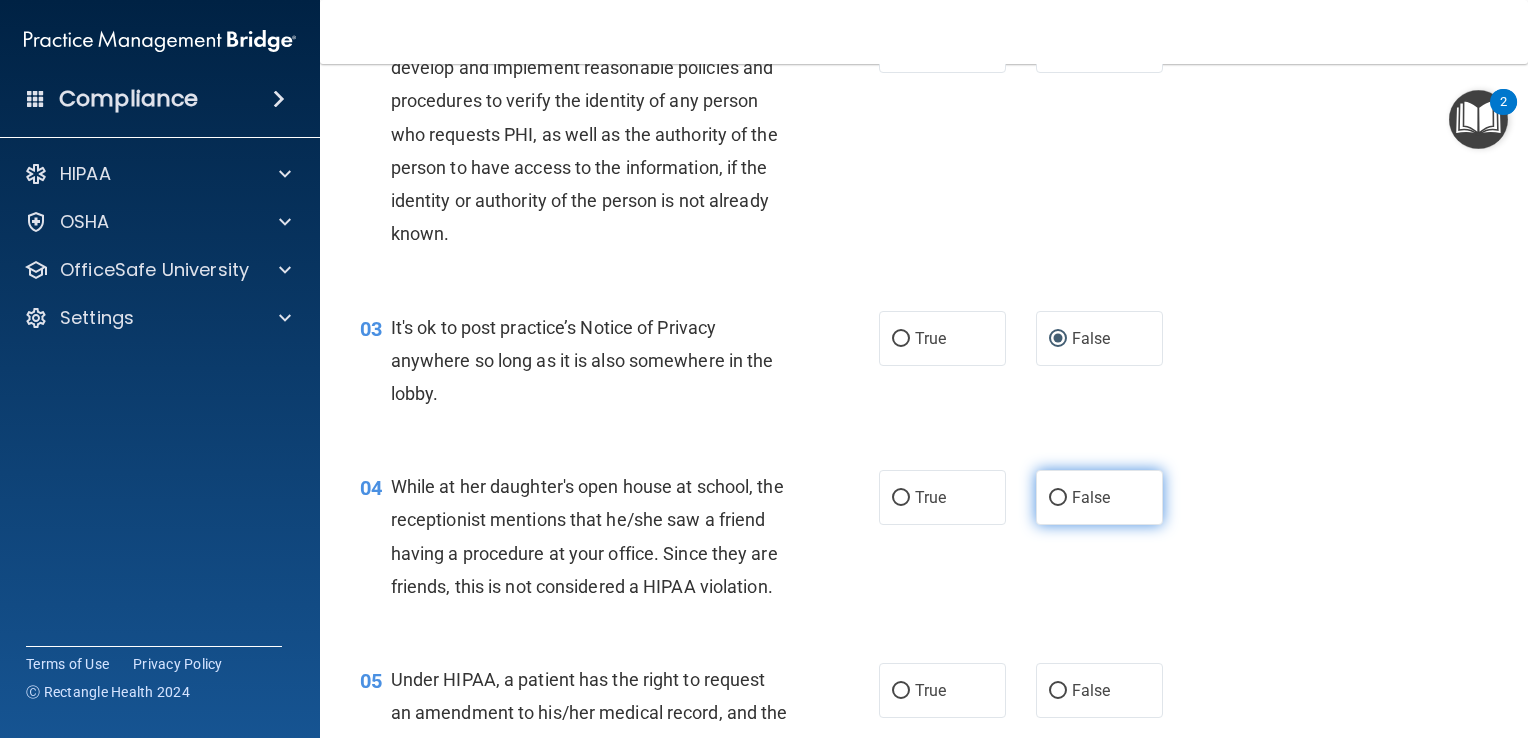 click on "False" at bounding box center (1058, 498) 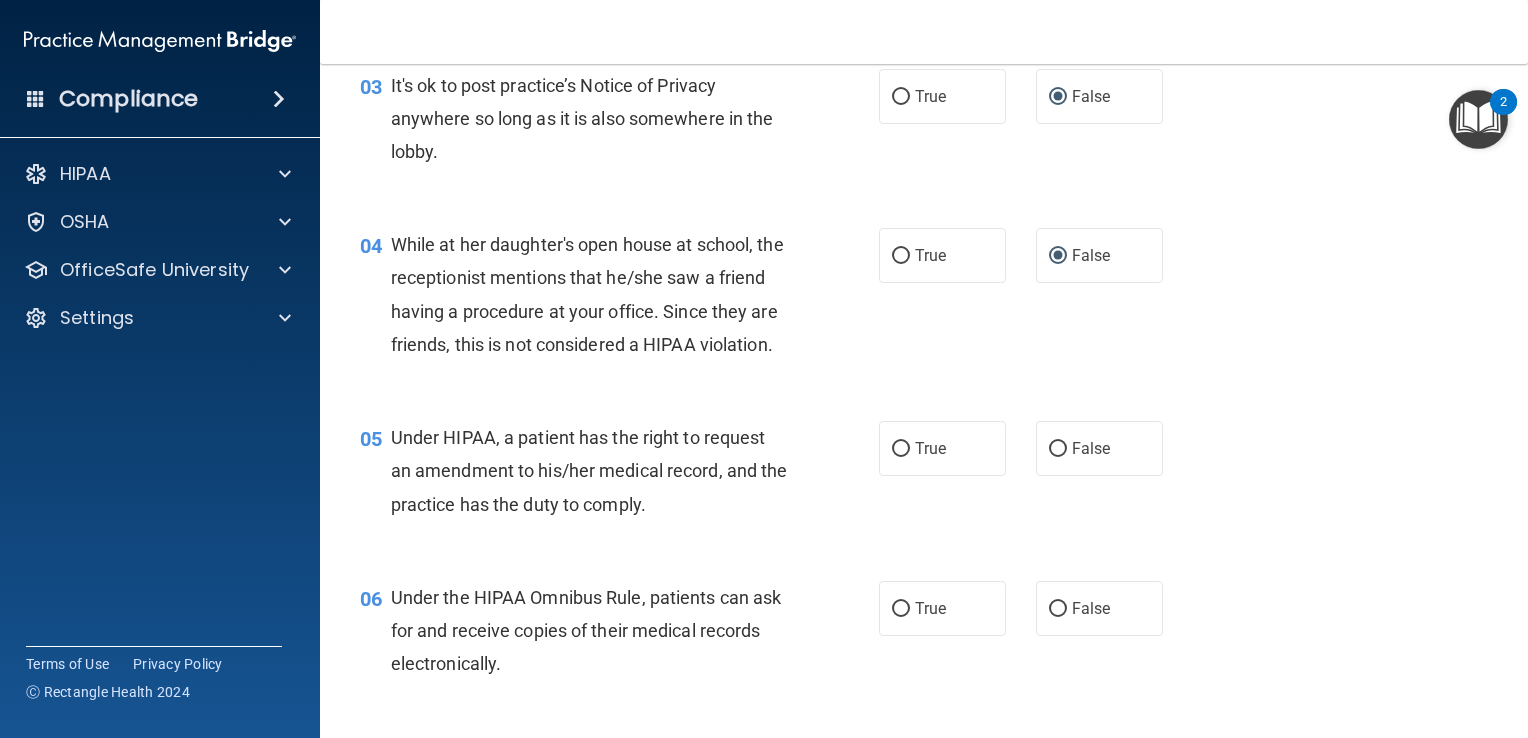 scroll, scrollTop: 600, scrollLeft: 0, axis: vertical 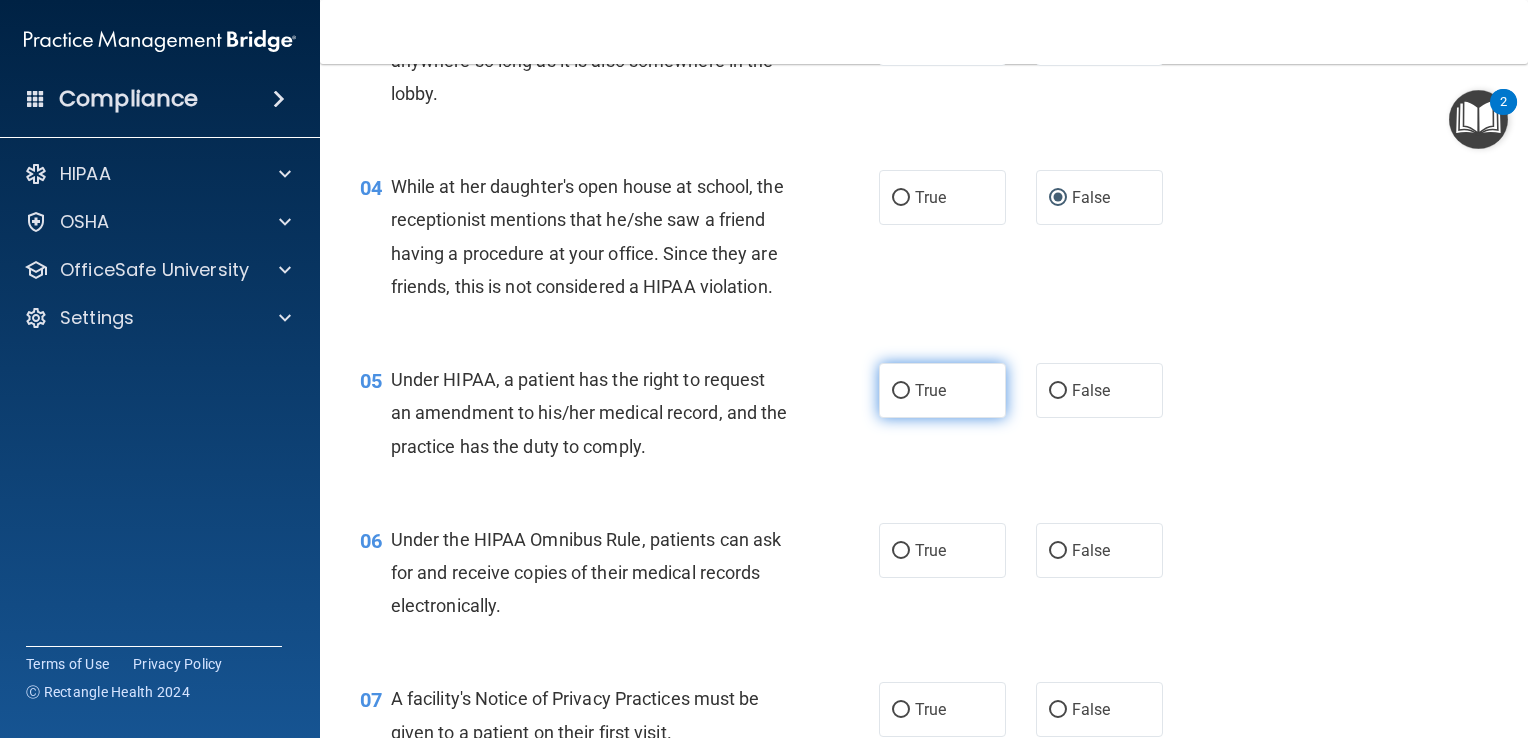 click on "True" at bounding box center (901, 391) 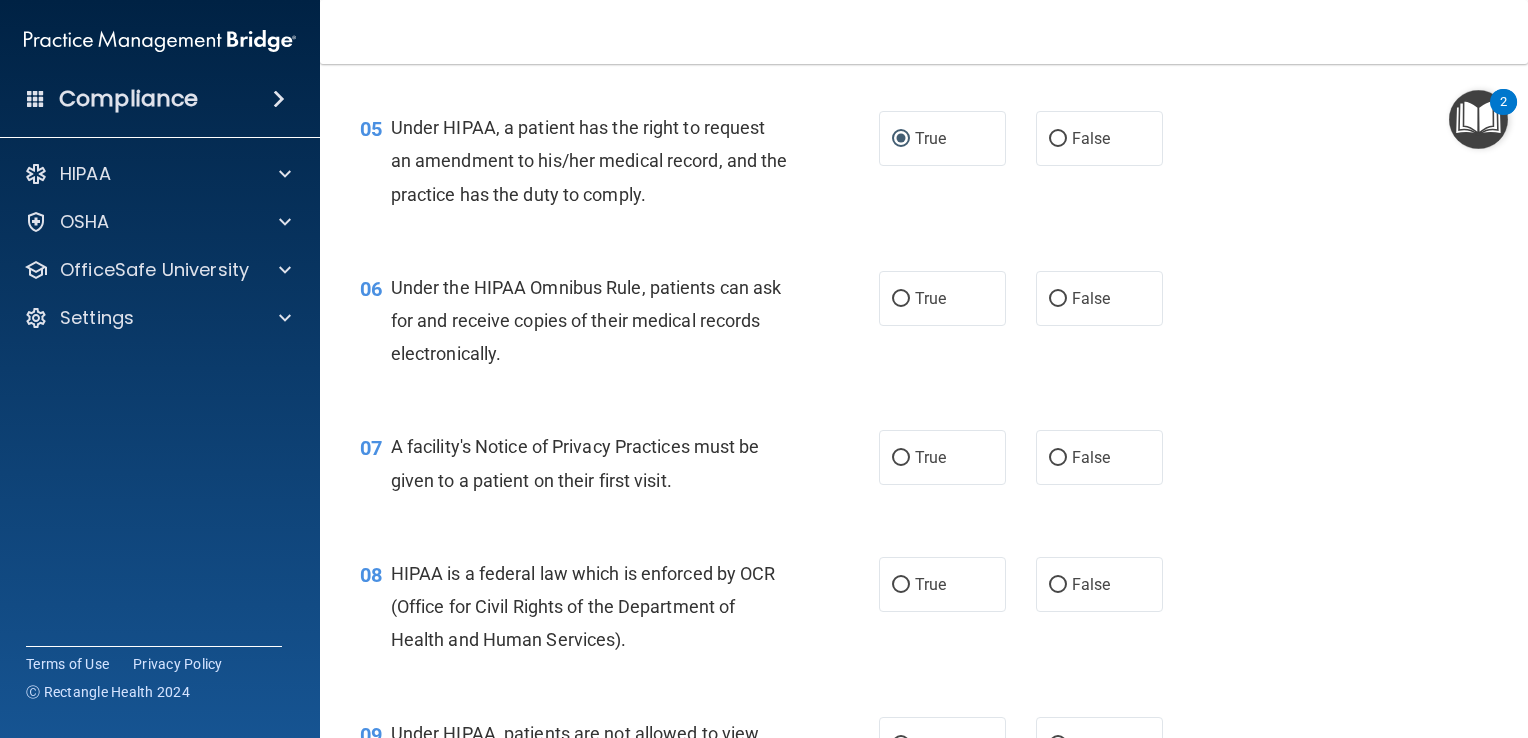 scroll, scrollTop: 900, scrollLeft: 0, axis: vertical 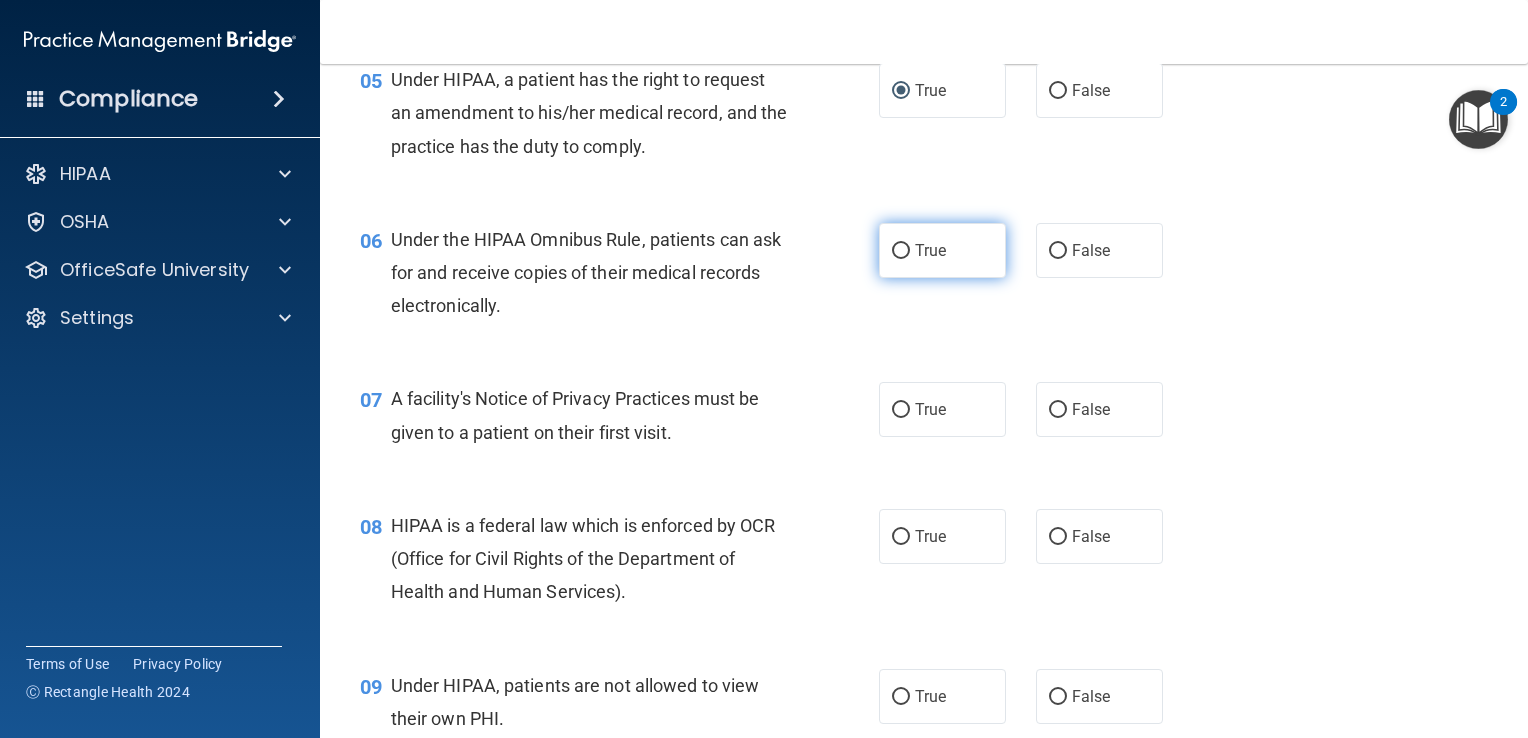 click on "True" at bounding box center [901, 251] 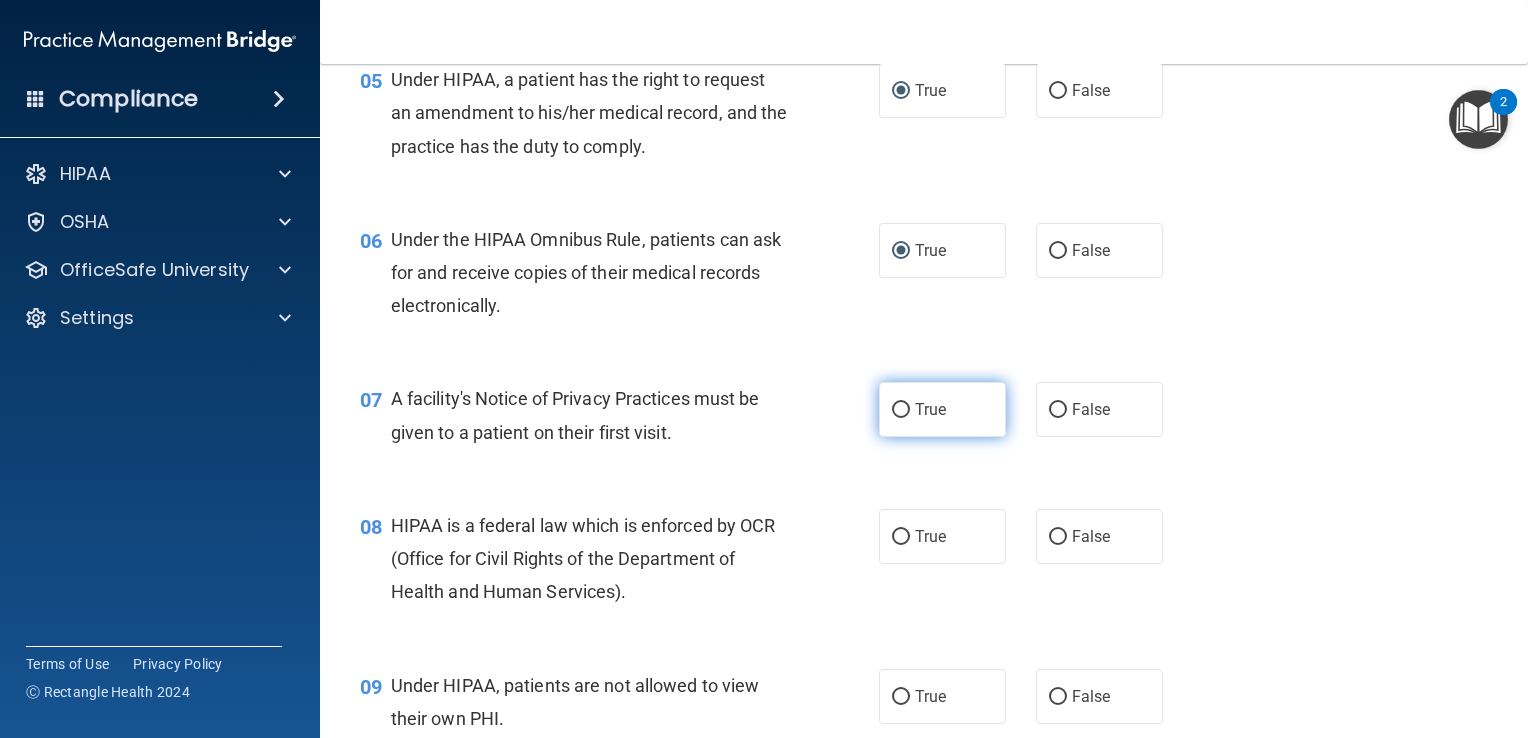 click on "True" at bounding box center (901, 410) 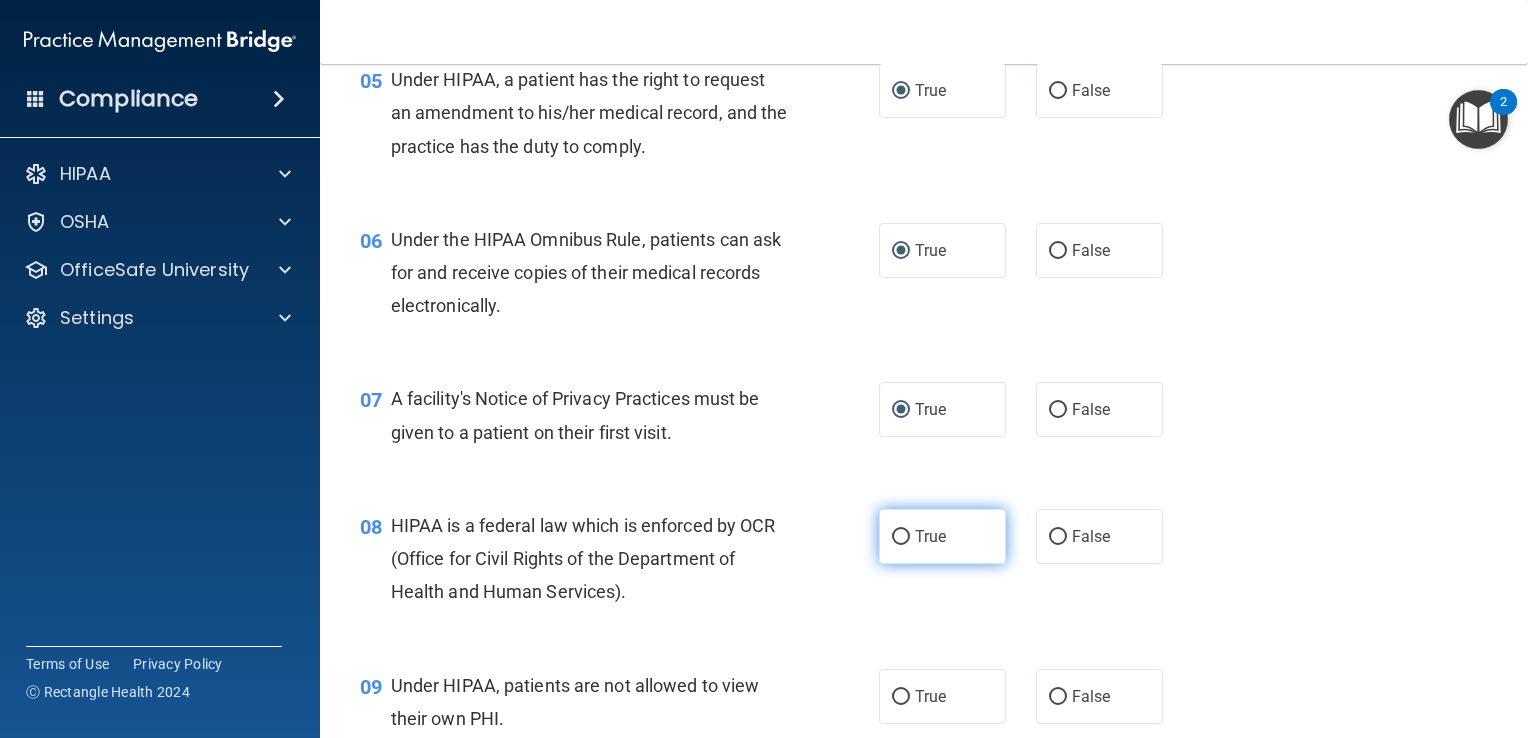 click on "True" at bounding box center [901, 537] 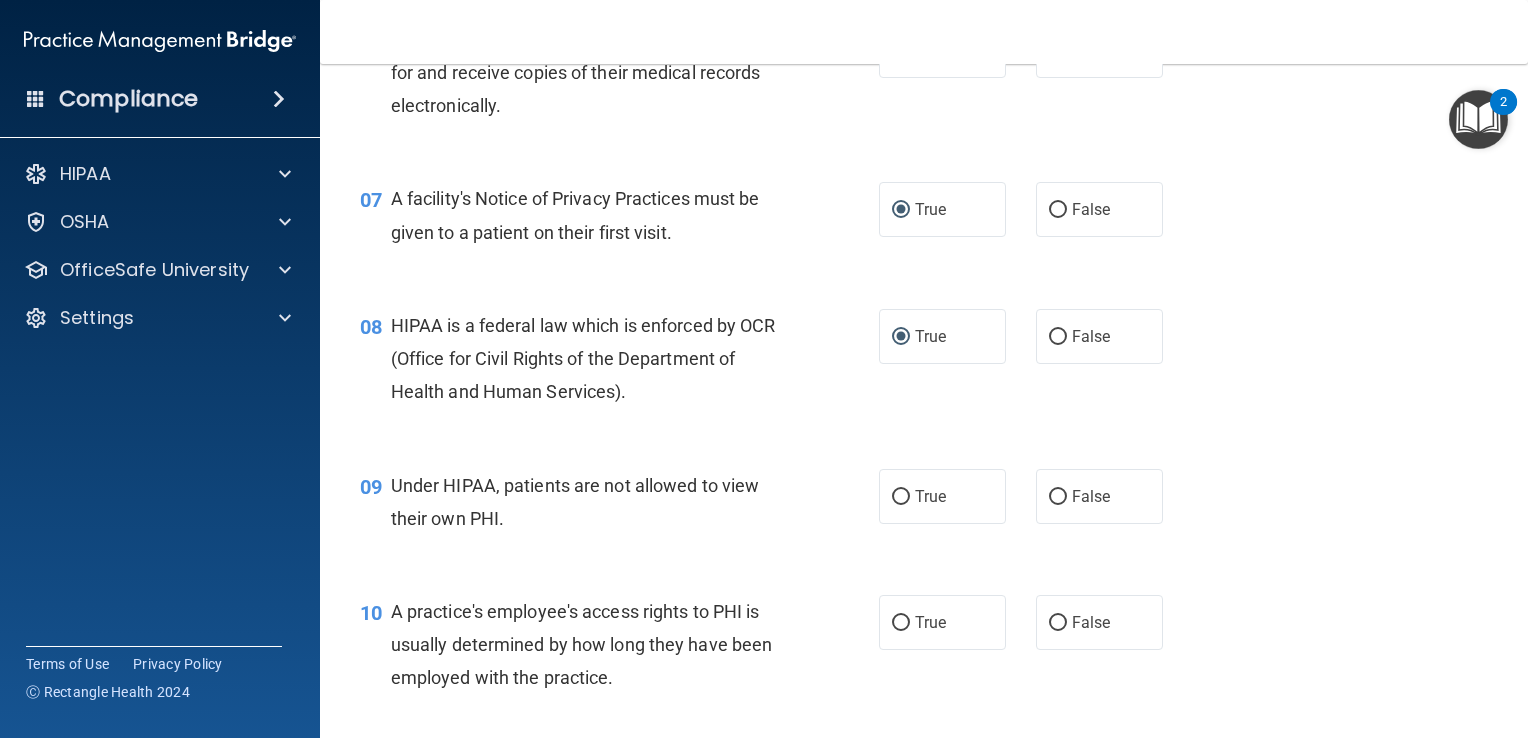 scroll, scrollTop: 1200, scrollLeft: 0, axis: vertical 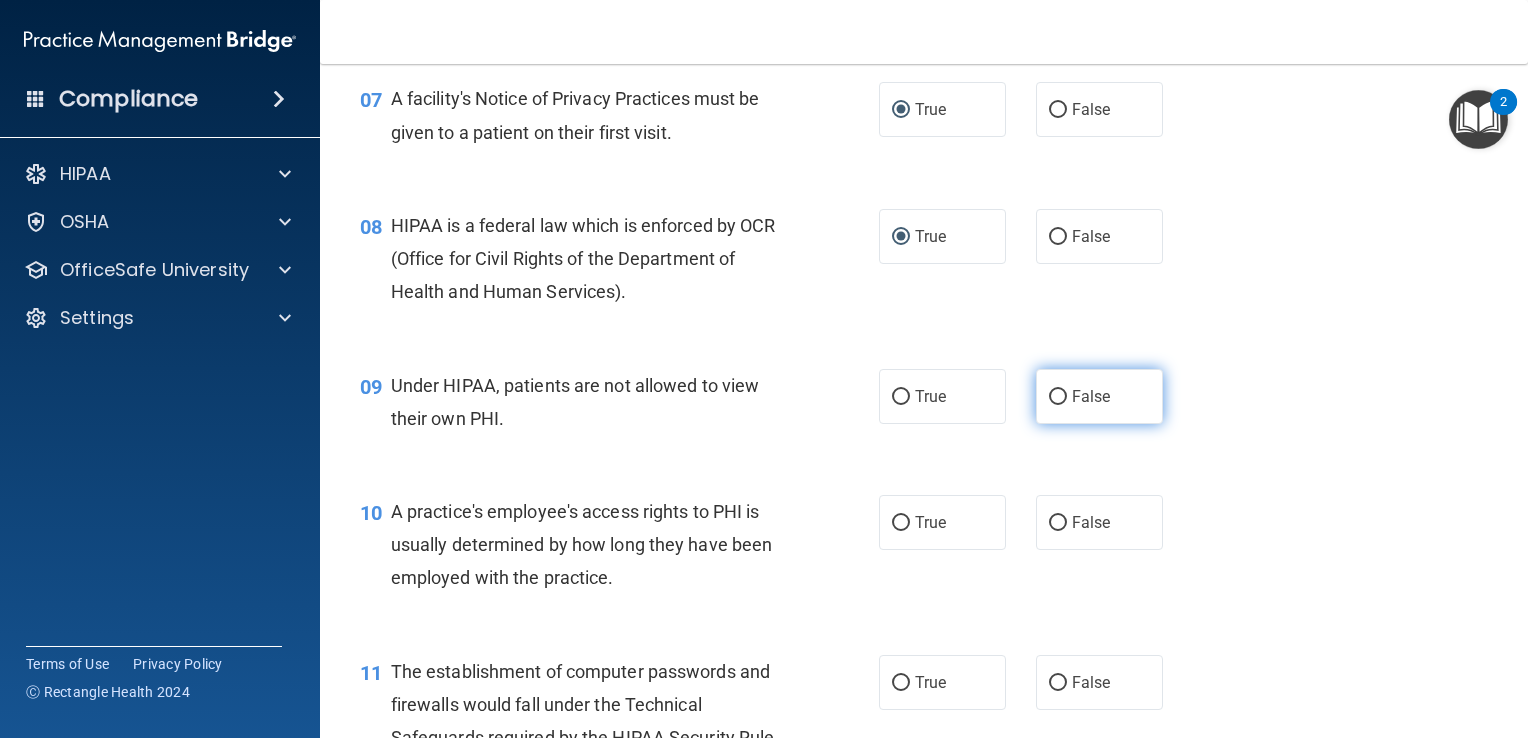 click on "False" at bounding box center (1058, 397) 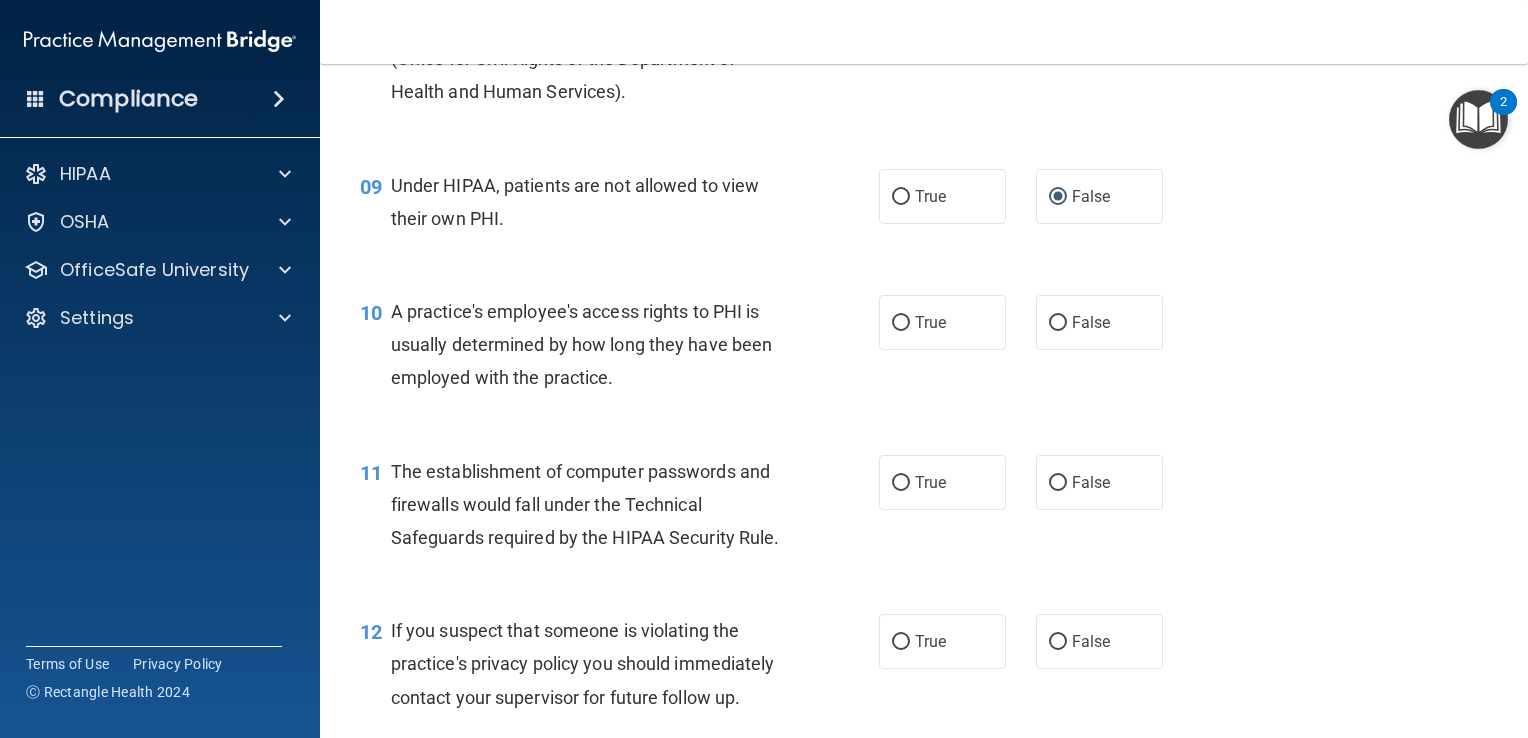 scroll, scrollTop: 1500, scrollLeft: 0, axis: vertical 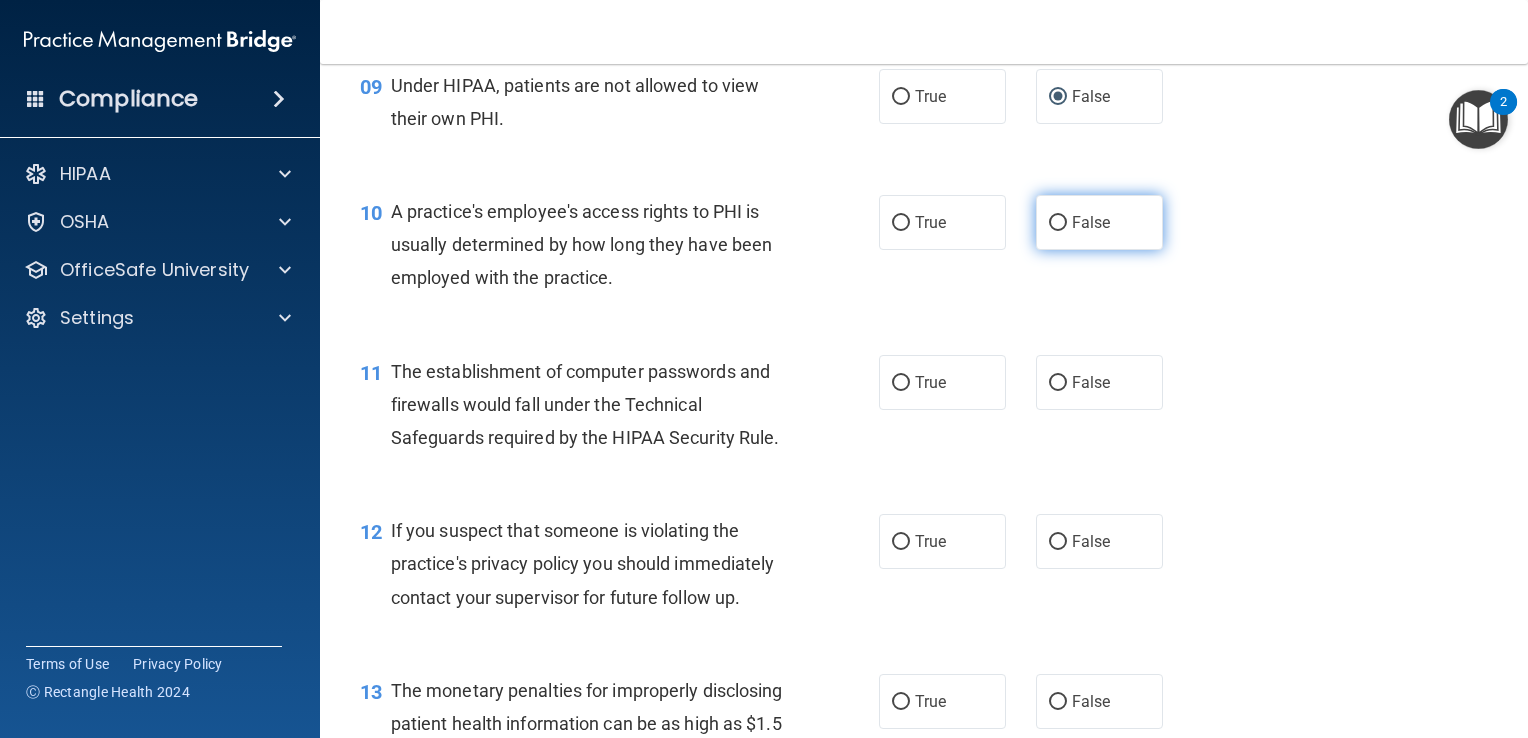 click on "False" at bounding box center (1058, 223) 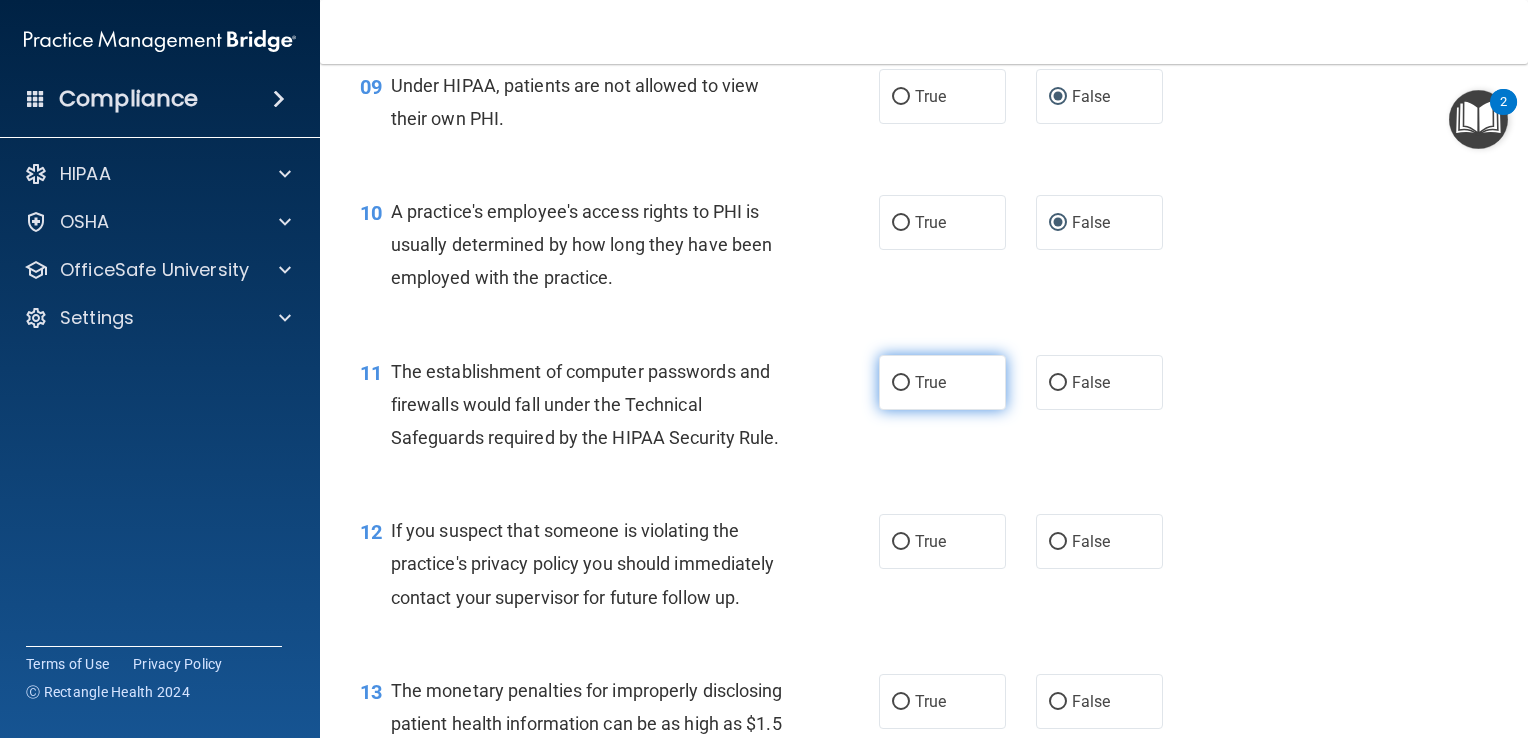 click on "True" at bounding box center (901, 383) 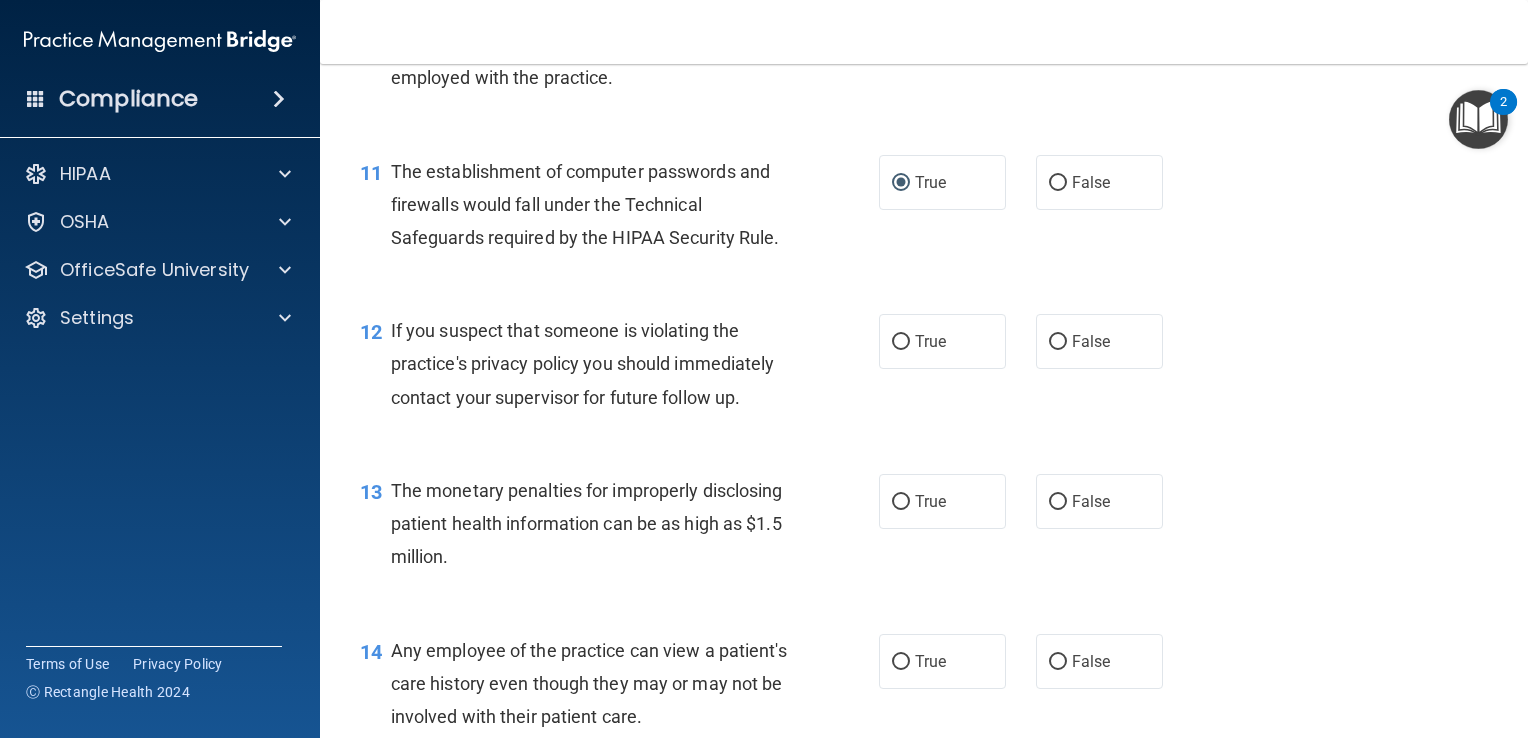 scroll, scrollTop: 1800, scrollLeft: 0, axis: vertical 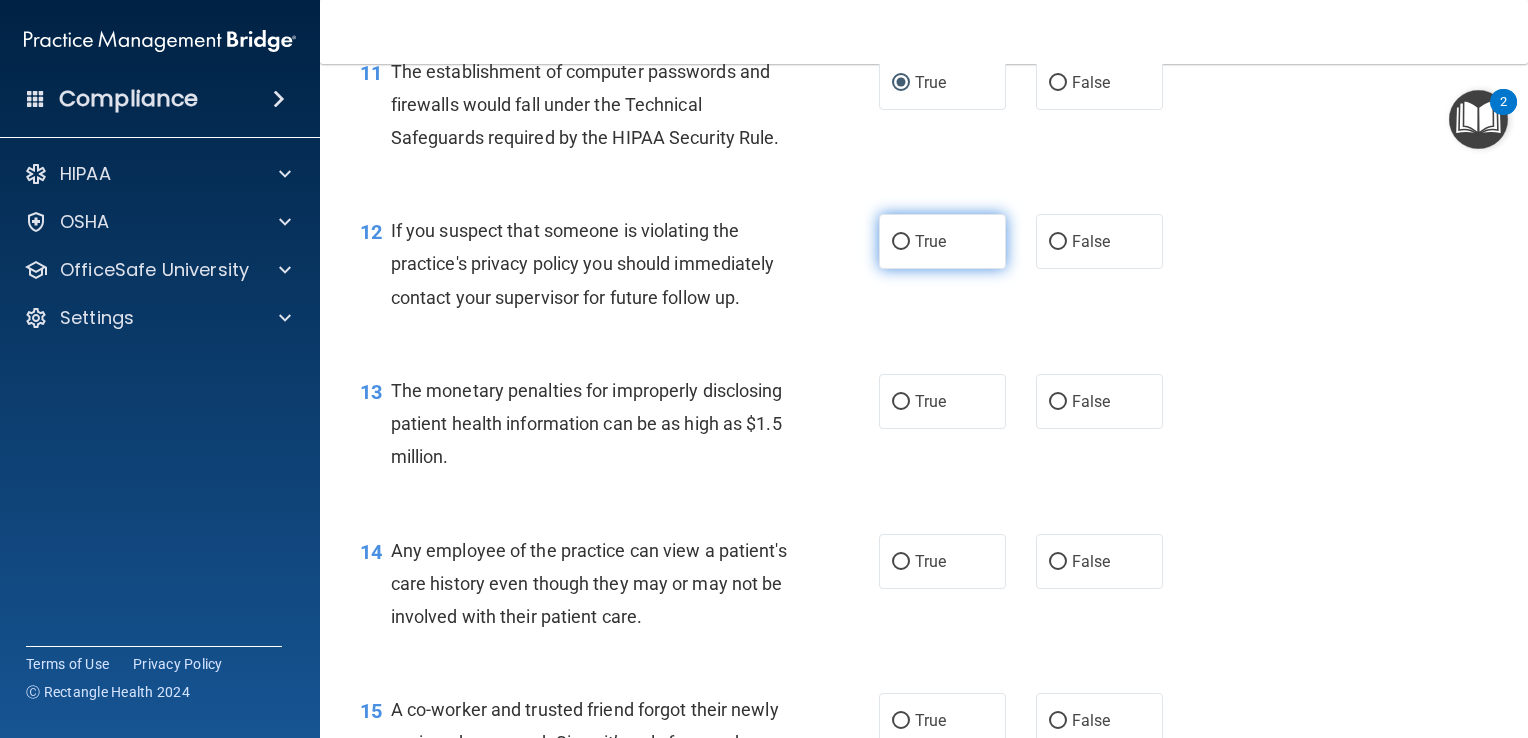 click on "True" at bounding box center (901, 242) 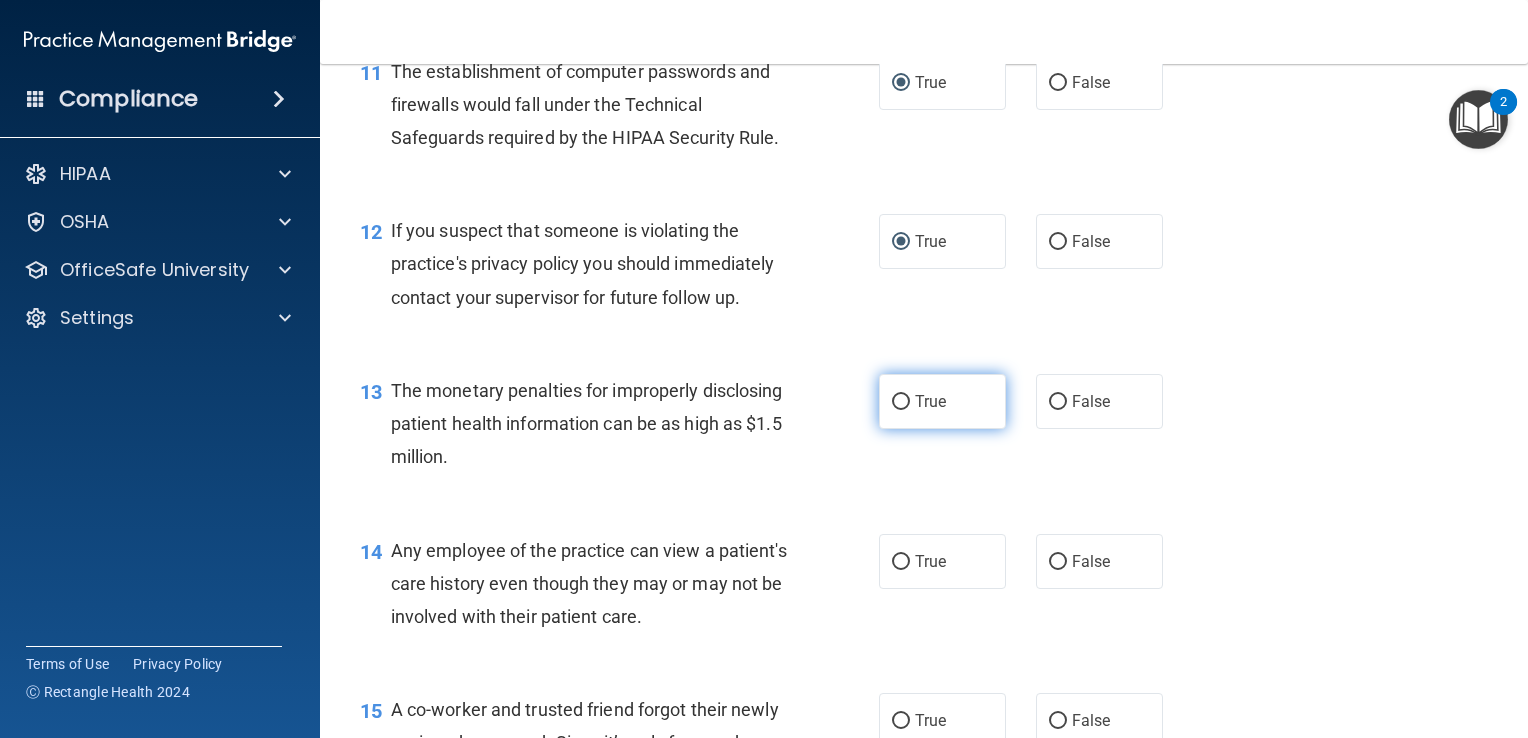 click on "True" at bounding box center (901, 402) 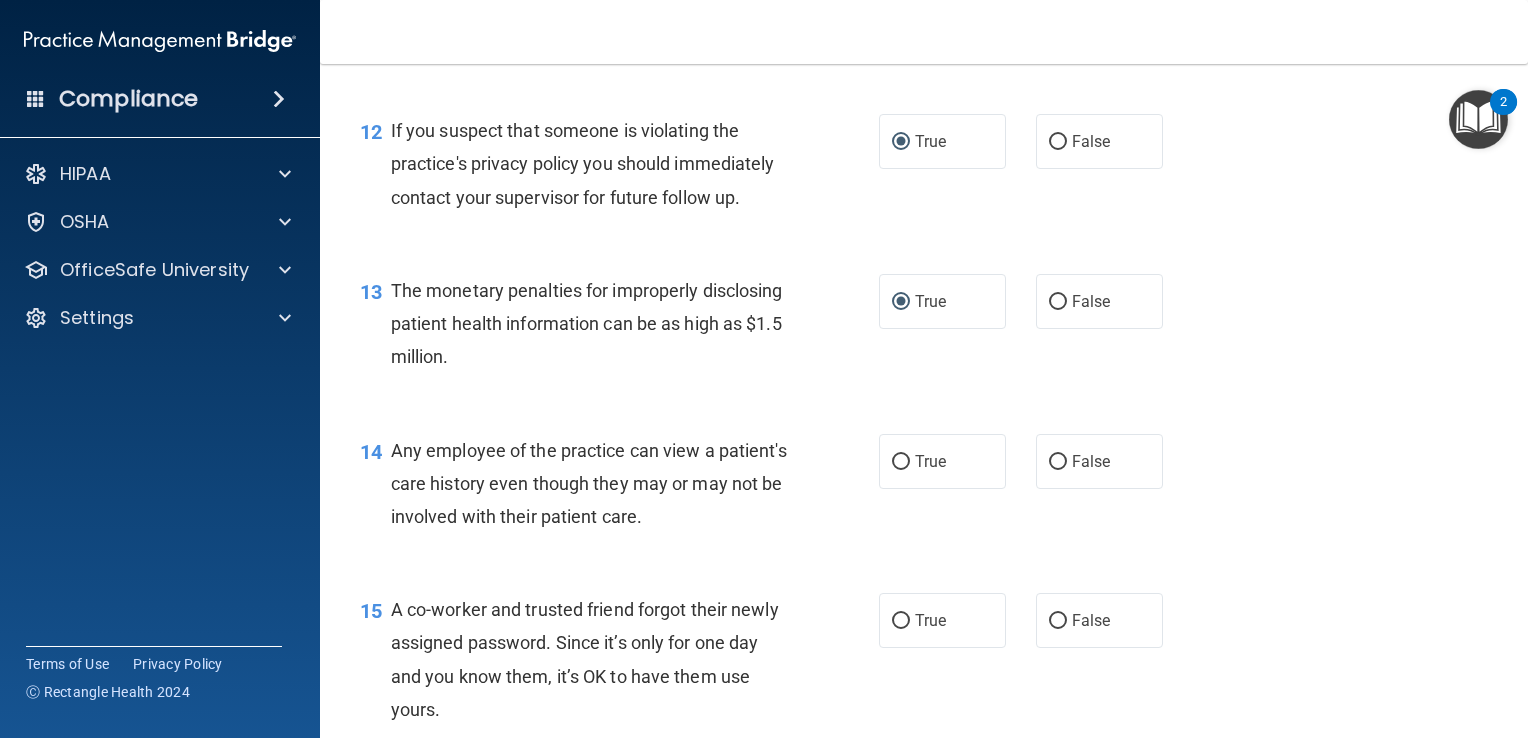 scroll, scrollTop: 2000, scrollLeft: 0, axis: vertical 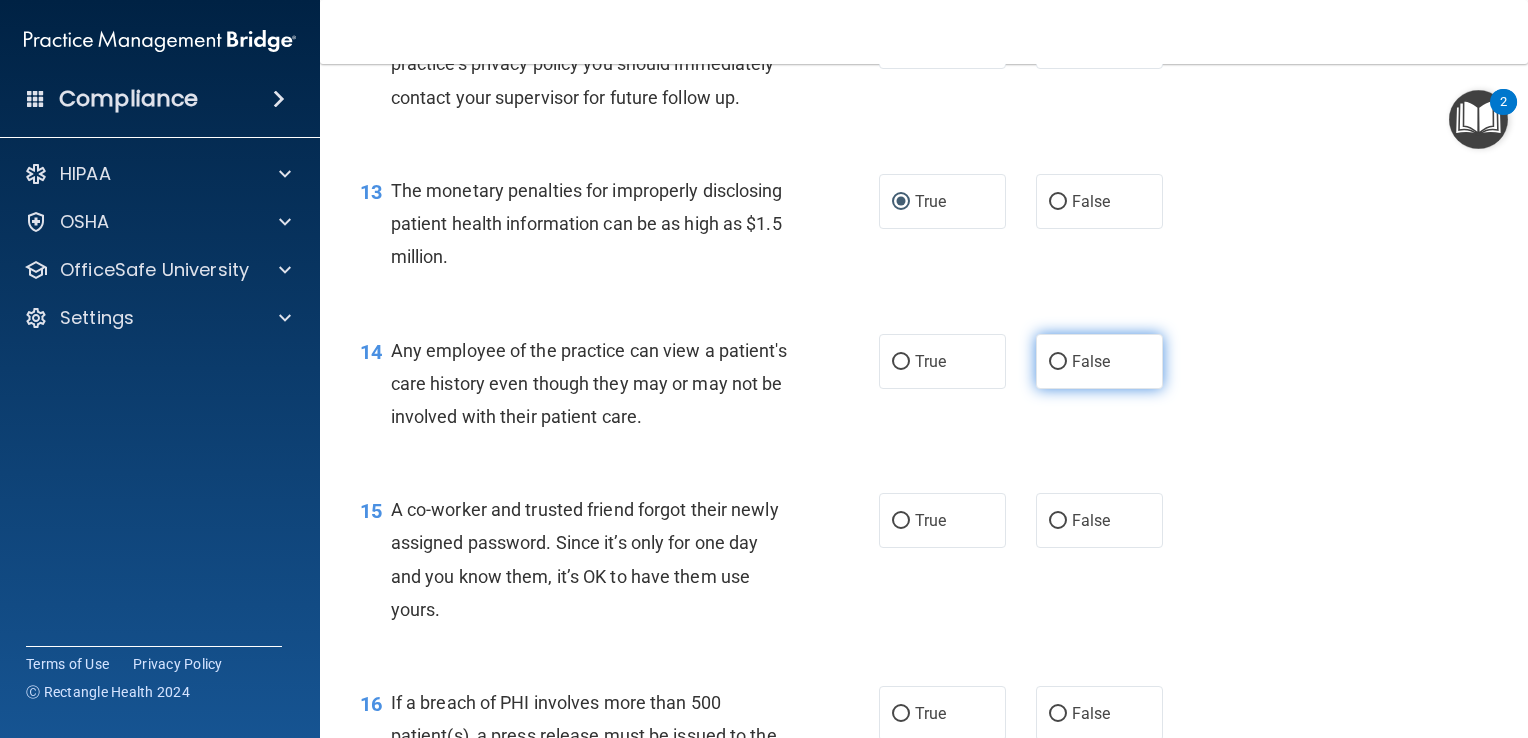 click on "False" at bounding box center (1058, 362) 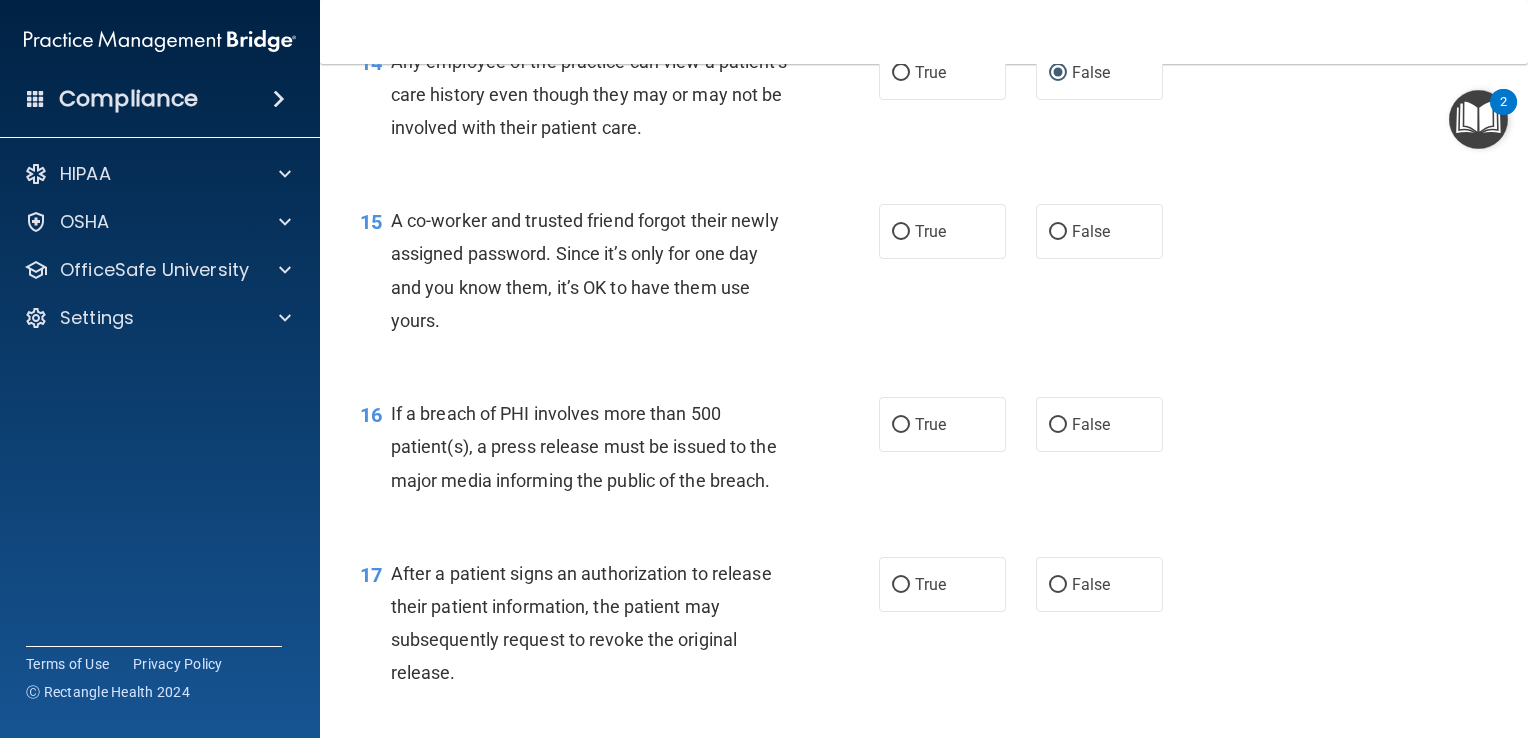 scroll, scrollTop: 2300, scrollLeft: 0, axis: vertical 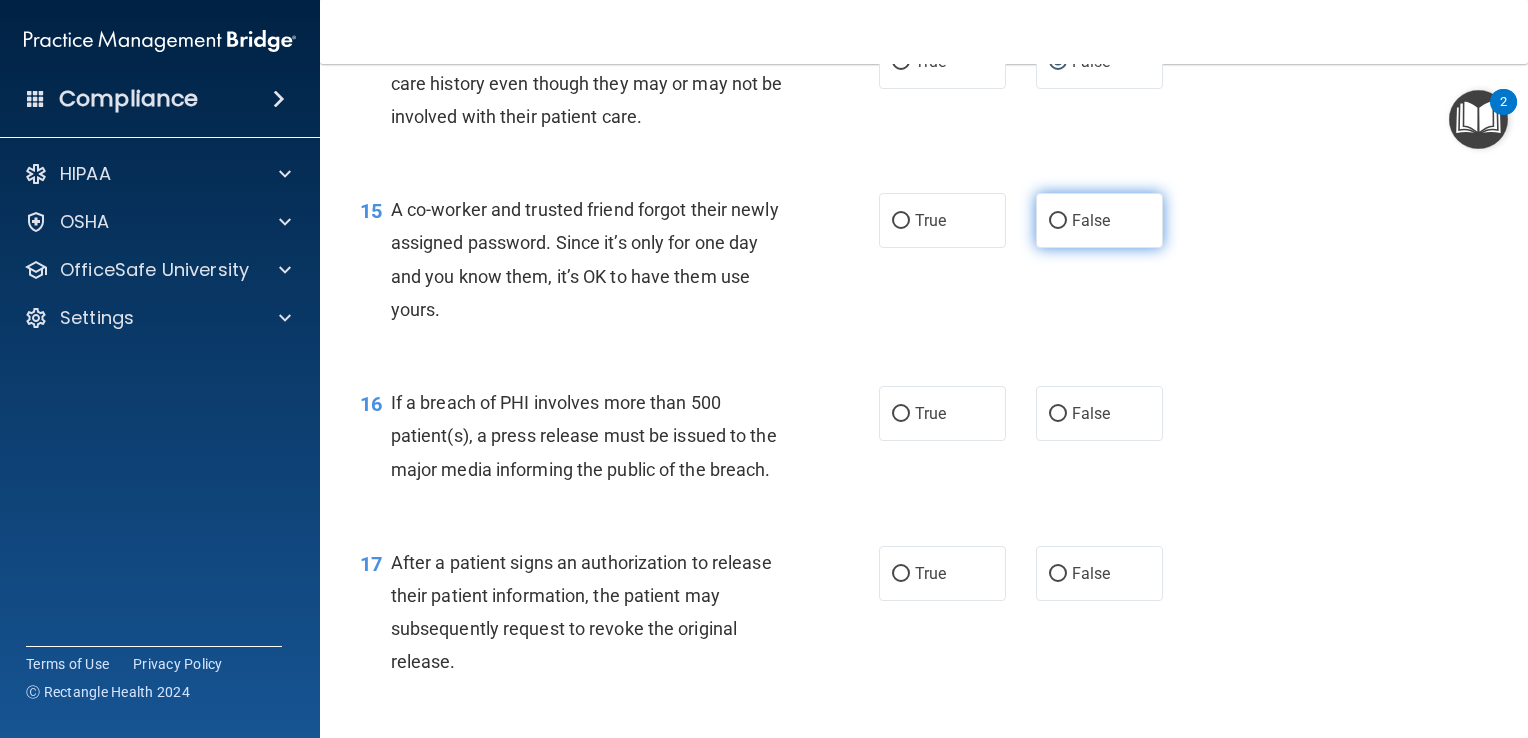 click on "False" at bounding box center (1058, 221) 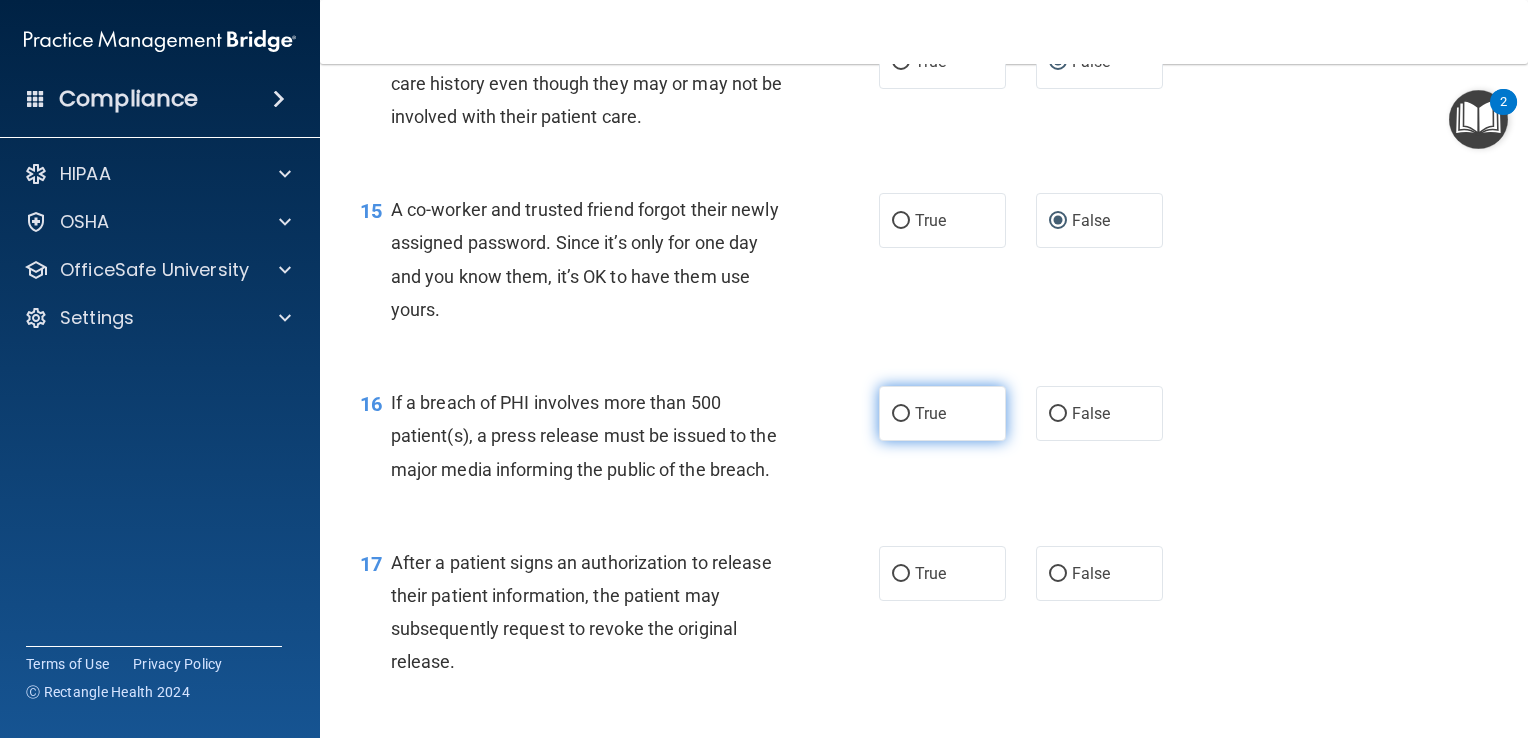 click on "True" at bounding box center (942, 413) 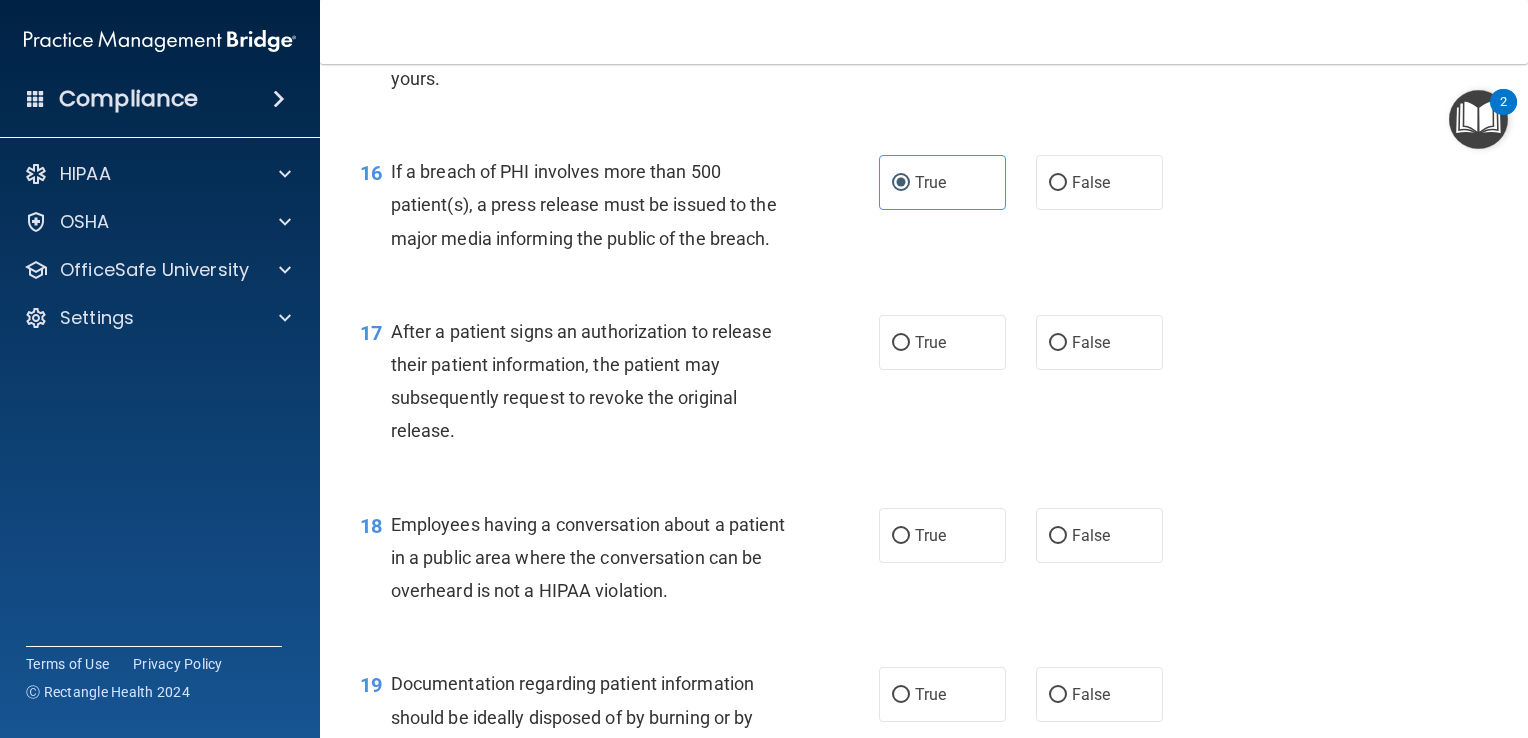 scroll, scrollTop: 2600, scrollLeft: 0, axis: vertical 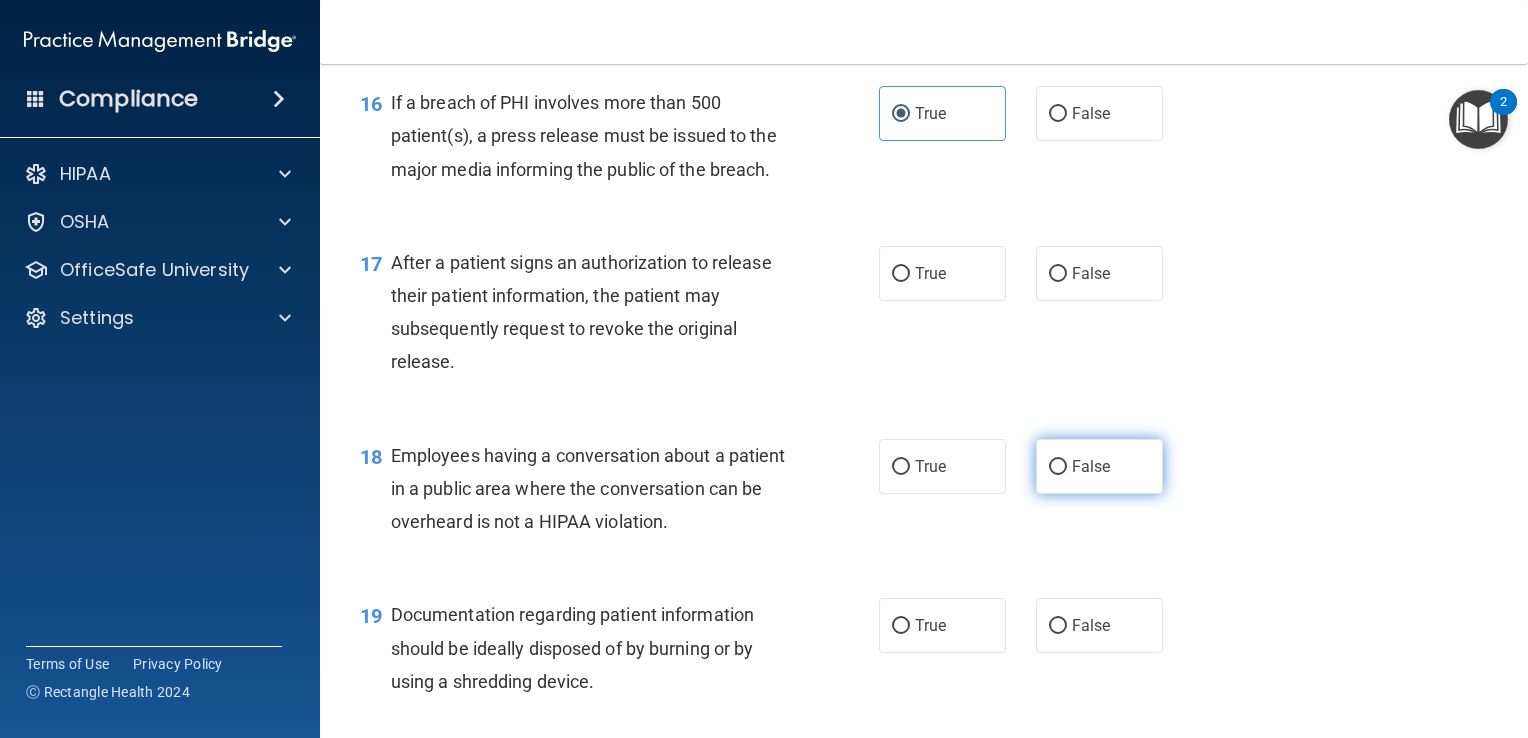 click on "False" at bounding box center [1058, 467] 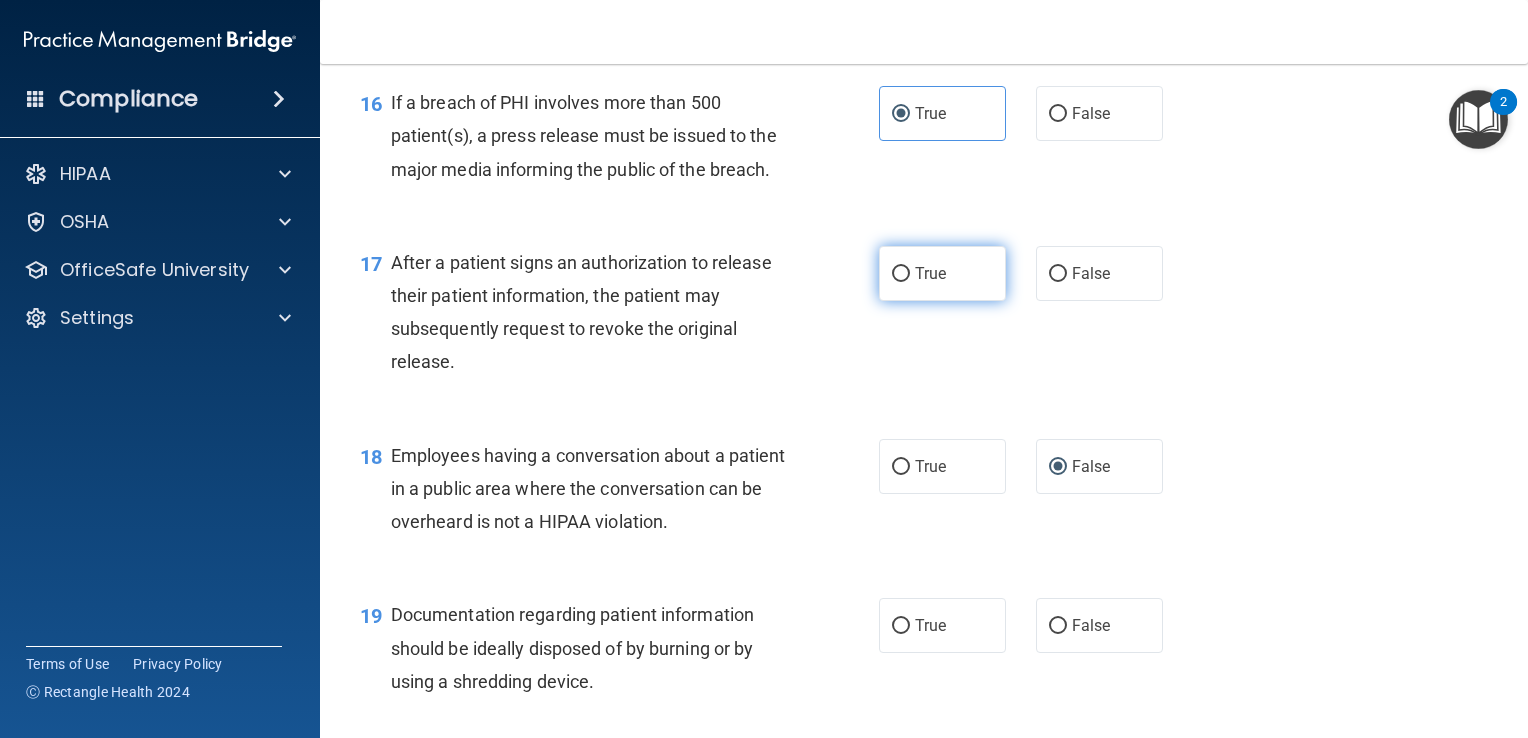 click on "True" at bounding box center [942, 273] 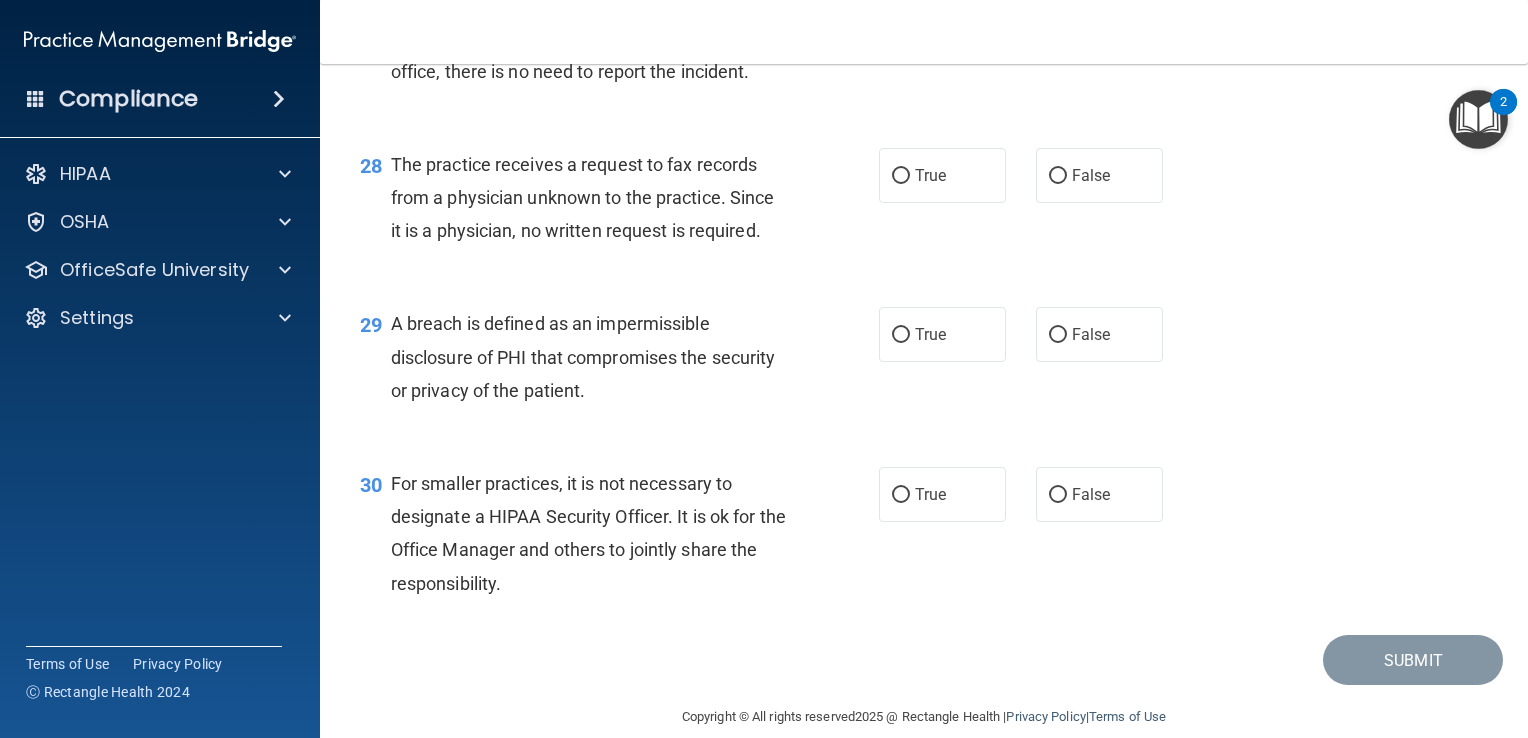 scroll, scrollTop: 4780, scrollLeft: 0, axis: vertical 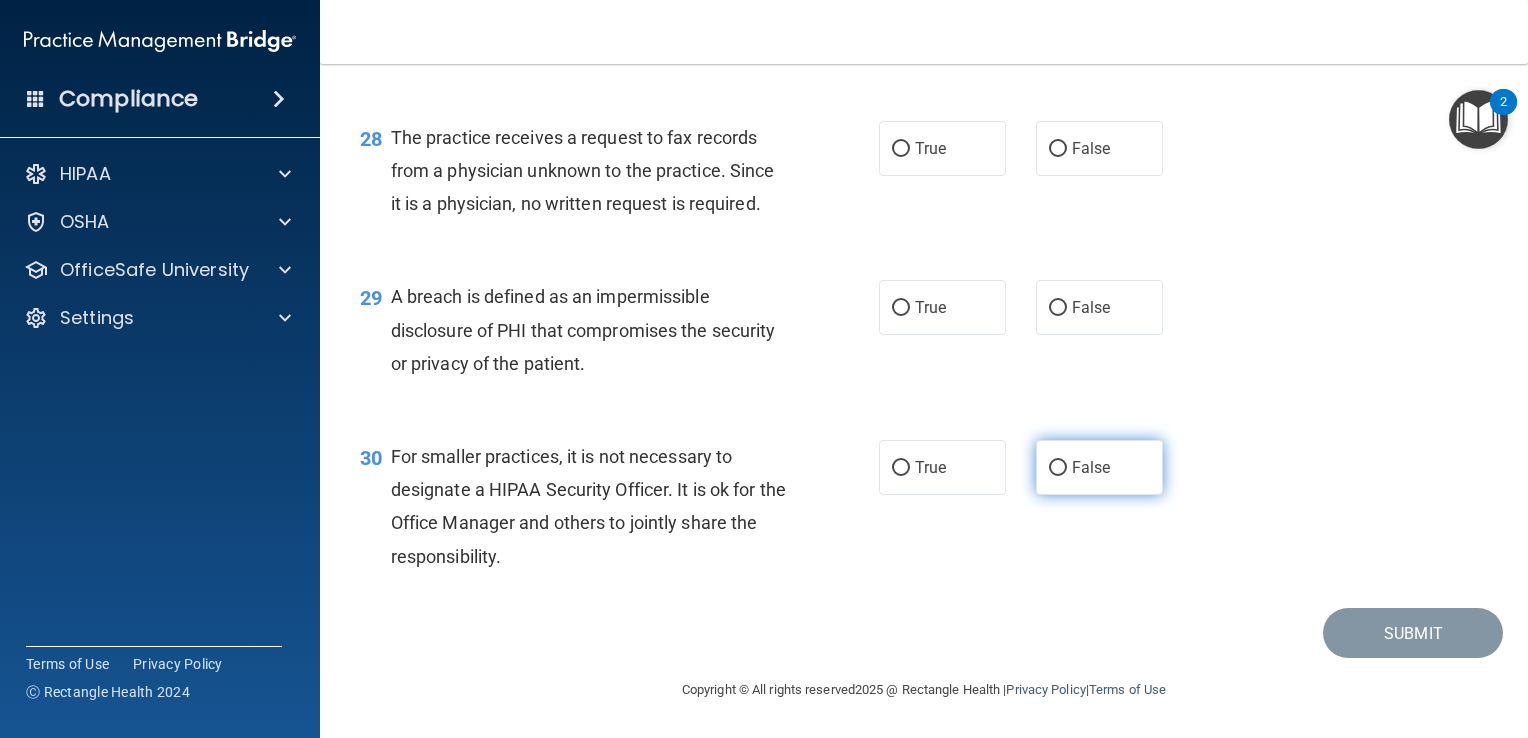 click on "False" at bounding box center (1058, 468) 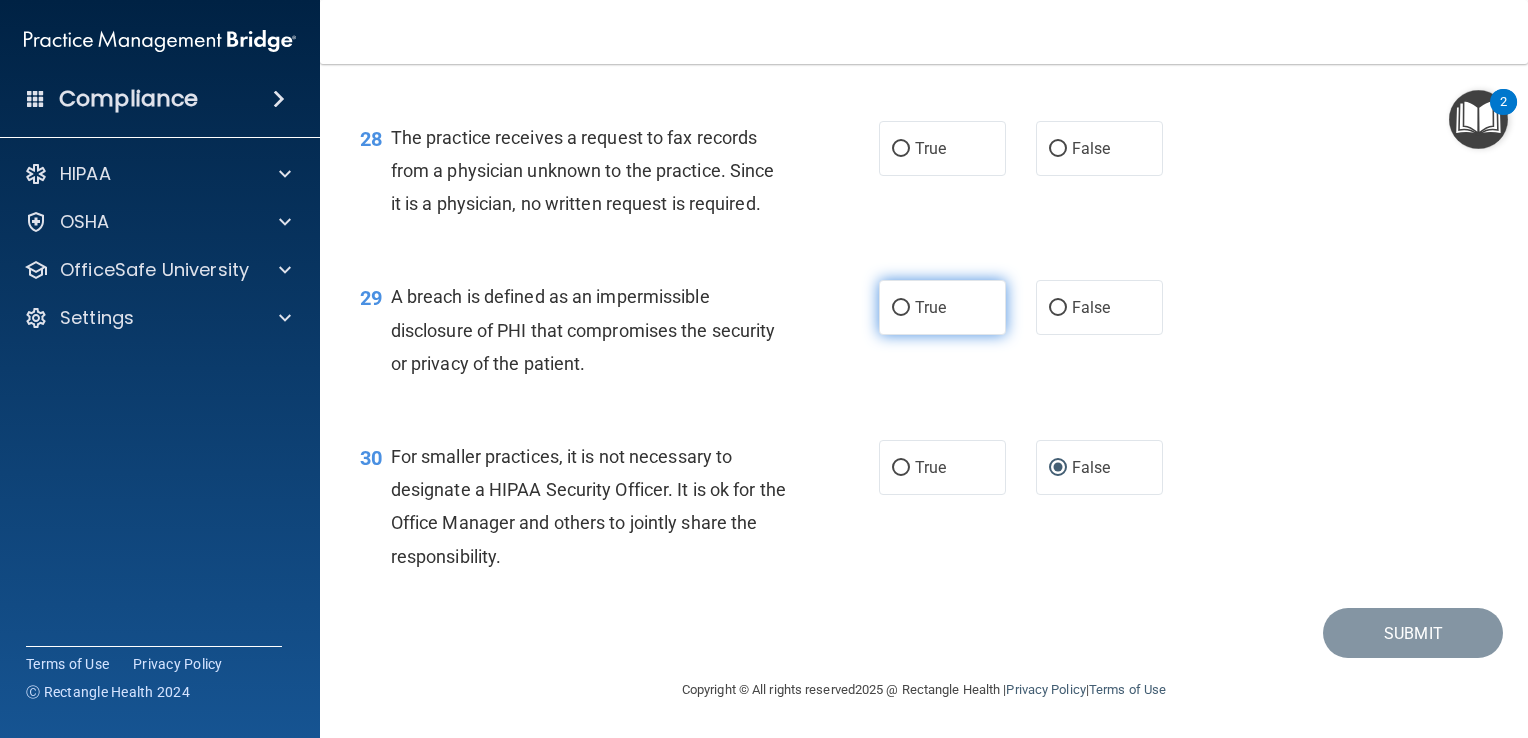 click on "True" at bounding box center [942, 307] 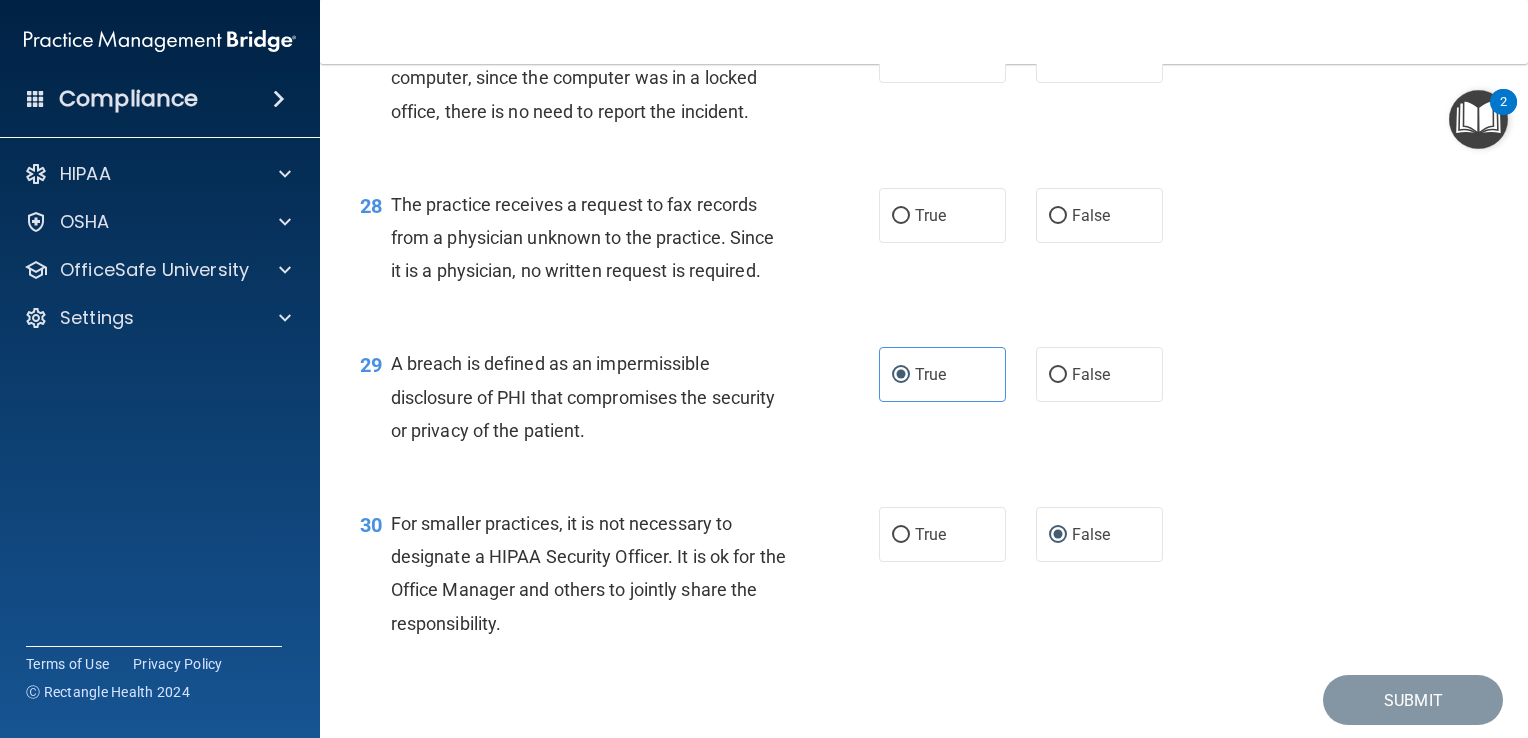 scroll, scrollTop: 4380, scrollLeft: 0, axis: vertical 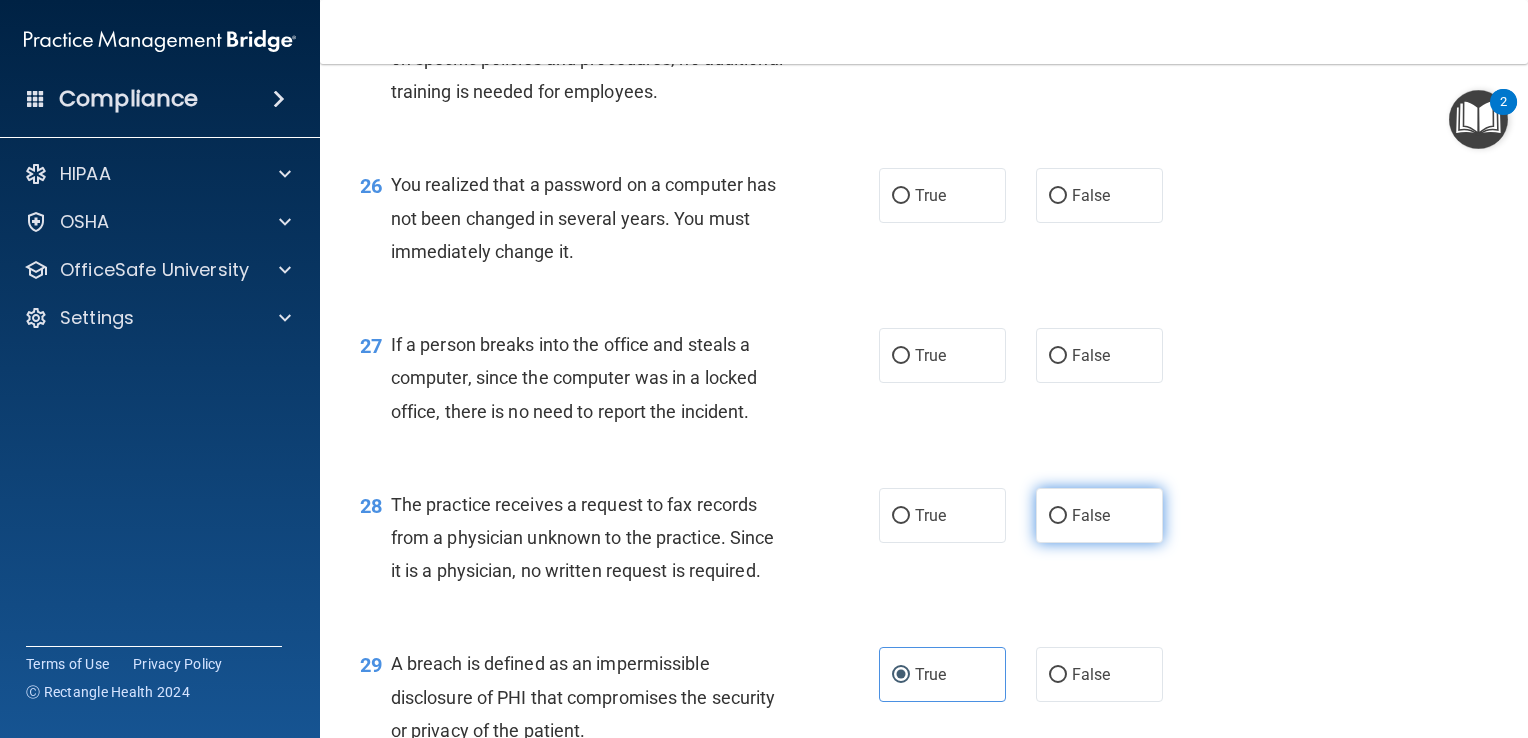 click on "False" at bounding box center [1058, 516] 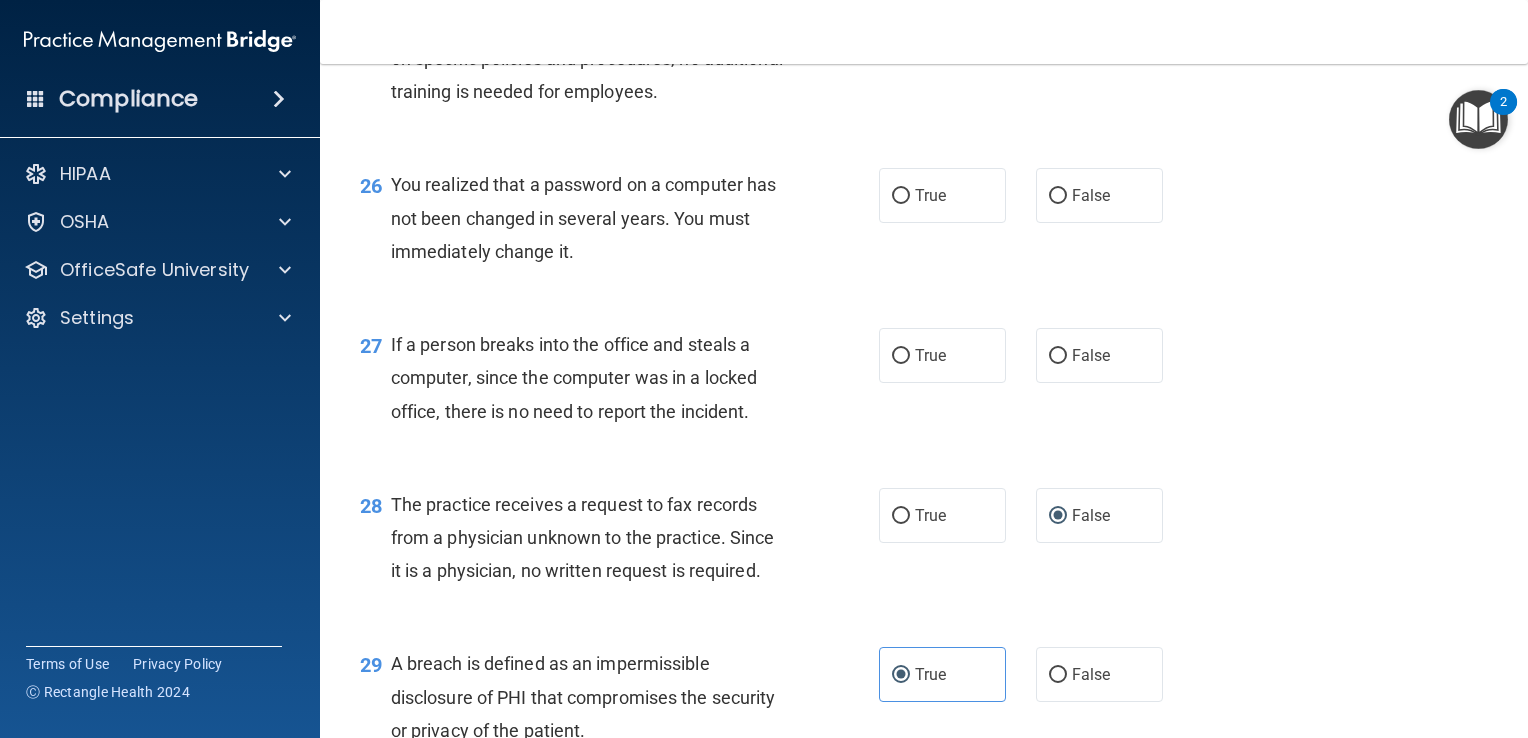 scroll, scrollTop: 4280, scrollLeft: 0, axis: vertical 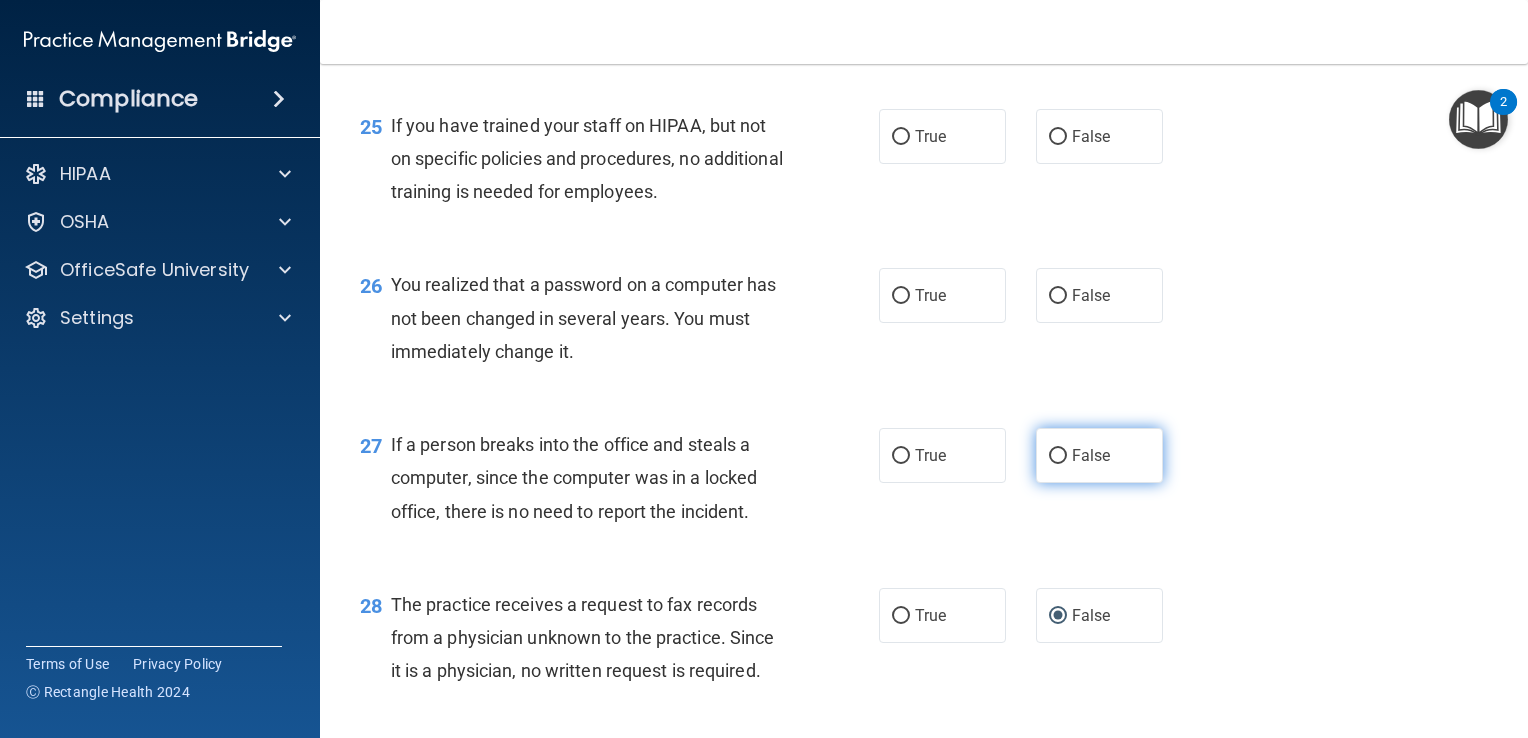 click on "False" at bounding box center [1099, 455] 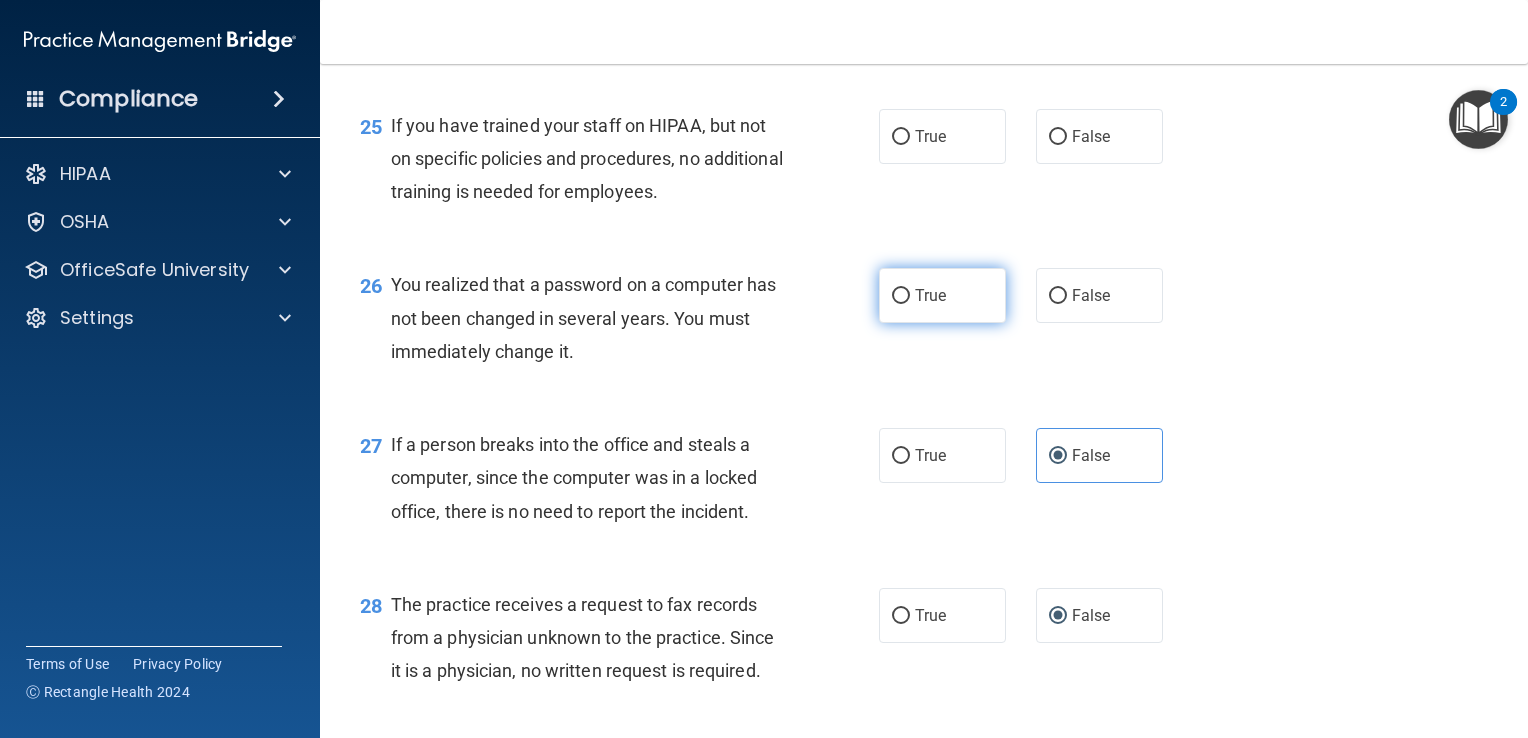 click on "True" at bounding box center [901, 296] 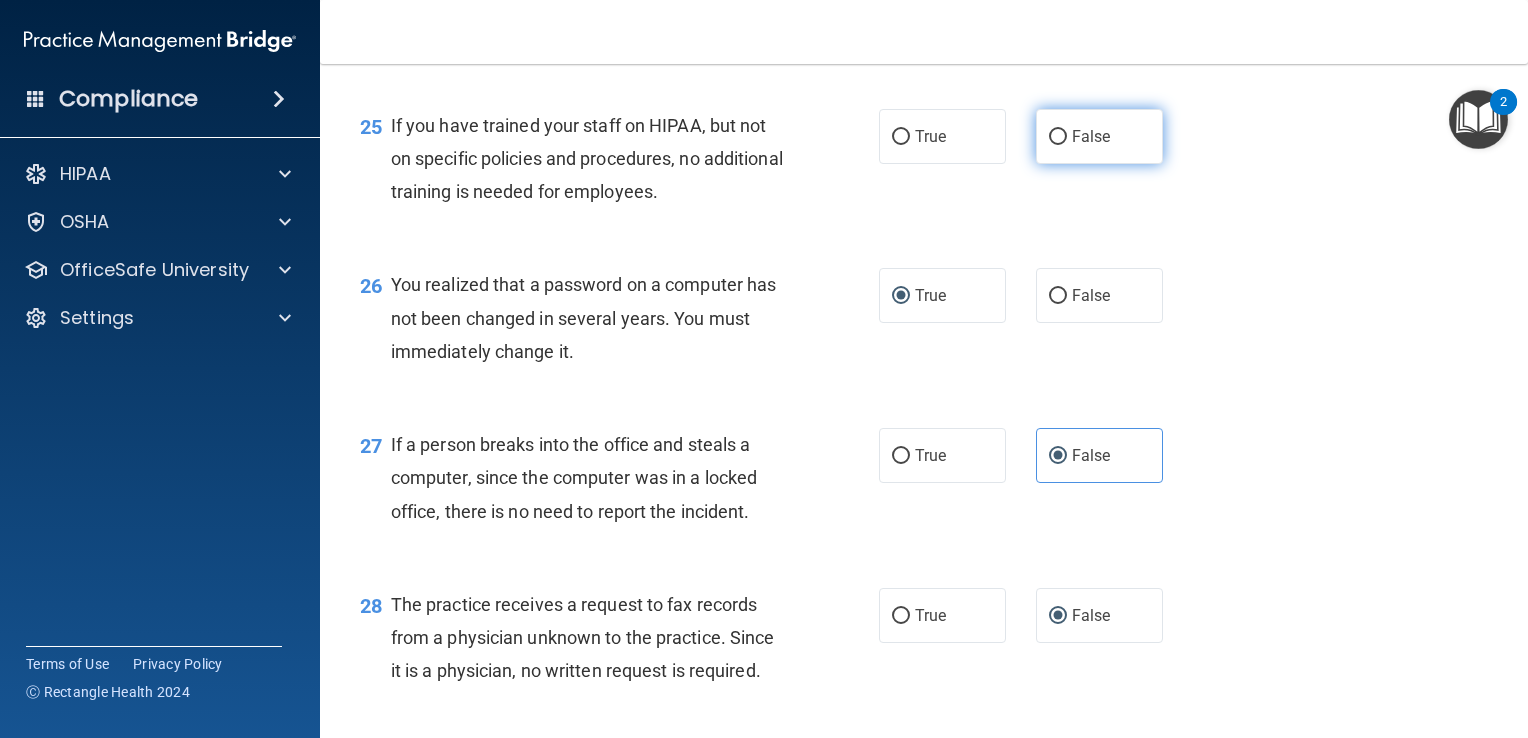 click on "False" at bounding box center [1058, 137] 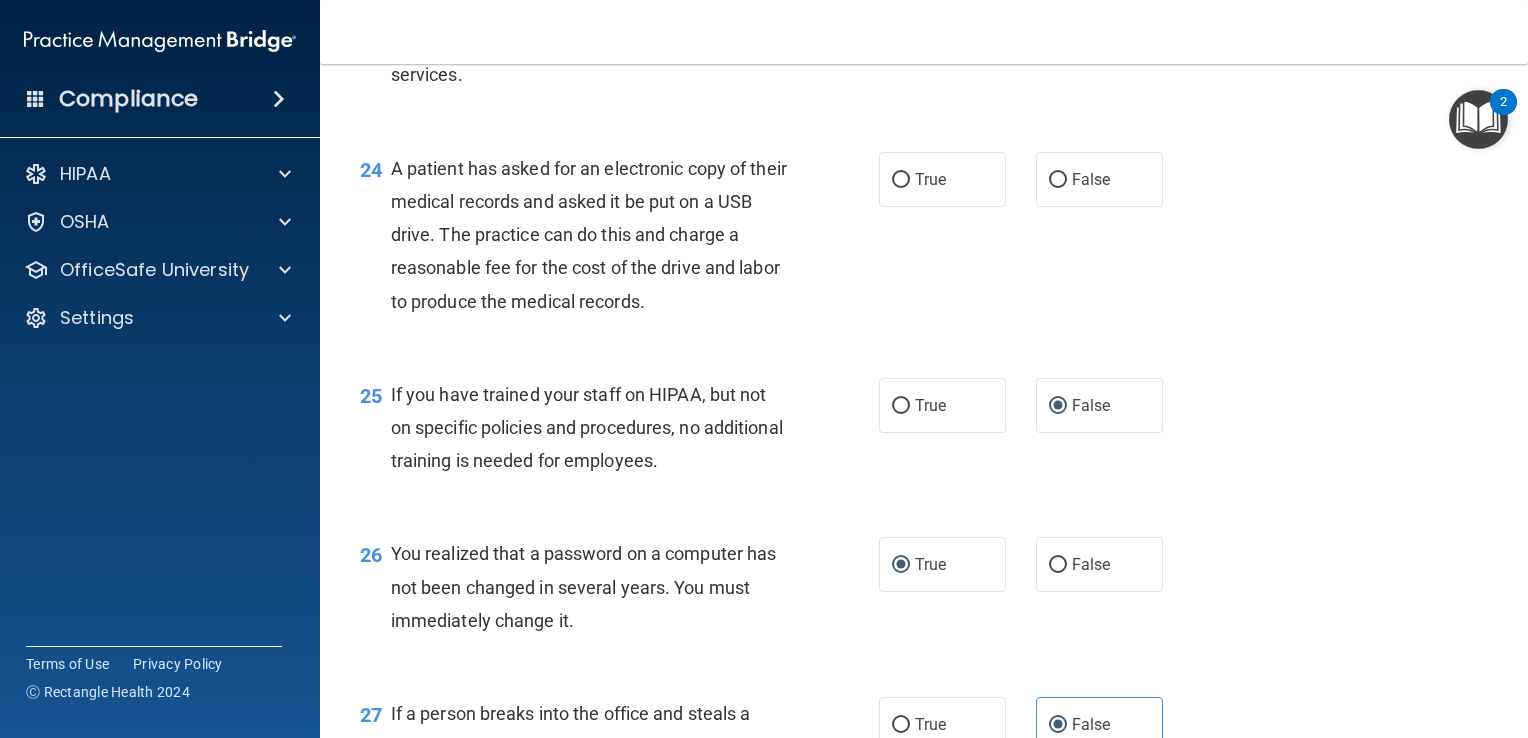 scroll, scrollTop: 3980, scrollLeft: 0, axis: vertical 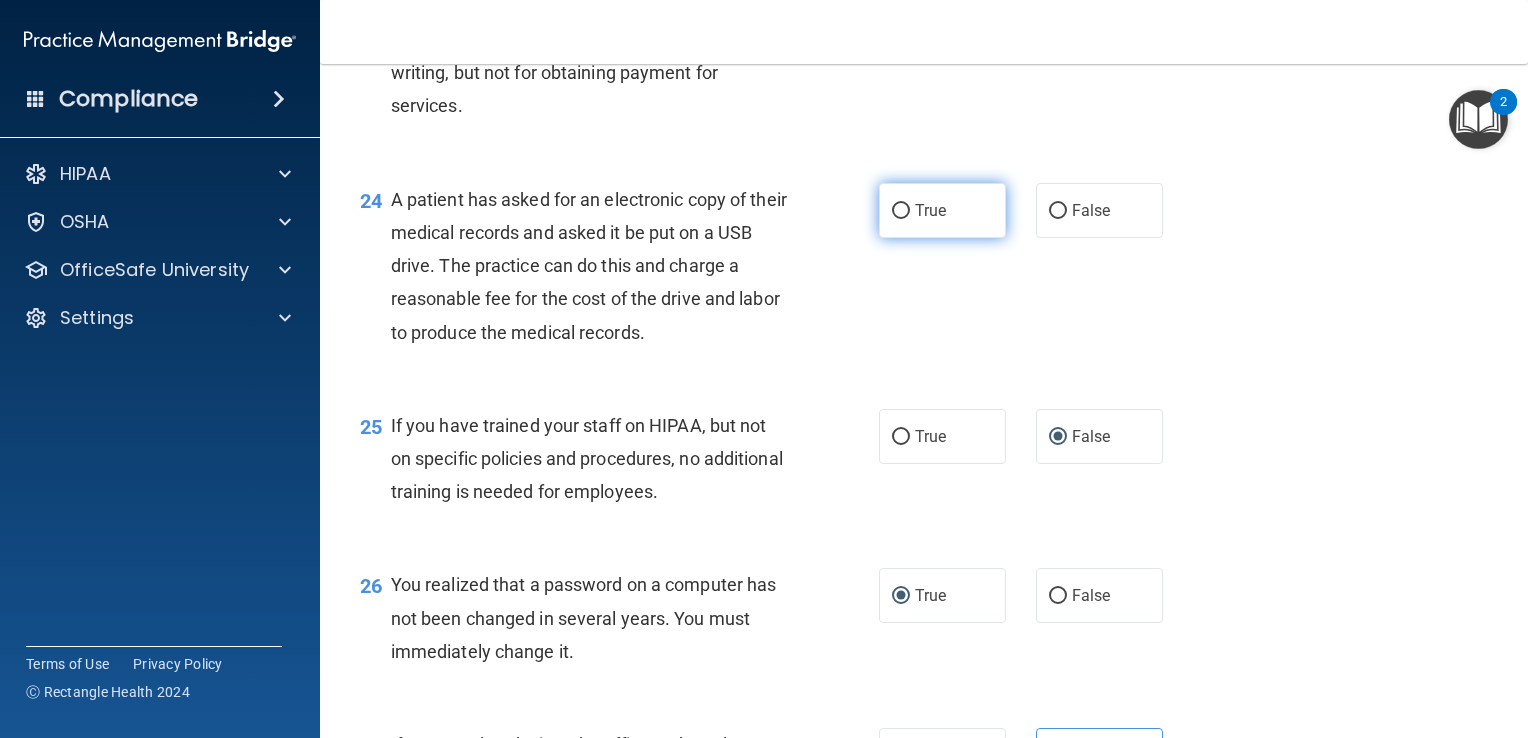 click on "True" at bounding box center [901, 211] 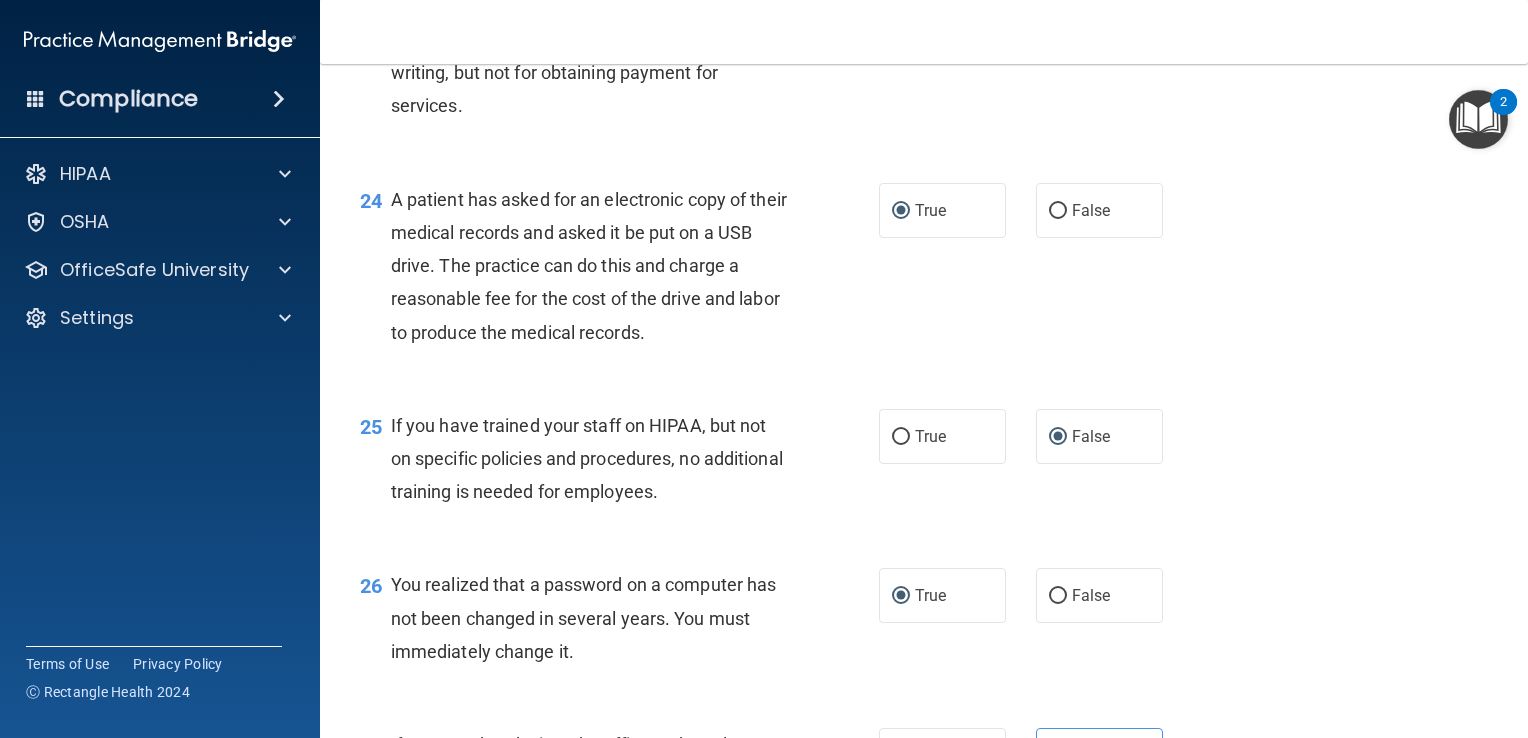 scroll, scrollTop: 3780, scrollLeft: 0, axis: vertical 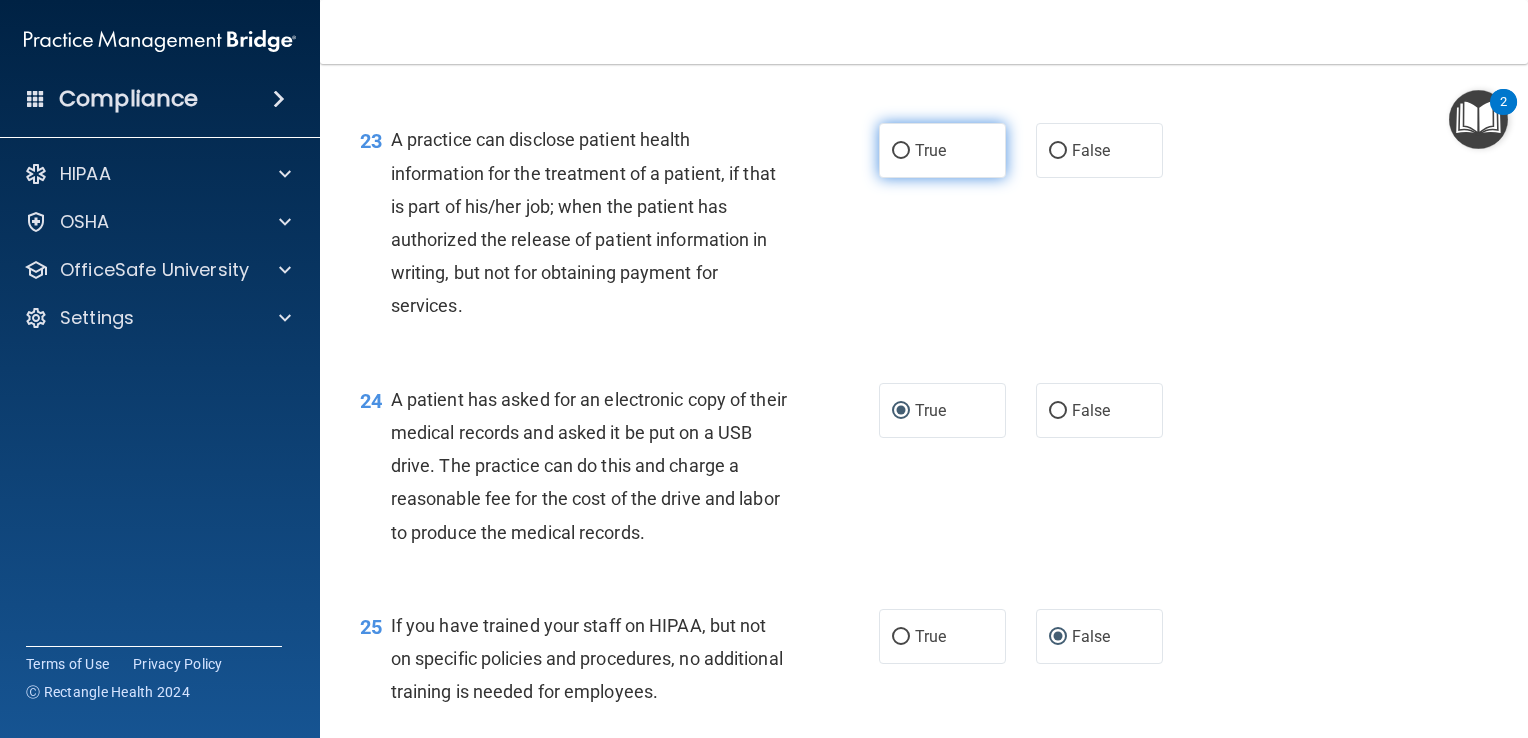 click on "True" at bounding box center [942, 150] 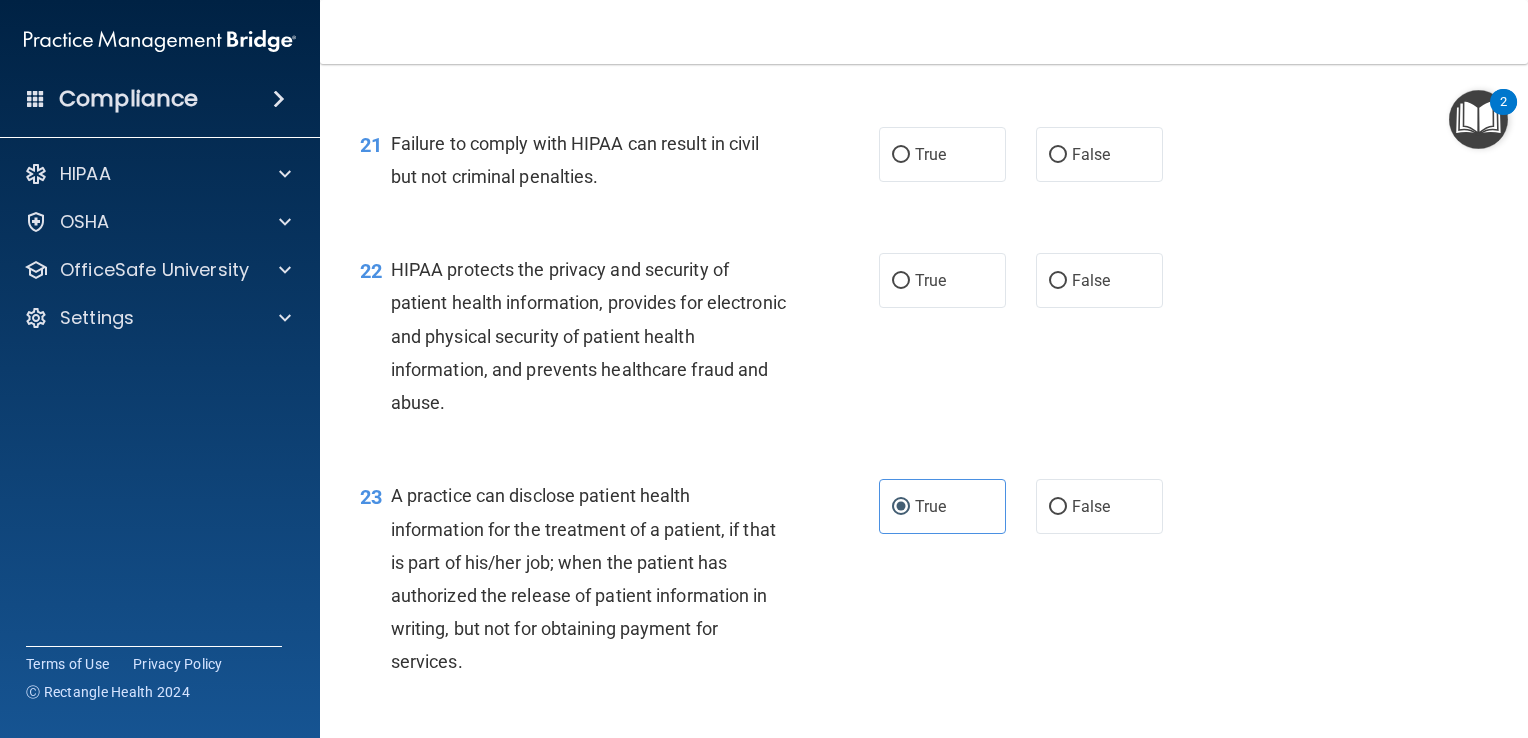 scroll, scrollTop: 3380, scrollLeft: 0, axis: vertical 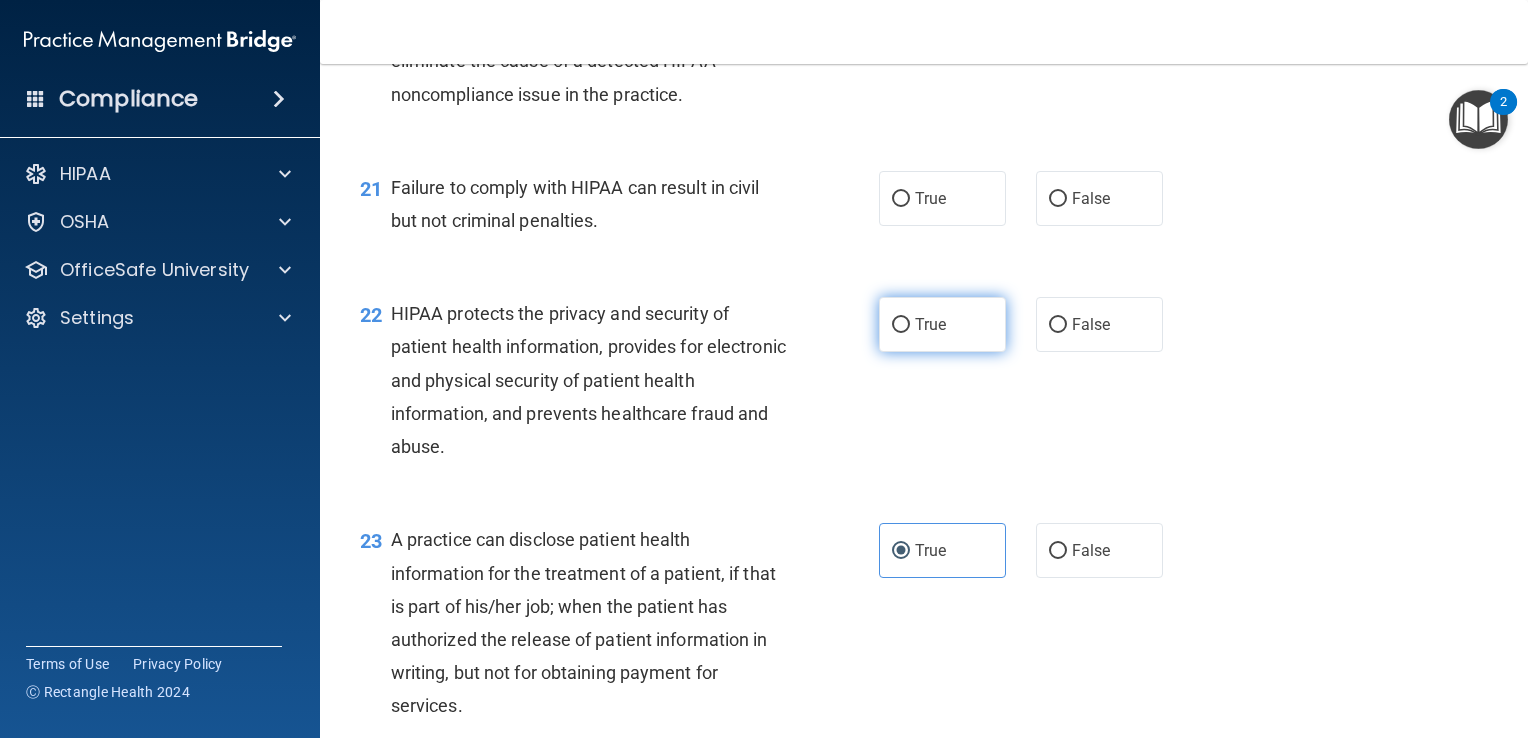 click on "True" at bounding box center [901, 325] 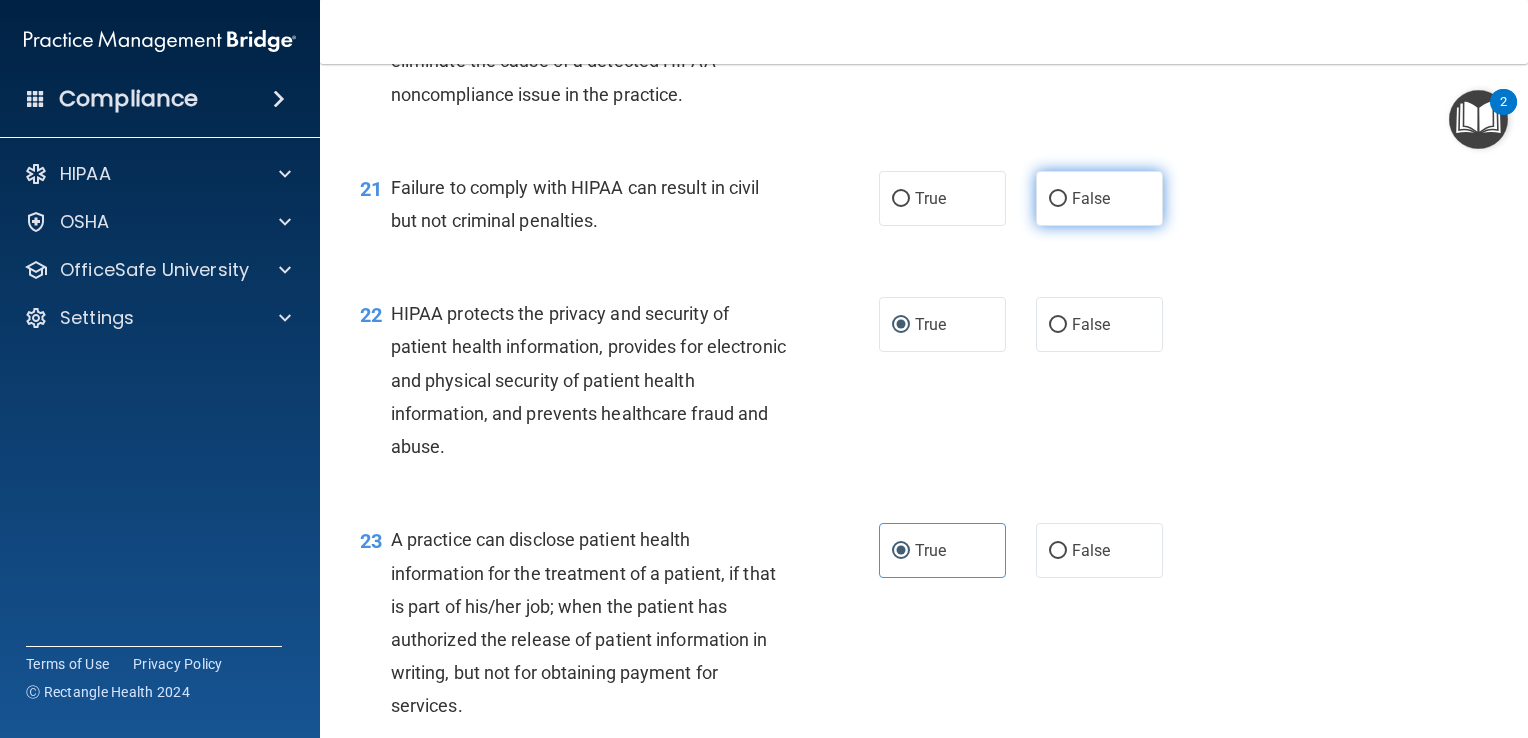 click on "False" at bounding box center (1058, 199) 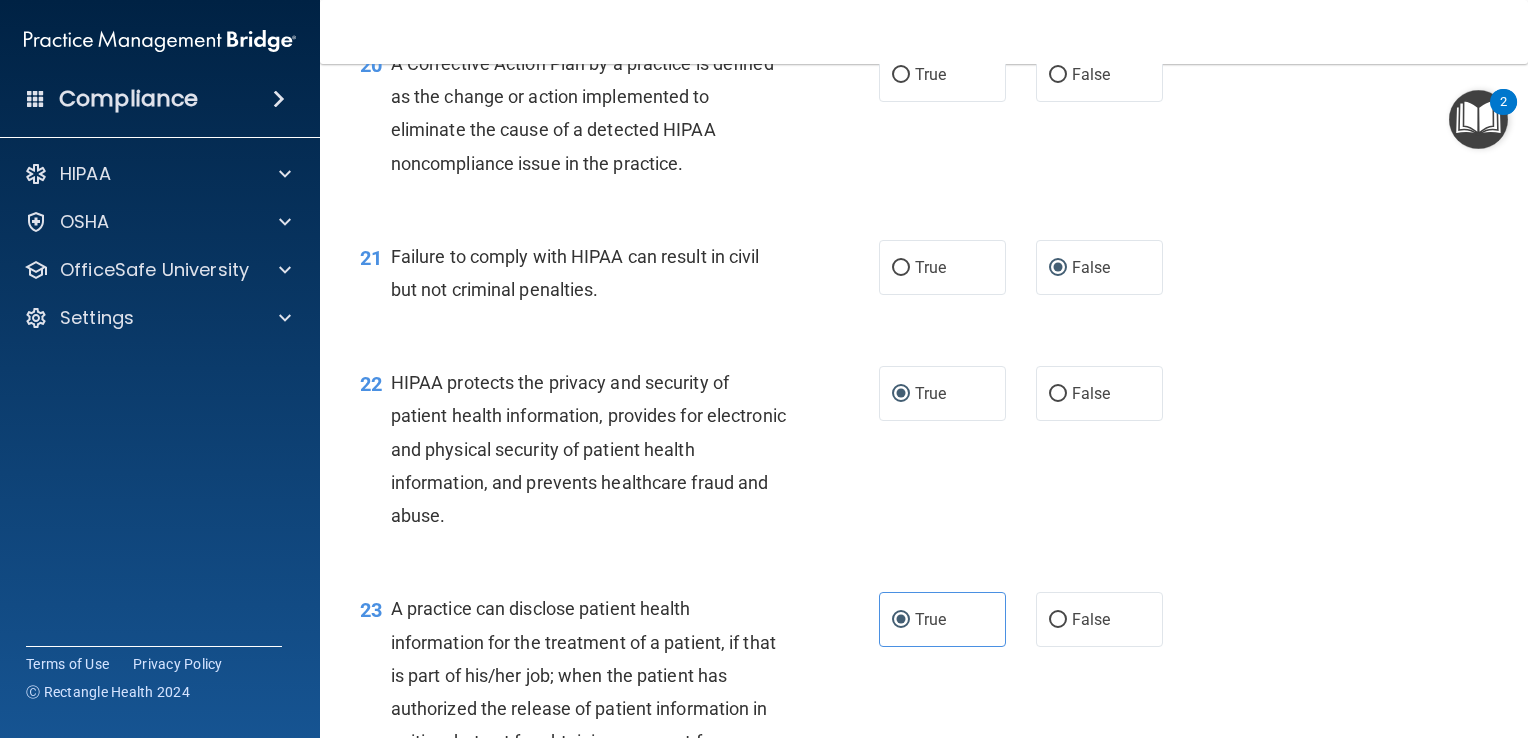 scroll, scrollTop: 3080, scrollLeft: 0, axis: vertical 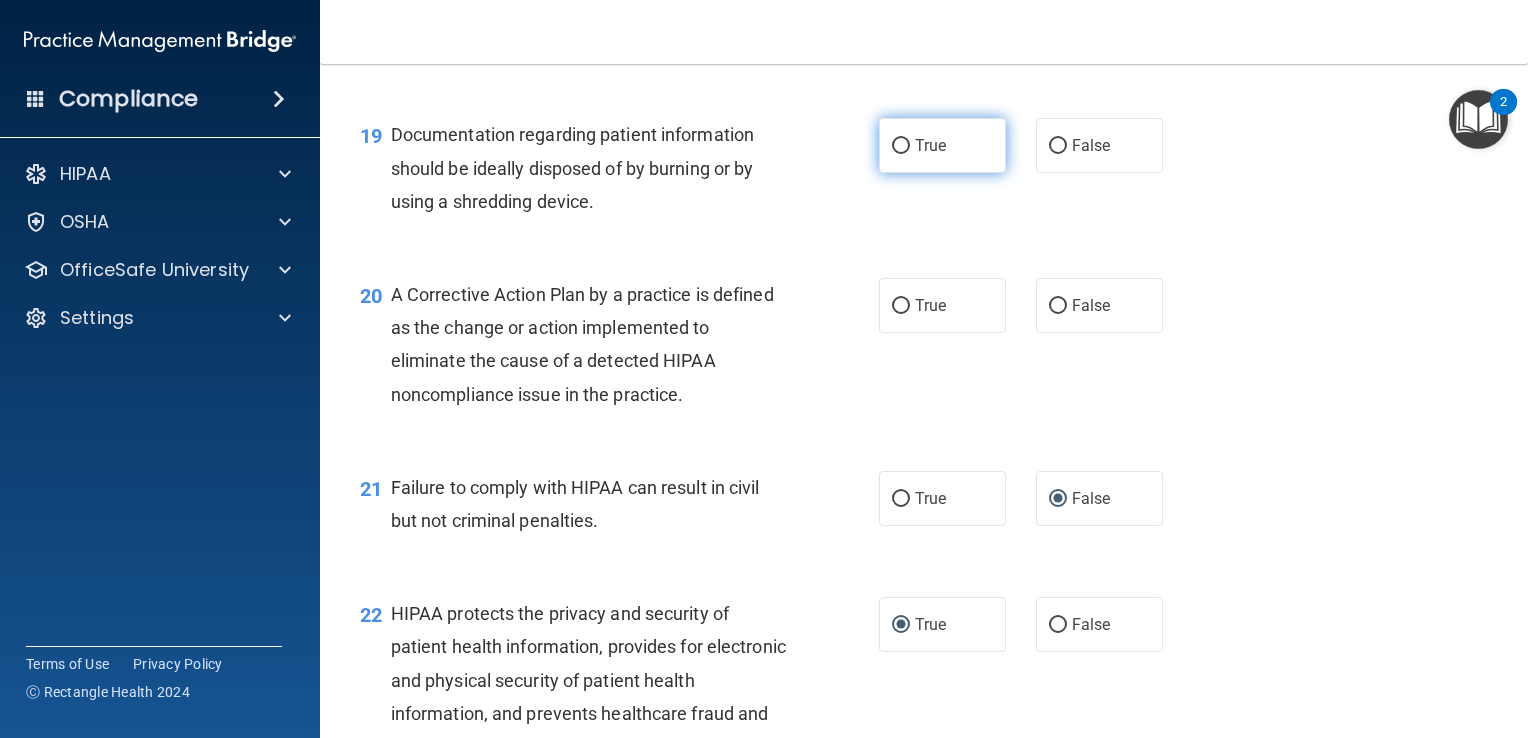 click on "True" at bounding box center [901, 146] 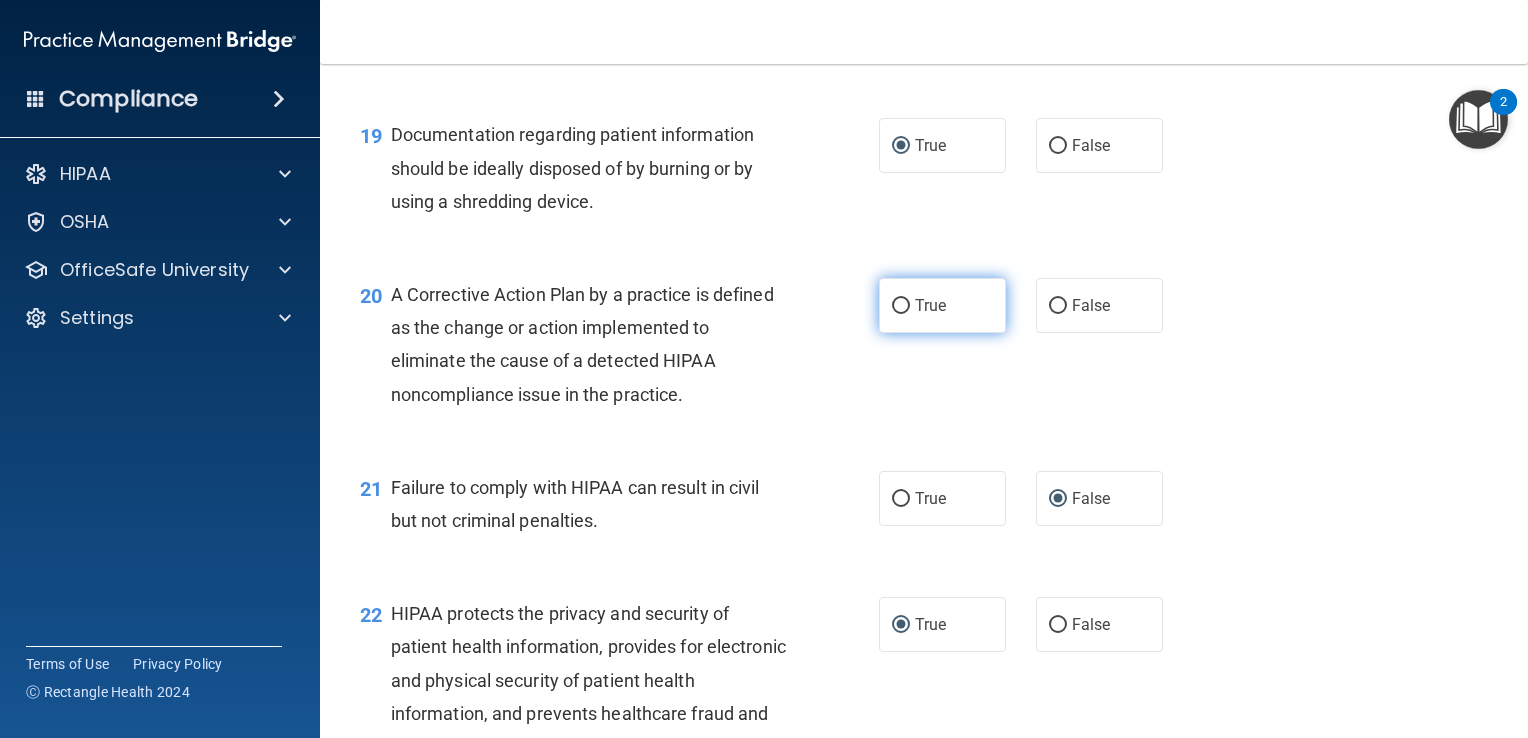 click on "True" at bounding box center [901, 306] 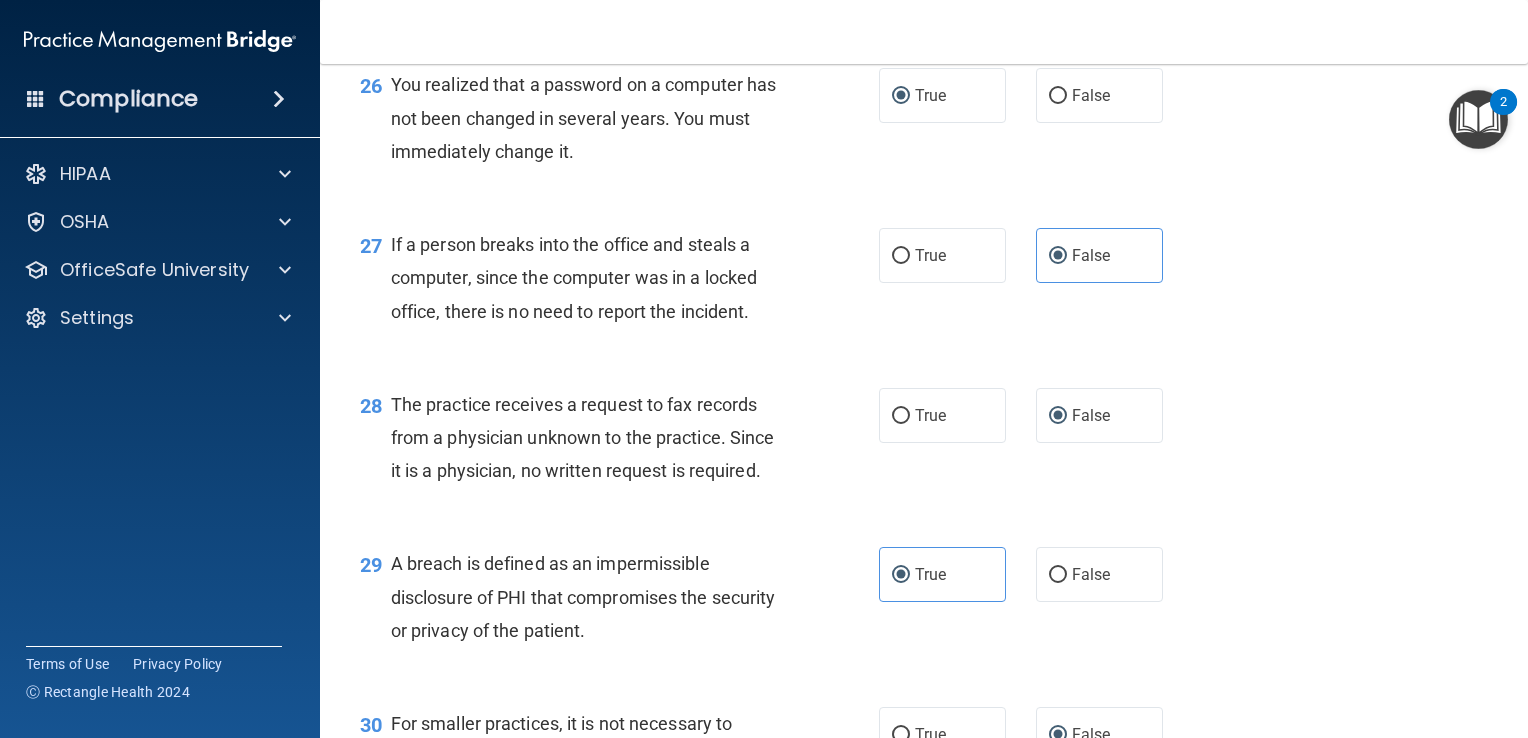 scroll, scrollTop: 4780, scrollLeft: 0, axis: vertical 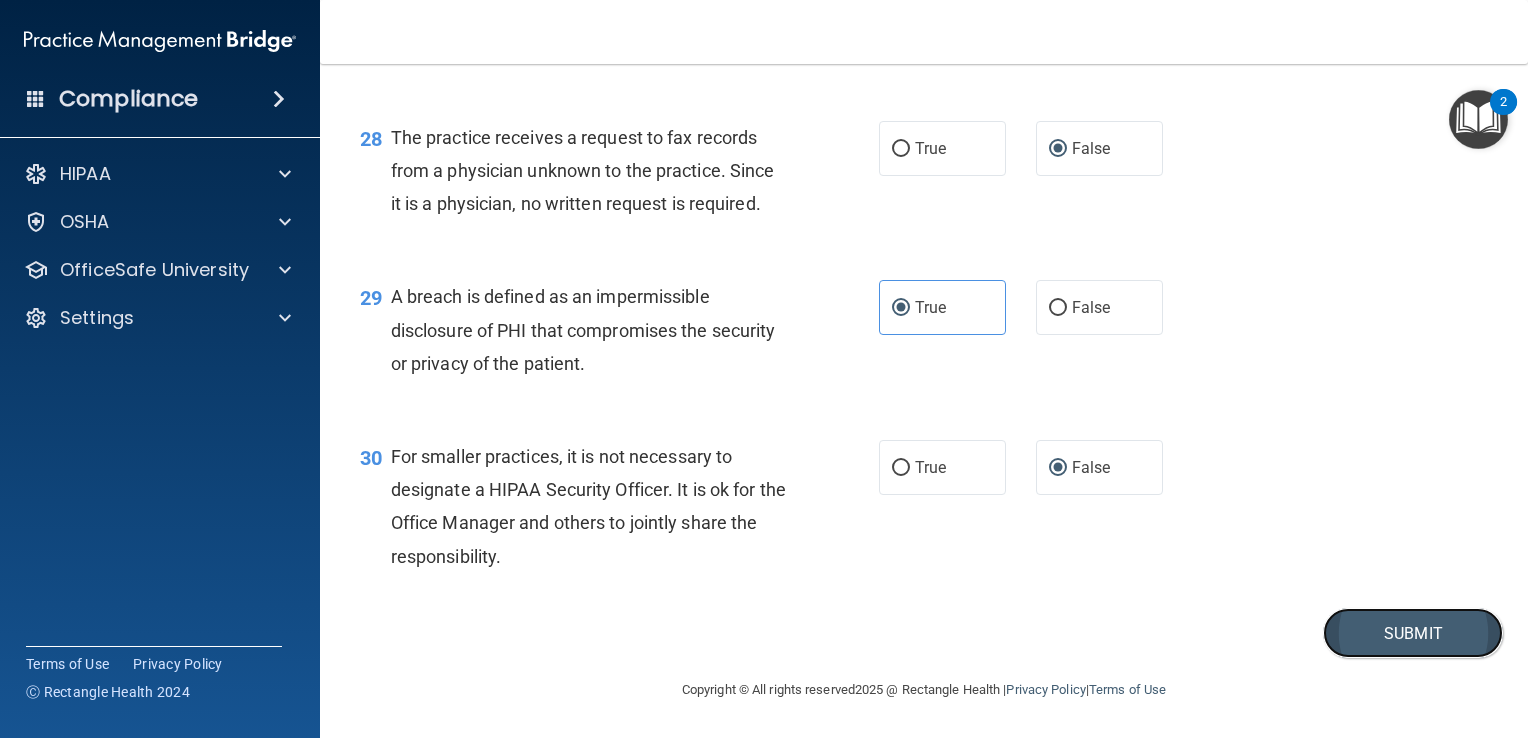 click on "Submit" at bounding box center (1413, 633) 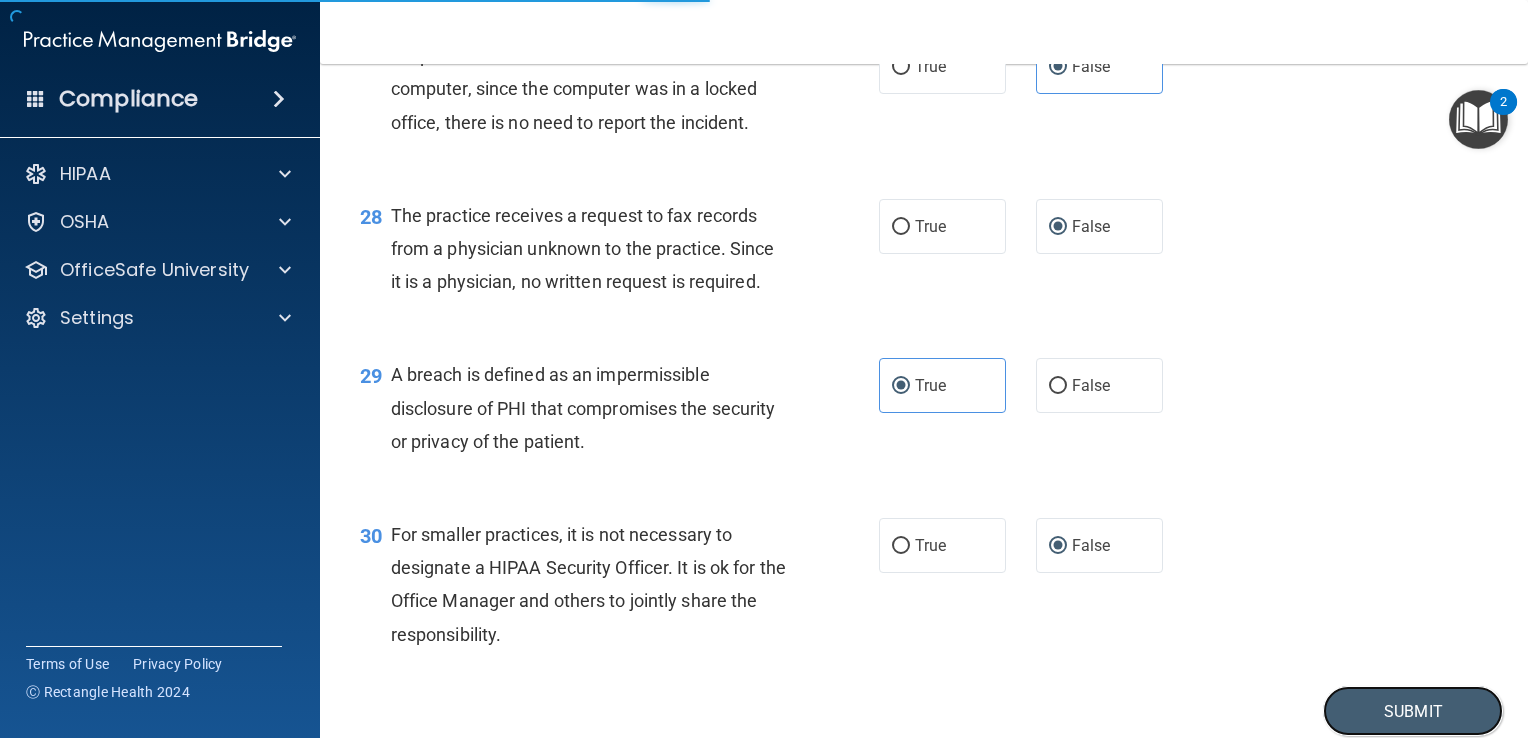 scroll, scrollTop: 4780, scrollLeft: 0, axis: vertical 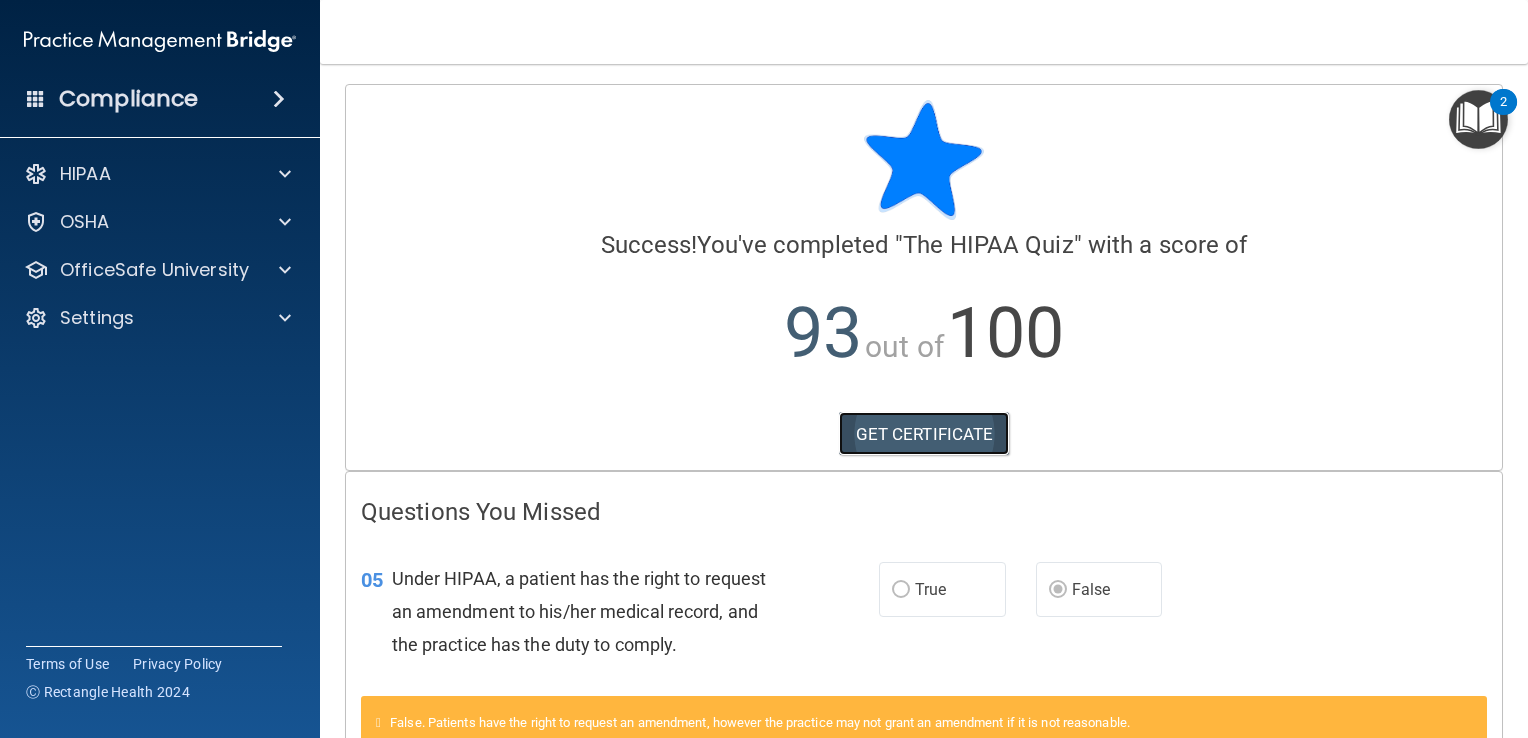 click on "GET CERTIFICATE" at bounding box center (924, 434) 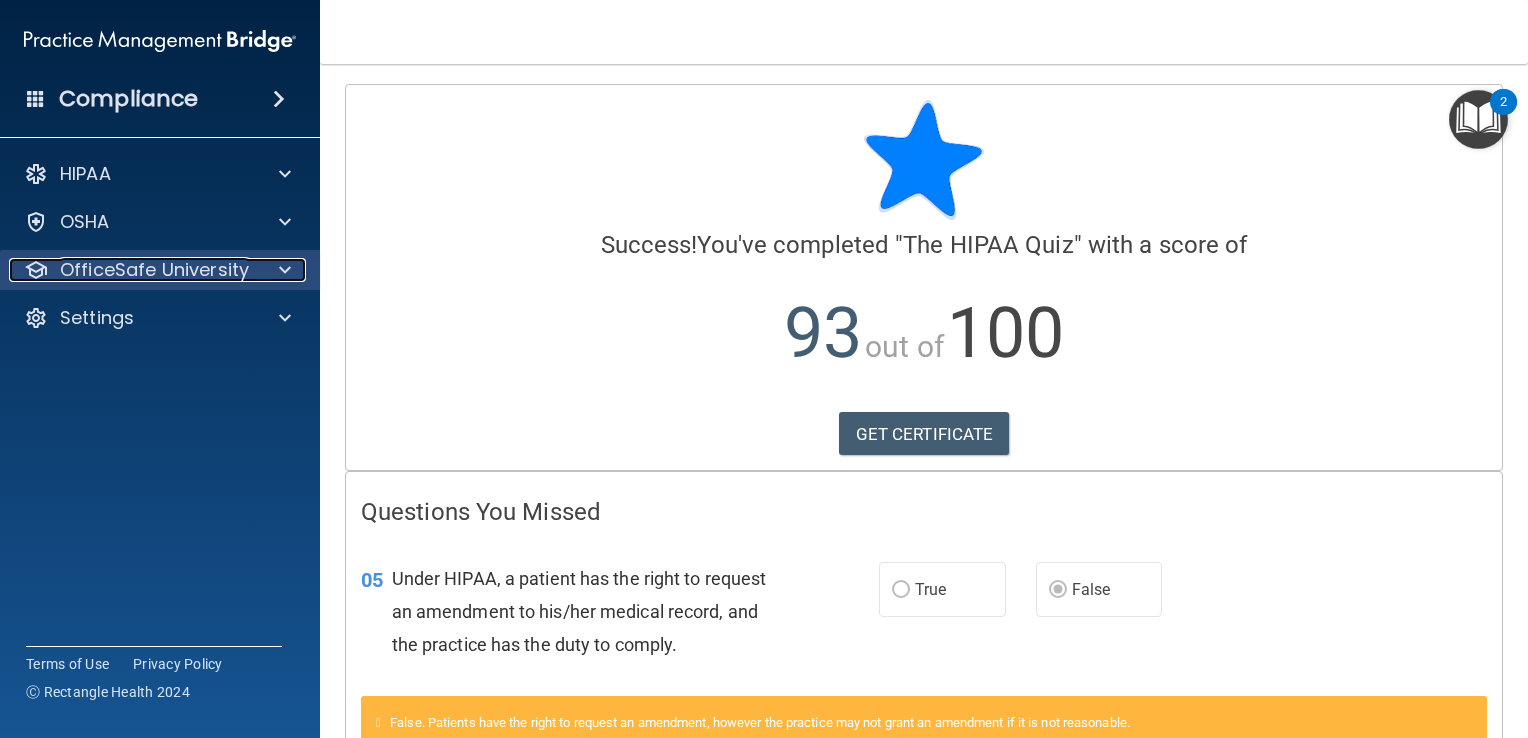 click at bounding box center [285, 270] 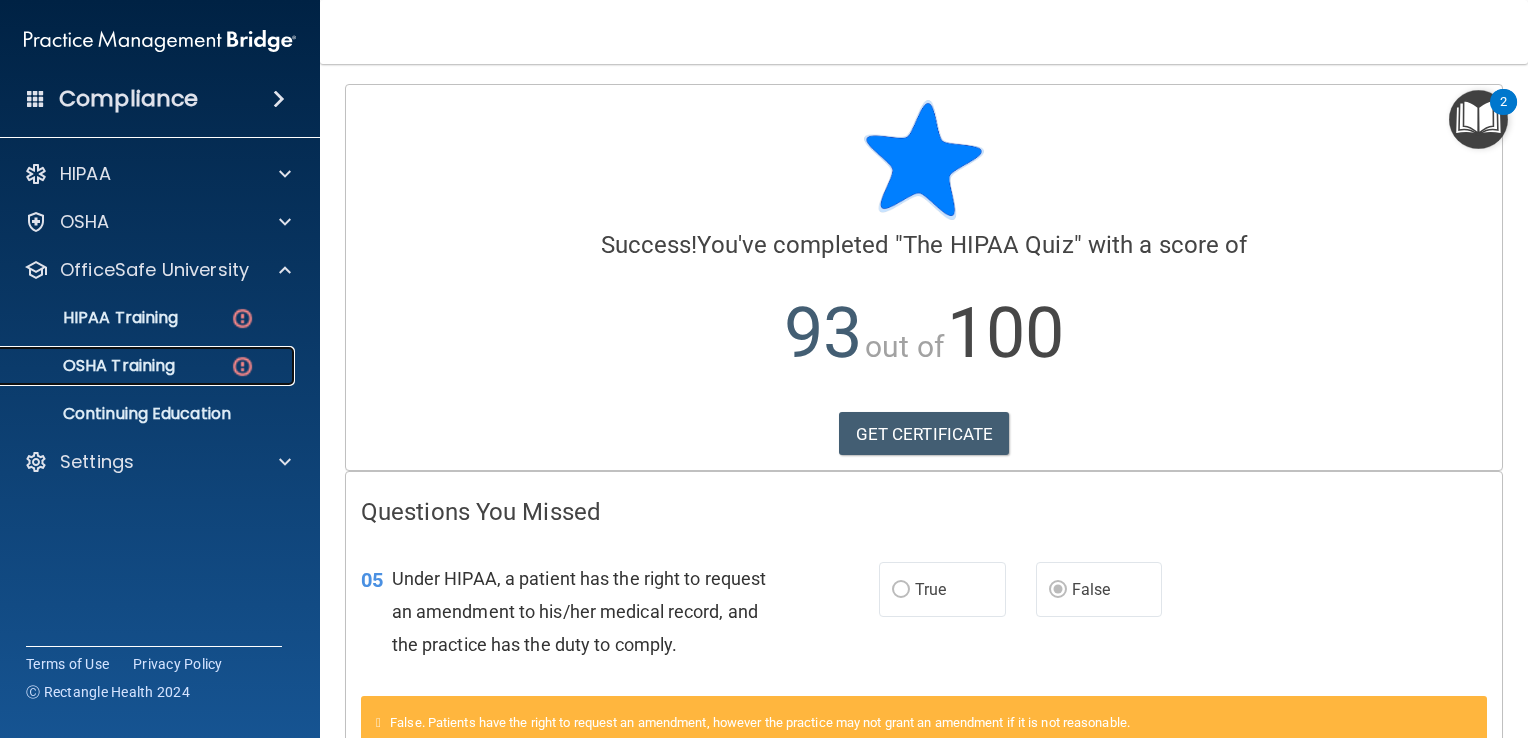 click on "OSHA Training" at bounding box center (149, 366) 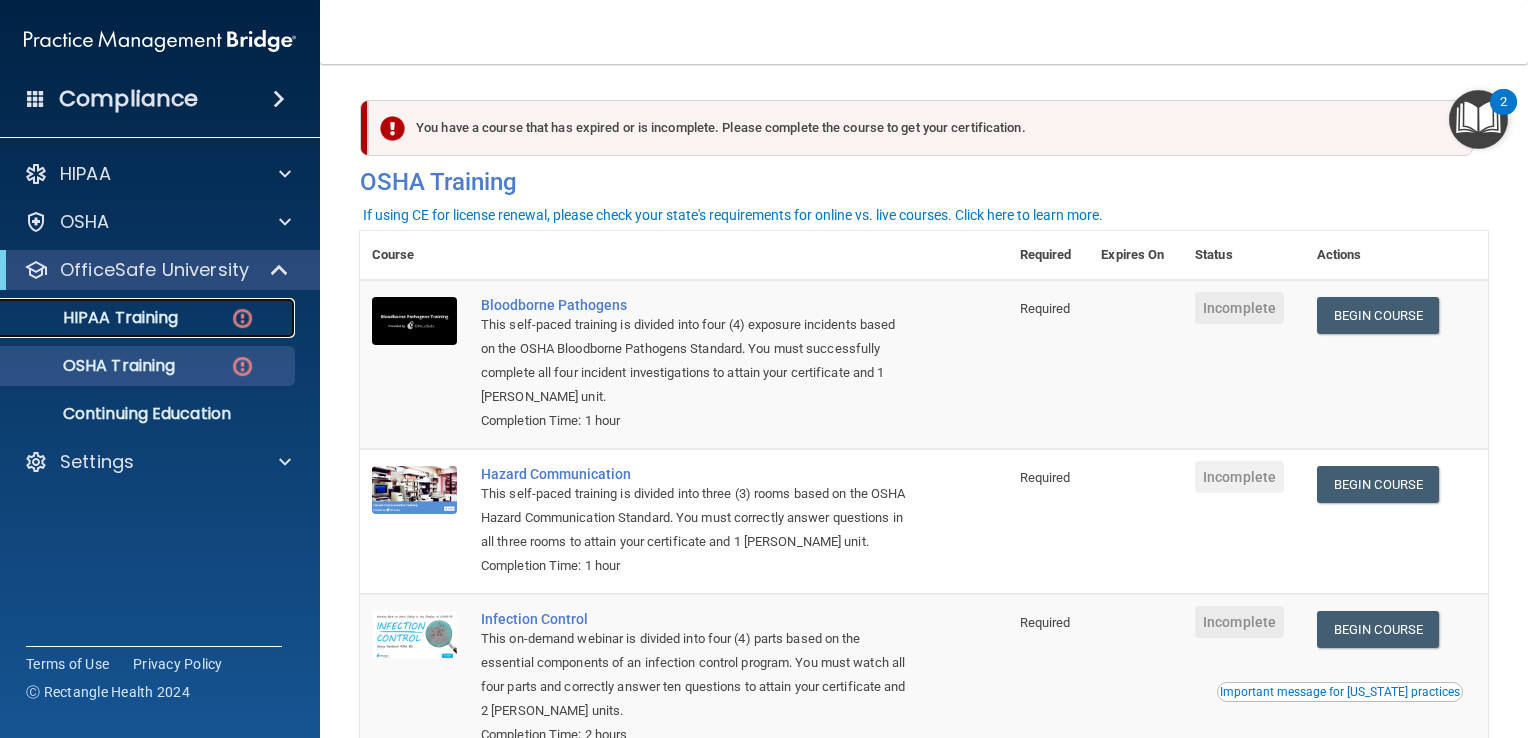 click on "HIPAA Training" at bounding box center (137, 318) 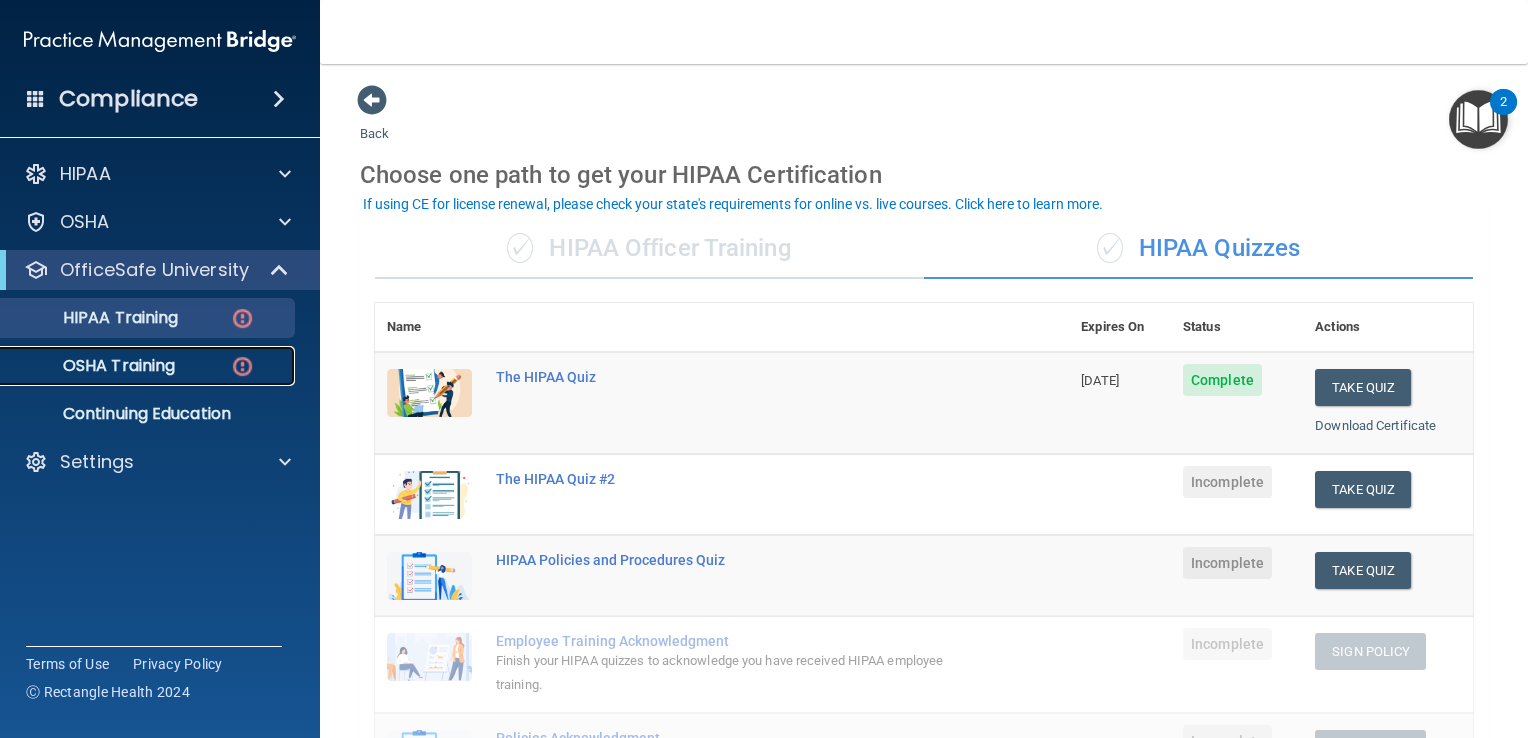 click at bounding box center (242, 366) 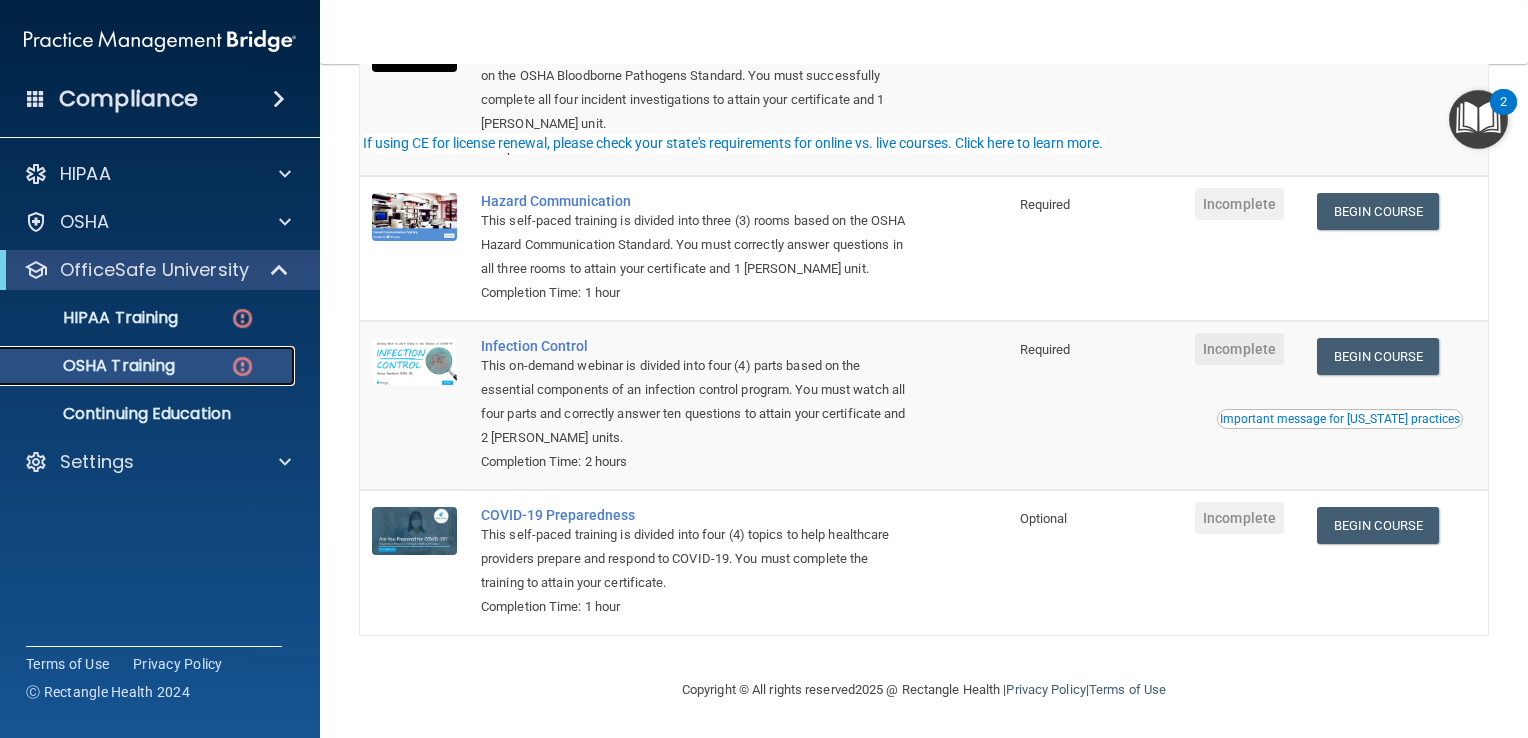 scroll, scrollTop: 300, scrollLeft: 0, axis: vertical 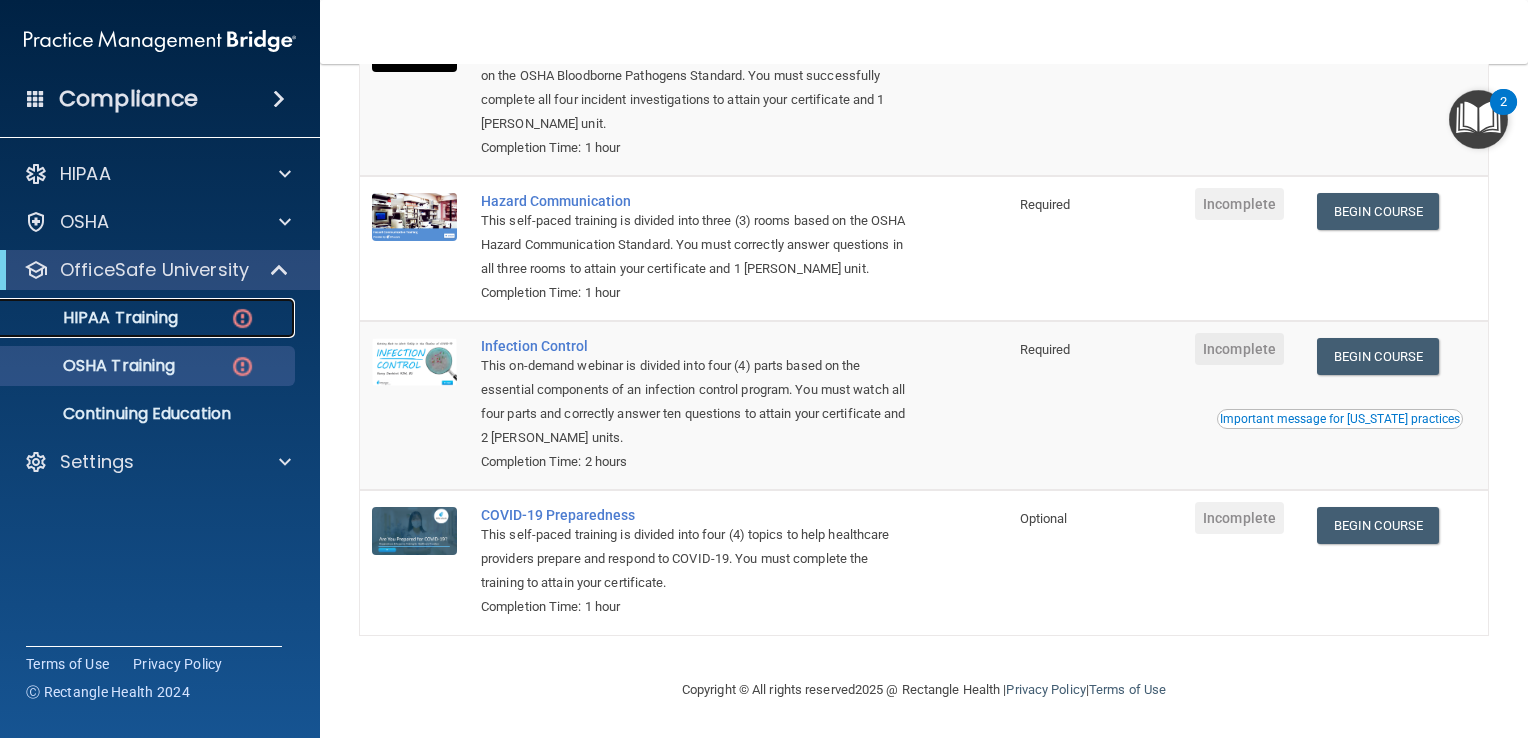 click on "HIPAA Training" at bounding box center (149, 318) 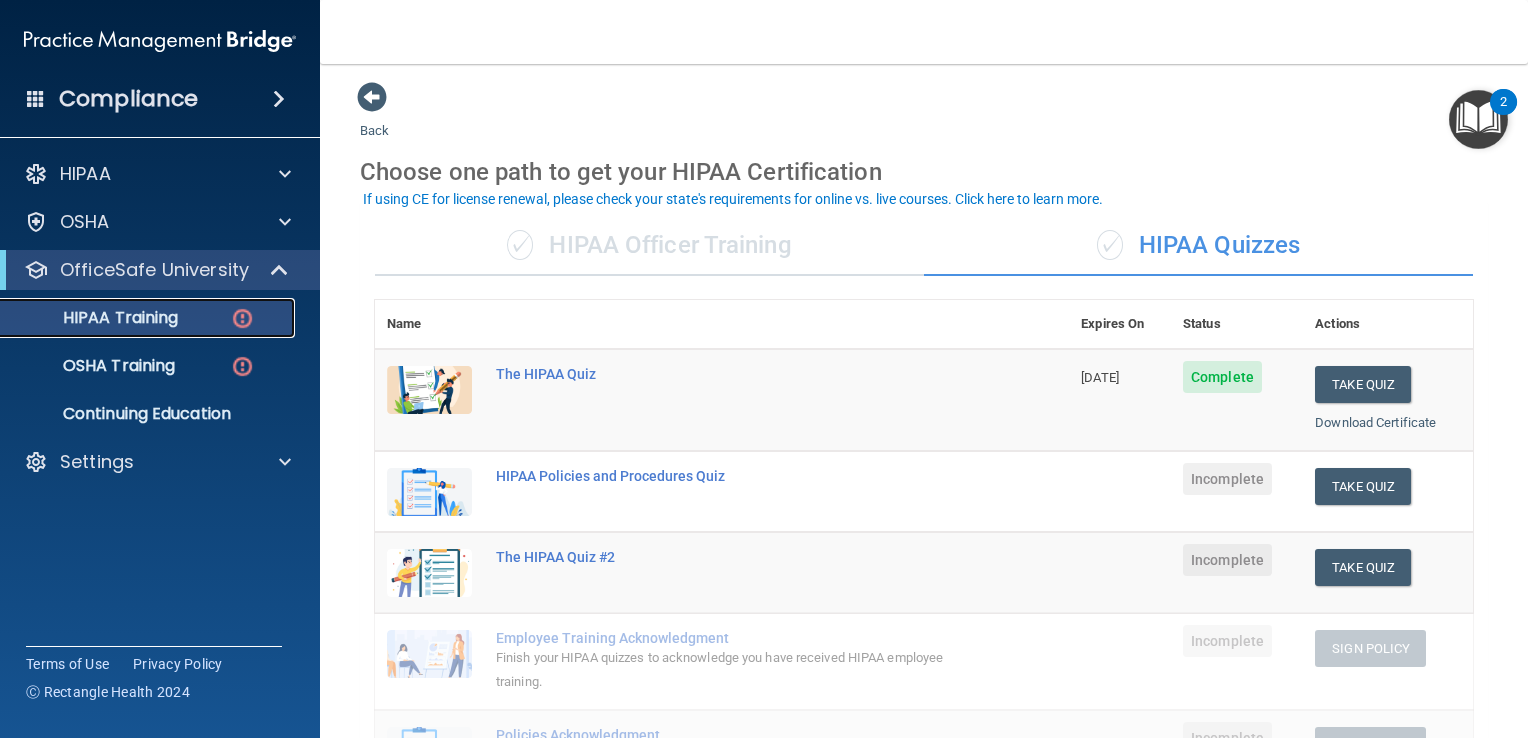 scroll, scrollTop: 0, scrollLeft: 0, axis: both 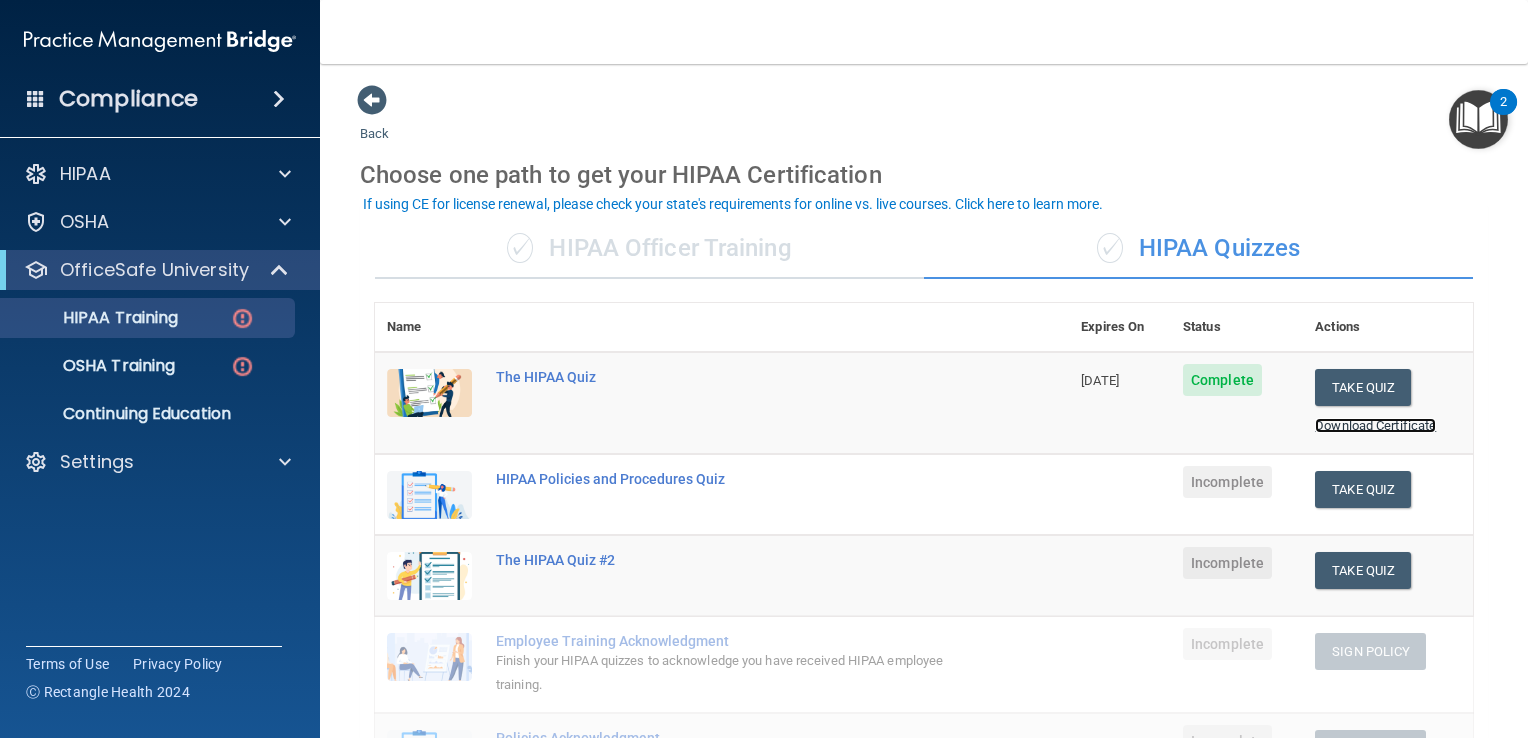 click on "Download Certificate" at bounding box center [1375, 425] 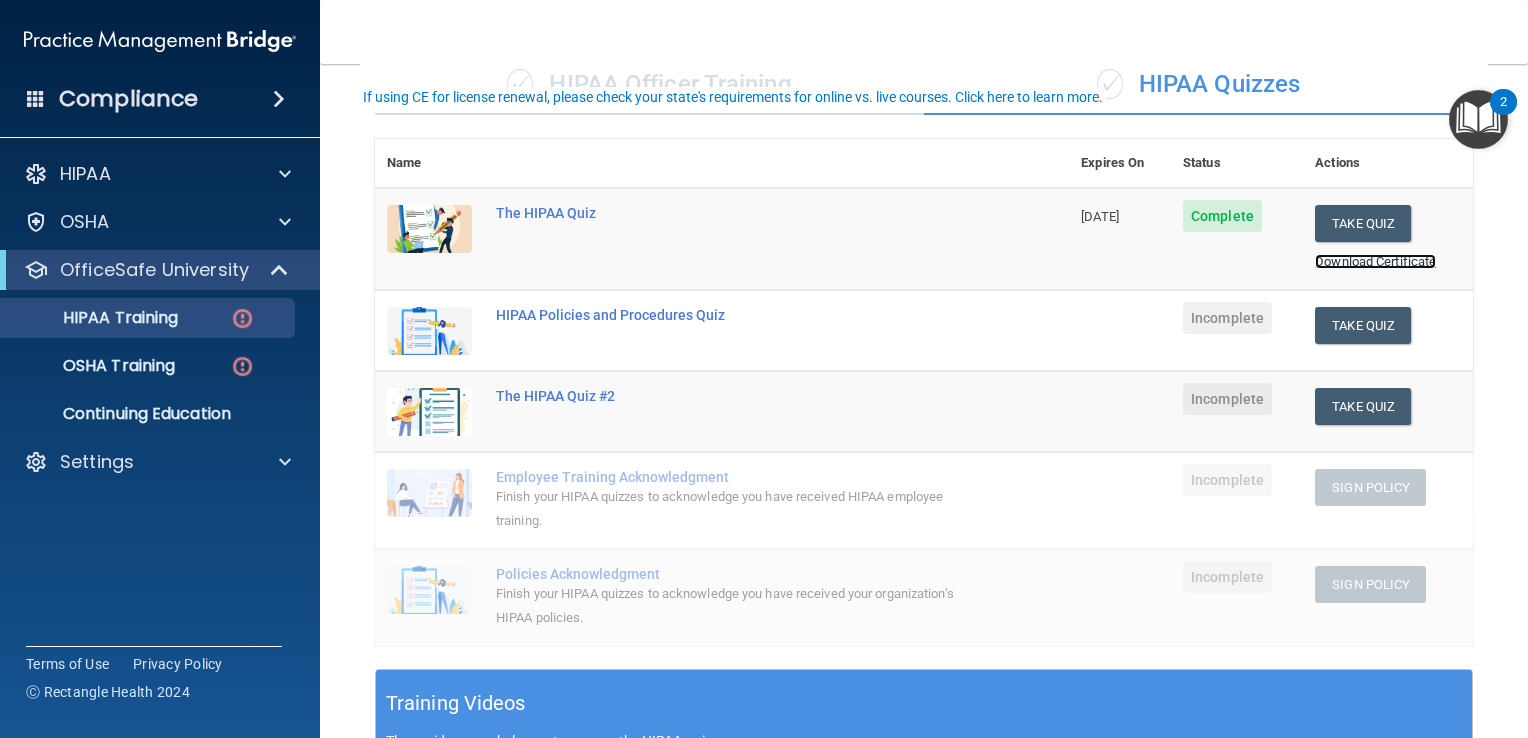 scroll, scrollTop: 100, scrollLeft: 0, axis: vertical 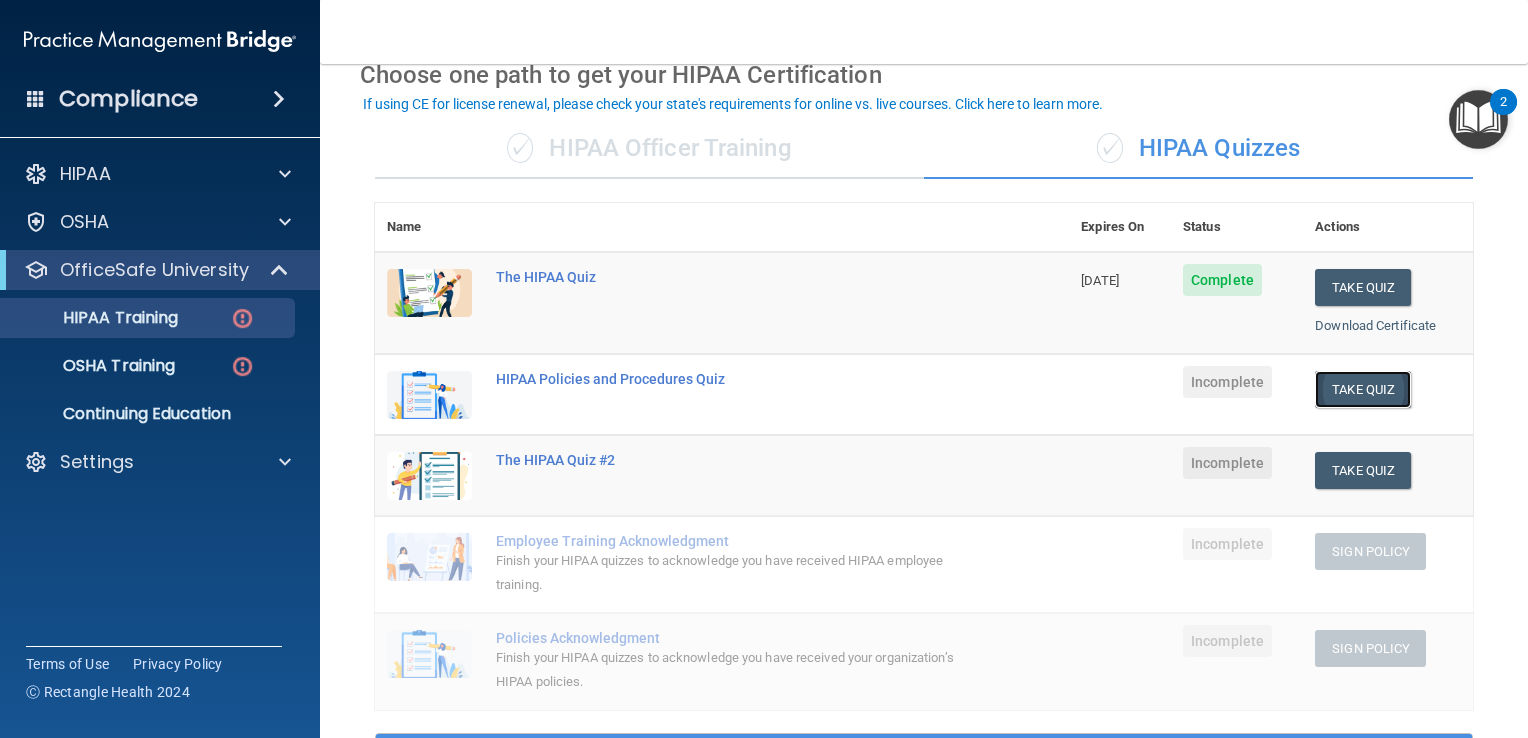 click on "Take Quiz" at bounding box center [1363, 389] 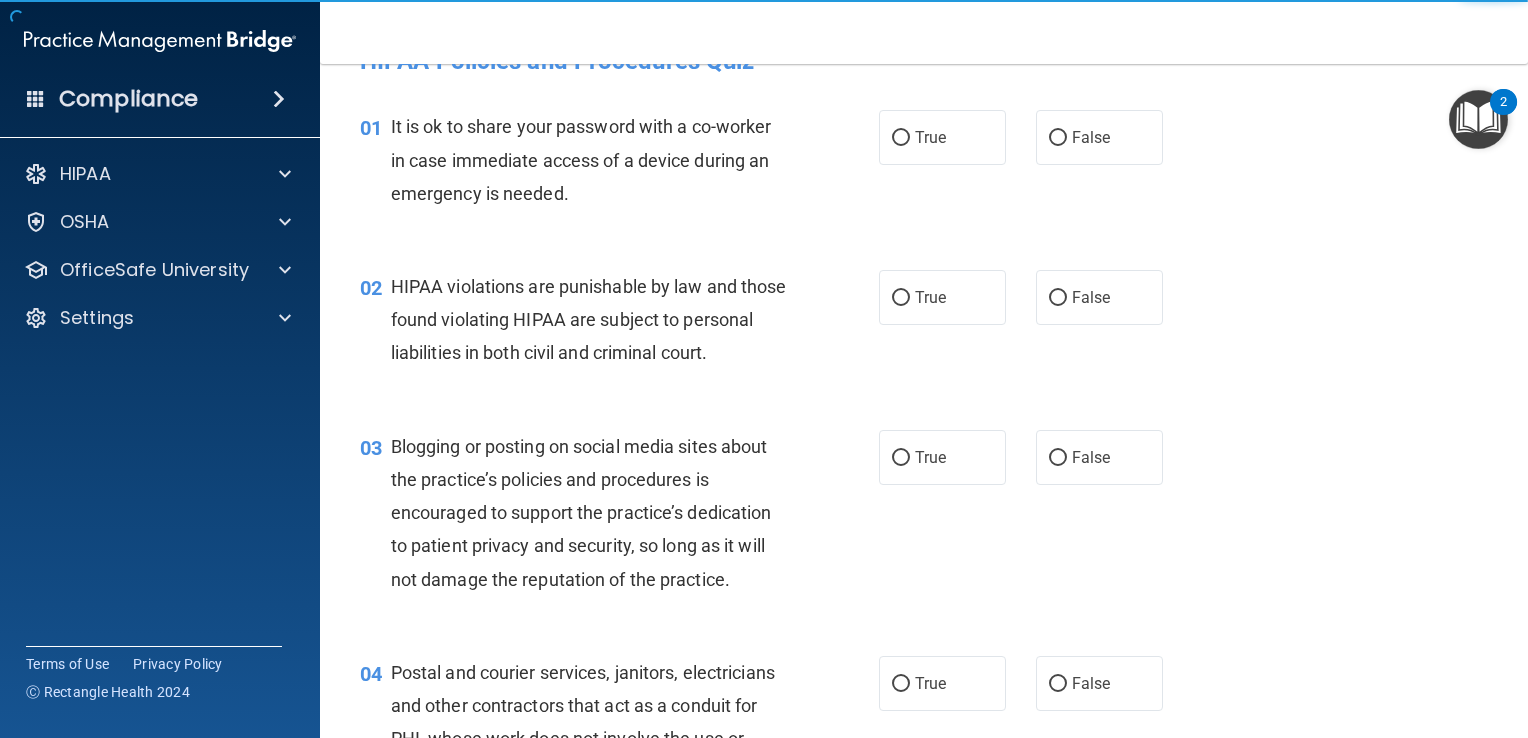 scroll, scrollTop: 0, scrollLeft: 0, axis: both 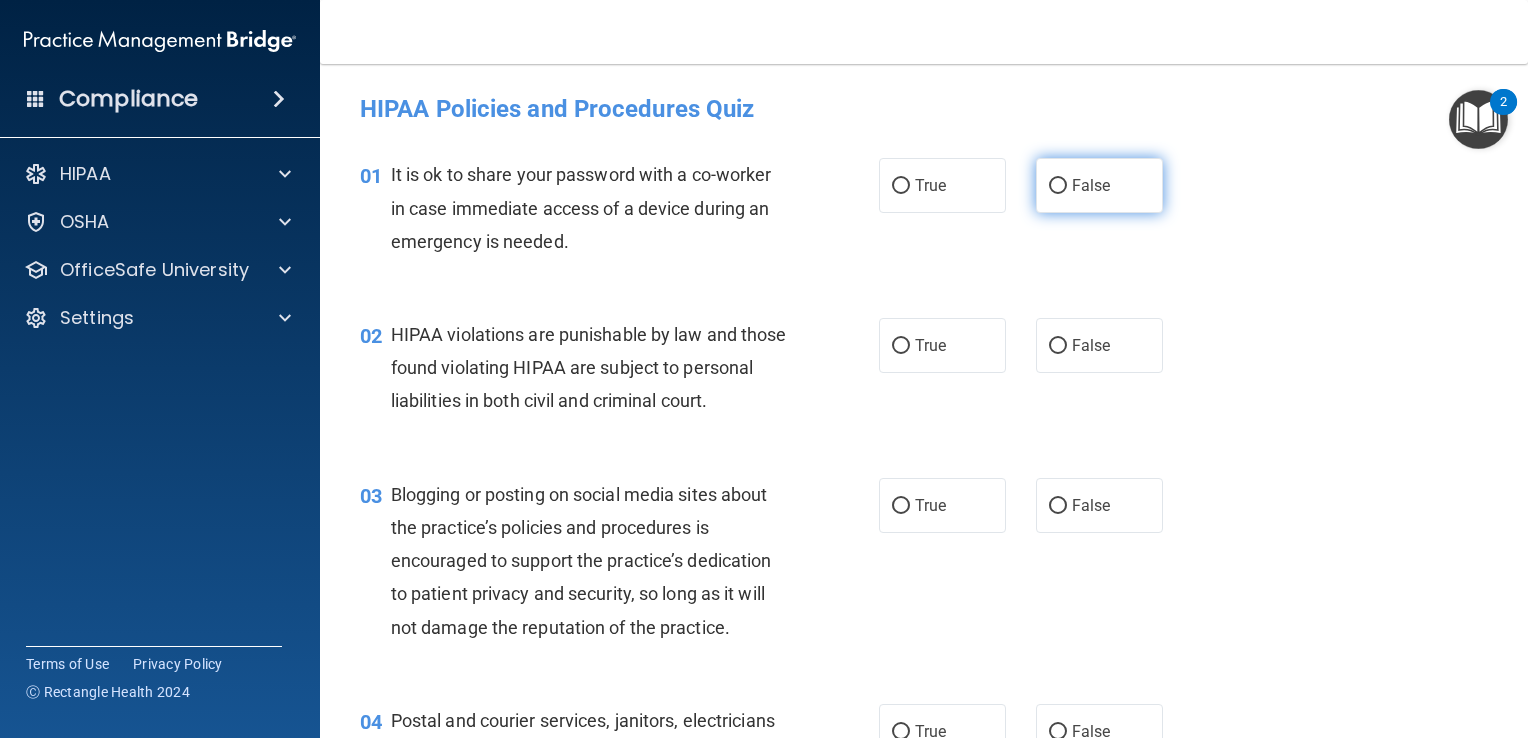 click on "False" at bounding box center (1058, 186) 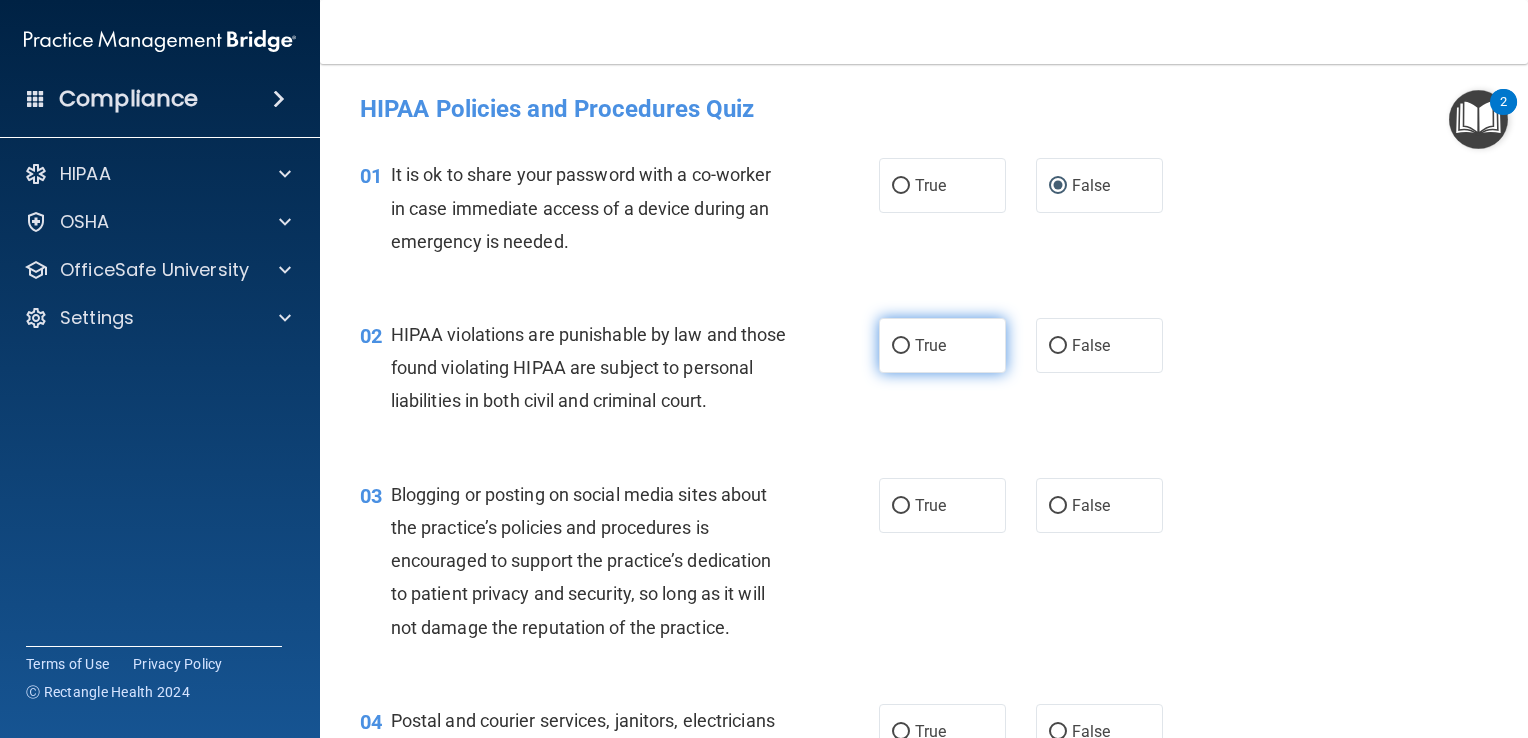 click on "True" at bounding box center [901, 346] 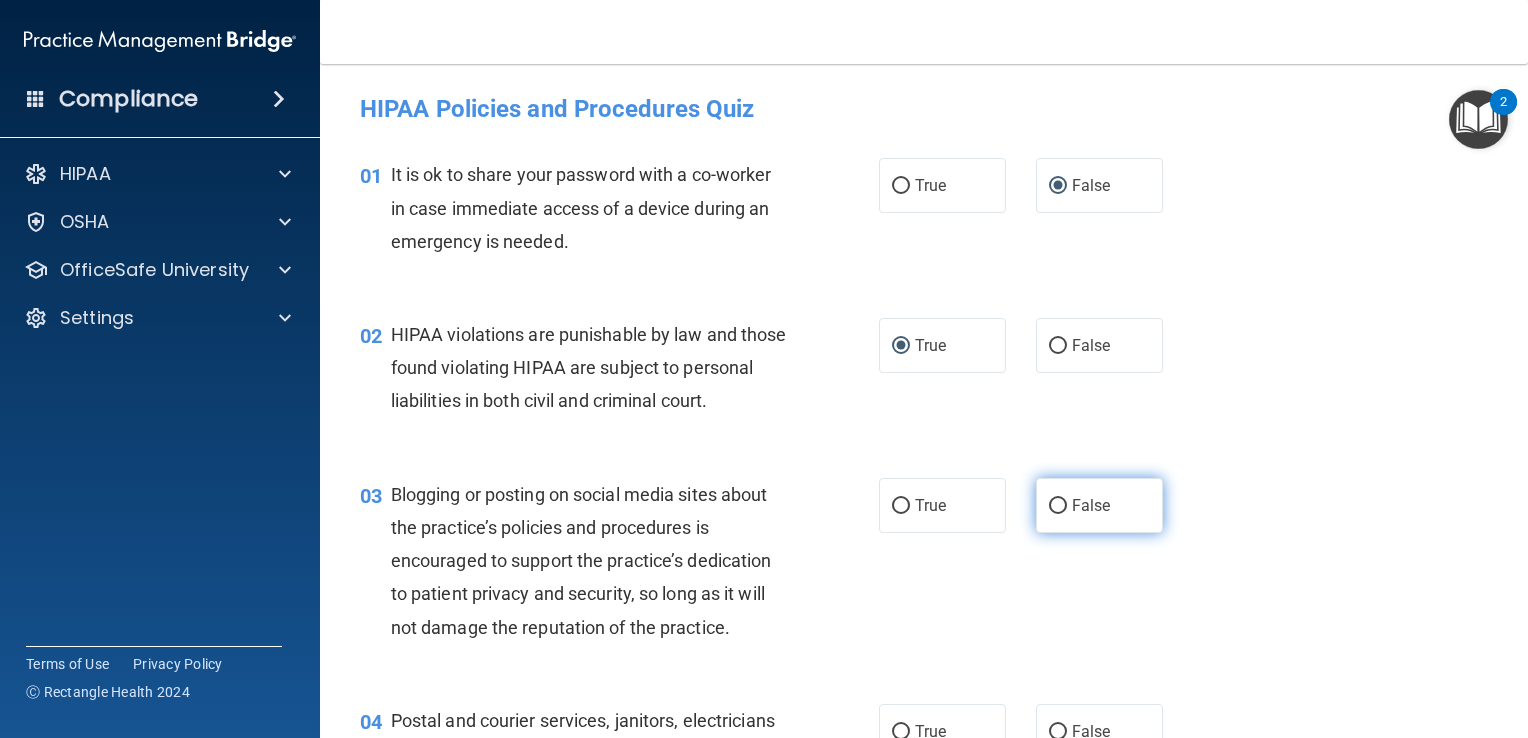 click on "False" at bounding box center [1058, 506] 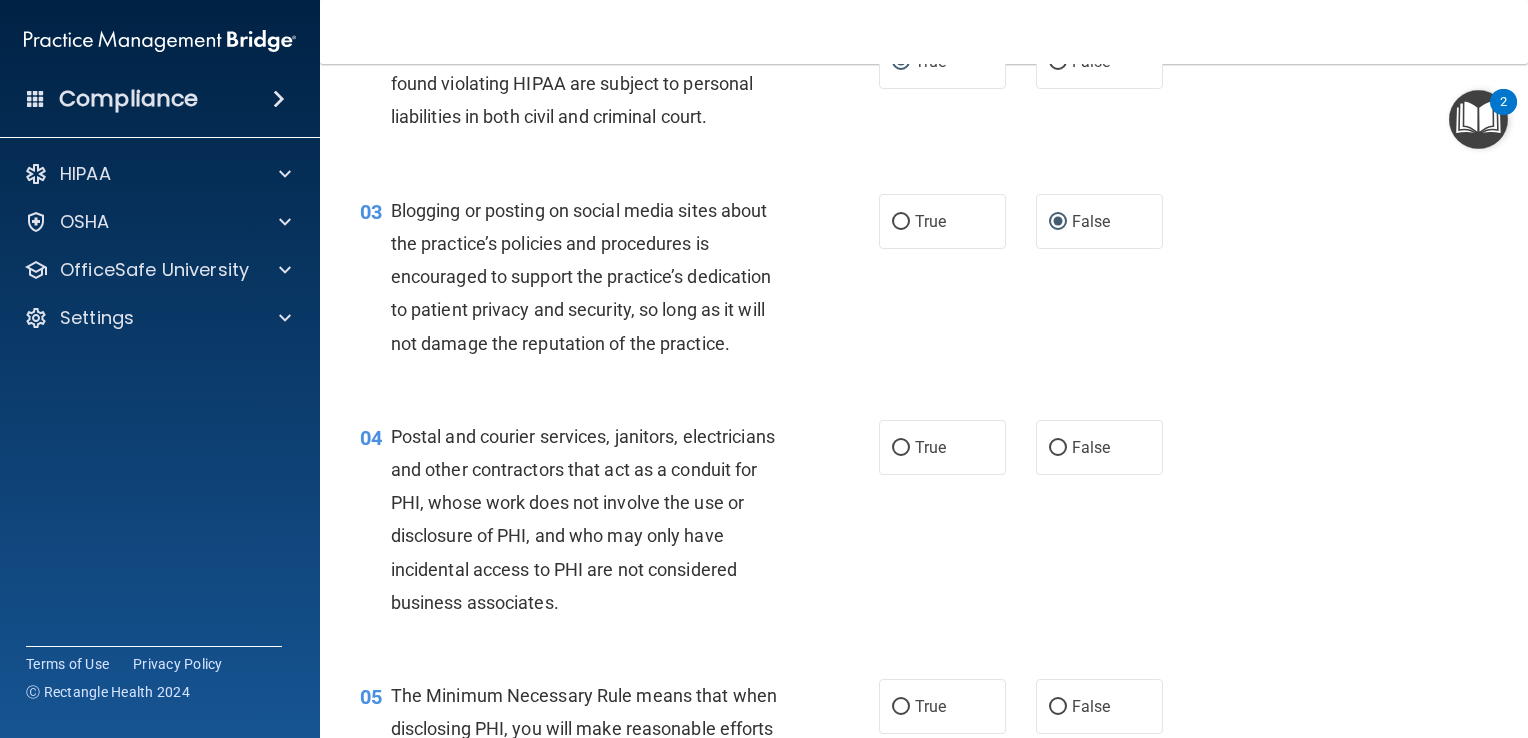 scroll, scrollTop: 300, scrollLeft: 0, axis: vertical 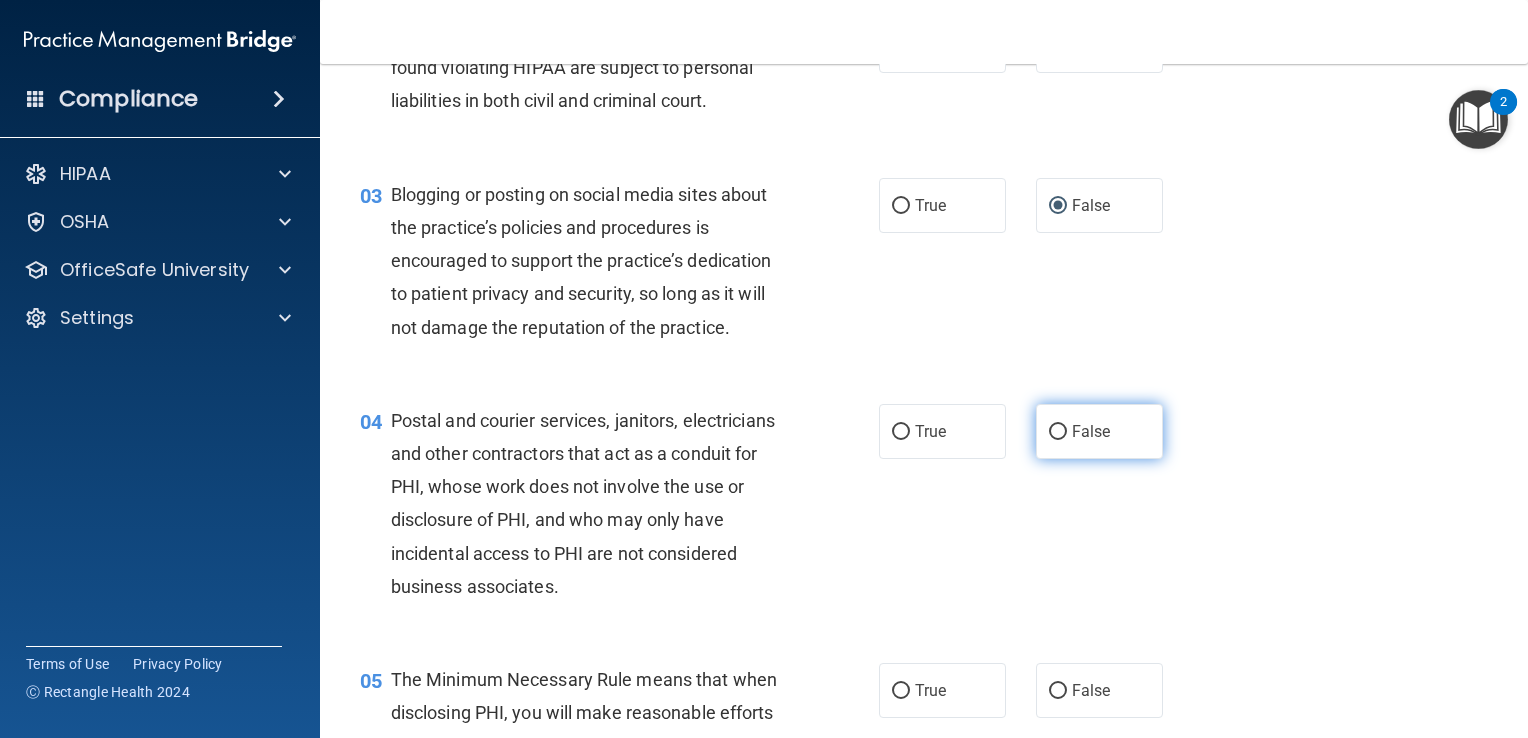 click on "False" at bounding box center [1058, 432] 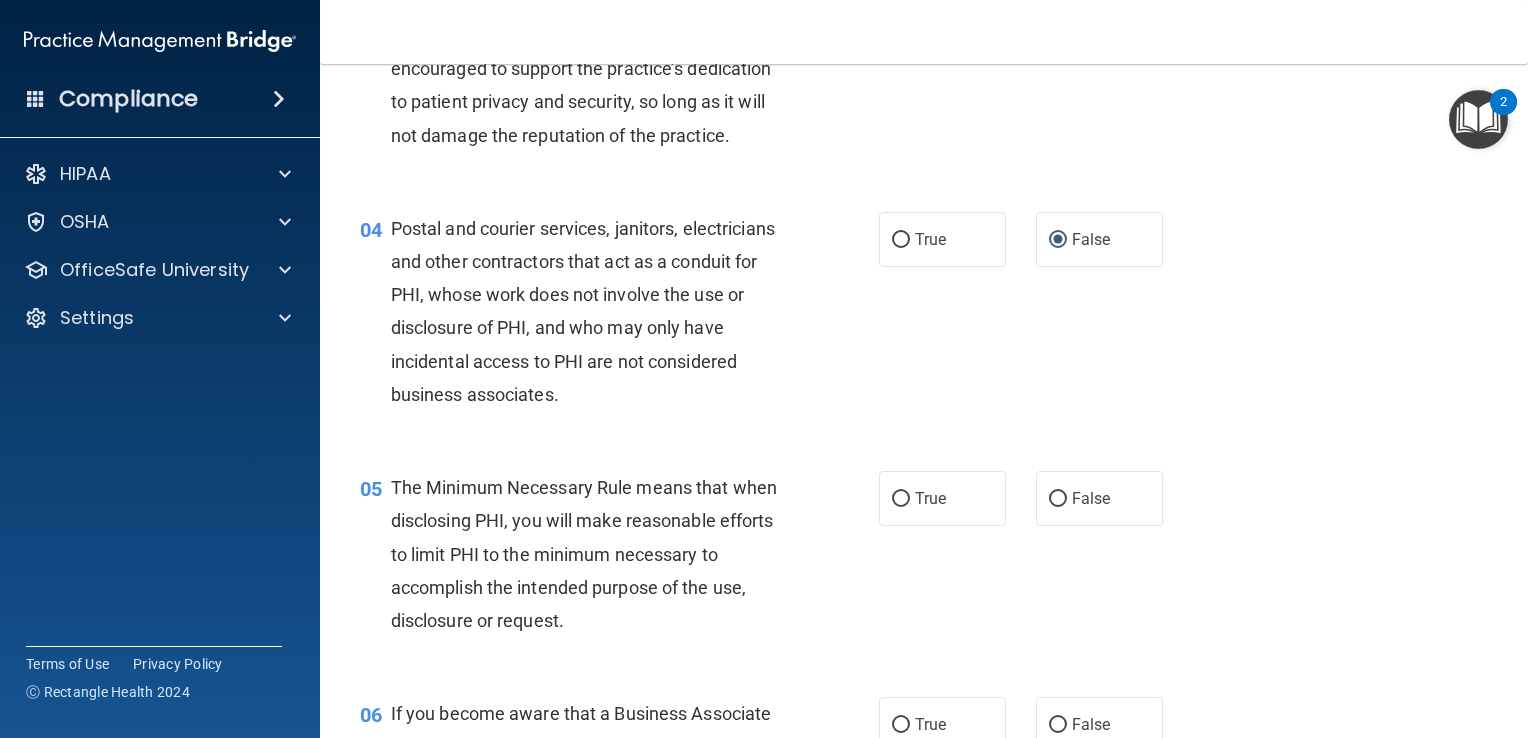scroll, scrollTop: 500, scrollLeft: 0, axis: vertical 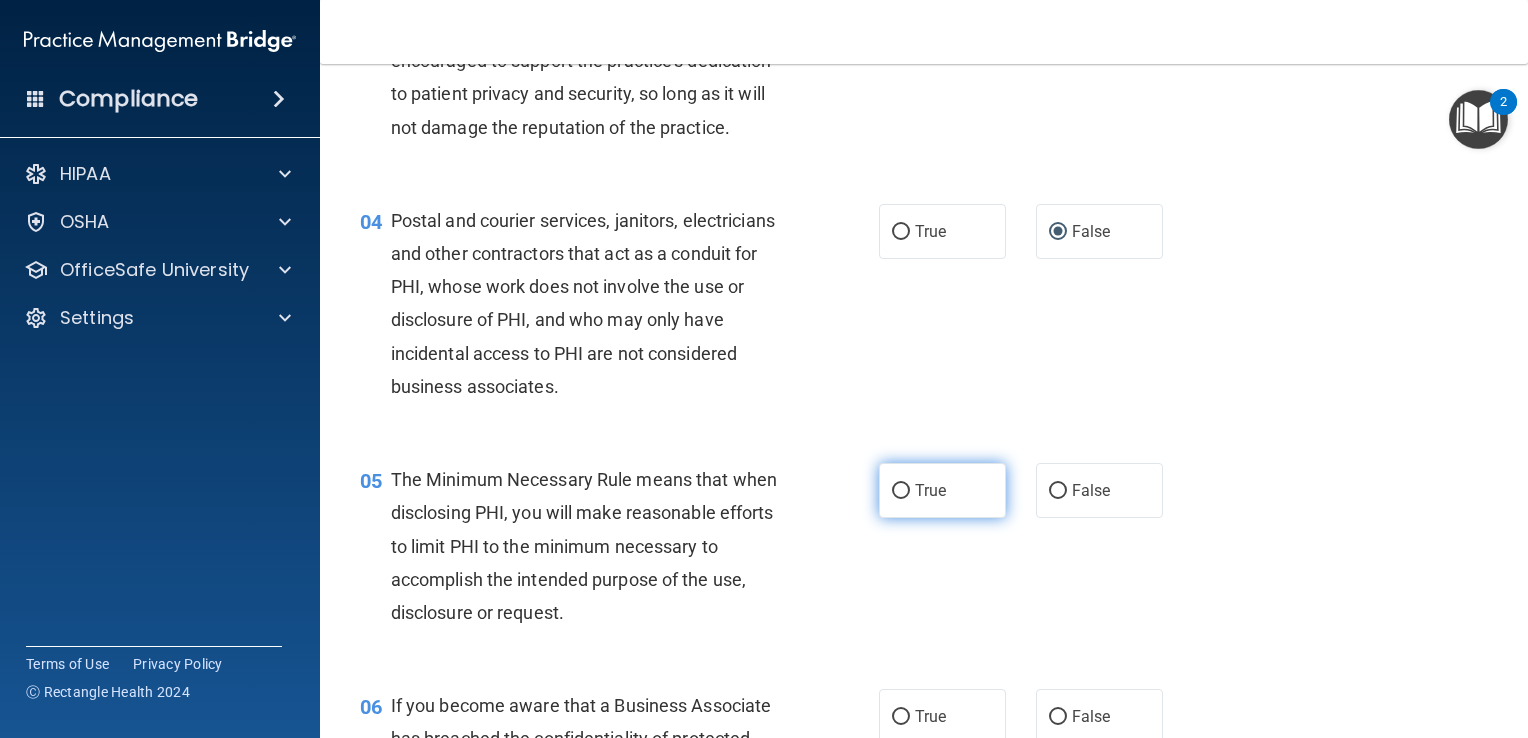 click on "True" at bounding box center [942, 490] 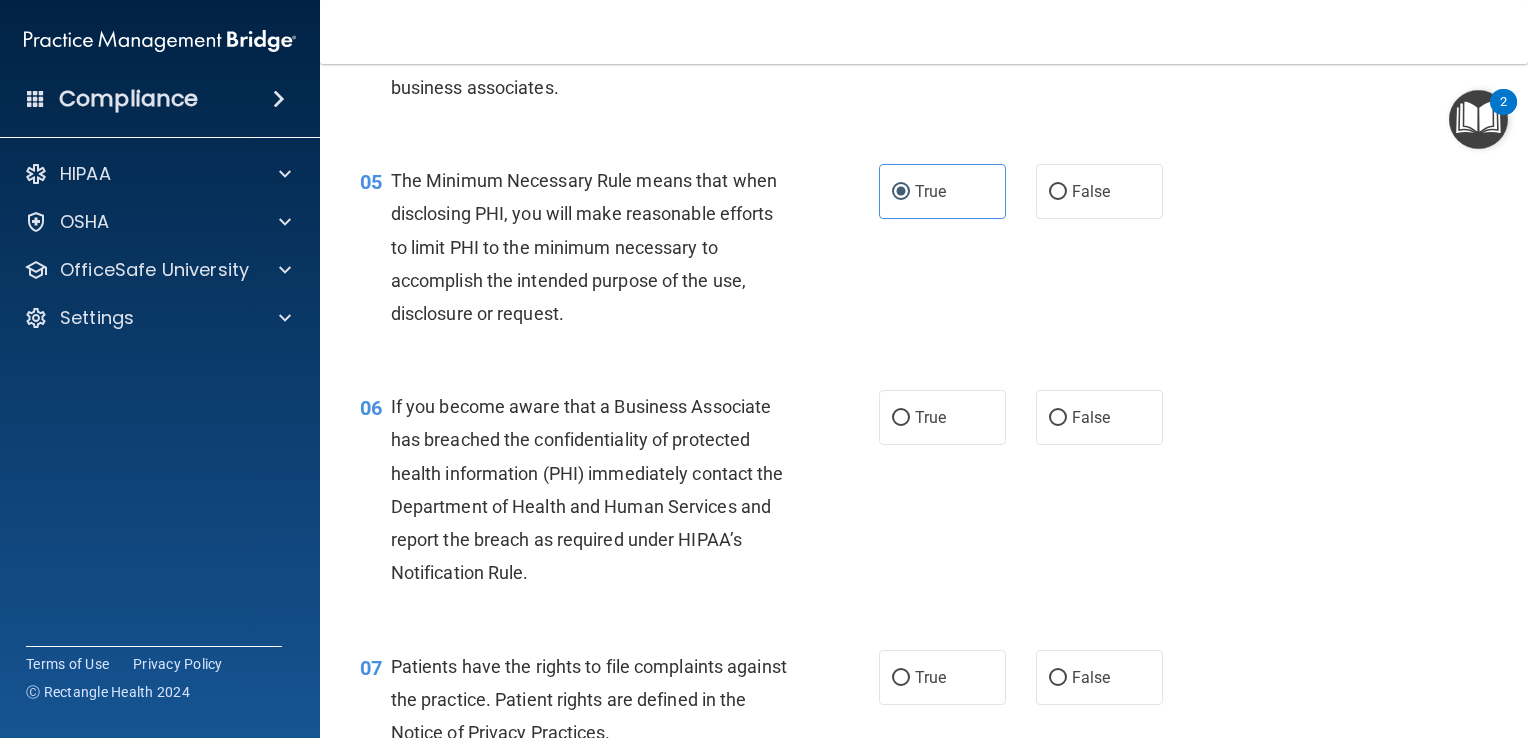 scroll, scrollTop: 800, scrollLeft: 0, axis: vertical 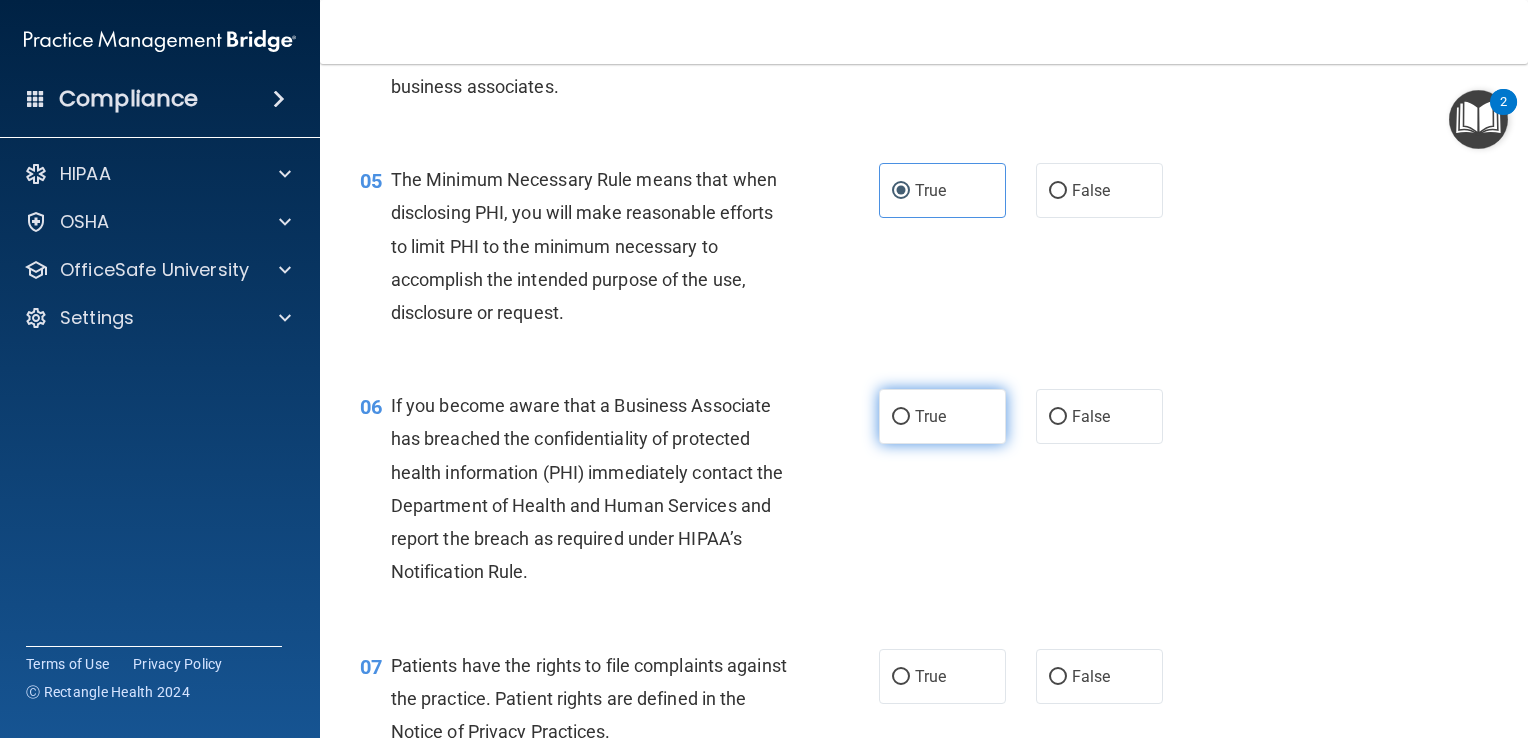 click on "True" at bounding box center (901, 417) 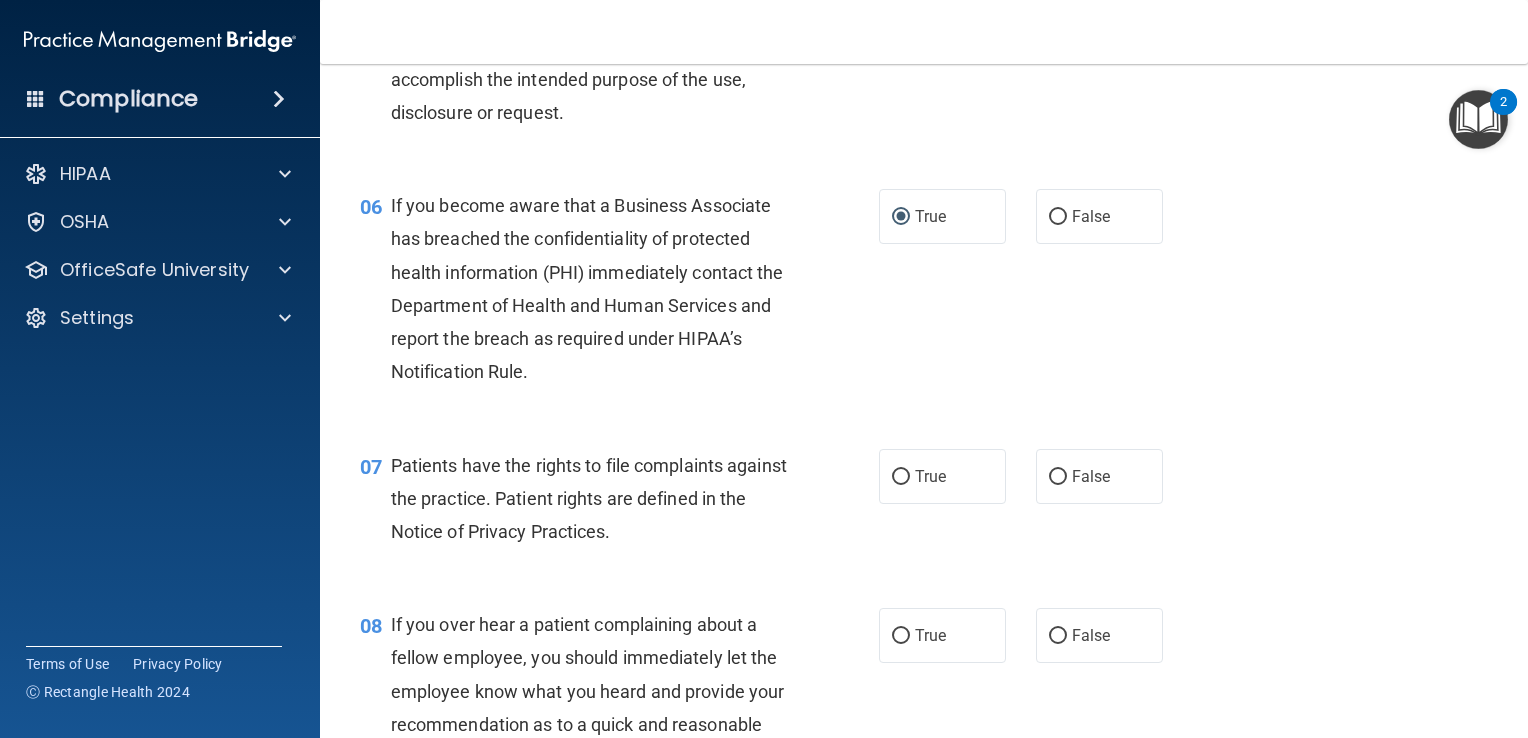 scroll, scrollTop: 1100, scrollLeft: 0, axis: vertical 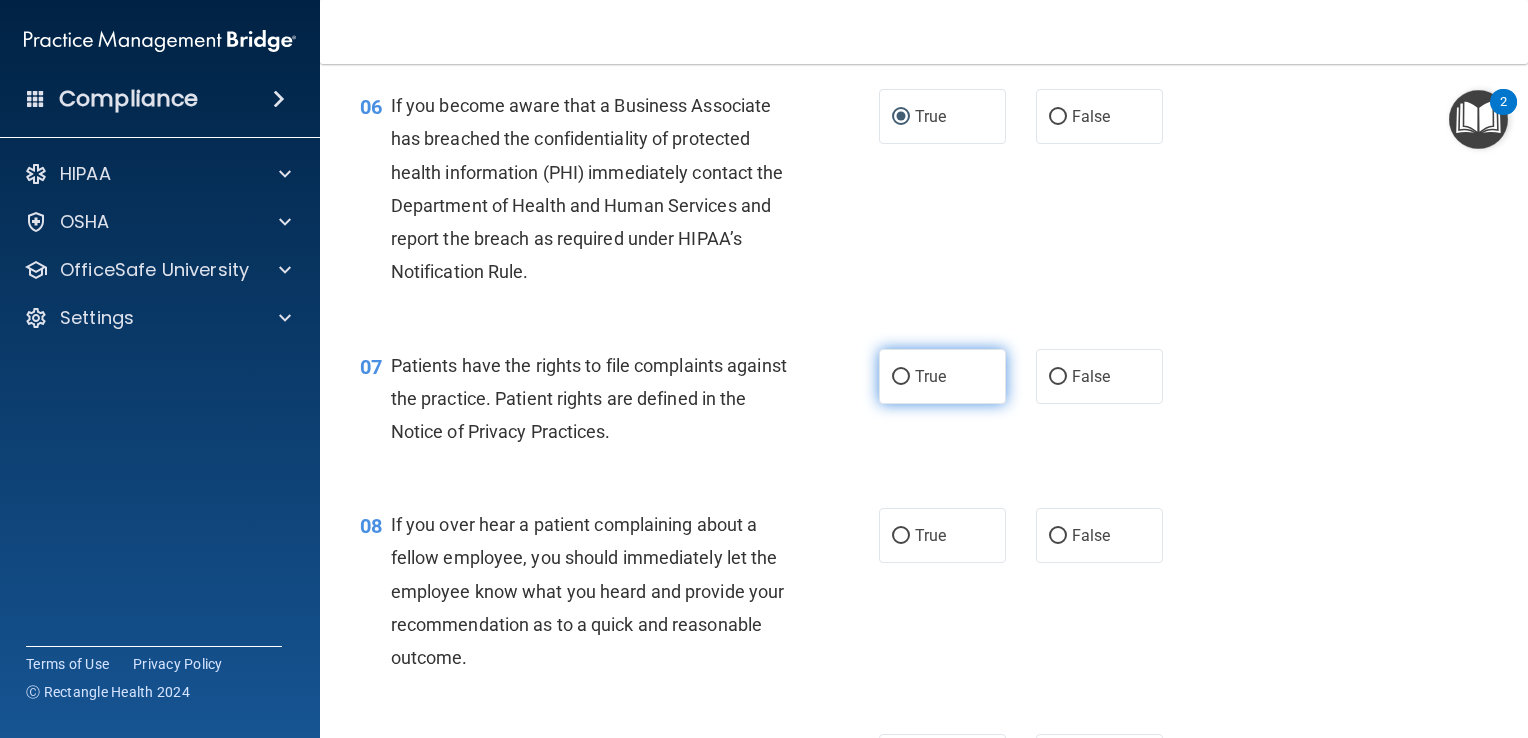 click on "True" at bounding box center [930, 376] 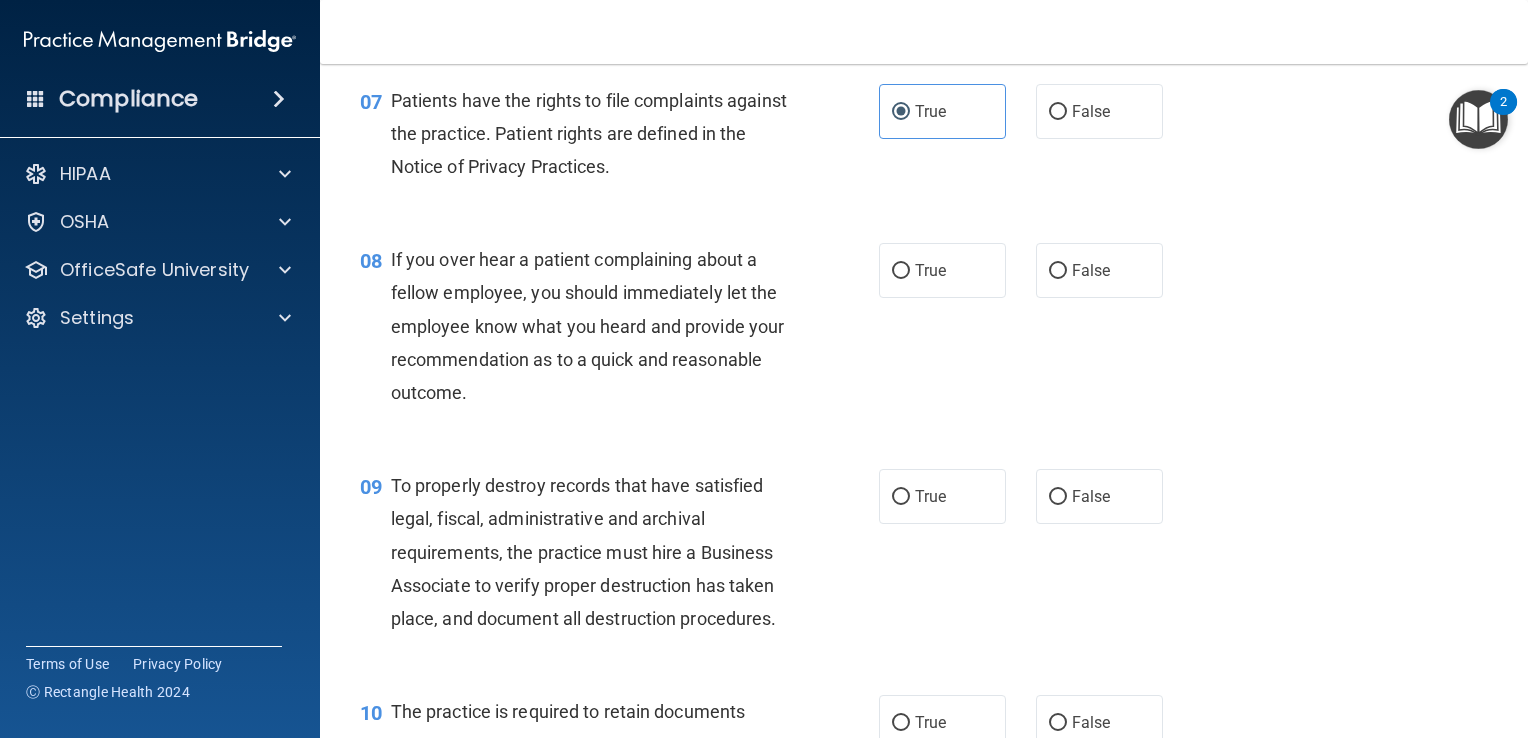 scroll, scrollTop: 1400, scrollLeft: 0, axis: vertical 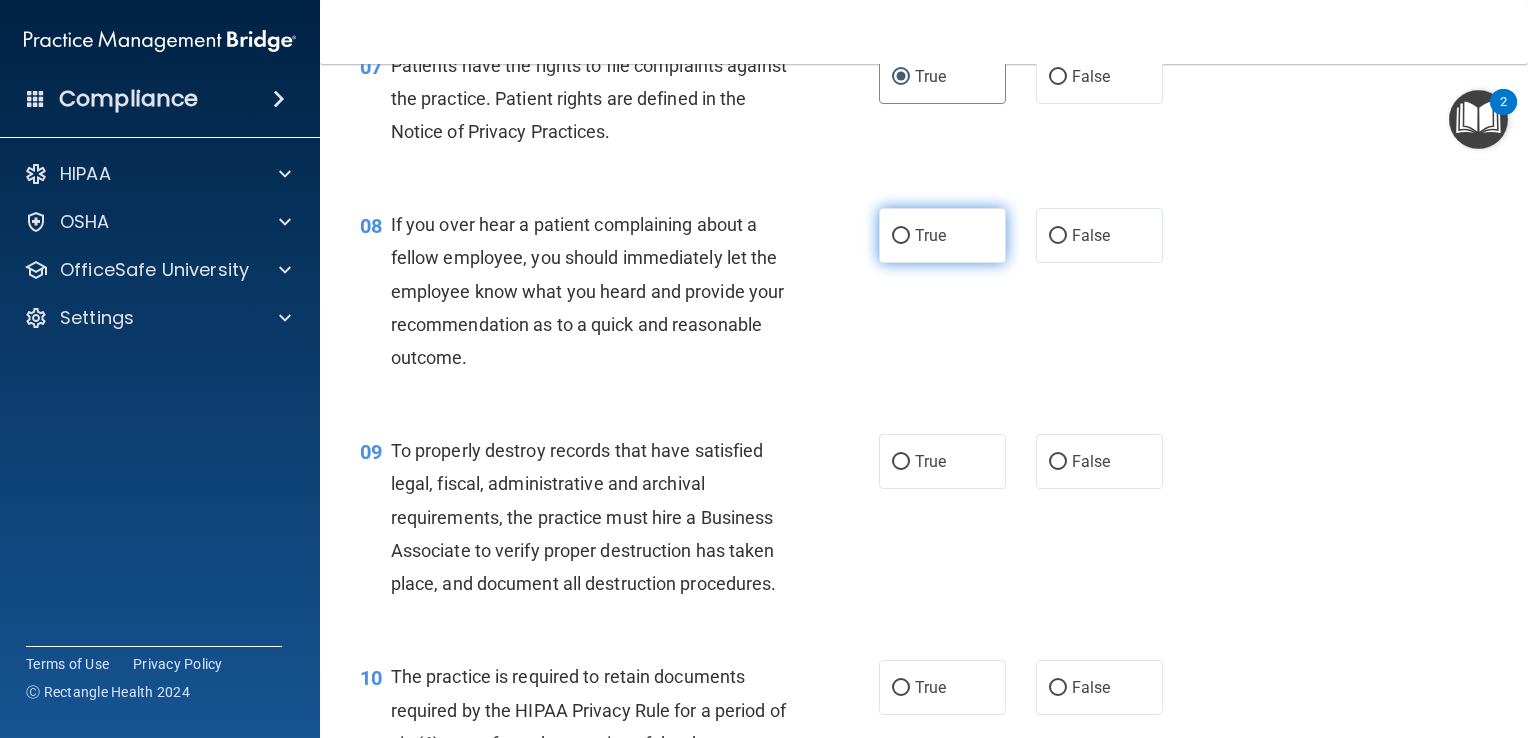 click on "True" at bounding box center (930, 235) 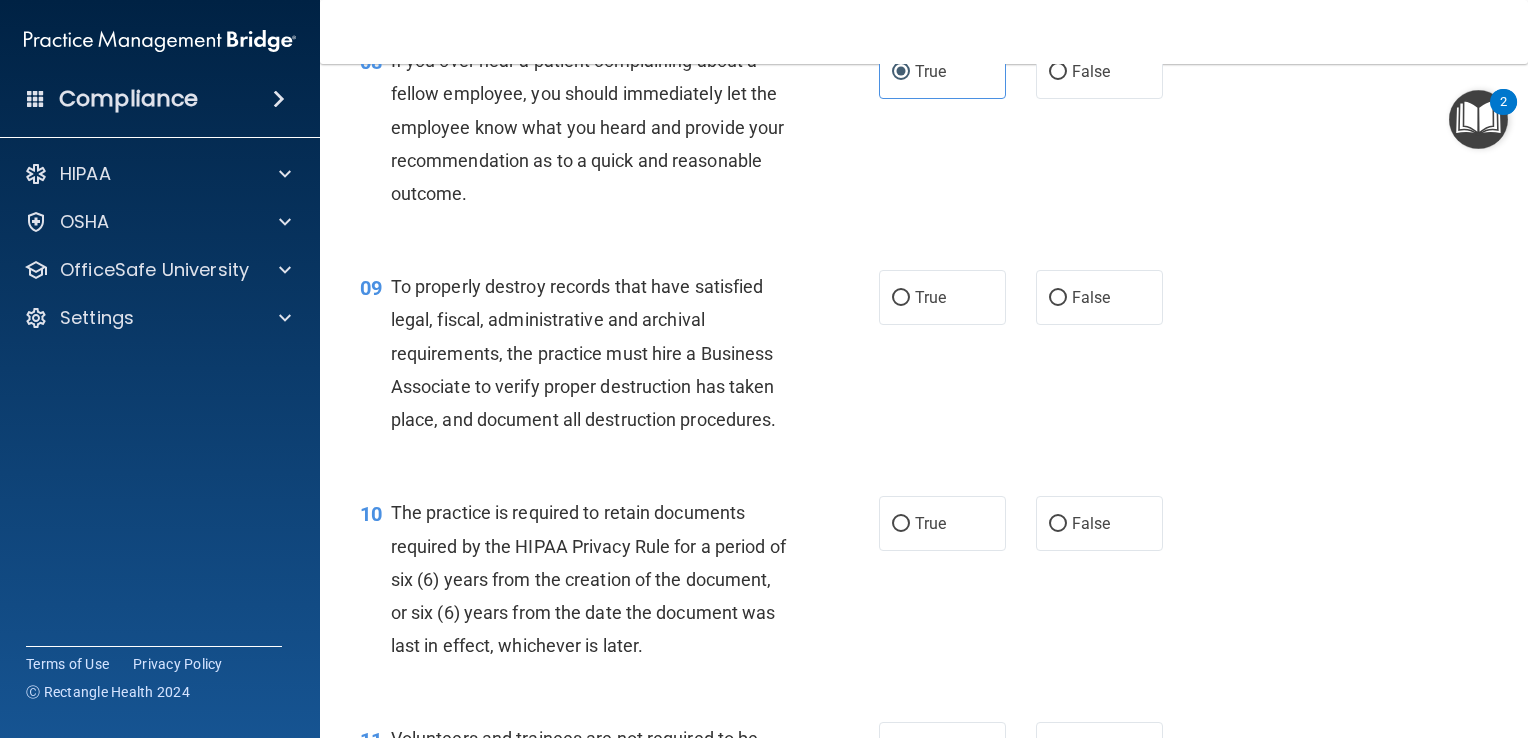 scroll, scrollTop: 1600, scrollLeft: 0, axis: vertical 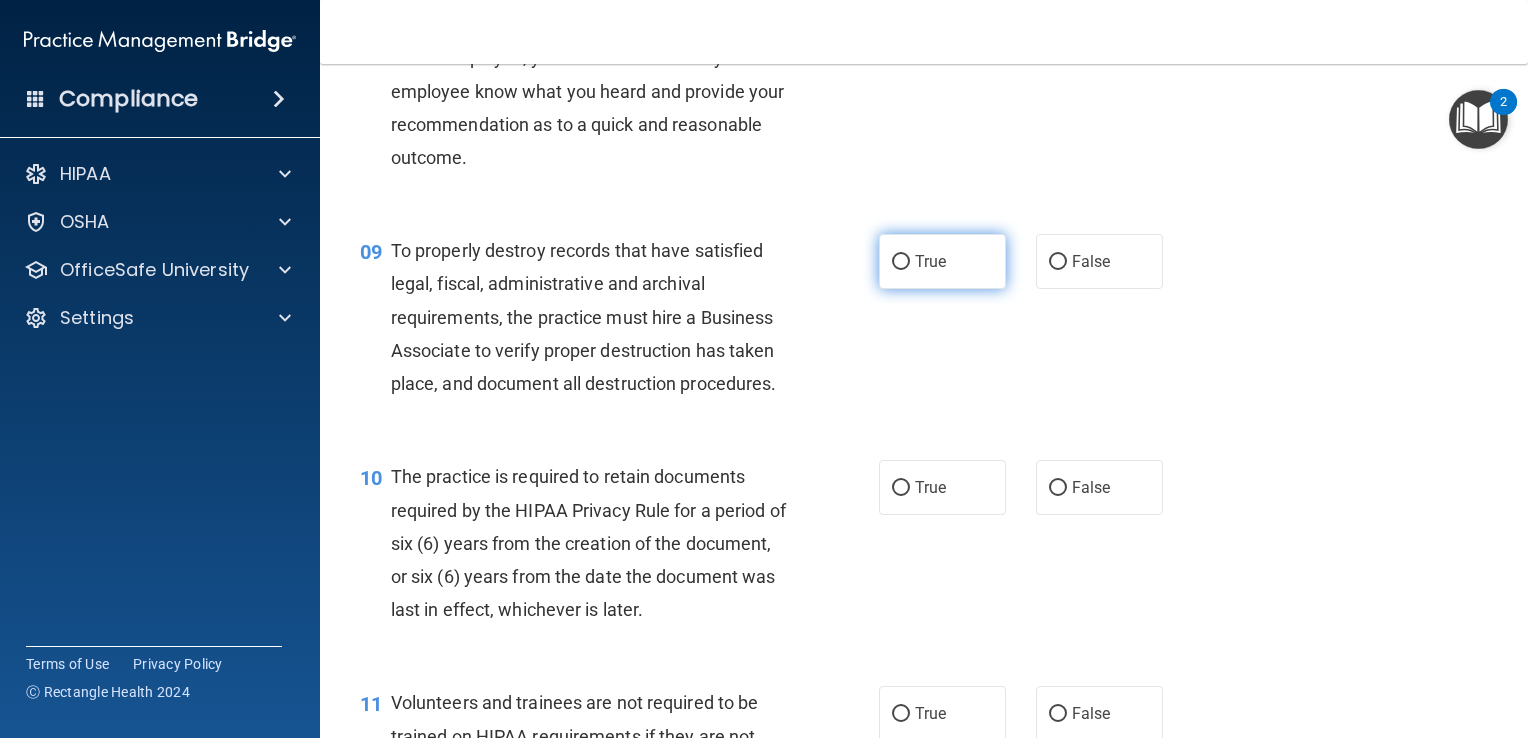 click on "True" at bounding box center (942, 261) 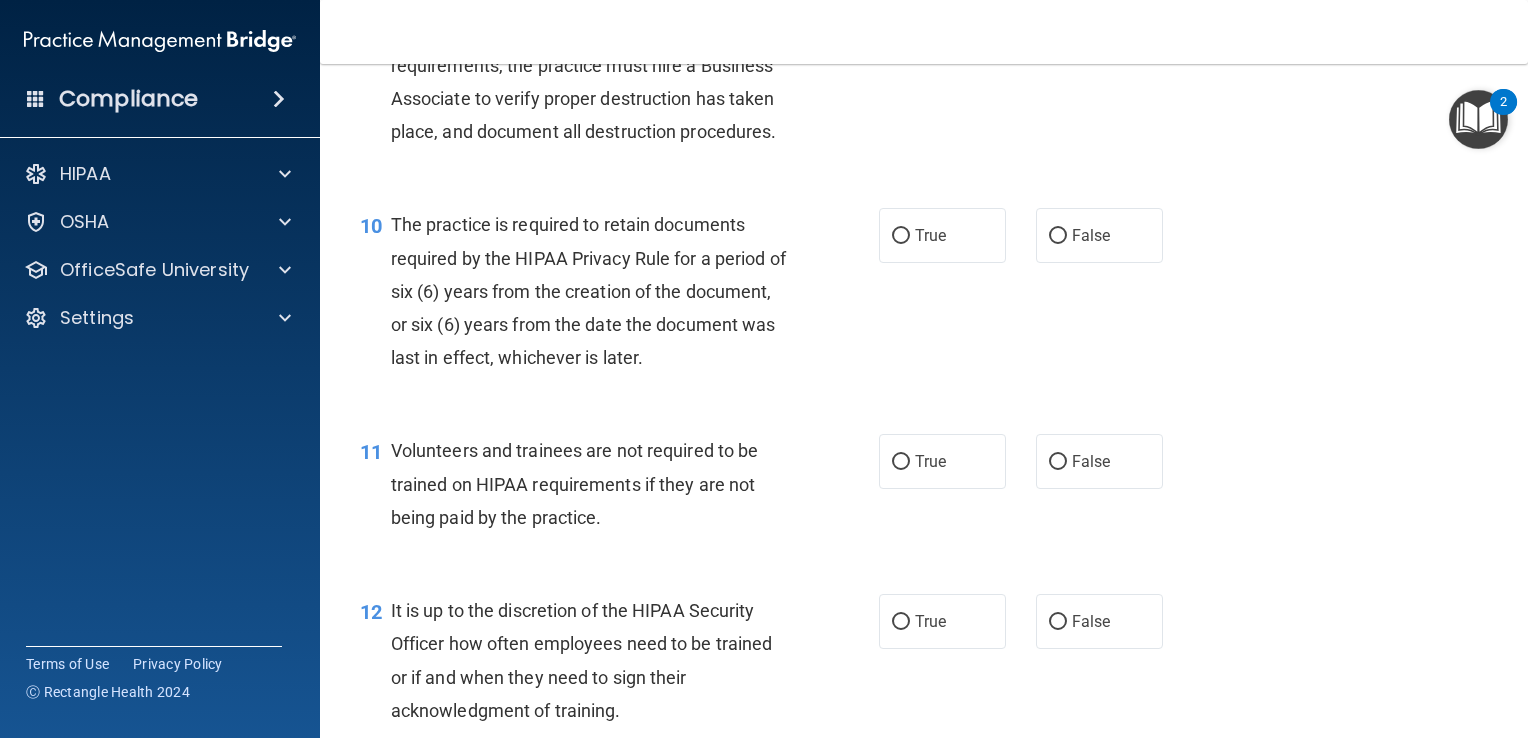 scroll, scrollTop: 1900, scrollLeft: 0, axis: vertical 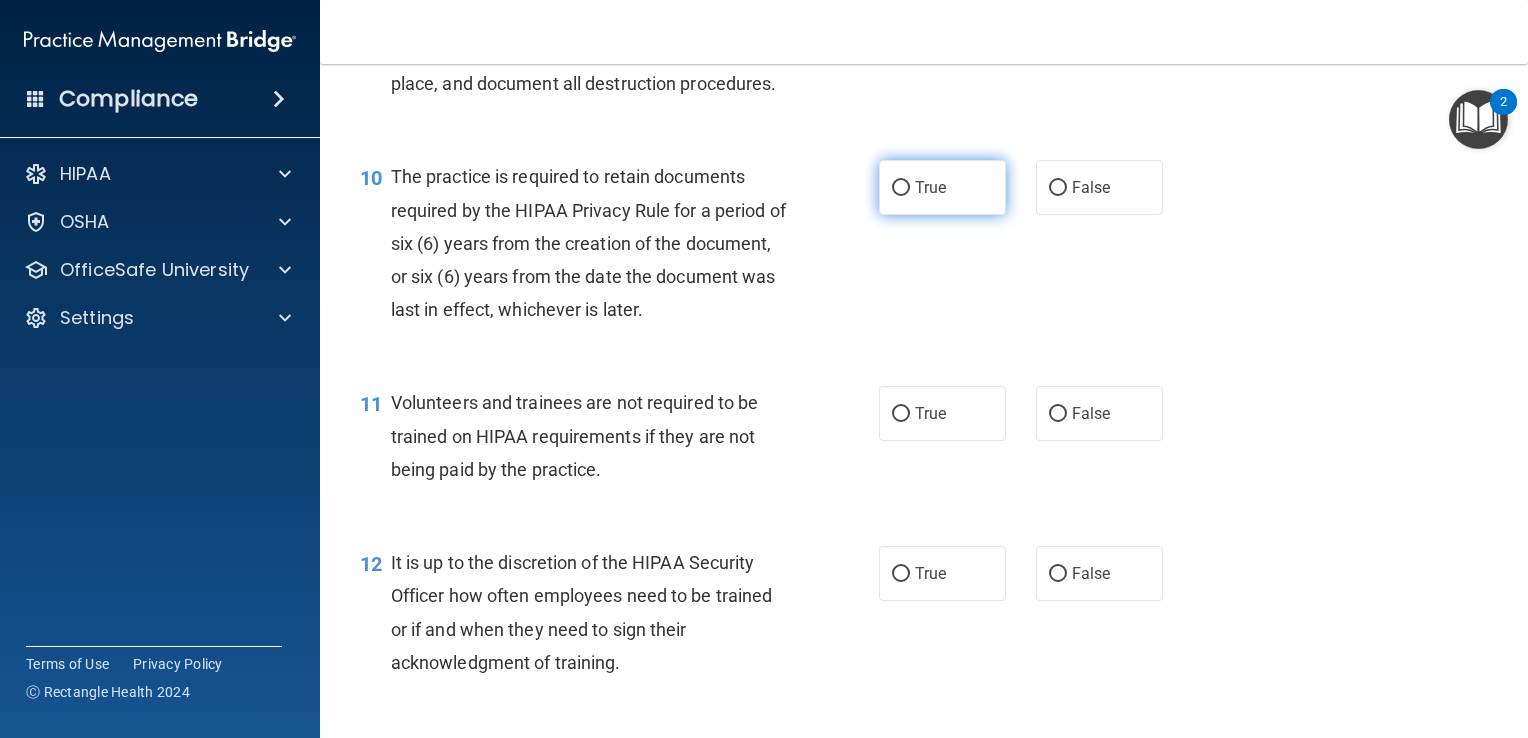 click on "True" at bounding box center [901, 188] 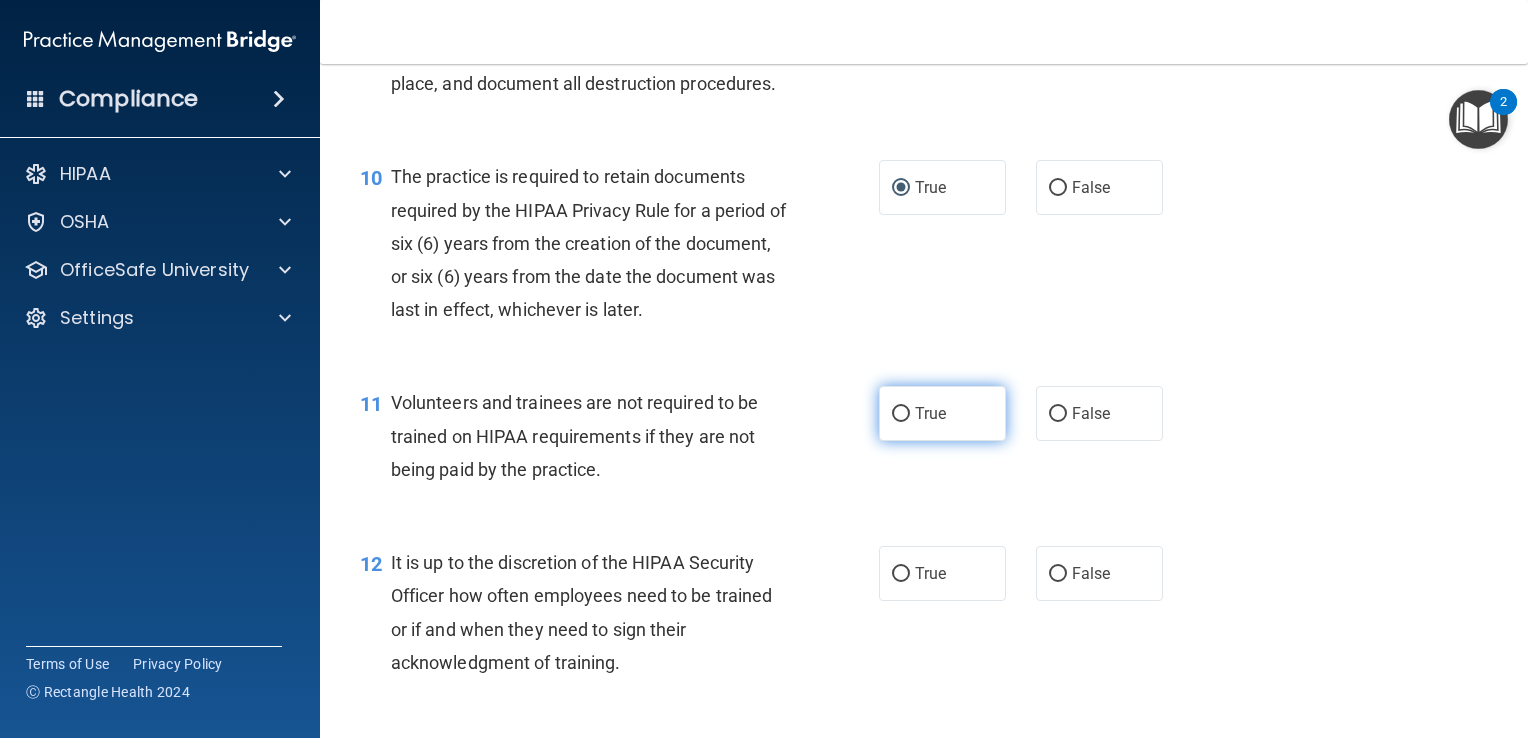 click on "True" at bounding box center (942, 413) 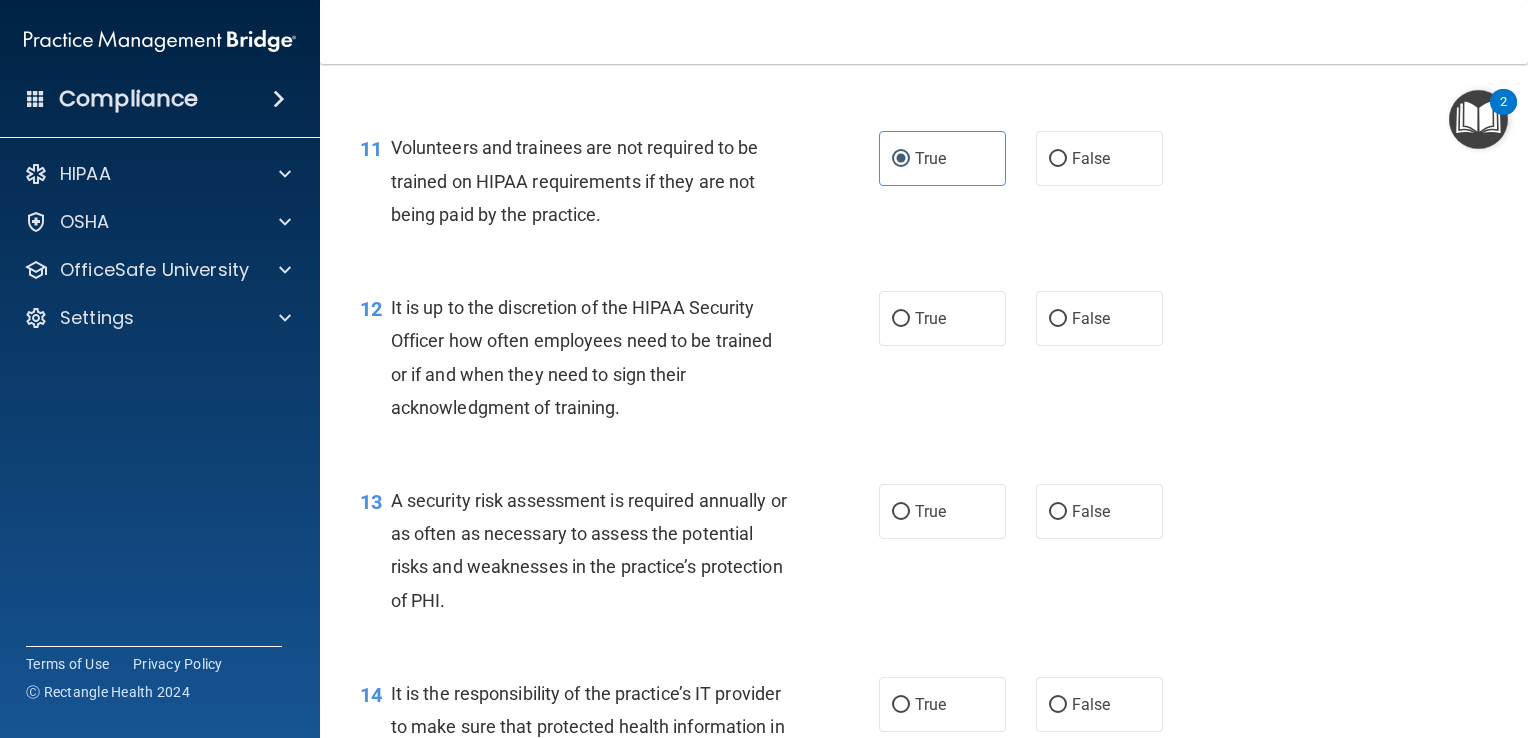 scroll, scrollTop: 2200, scrollLeft: 0, axis: vertical 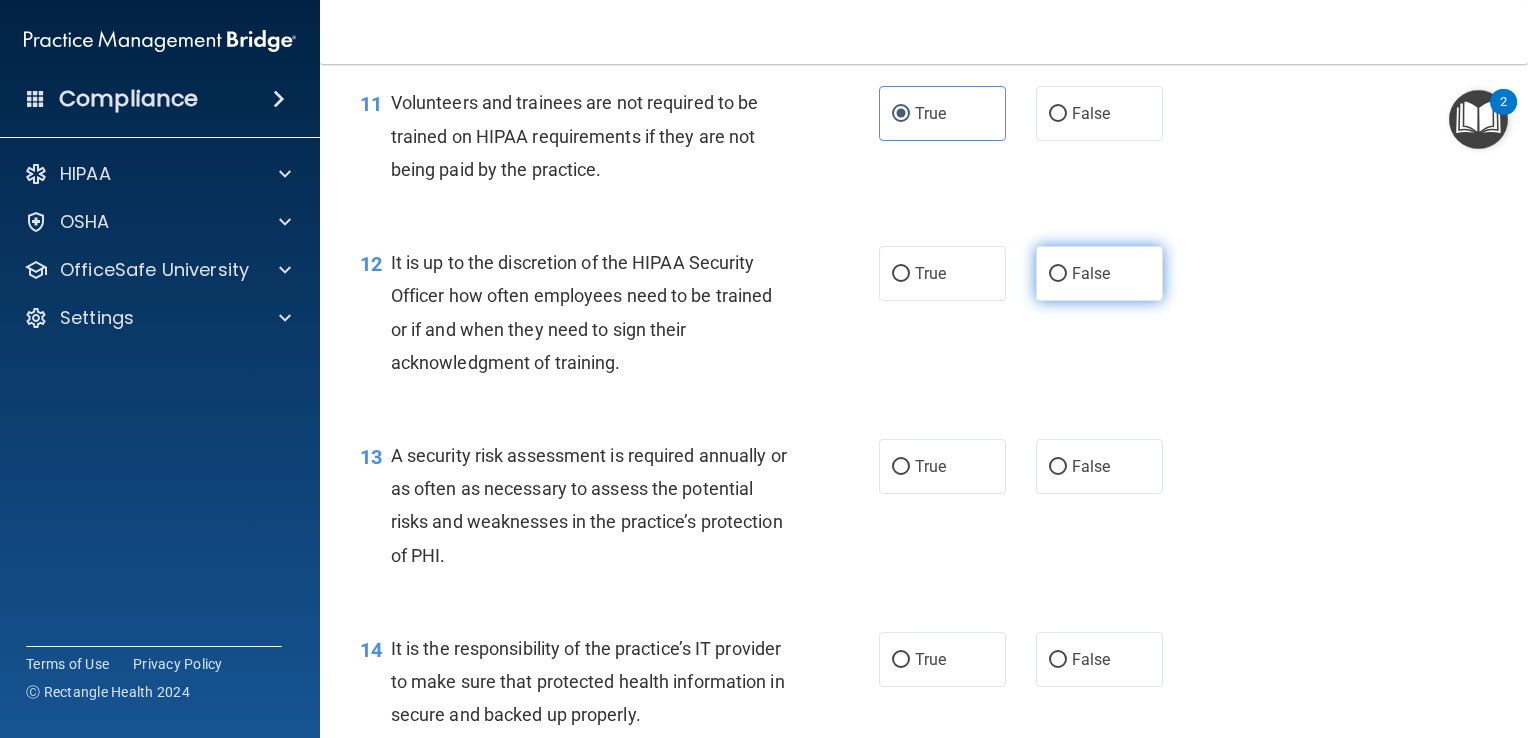 click on "False" at bounding box center [1058, 274] 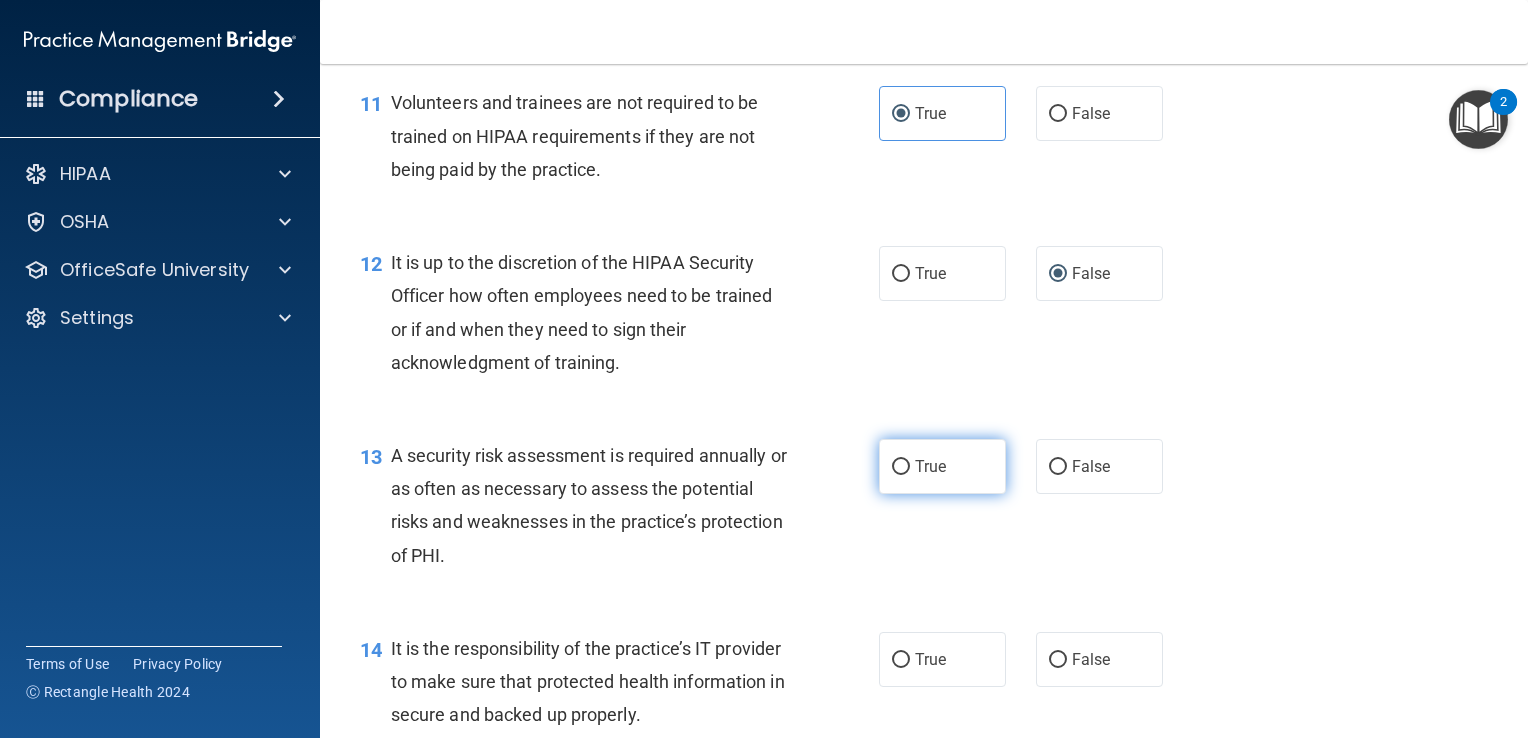click on "True" at bounding box center [901, 467] 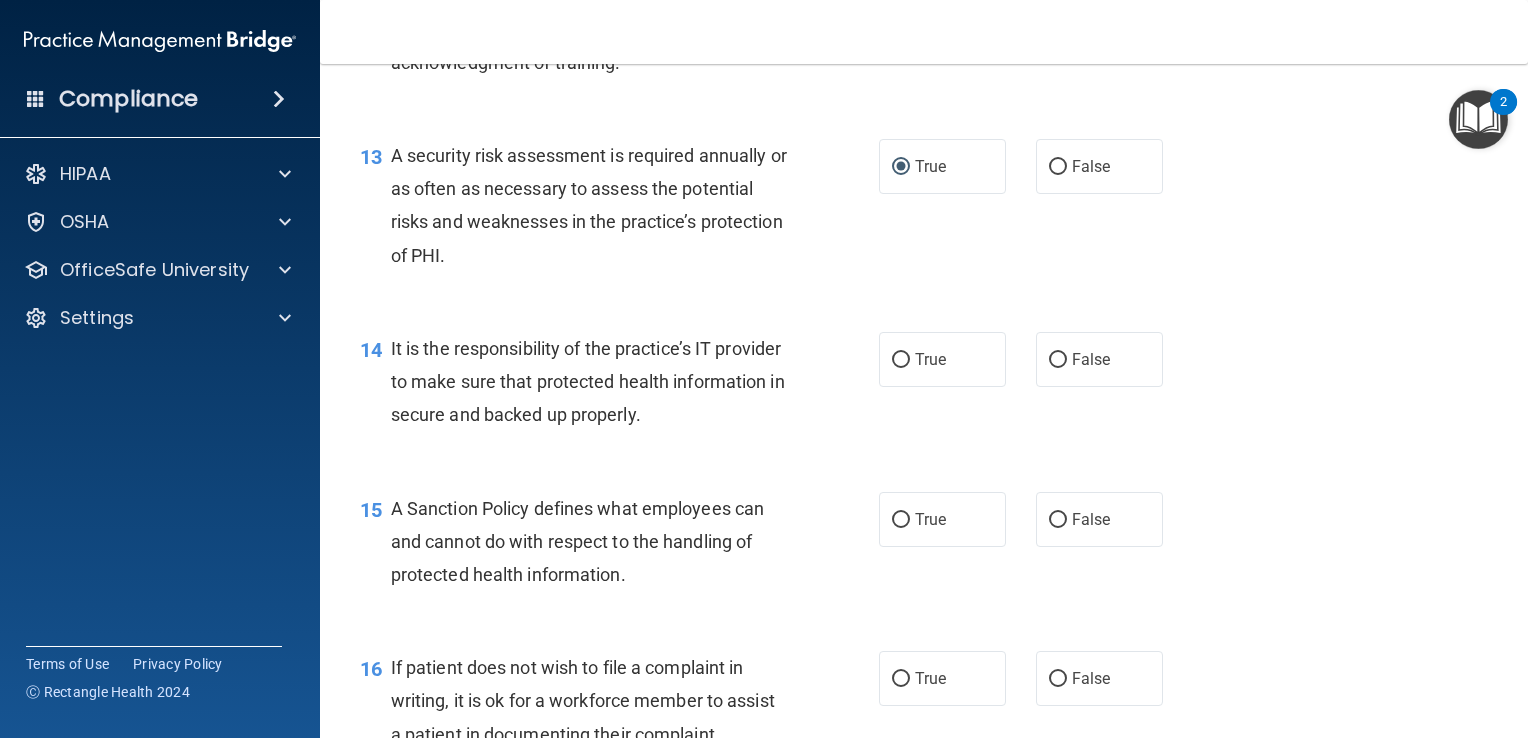 scroll, scrollTop: 2600, scrollLeft: 0, axis: vertical 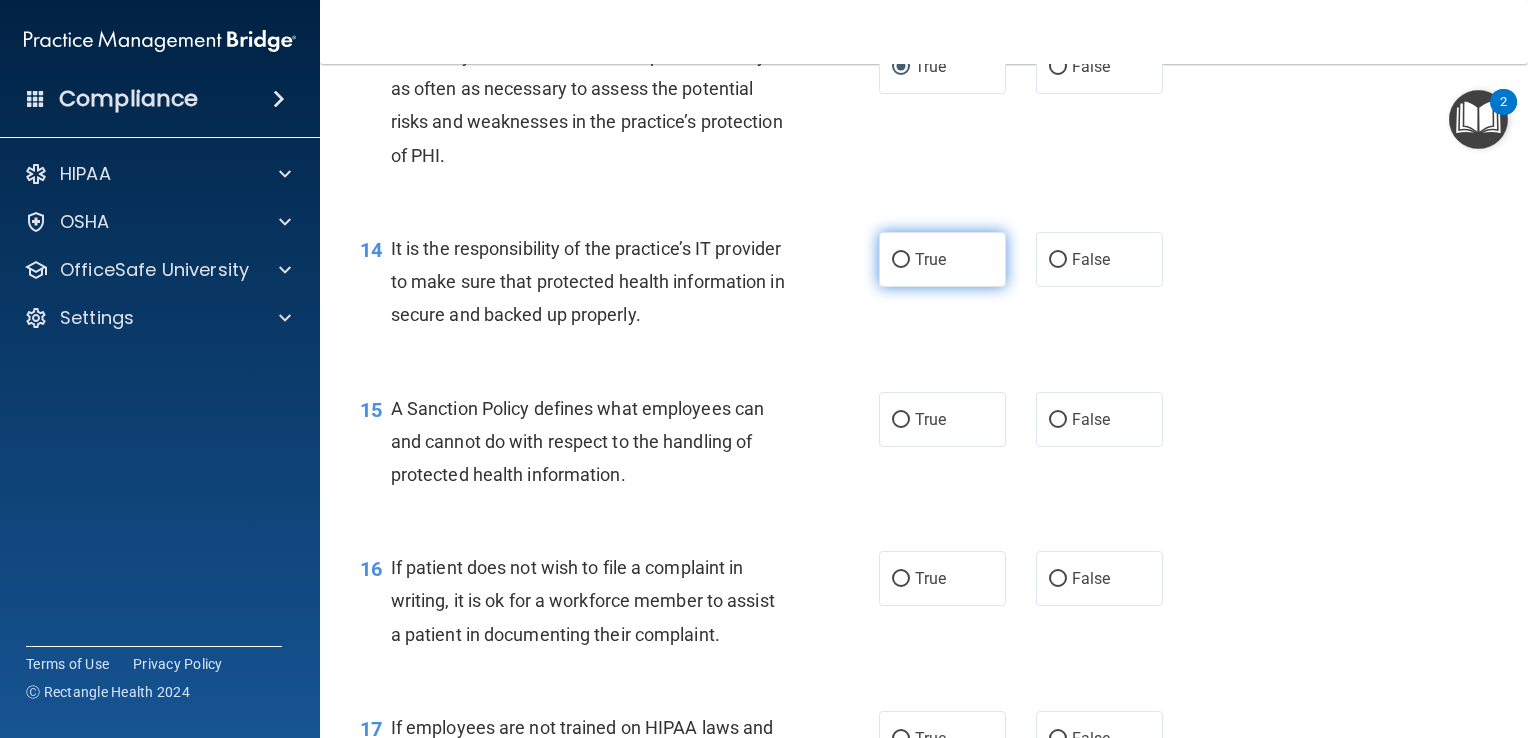 click on "True" at bounding box center [901, 260] 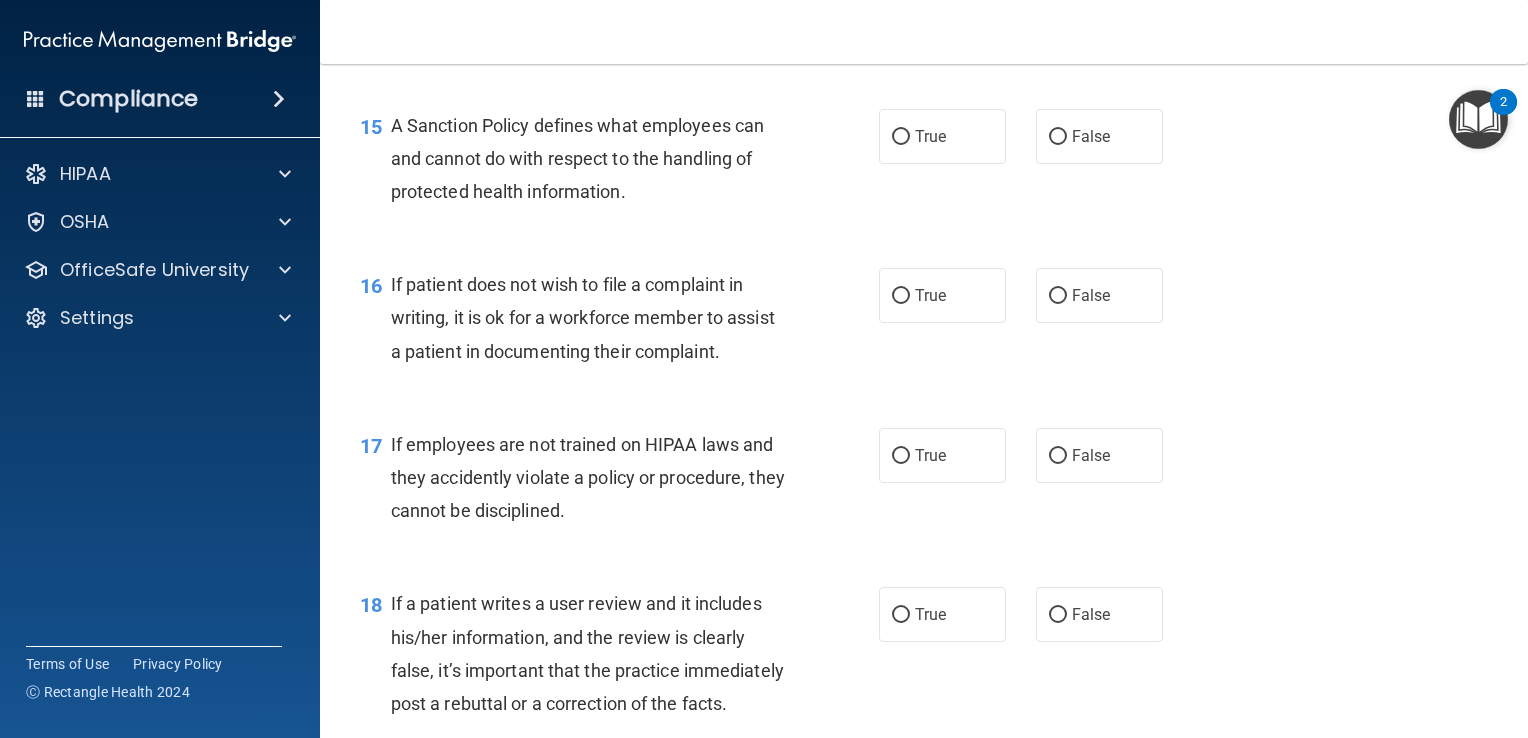 scroll, scrollTop: 2900, scrollLeft: 0, axis: vertical 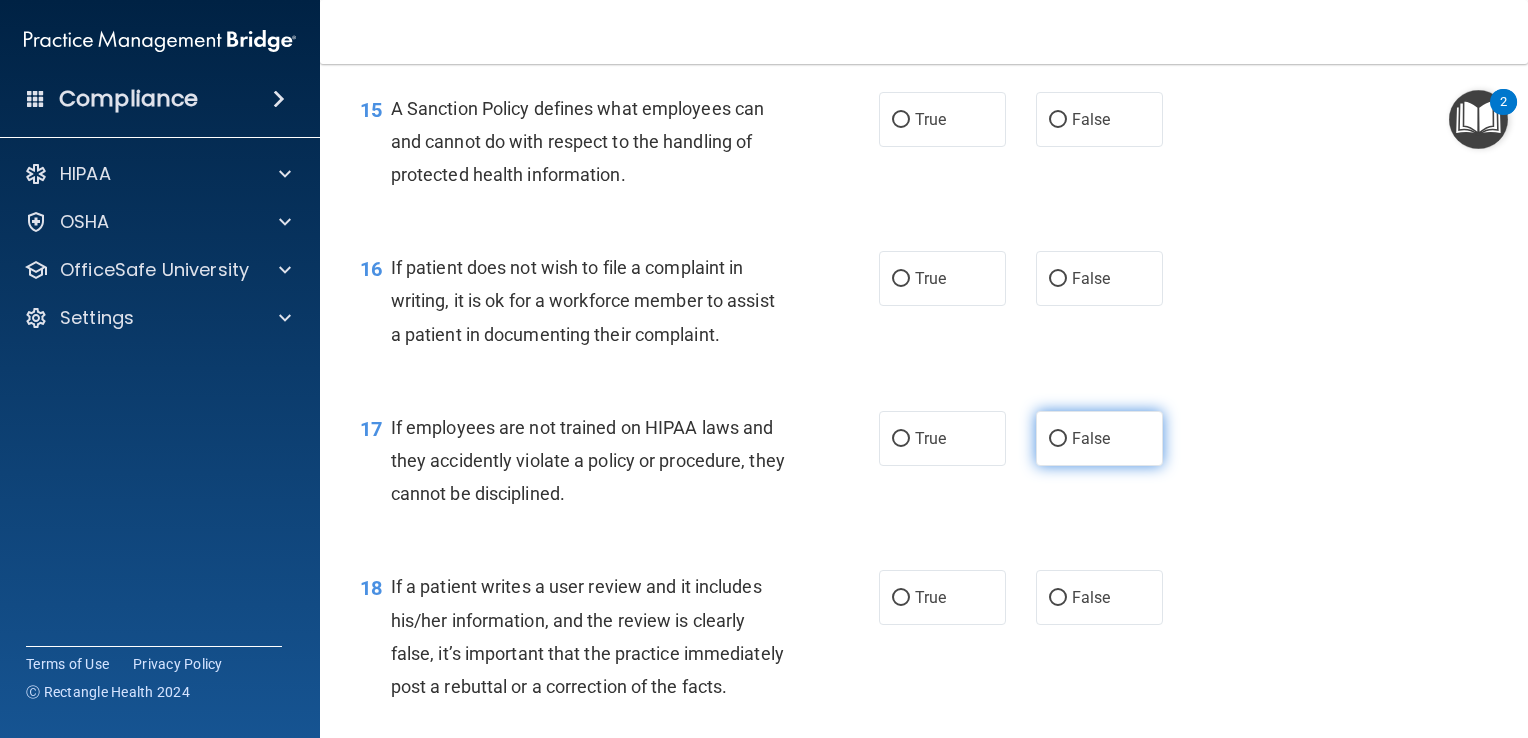 click on "False" at bounding box center [1058, 439] 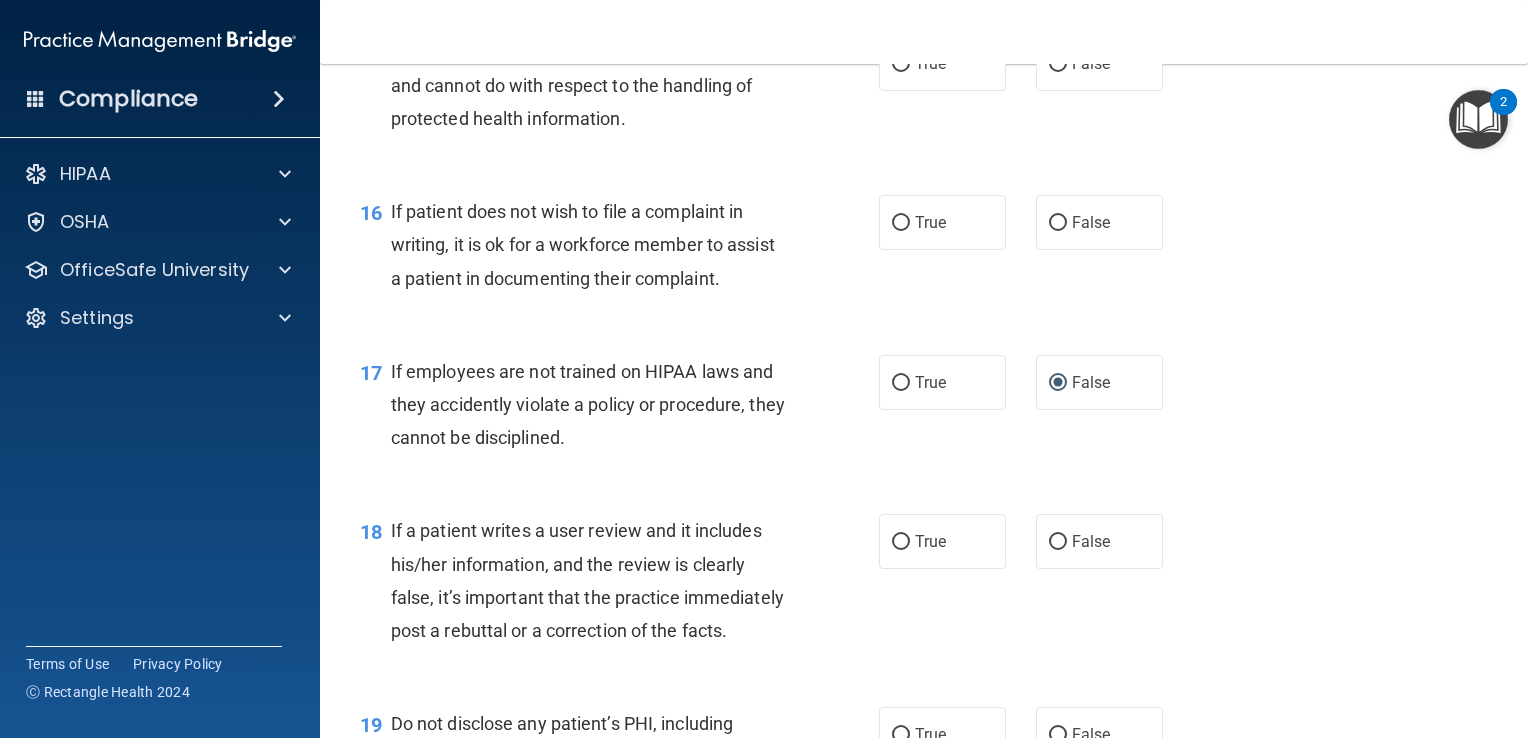 scroll, scrollTop: 3000, scrollLeft: 0, axis: vertical 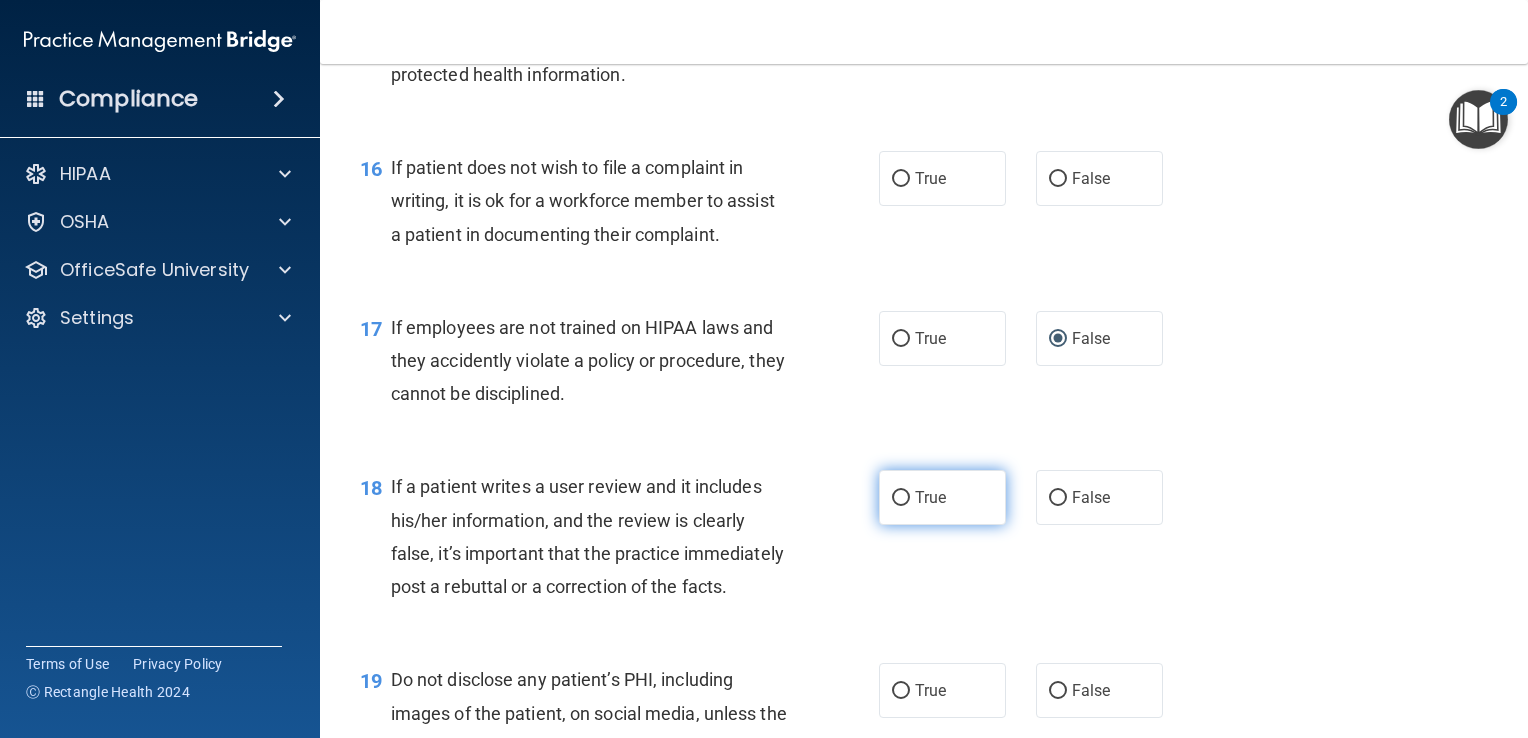 click on "True" at bounding box center (901, 498) 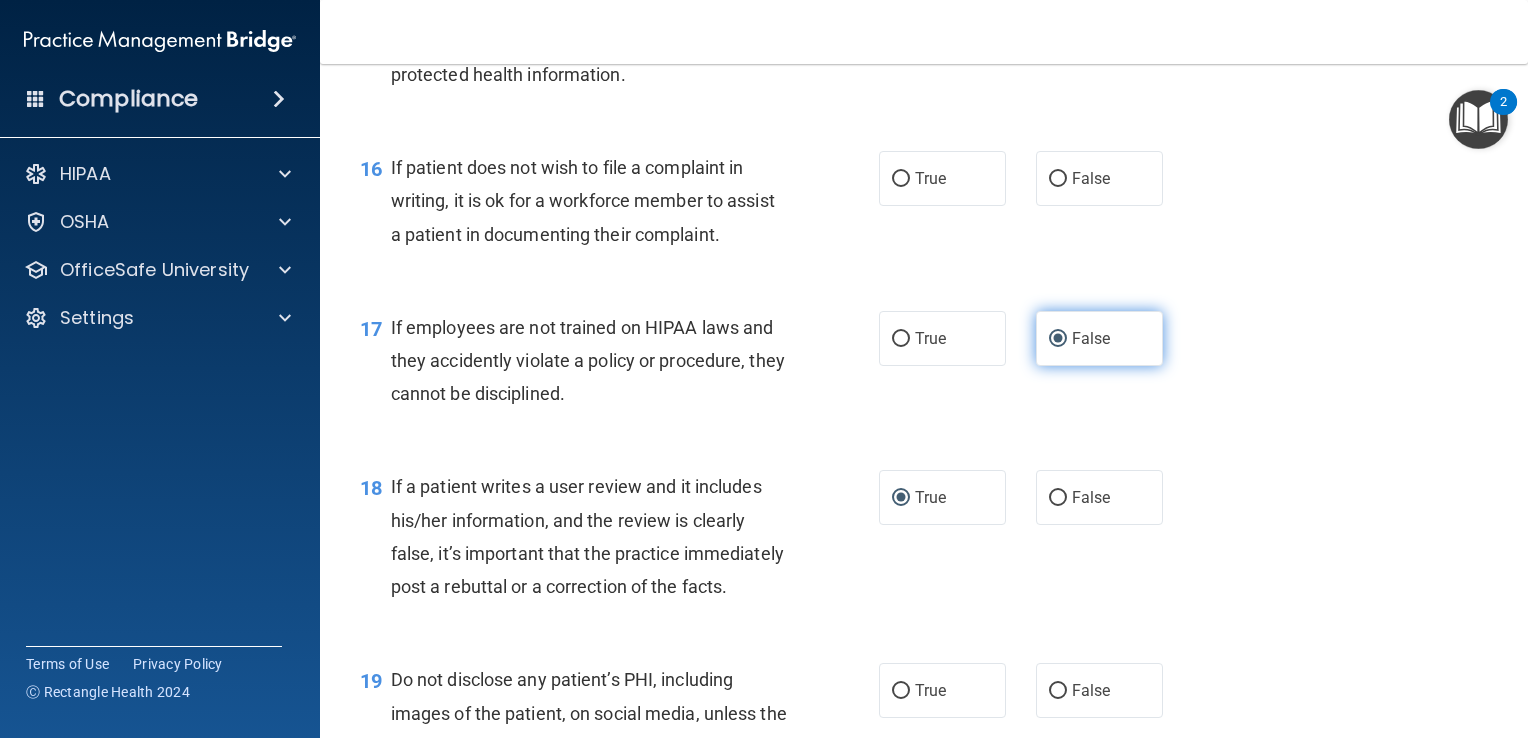 scroll, scrollTop: 2900, scrollLeft: 0, axis: vertical 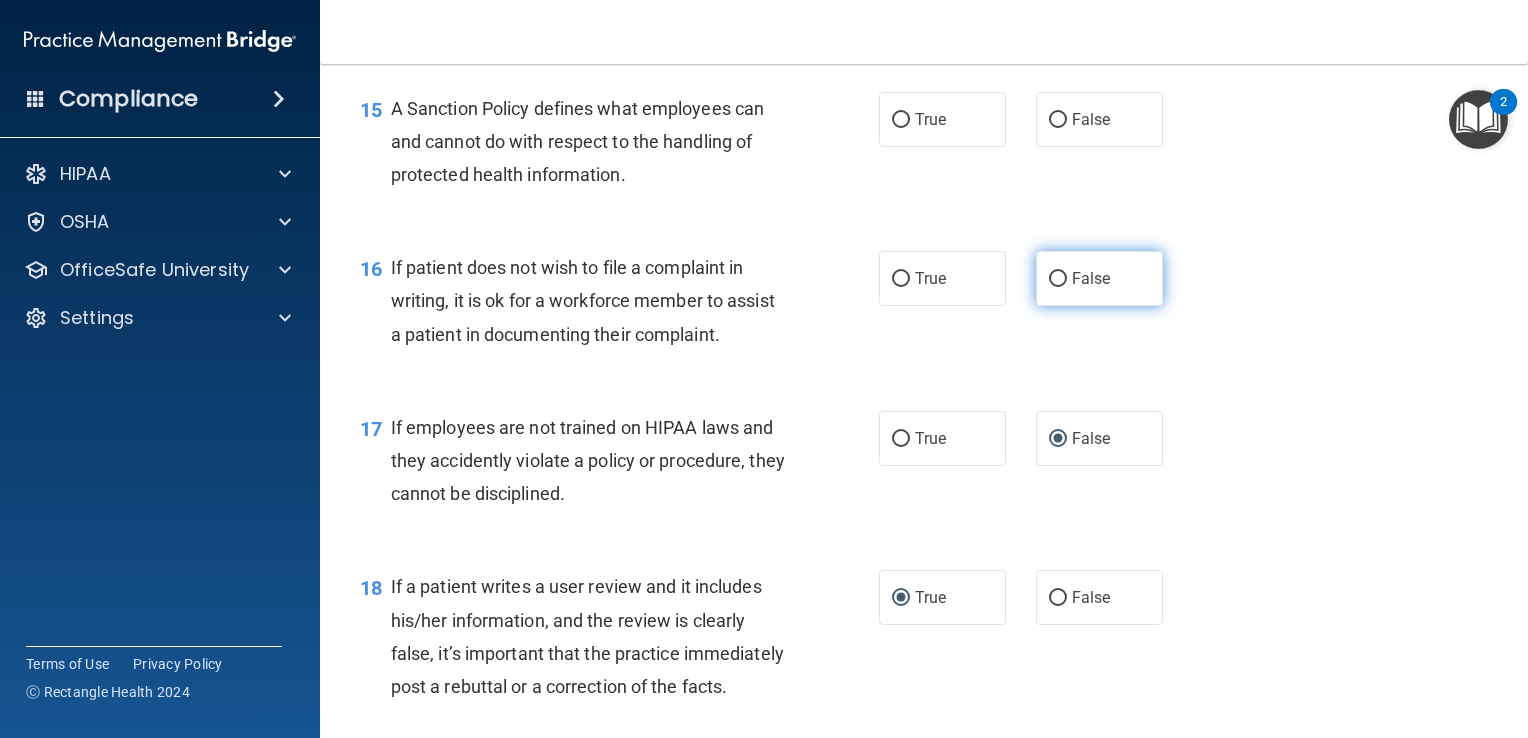 click on "False" at bounding box center (1058, 279) 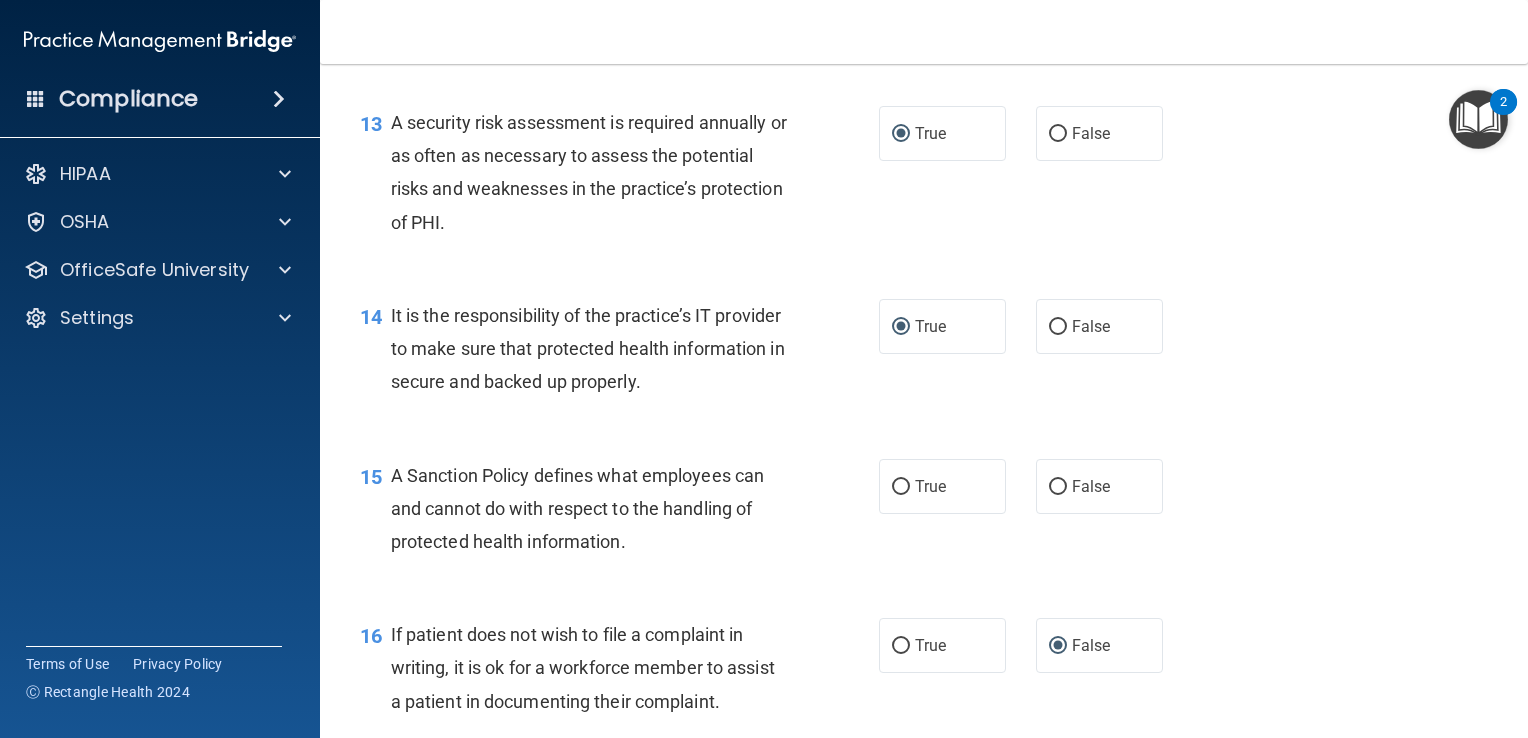 scroll, scrollTop: 2500, scrollLeft: 0, axis: vertical 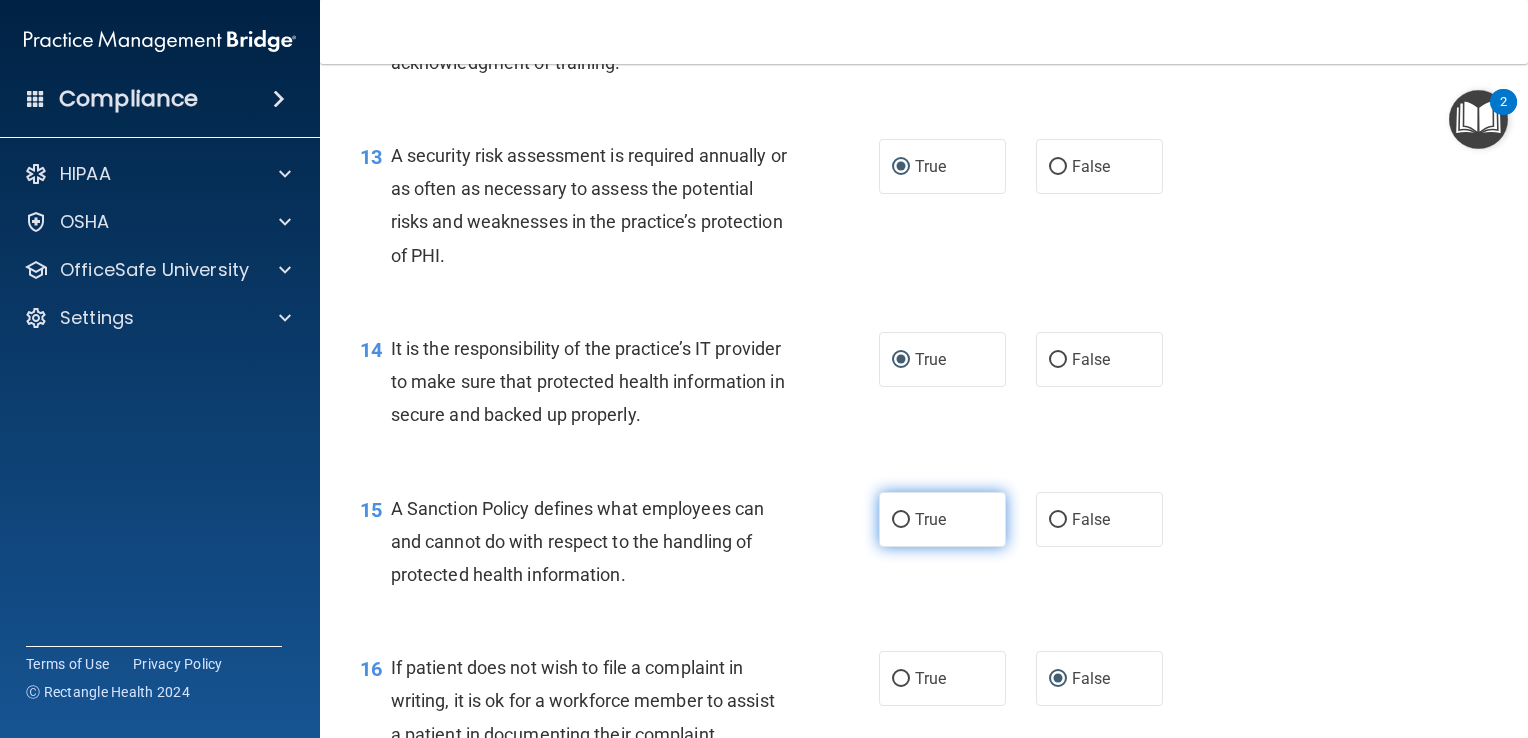 click on "True" at bounding box center [901, 520] 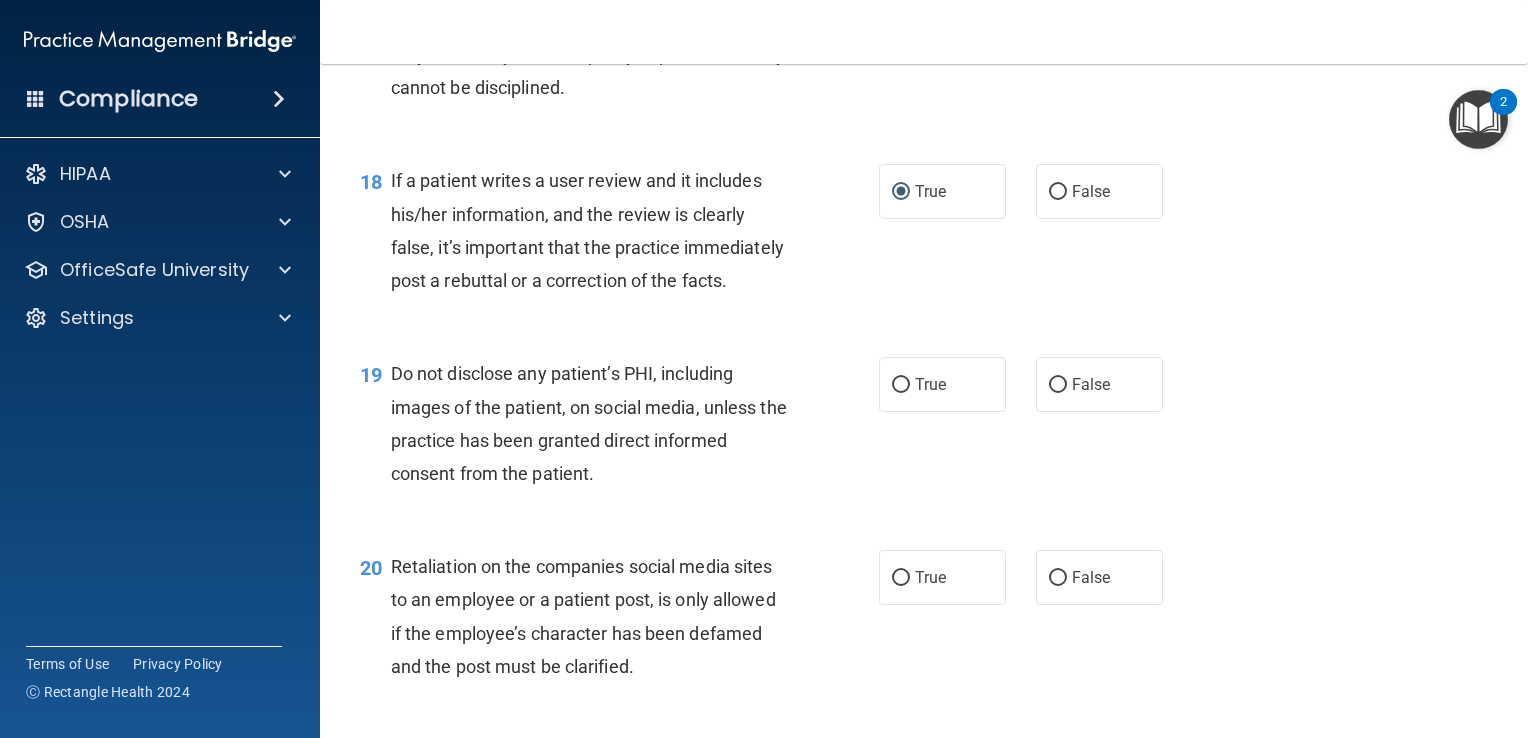 scroll, scrollTop: 3300, scrollLeft: 0, axis: vertical 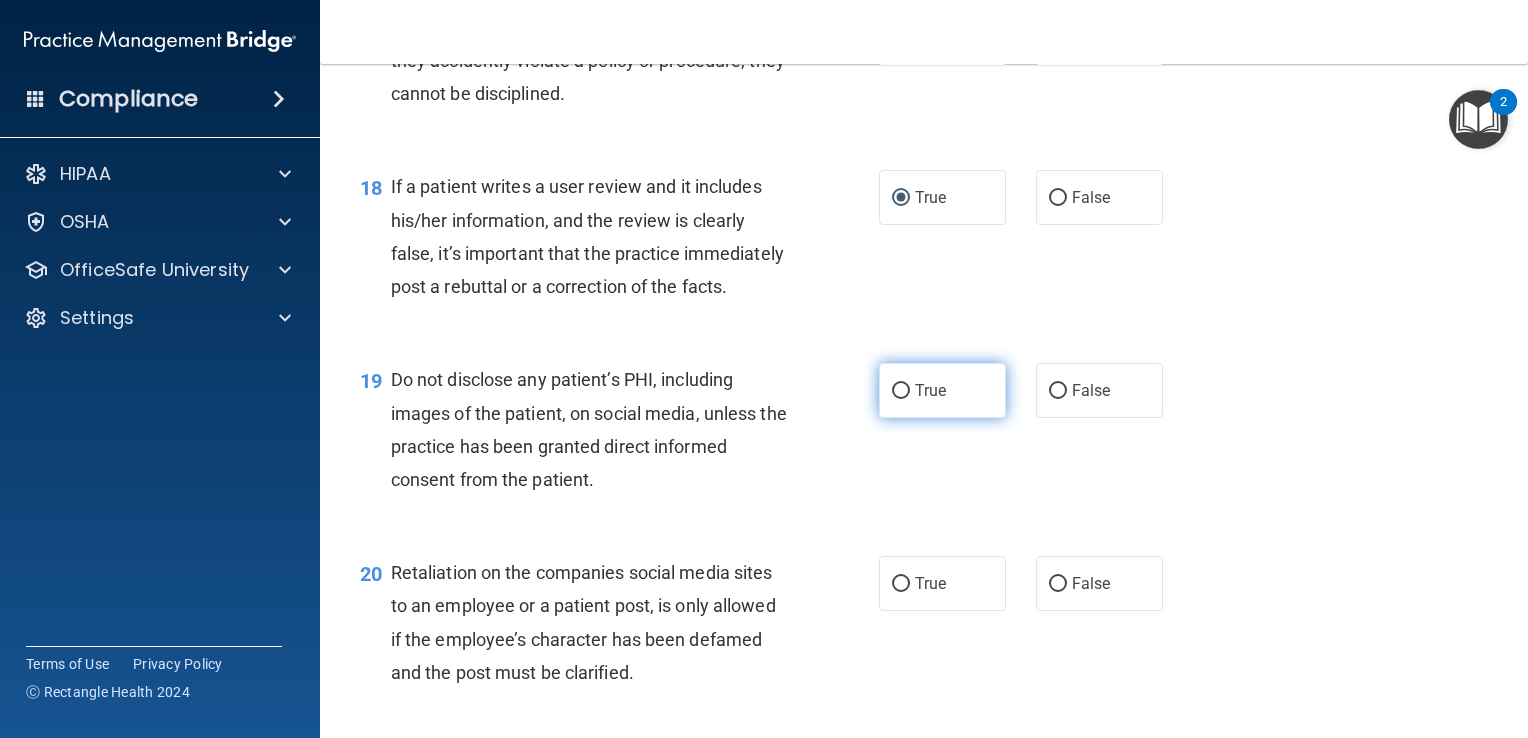 click on "True" at bounding box center [901, 391] 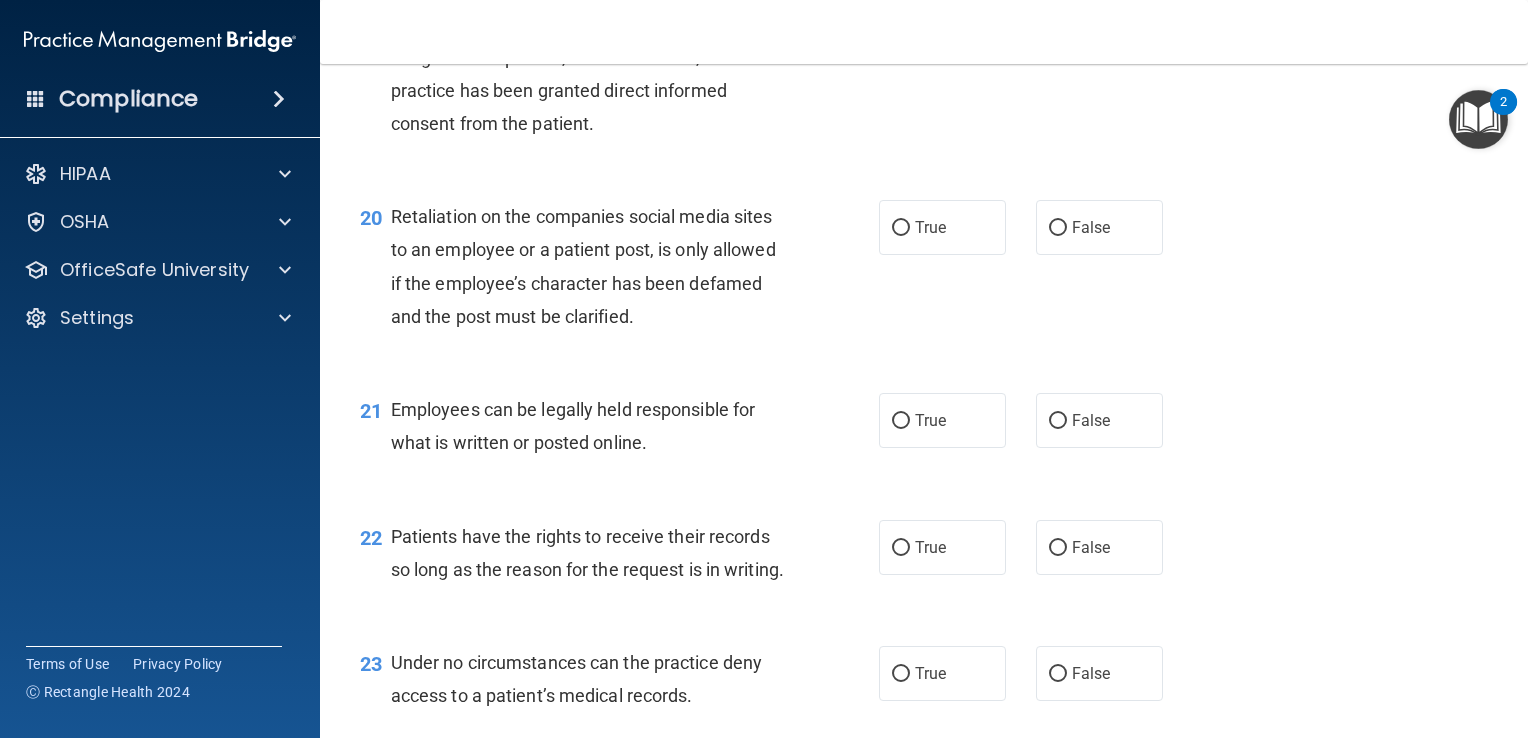 scroll, scrollTop: 3700, scrollLeft: 0, axis: vertical 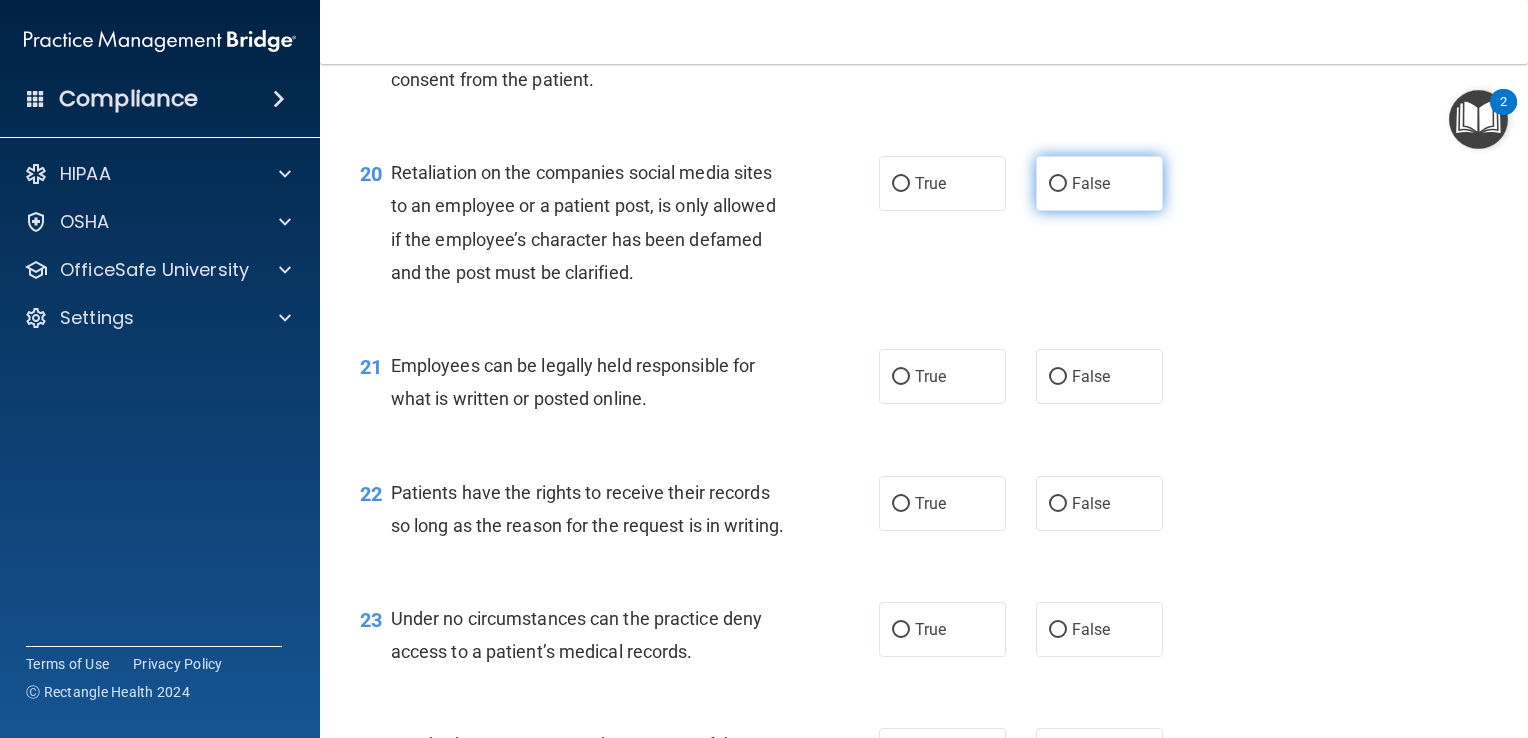 click on "False" at bounding box center [1058, 184] 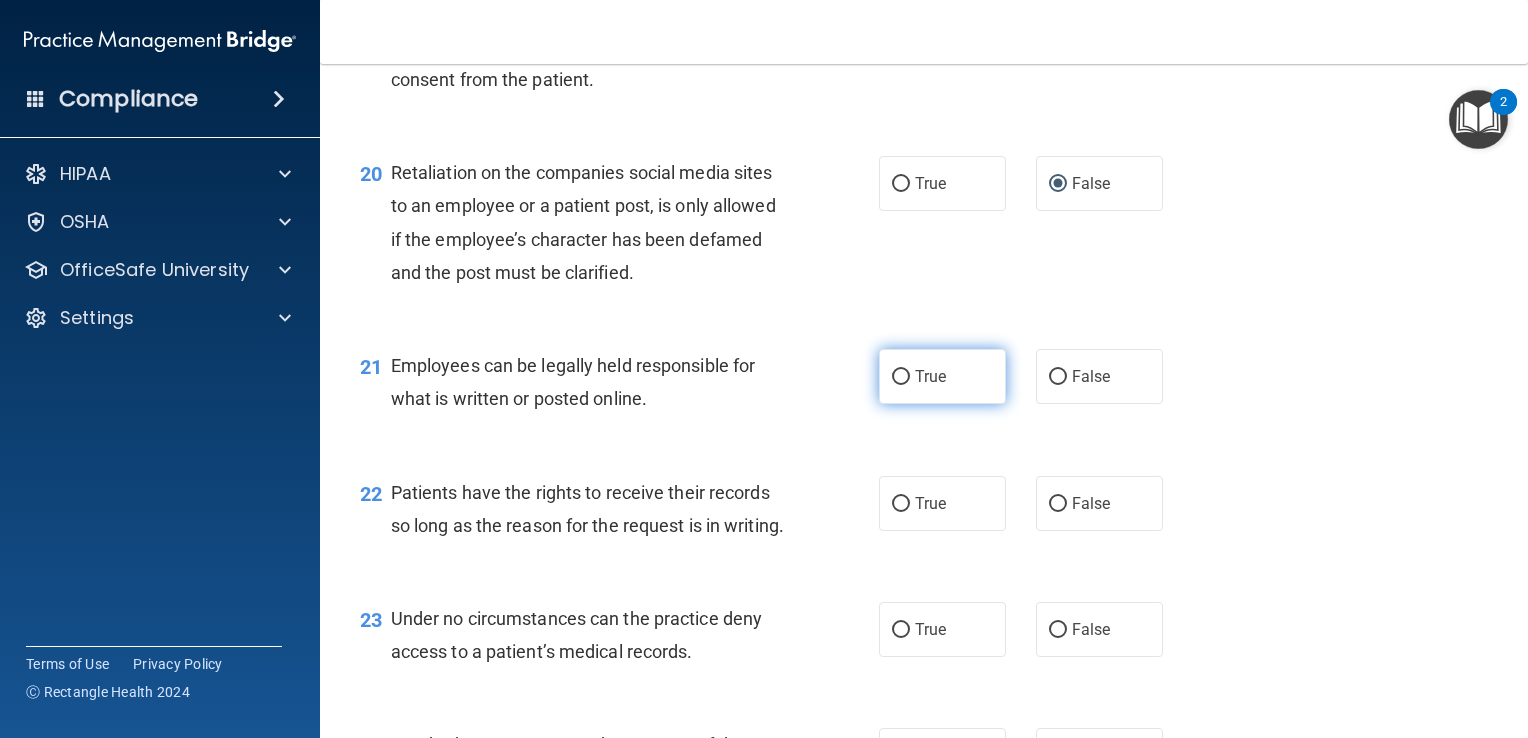 click on "True" at bounding box center (901, 377) 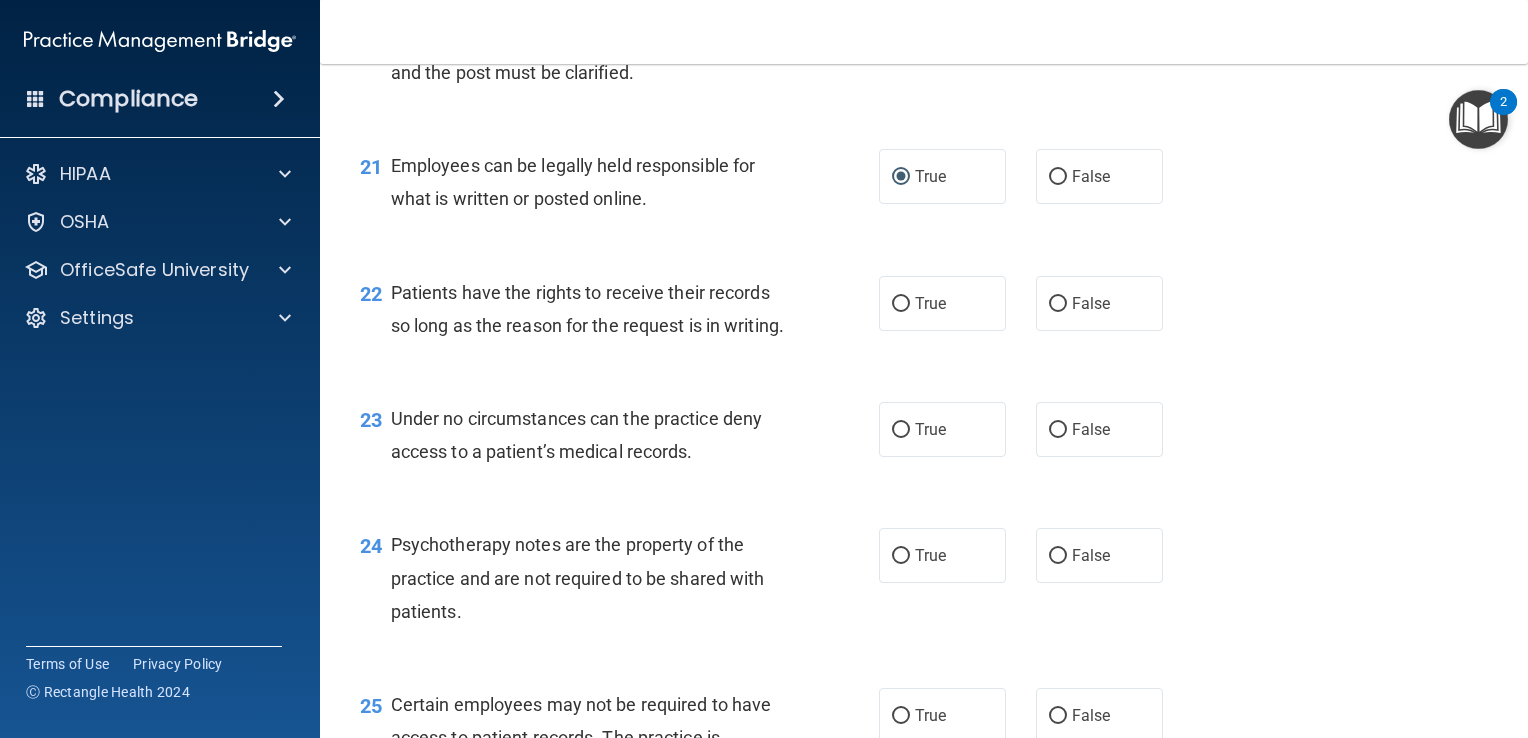 scroll, scrollTop: 4000, scrollLeft: 0, axis: vertical 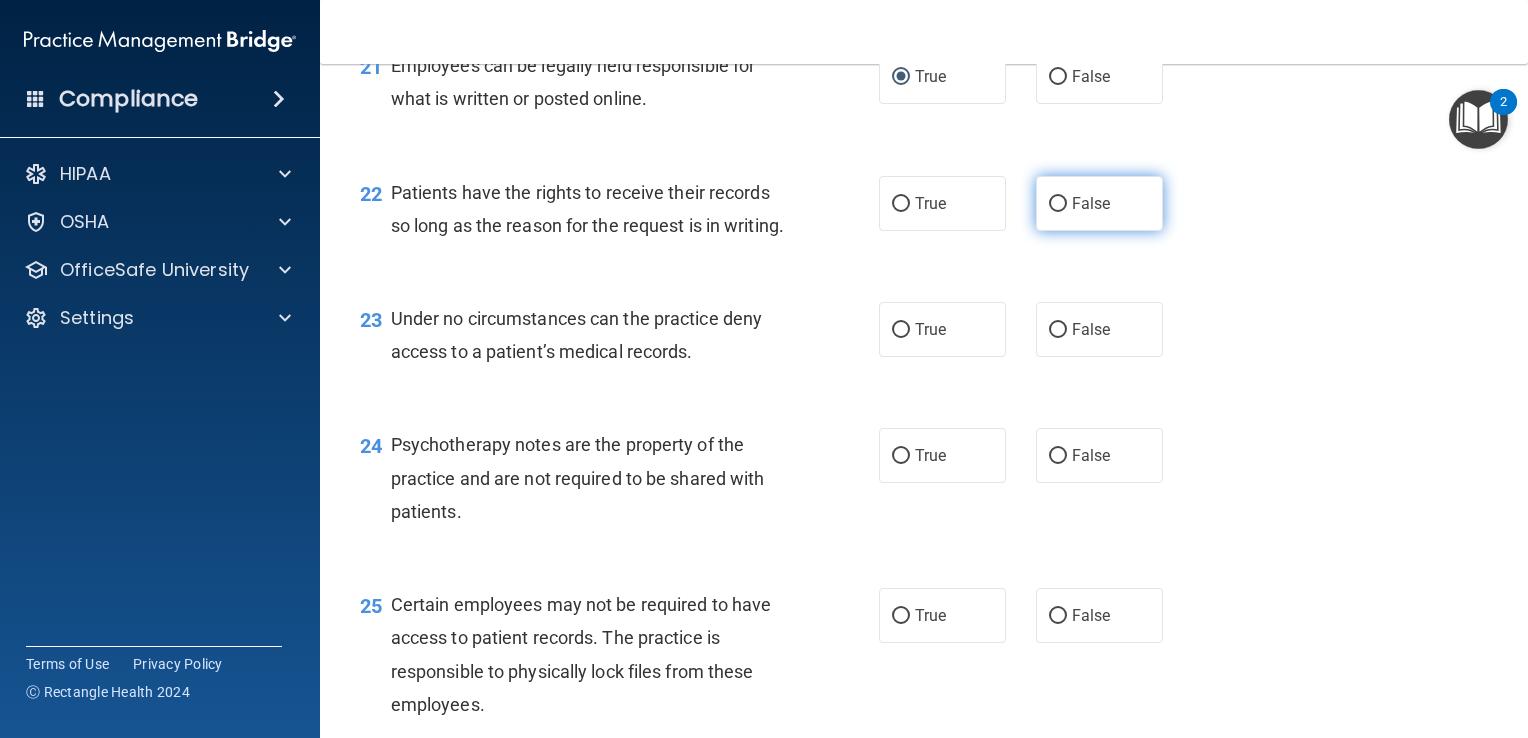 click on "False" at bounding box center (1058, 204) 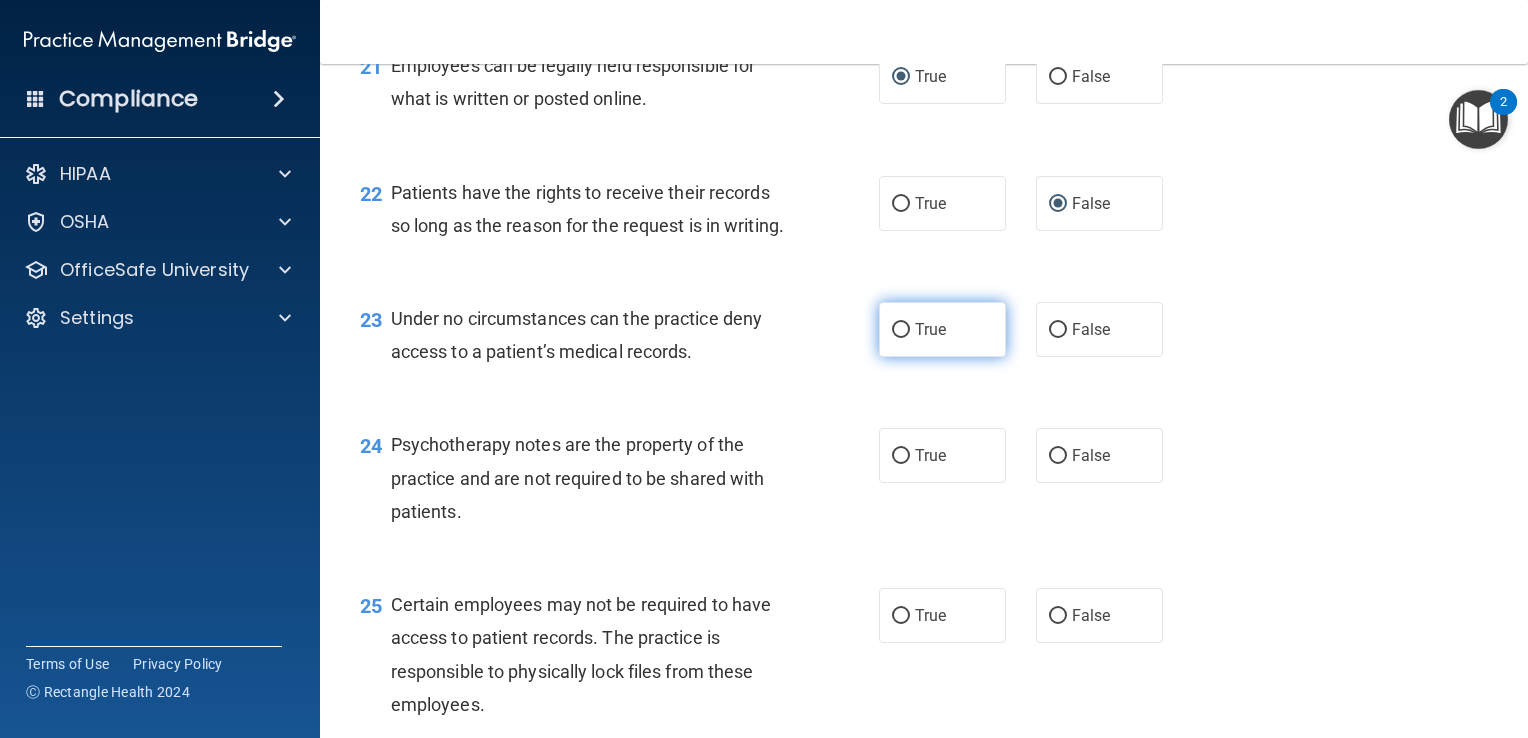 click on "True" at bounding box center [901, 330] 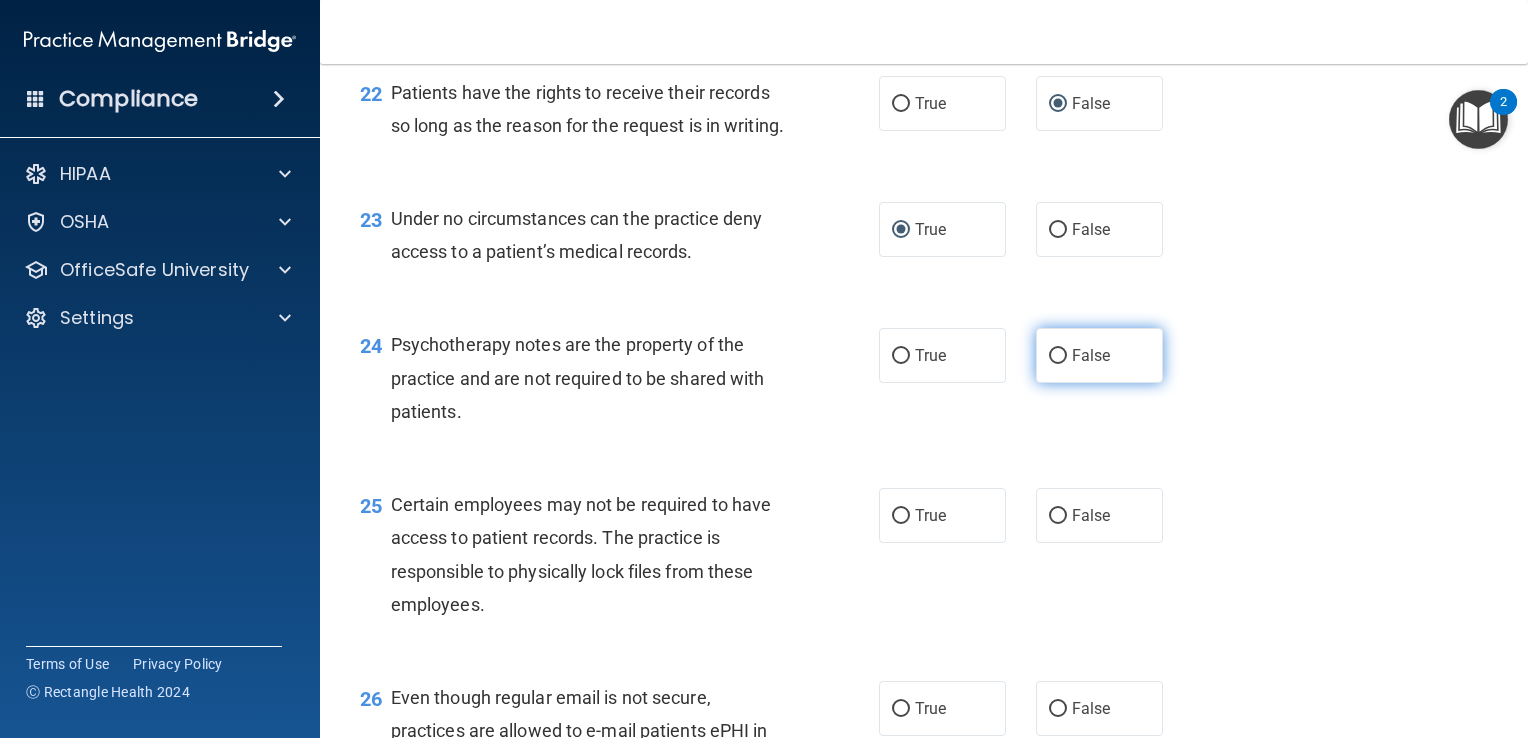 scroll, scrollTop: 4200, scrollLeft: 0, axis: vertical 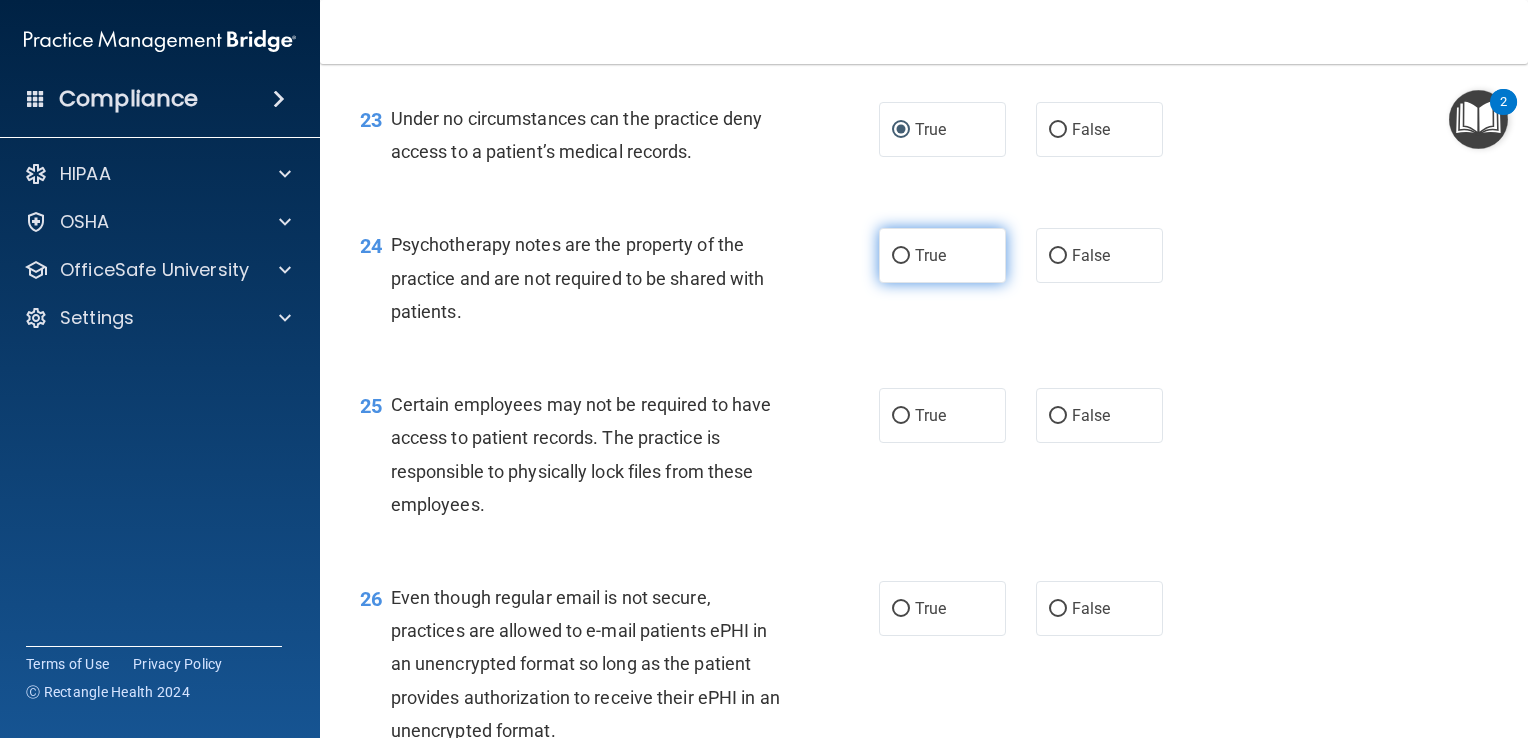 click on "True" at bounding box center [901, 256] 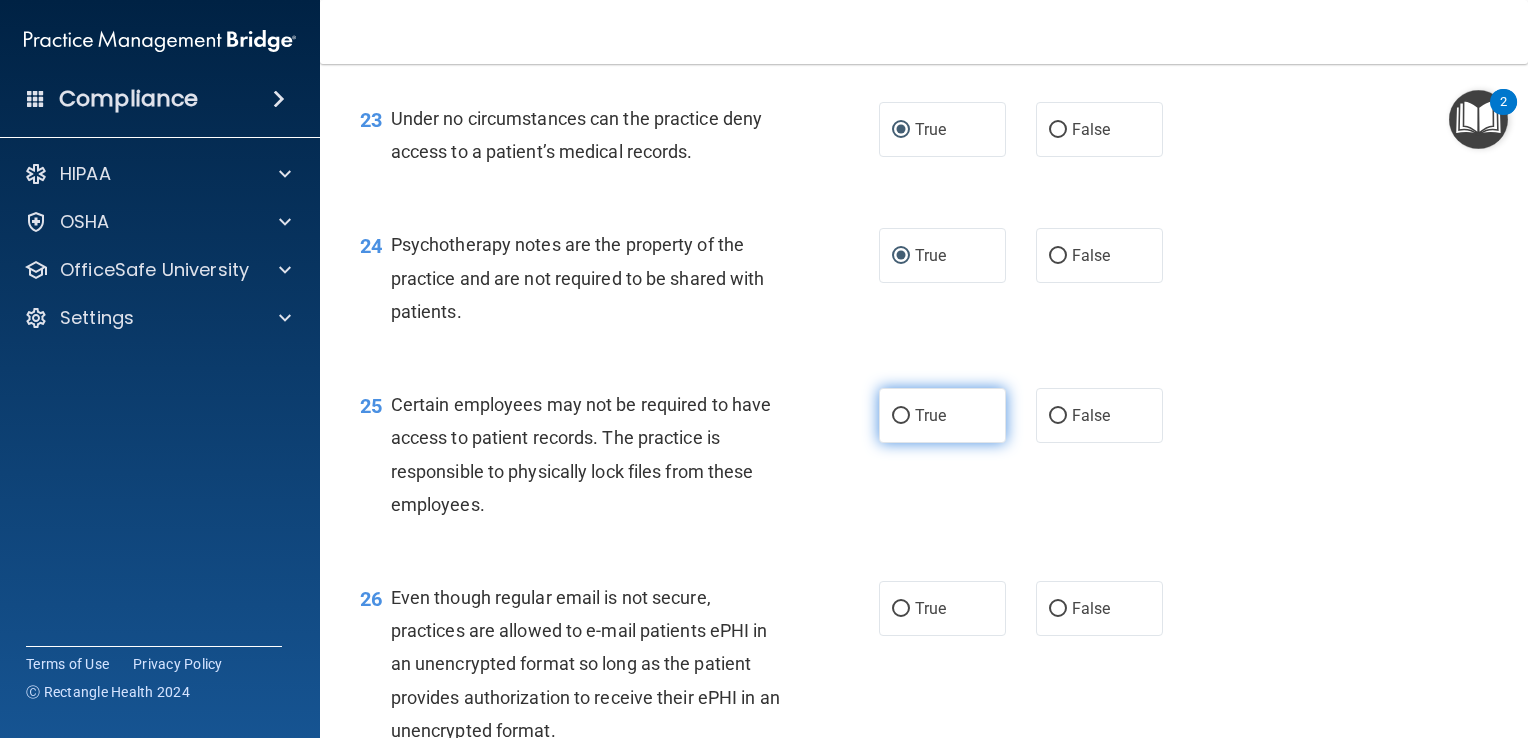 click on "True" at bounding box center [901, 416] 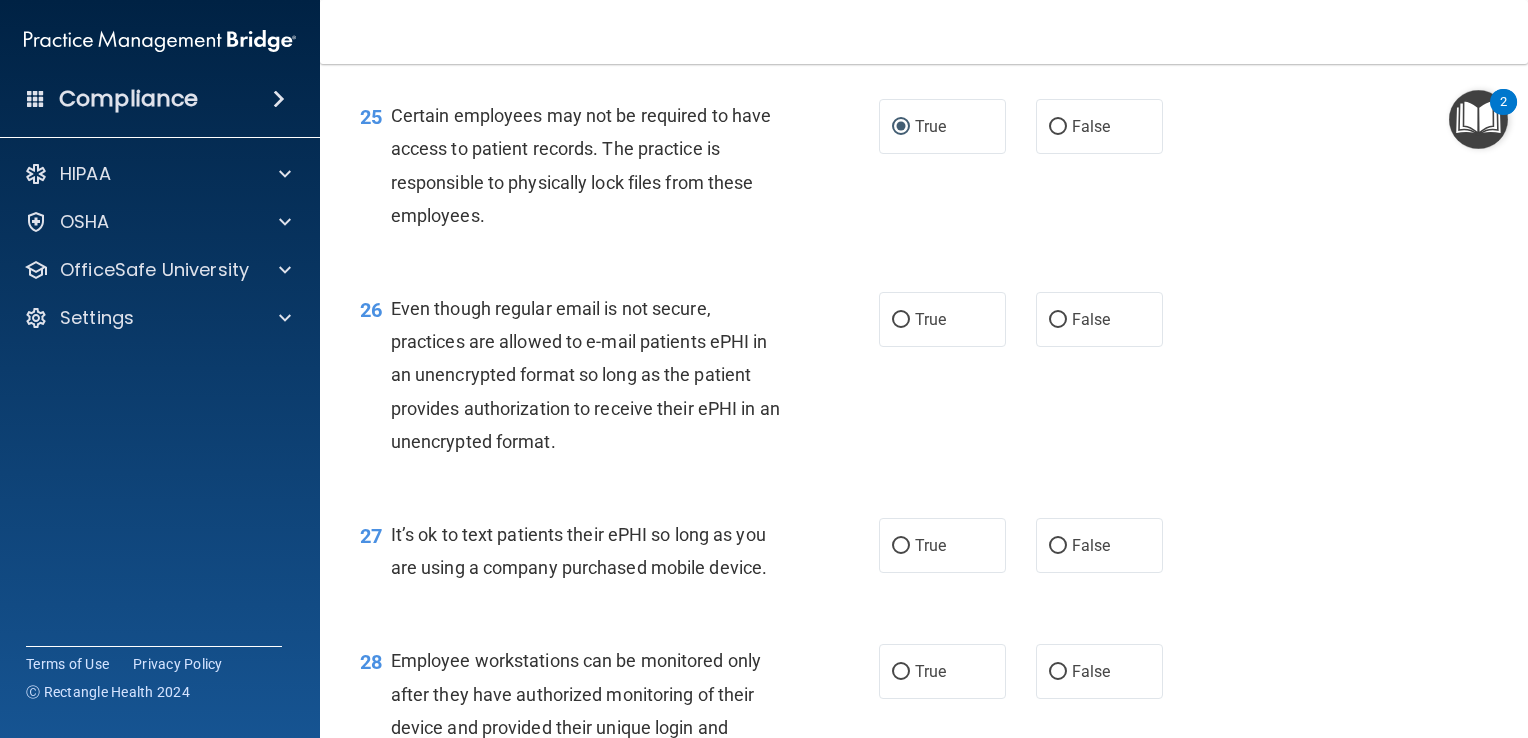 scroll, scrollTop: 4500, scrollLeft: 0, axis: vertical 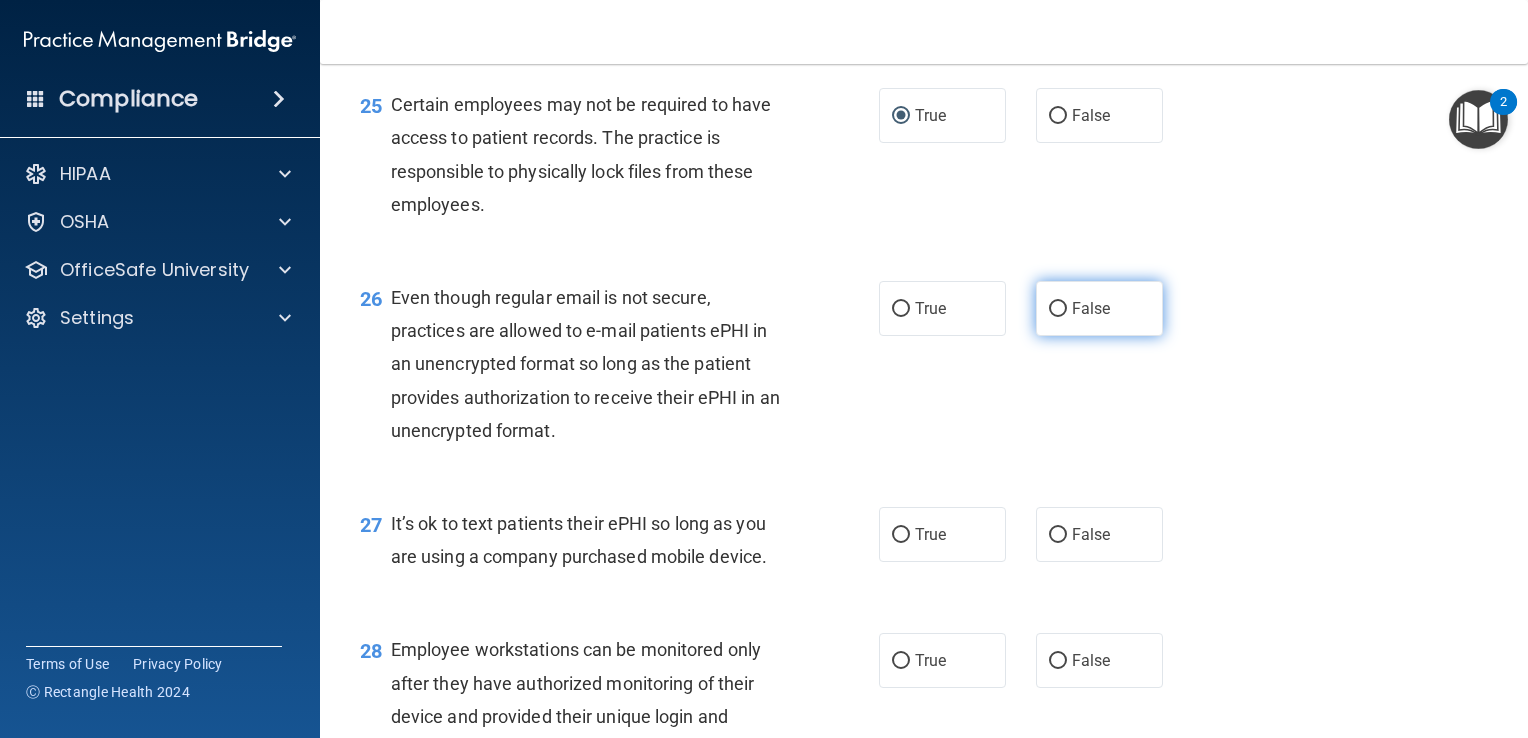 click on "False" at bounding box center [1058, 309] 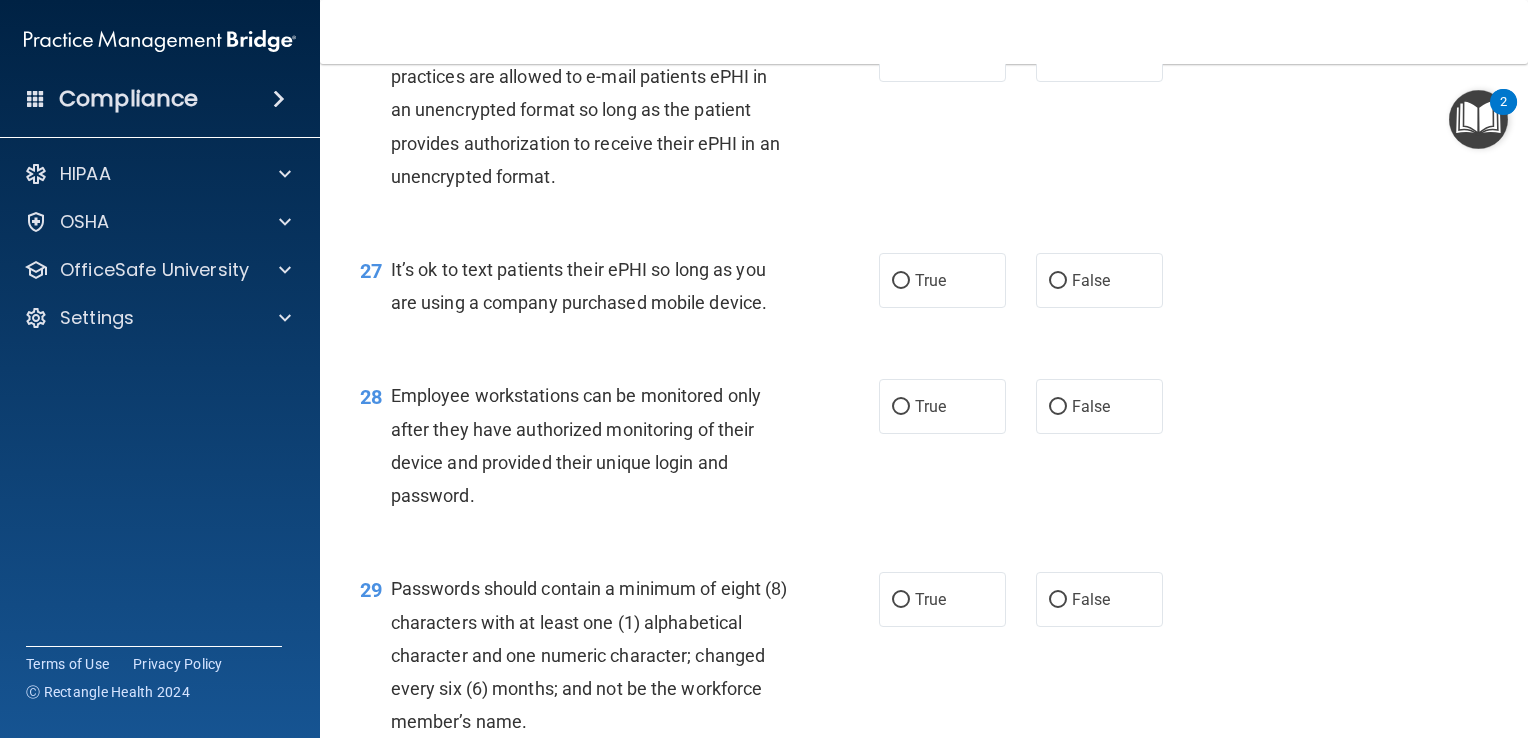 scroll, scrollTop: 4800, scrollLeft: 0, axis: vertical 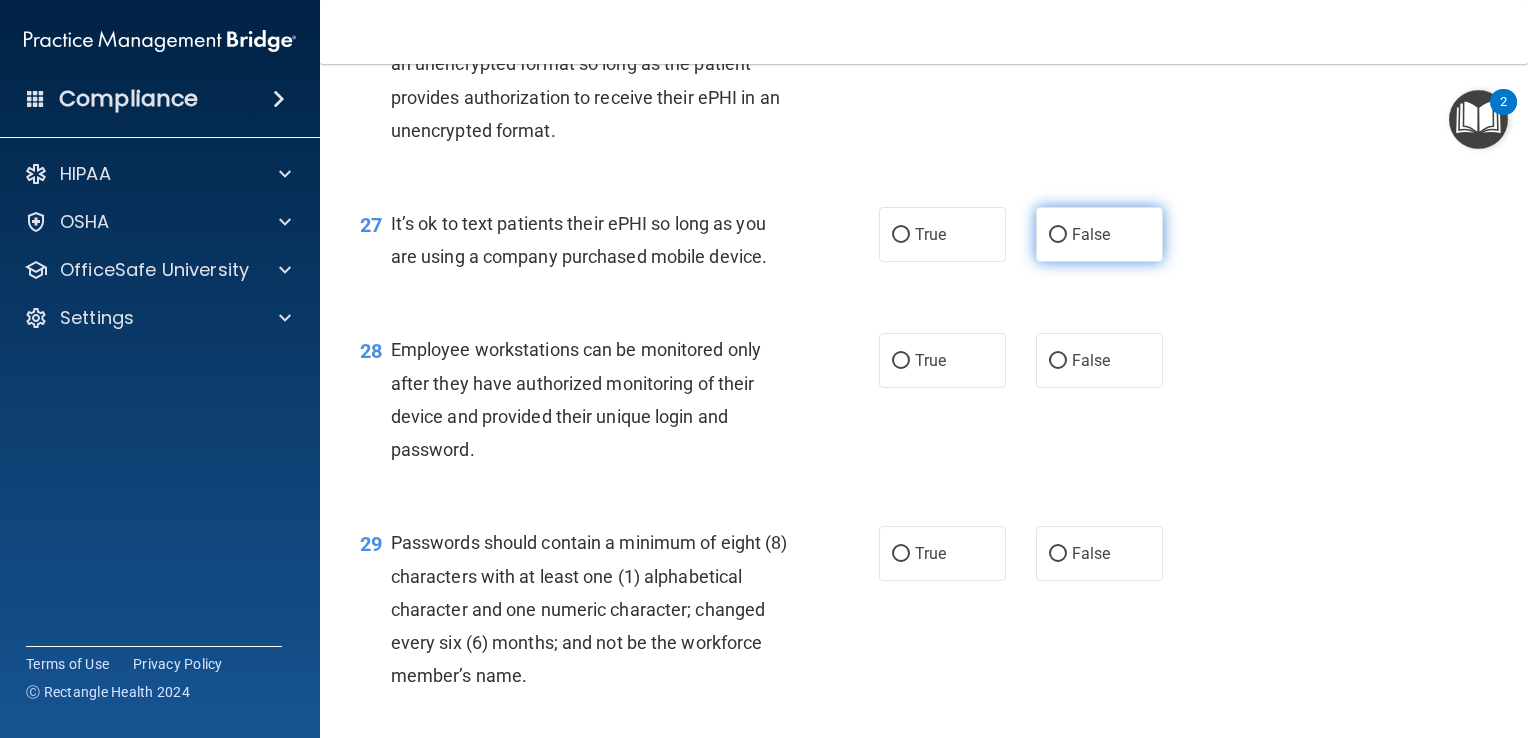 click on "False" at bounding box center [1099, 234] 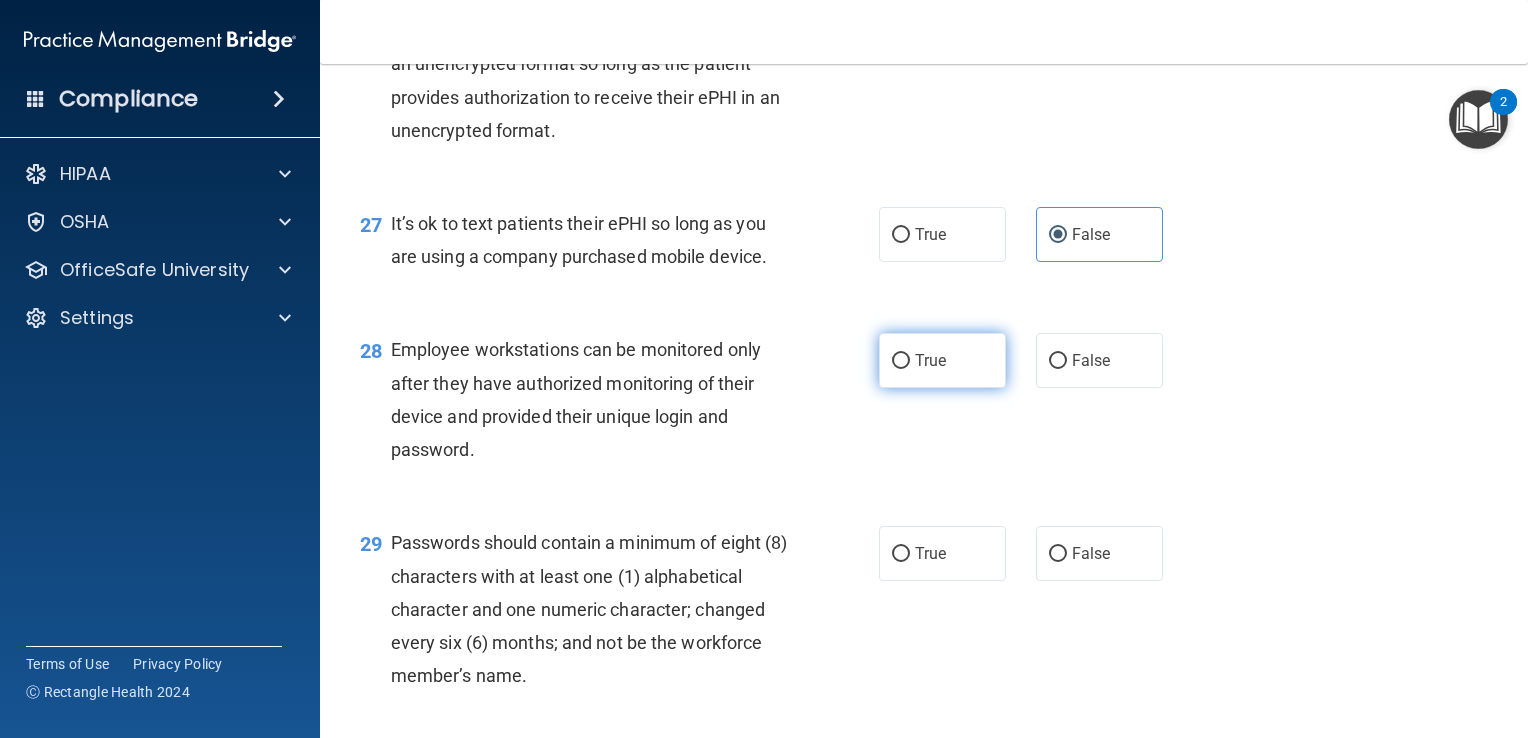 click on "True" at bounding box center (901, 361) 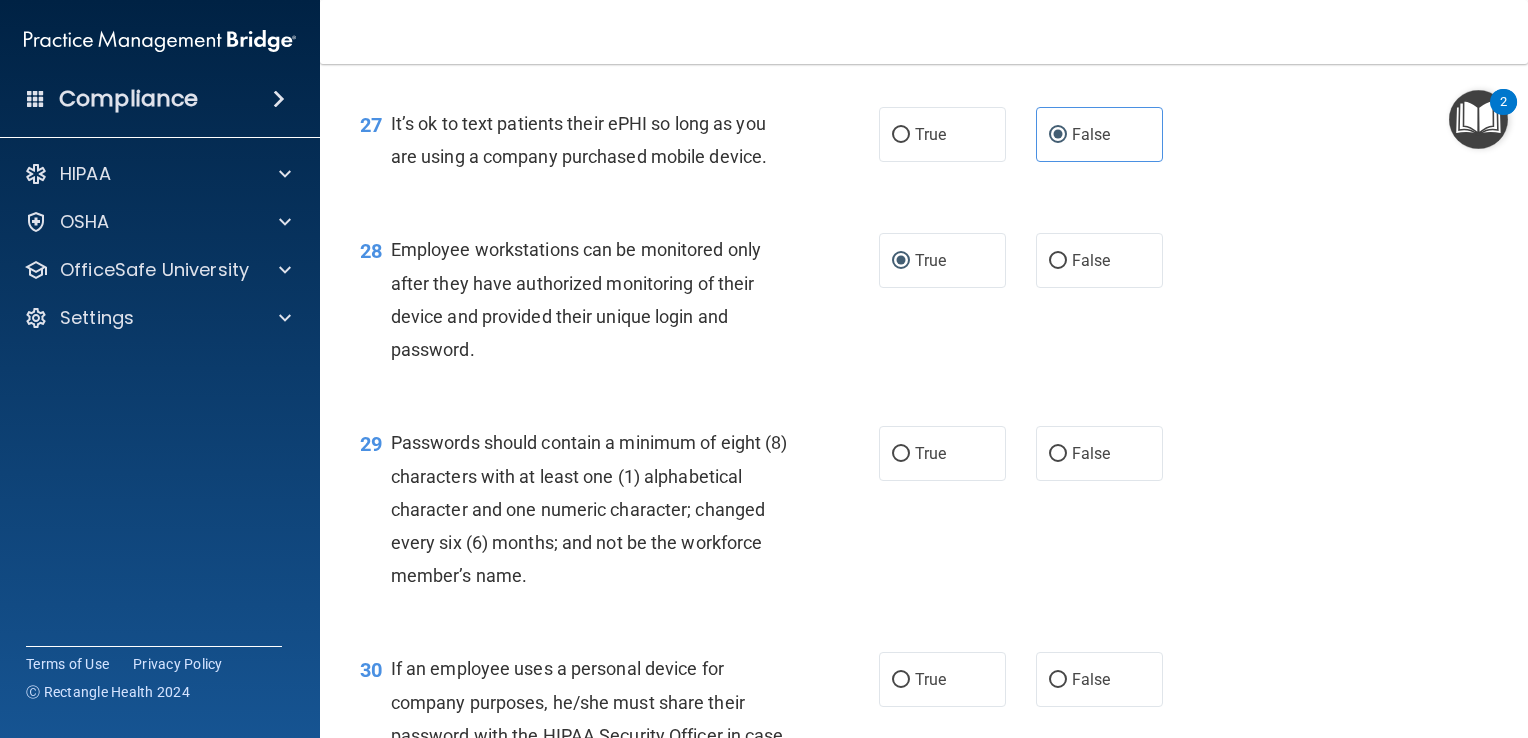 scroll, scrollTop: 5000, scrollLeft: 0, axis: vertical 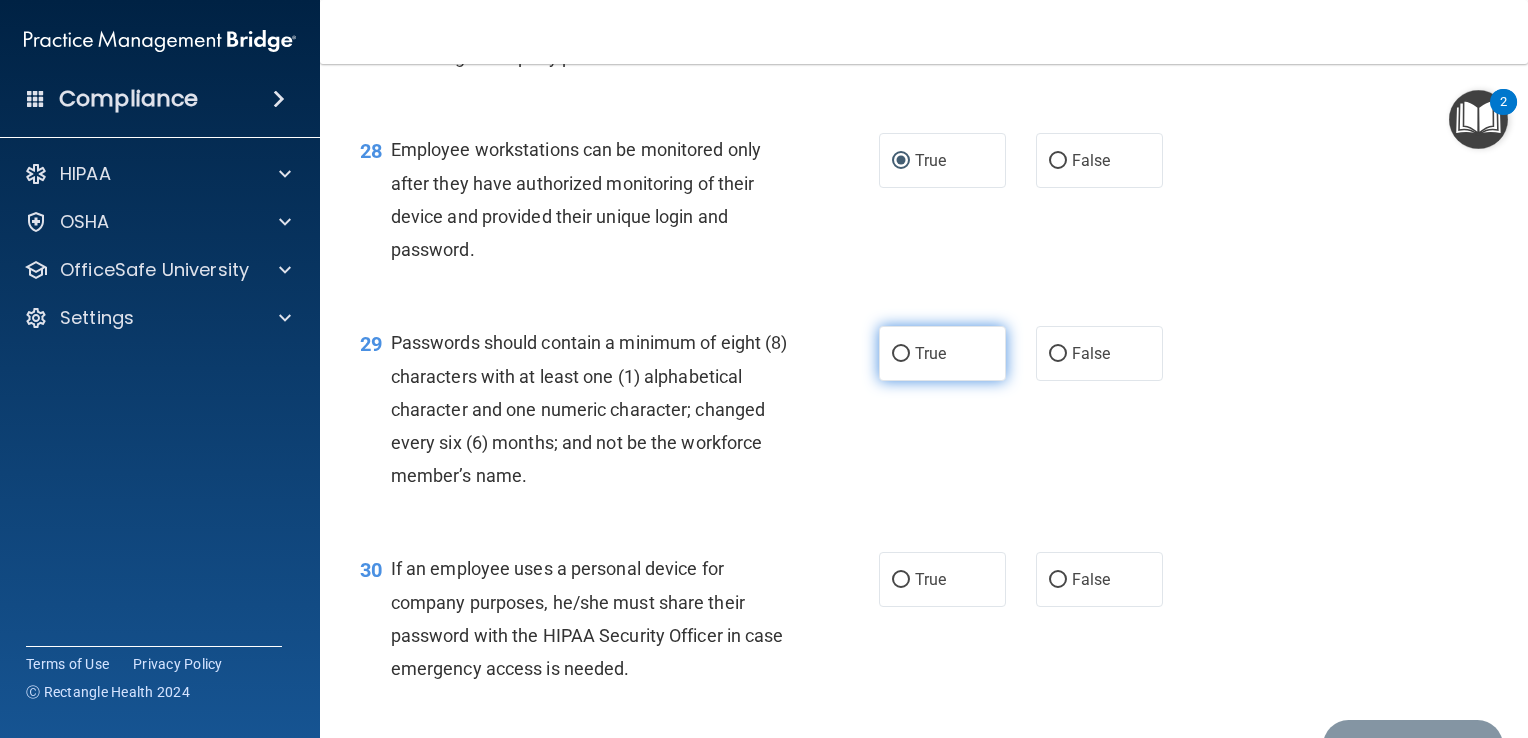 click on "True" at bounding box center (942, 353) 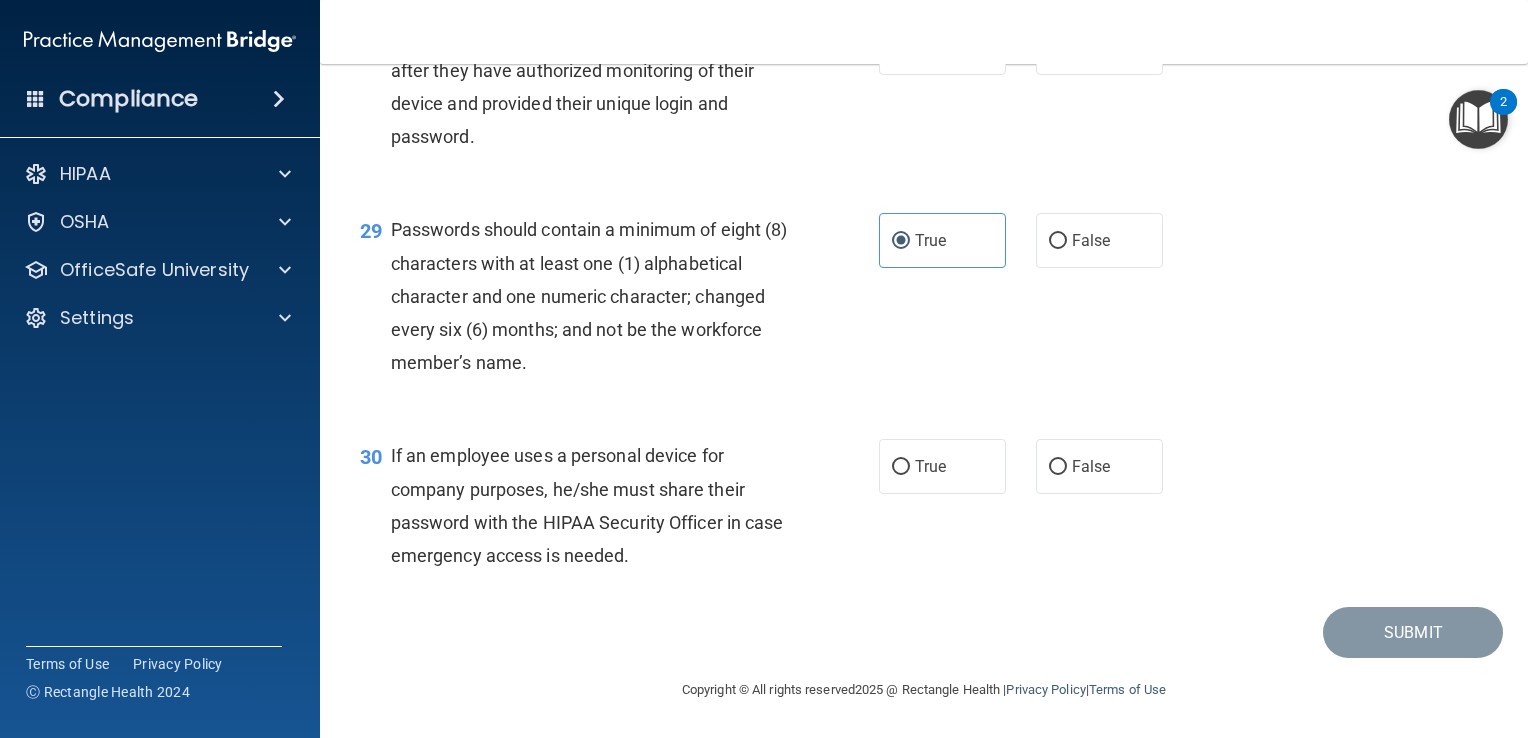 scroll, scrollTop: 5212, scrollLeft: 0, axis: vertical 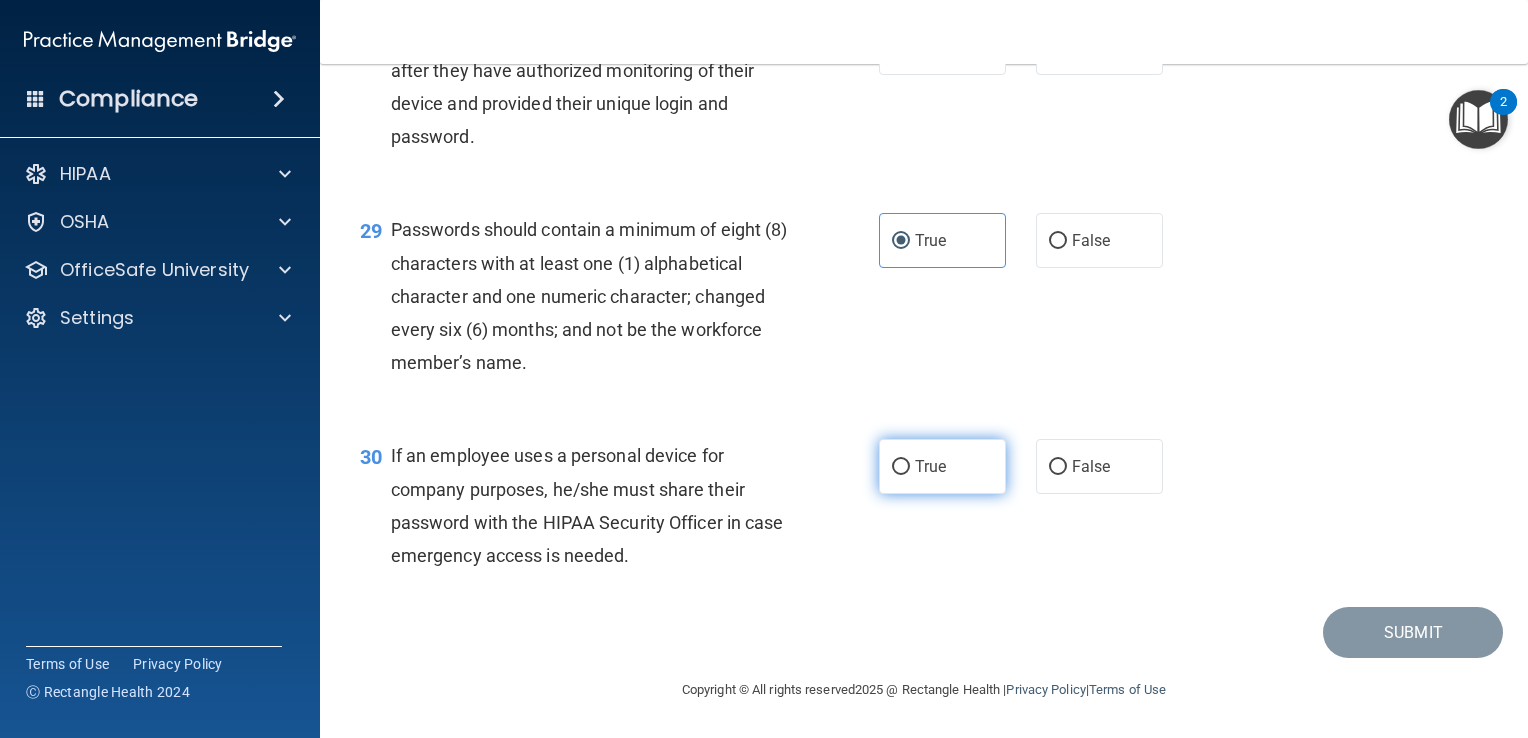 click on "True" at bounding box center [942, 466] 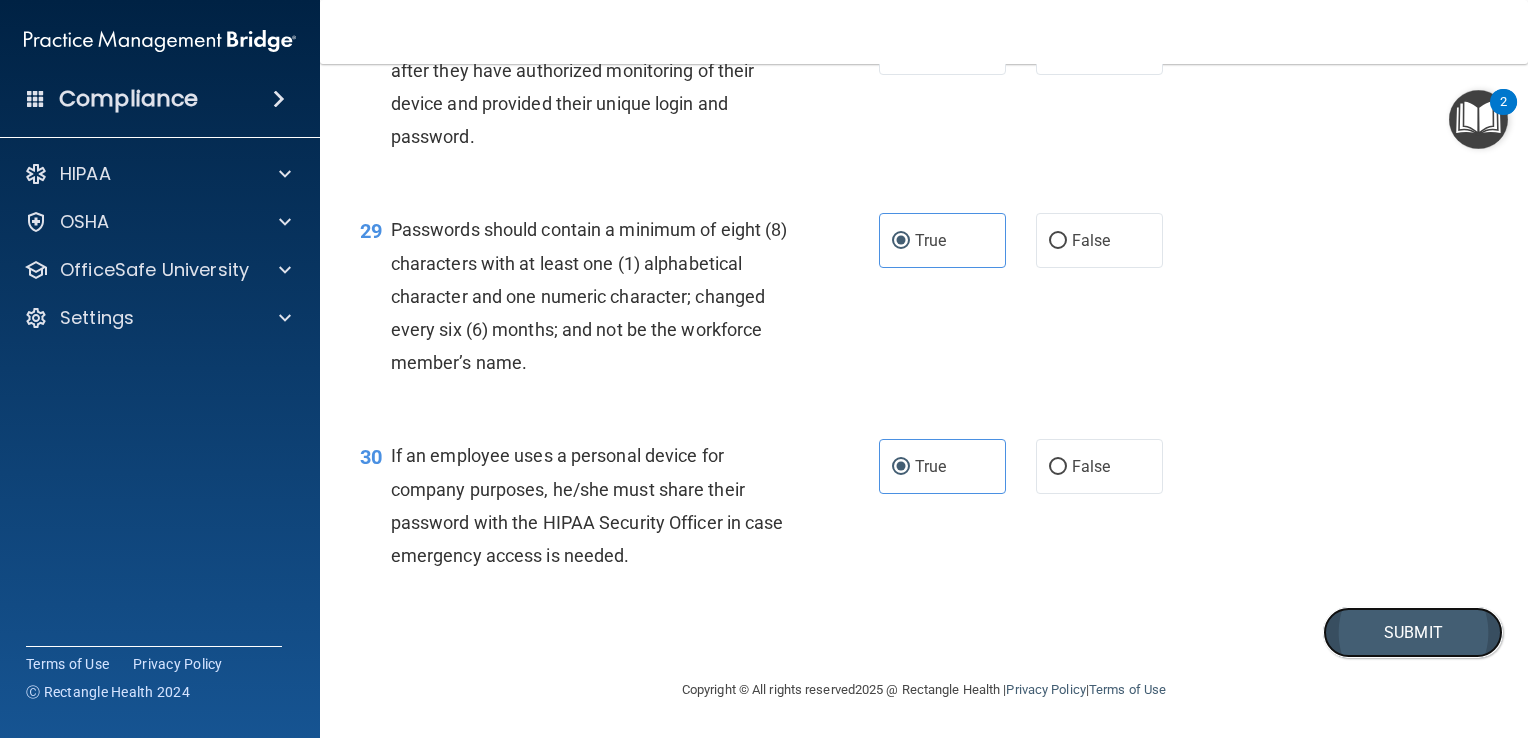 click on "Submit" at bounding box center [1413, 632] 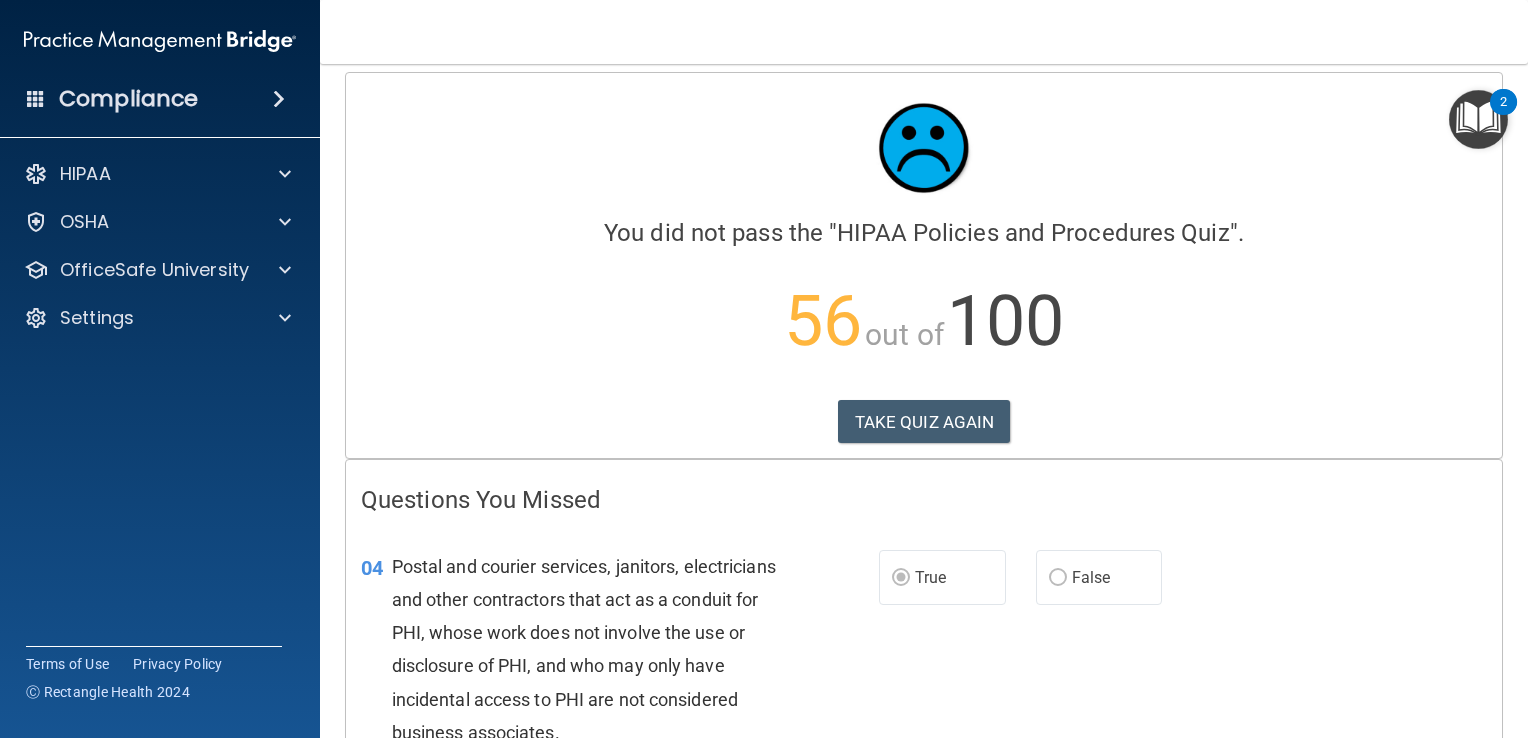 scroll, scrollTop: 0, scrollLeft: 0, axis: both 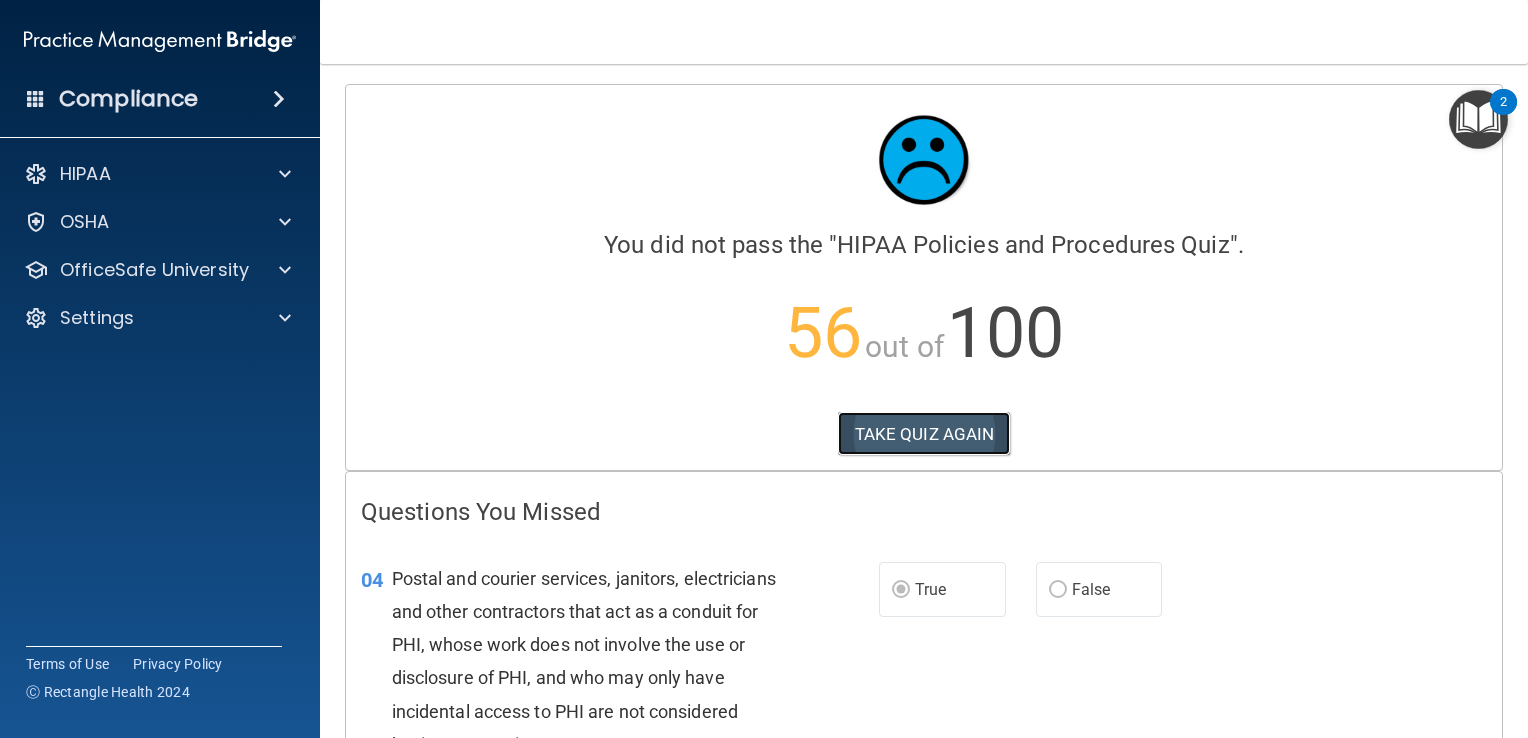 click on "TAKE QUIZ AGAIN" at bounding box center [924, 434] 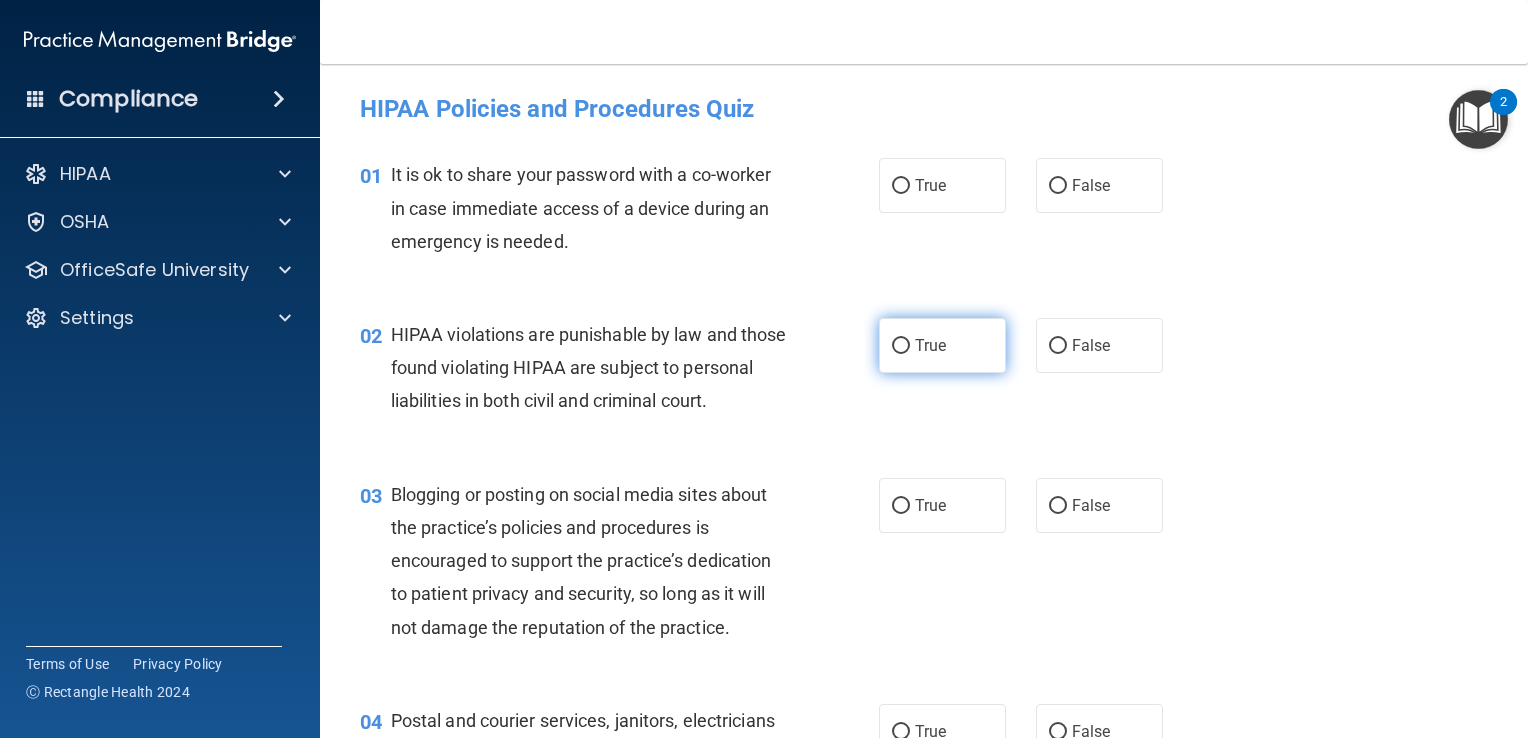 click on "True" at bounding box center (901, 346) 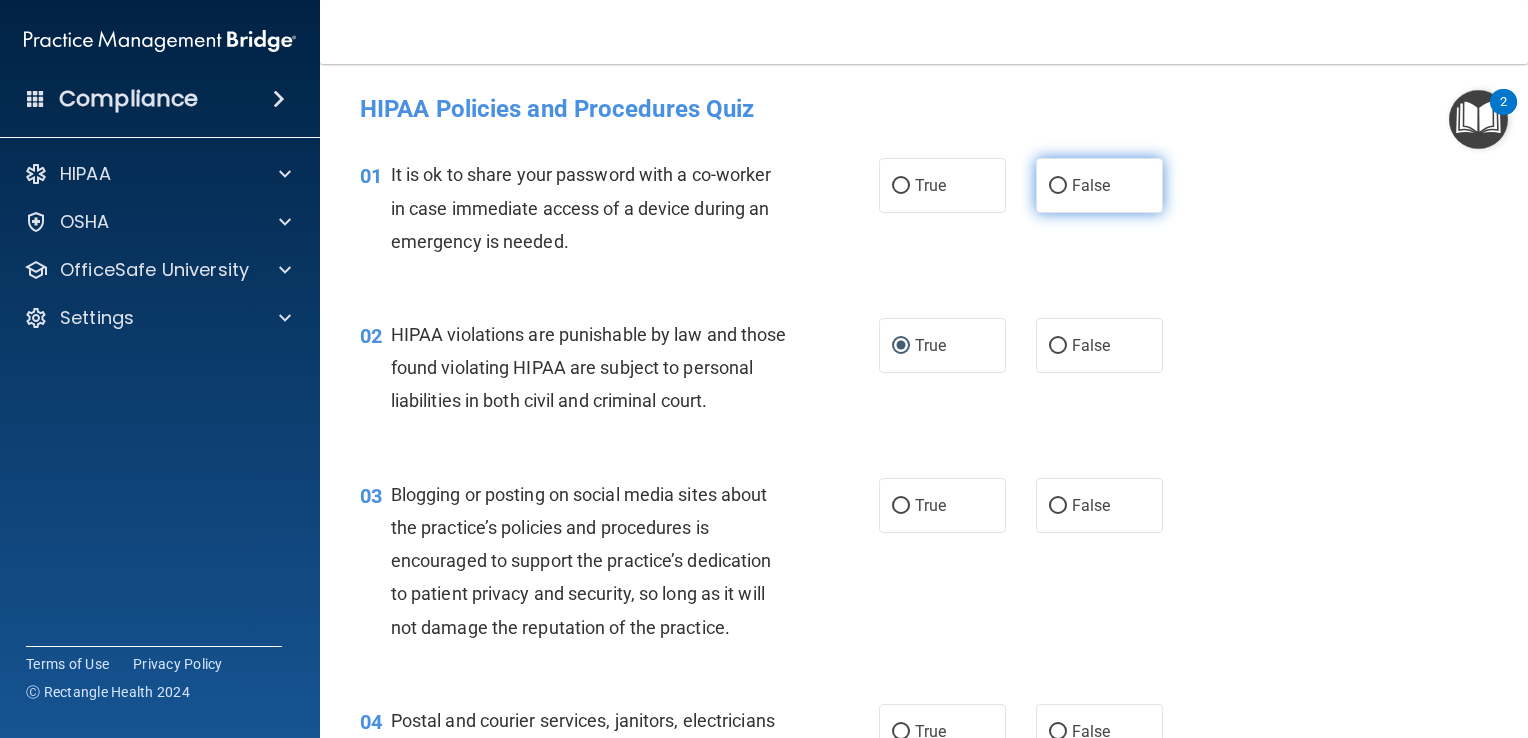 click on "False" at bounding box center [1091, 185] 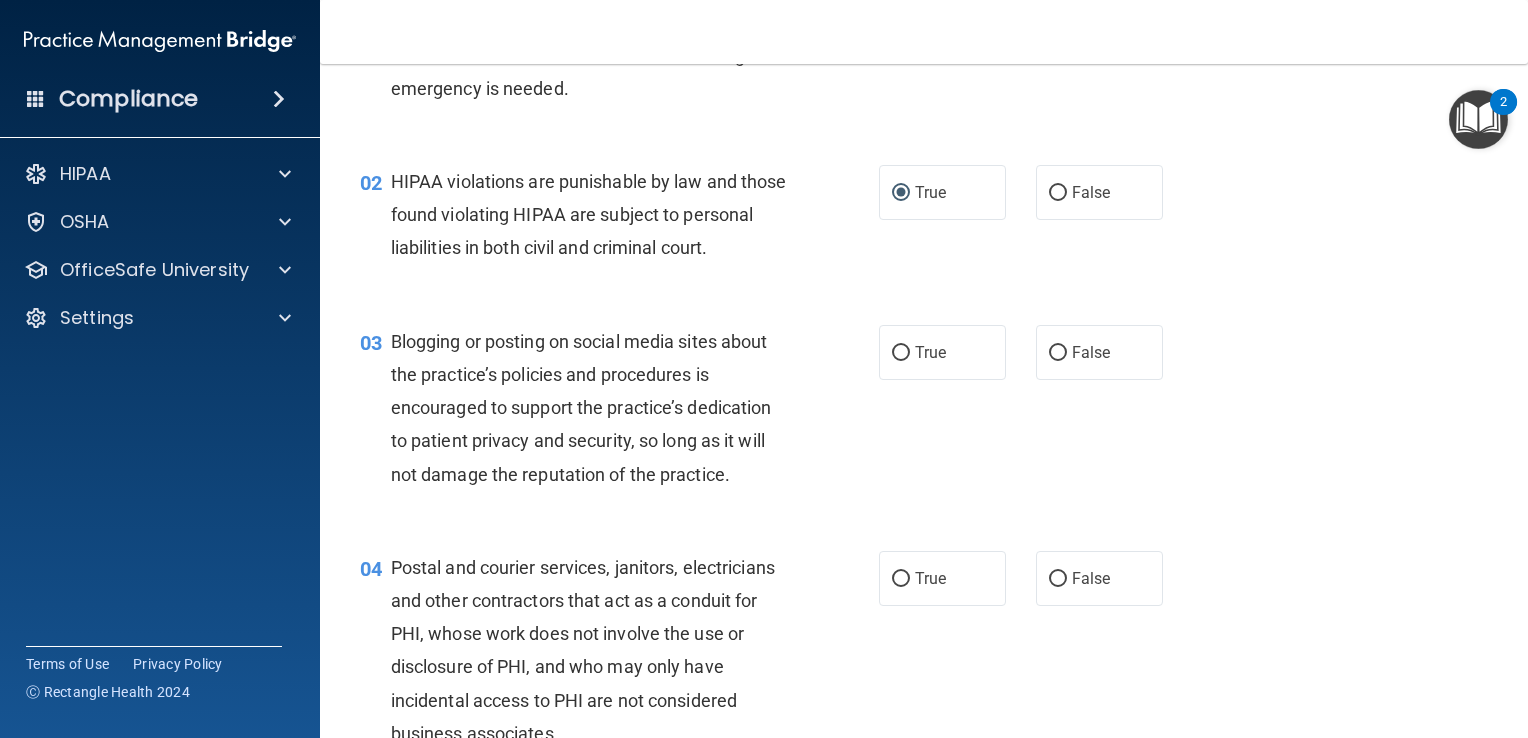 scroll, scrollTop: 200, scrollLeft: 0, axis: vertical 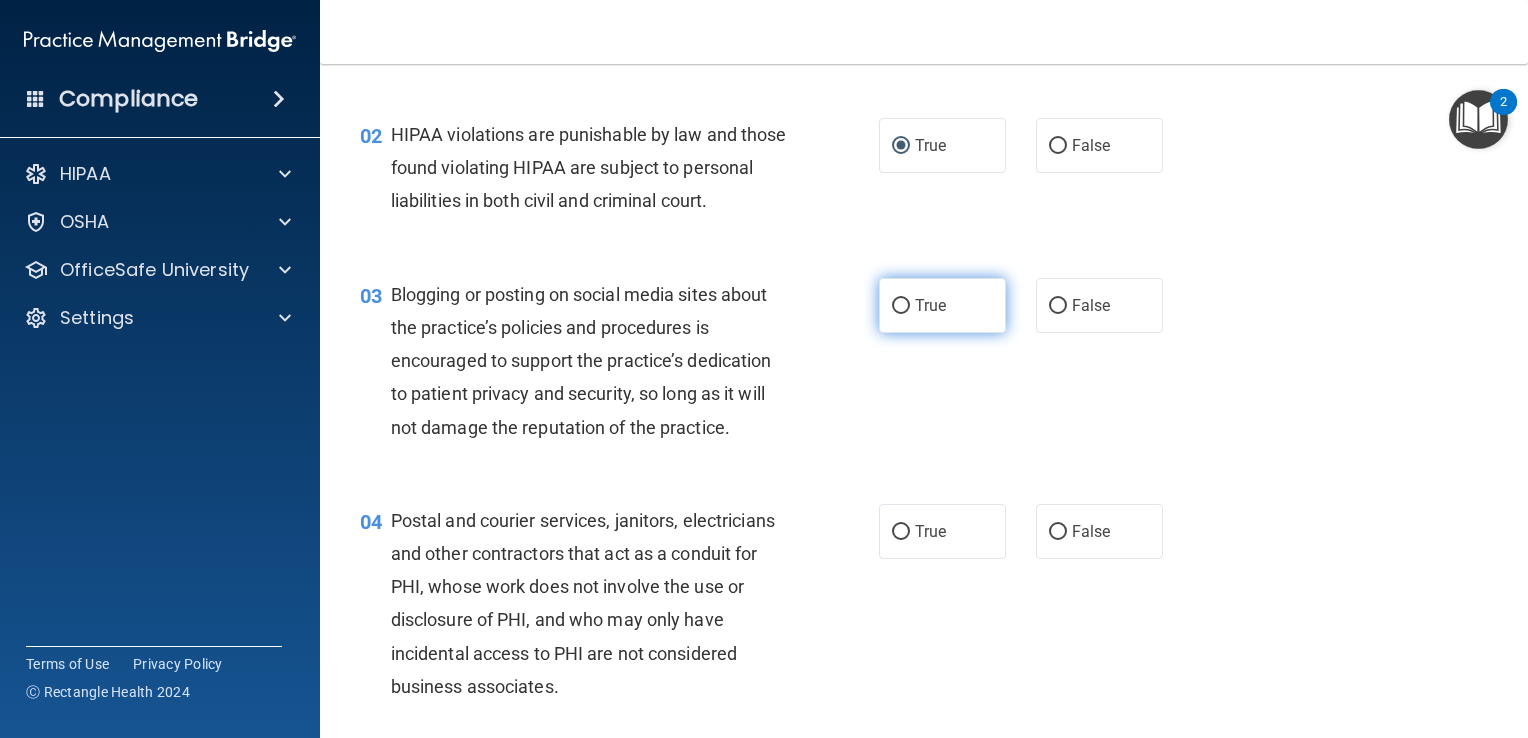 click on "True" at bounding box center [901, 306] 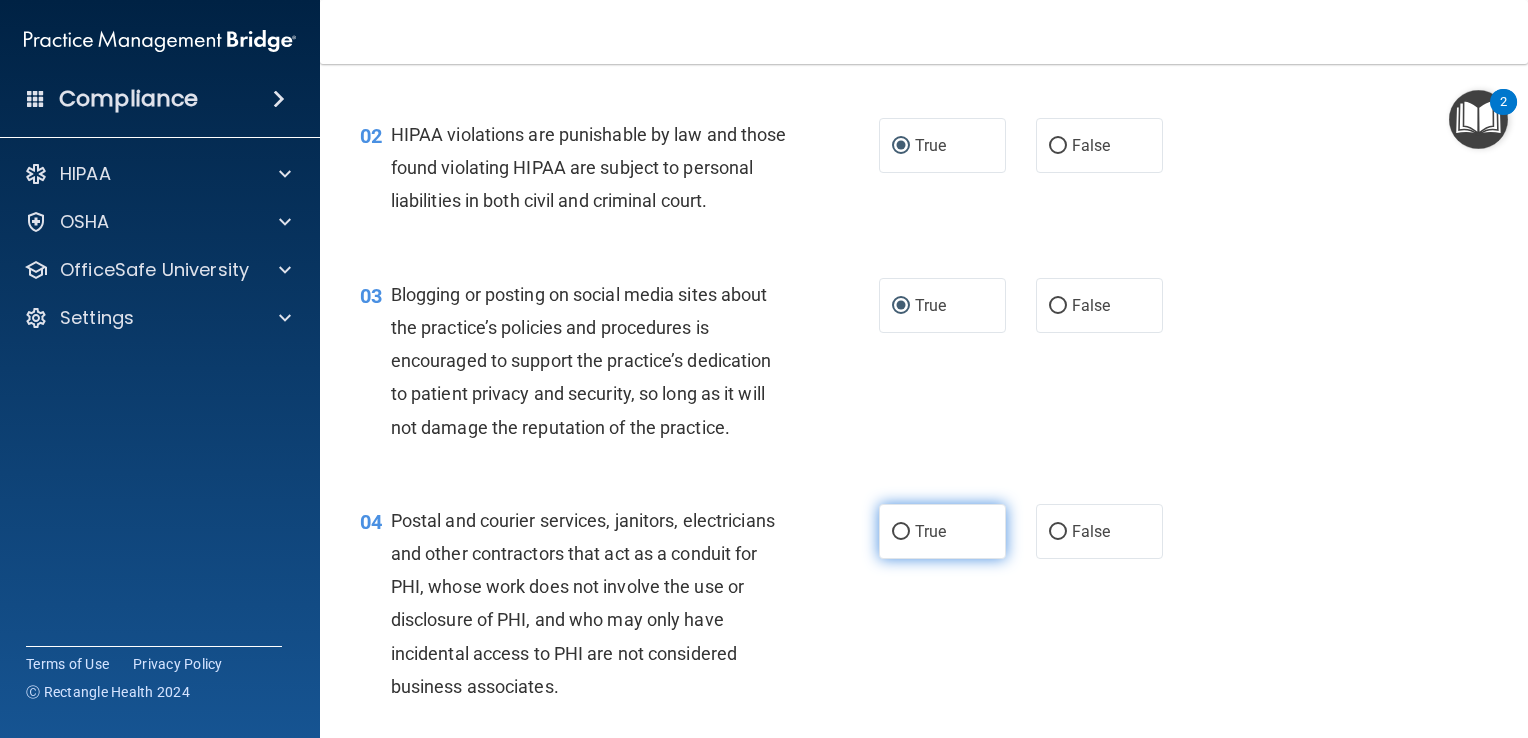 click on "True" at bounding box center [930, 531] 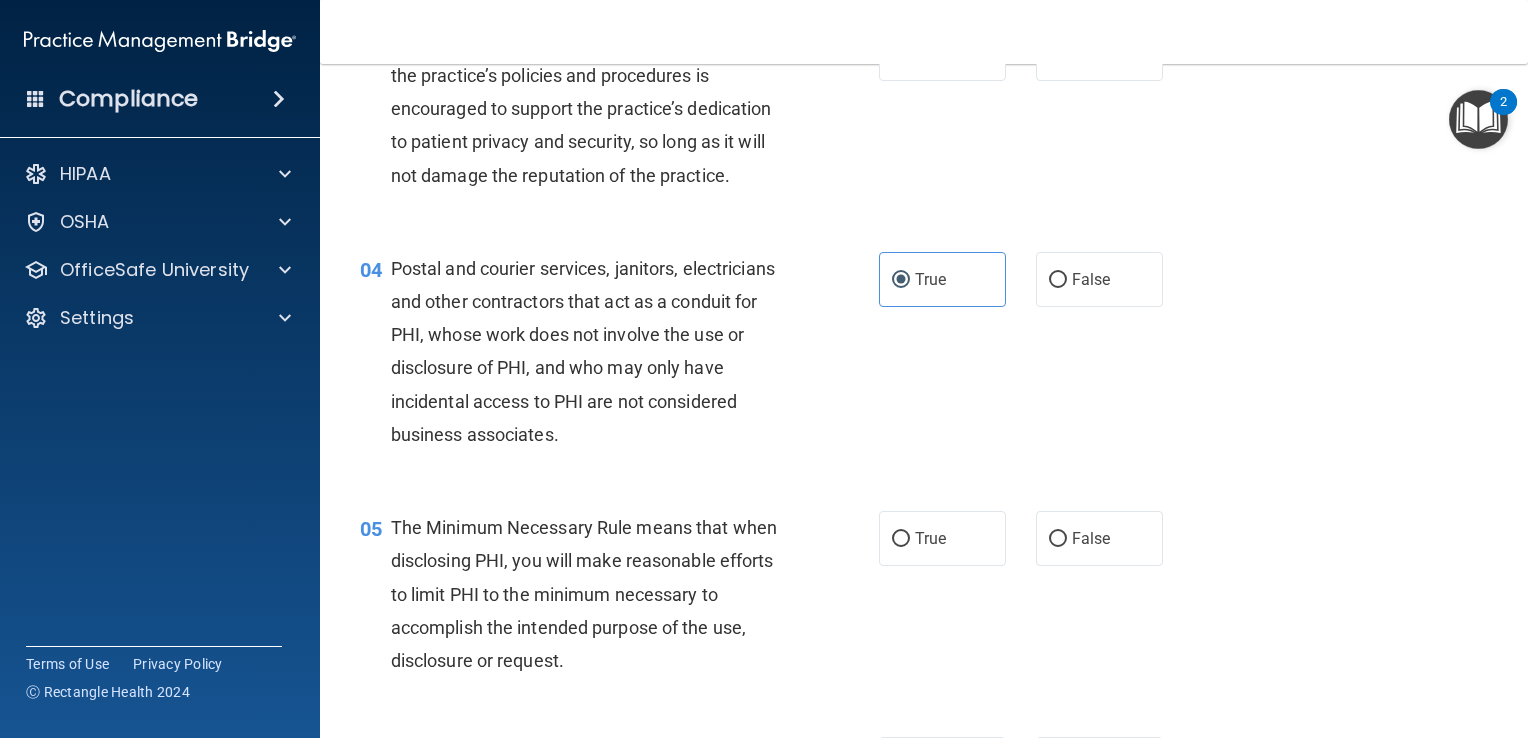 scroll, scrollTop: 500, scrollLeft: 0, axis: vertical 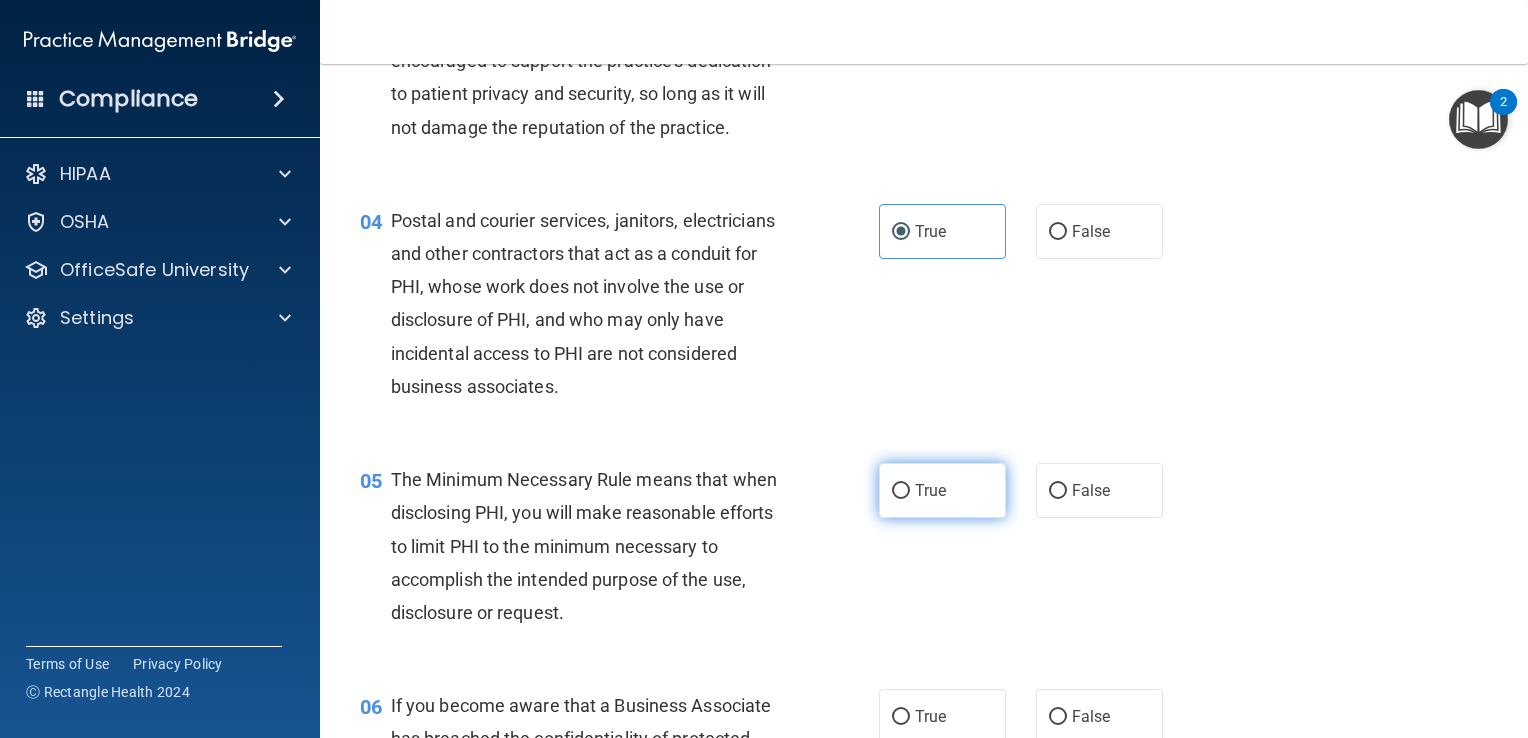 click on "True" at bounding box center (901, 491) 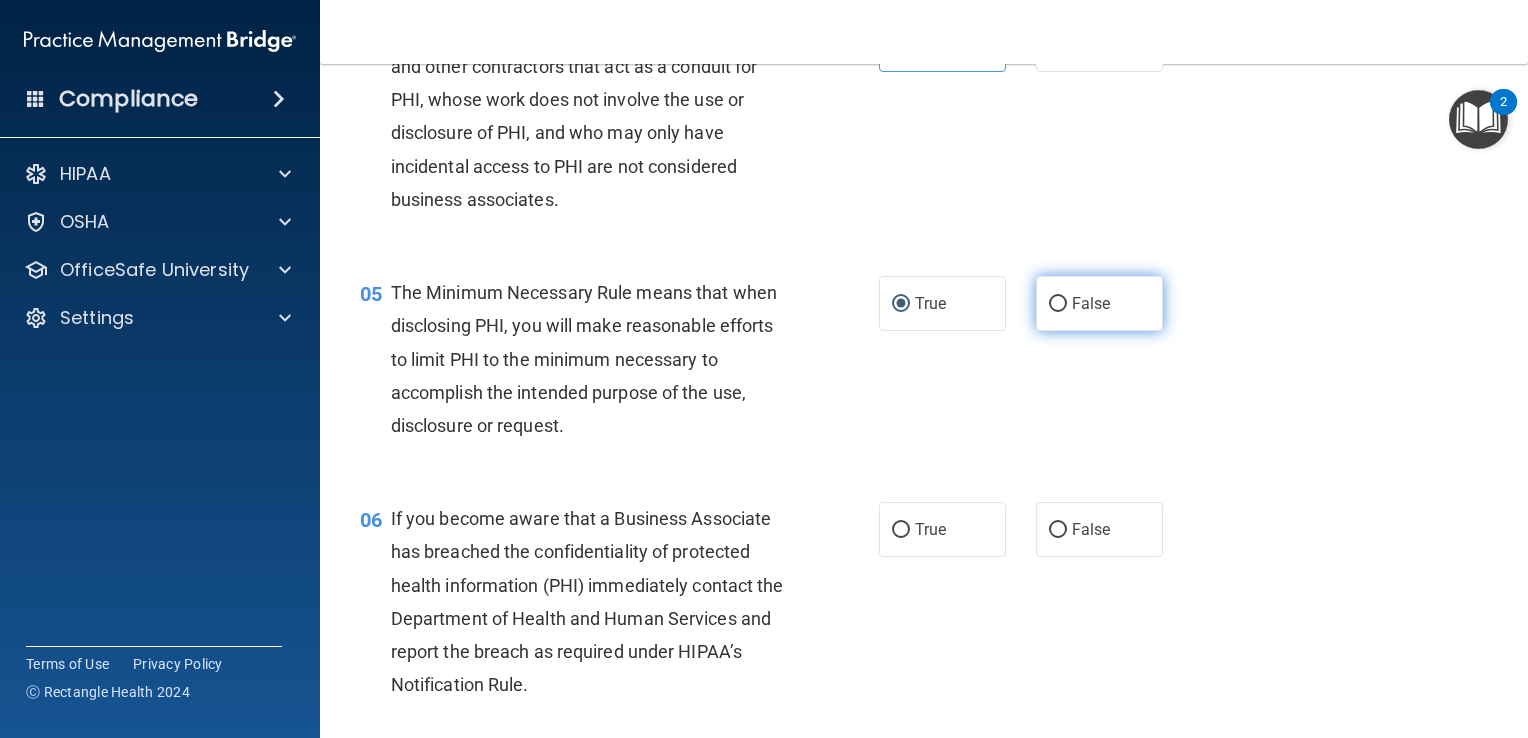 scroll, scrollTop: 700, scrollLeft: 0, axis: vertical 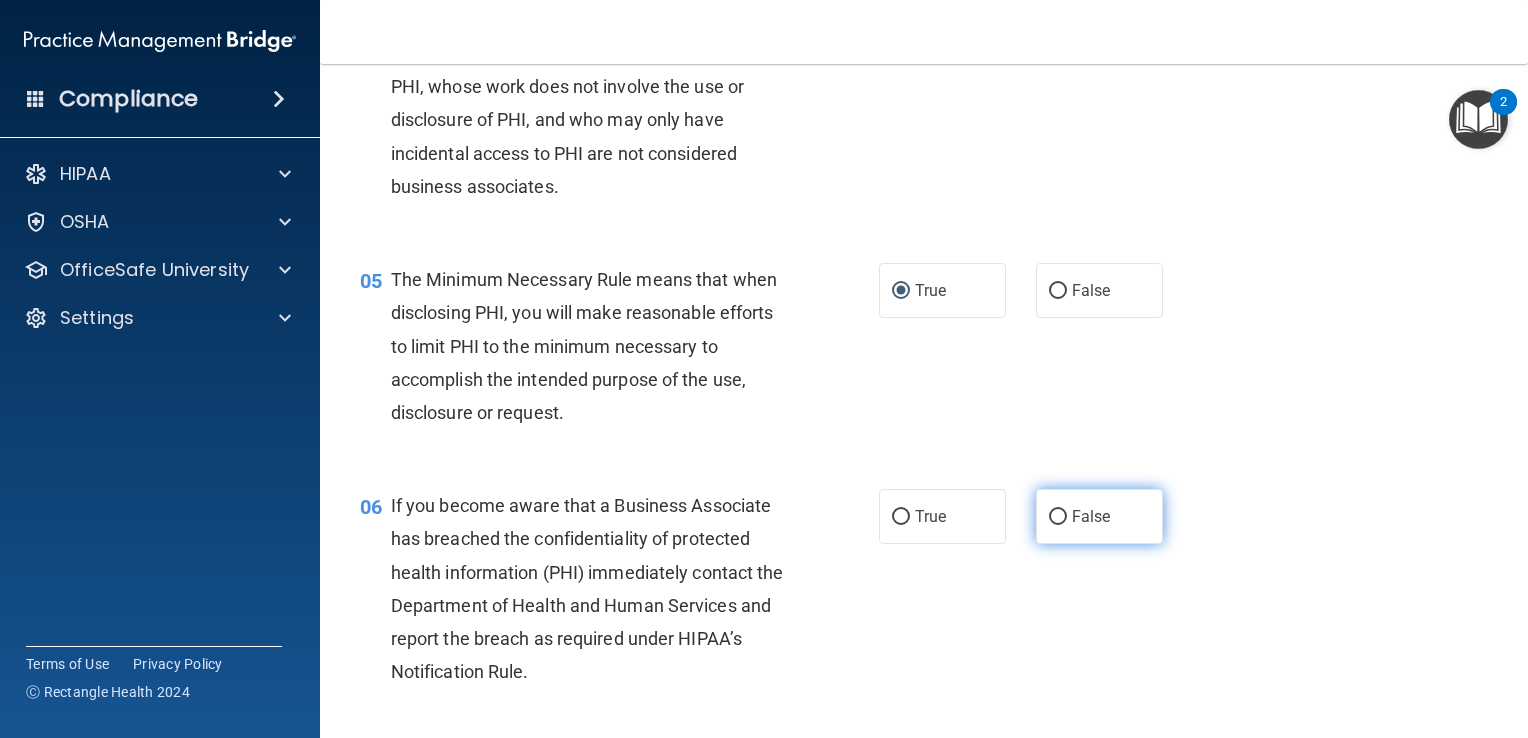 click on "False" at bounding box center [1091, 516] 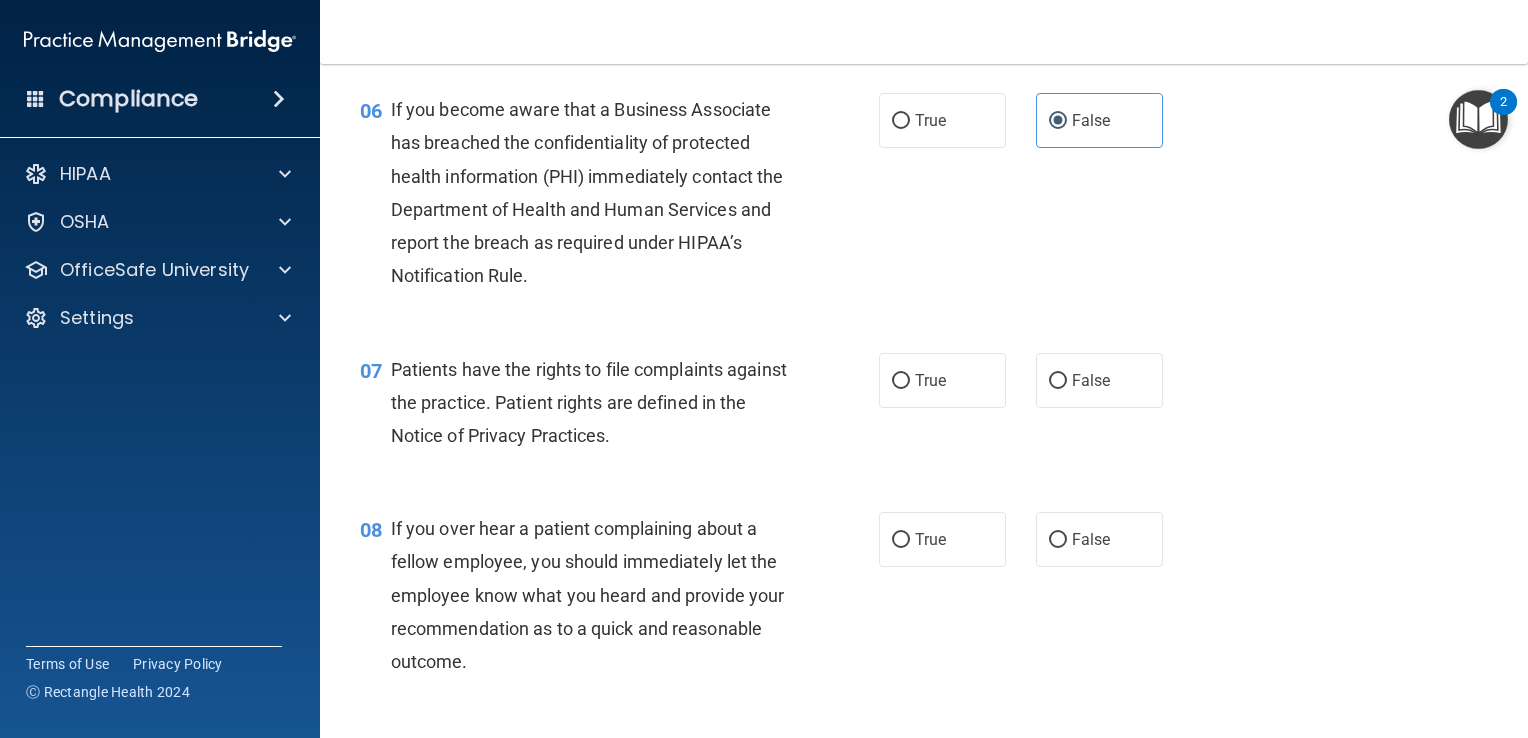 scroll, scrollTop: 1100, scrollLeft: 0, axis: vertical 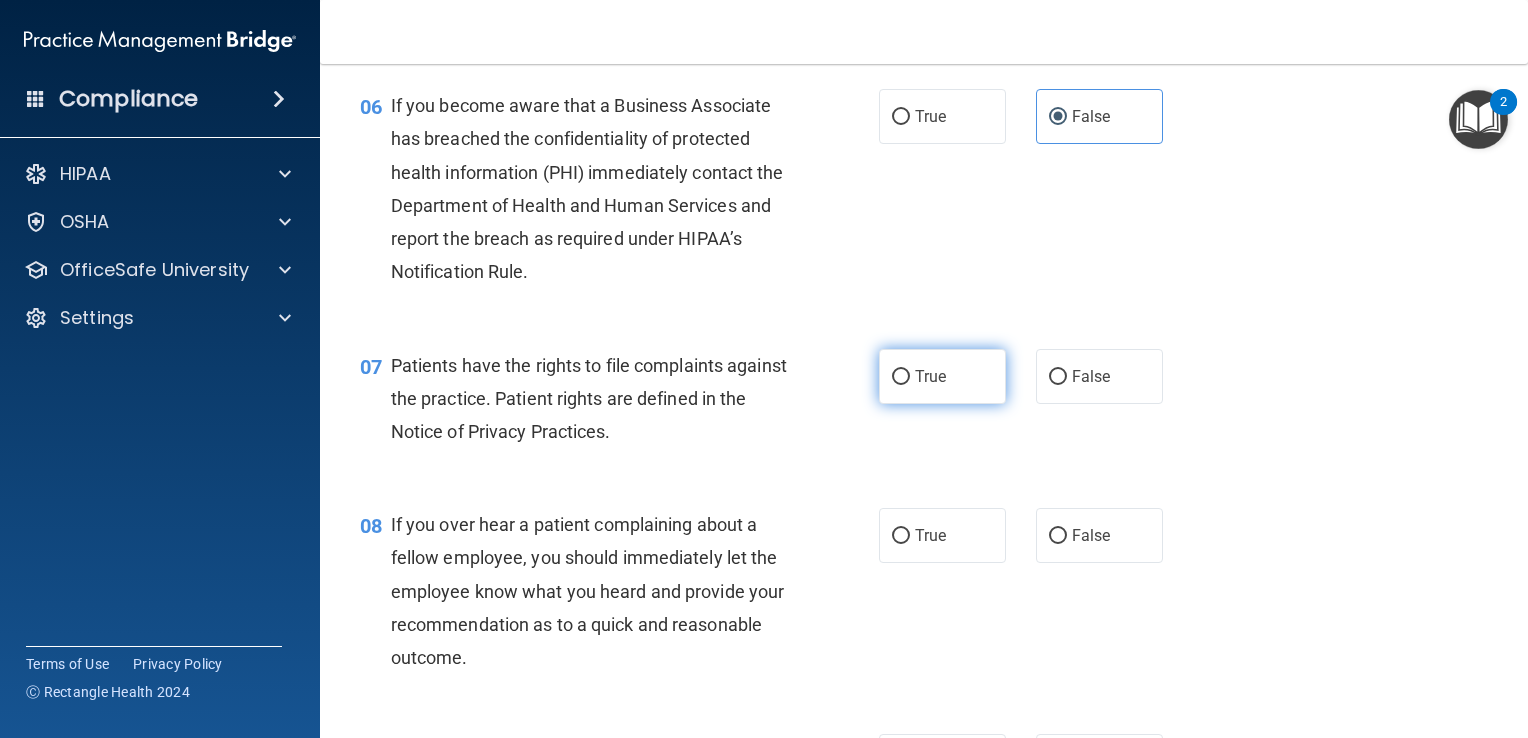 click on "True" at bounding box center [901, 377] 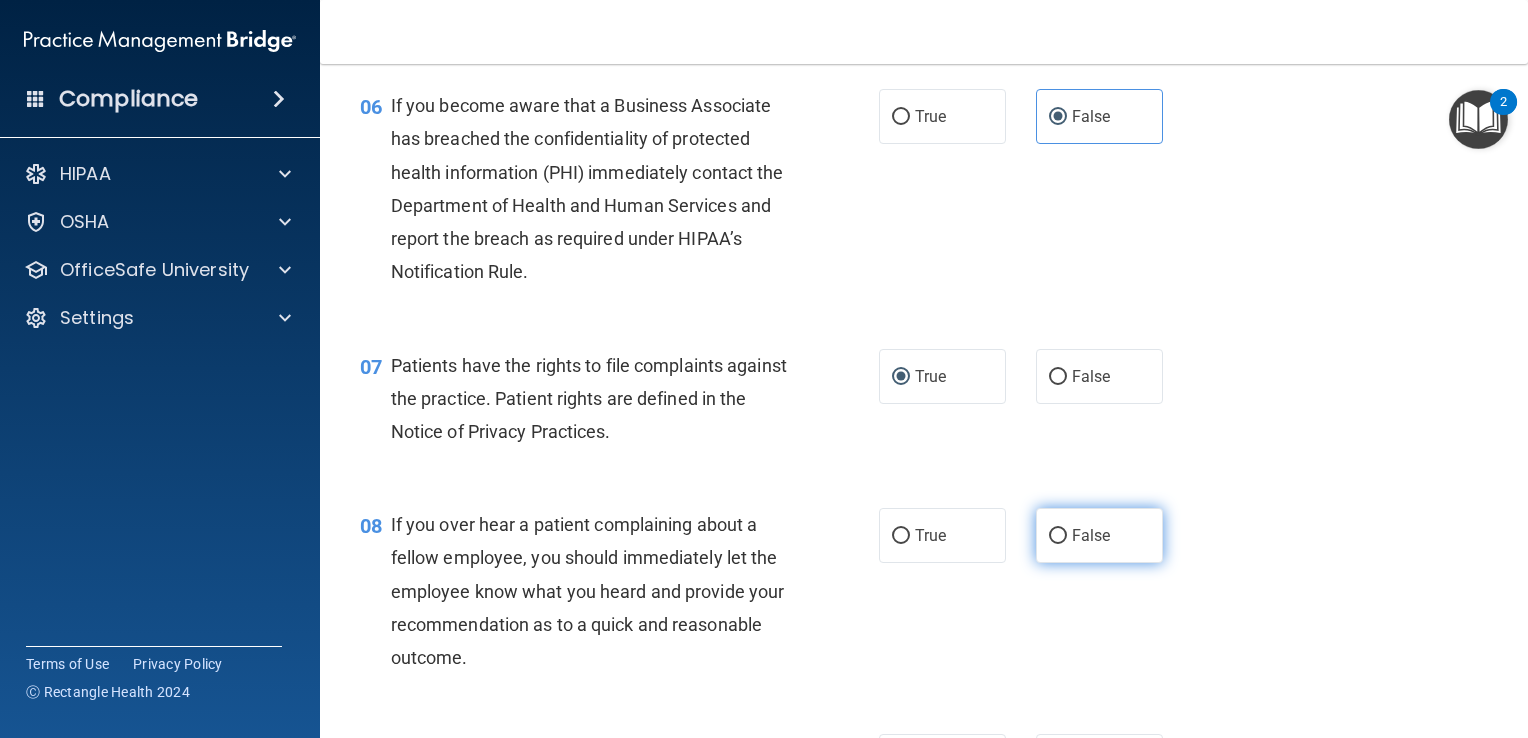 click on "False" at bounding box center [1091, 535] 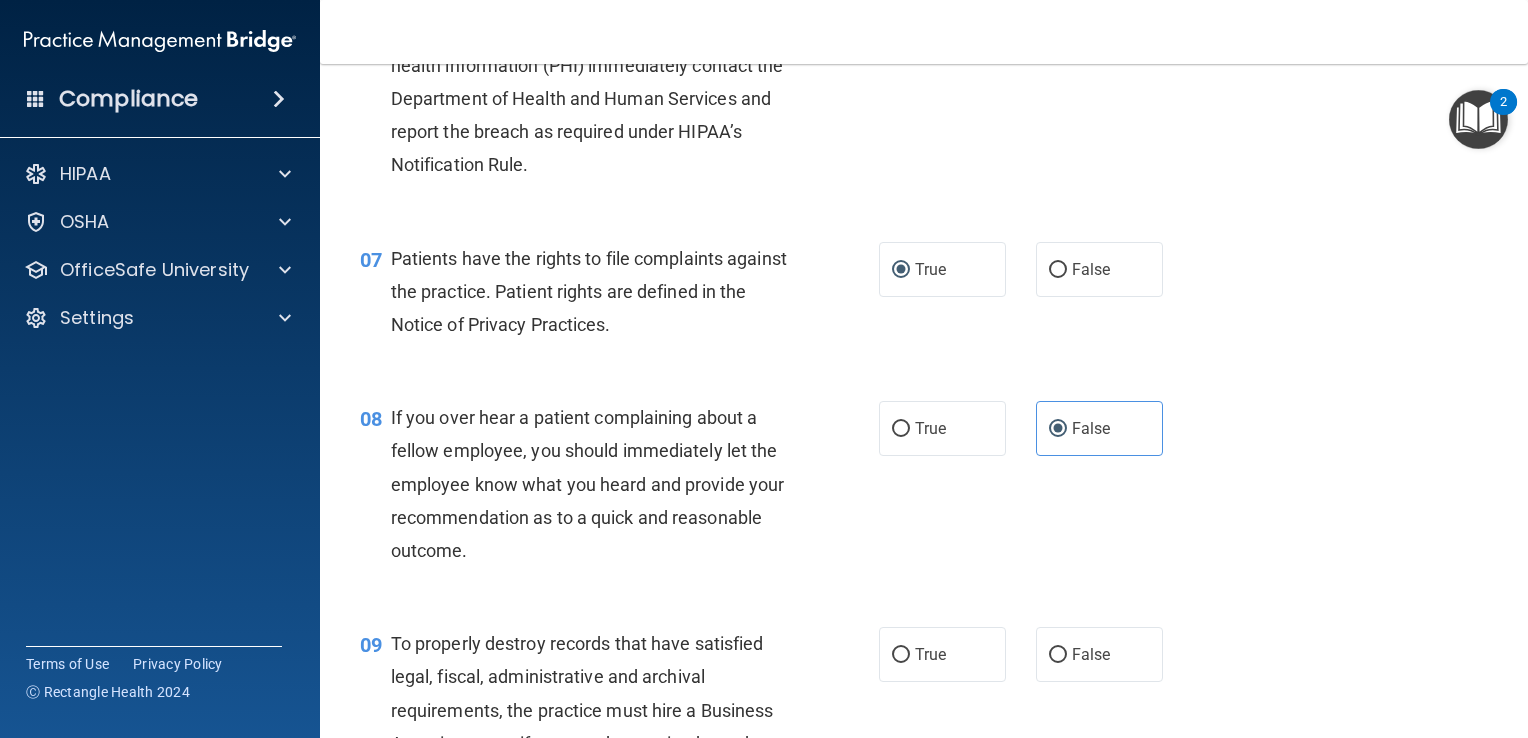 scroll, scrollTop: 1400, scrollLeft: 0, axis: vertical 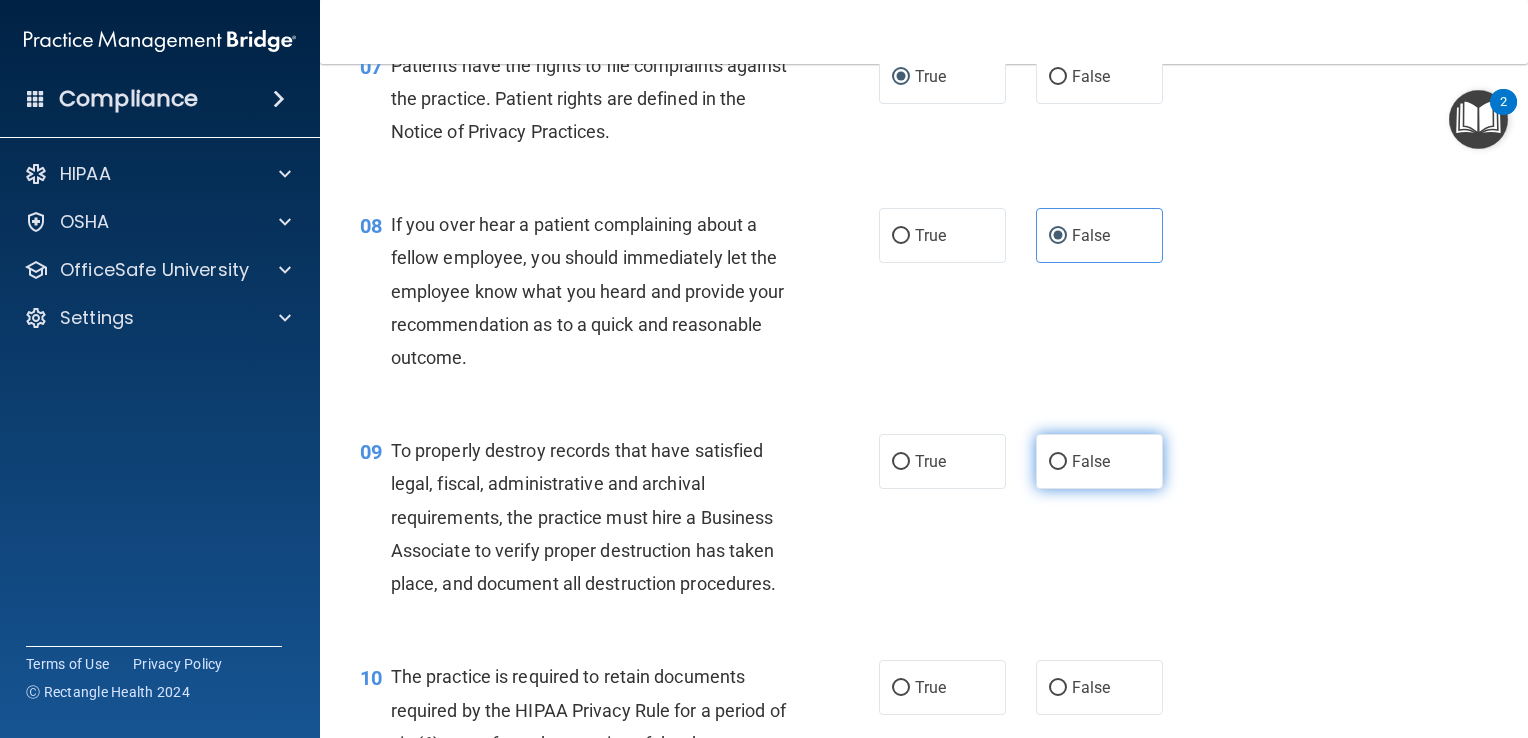click on "False" at bounding box center [1058, 462] 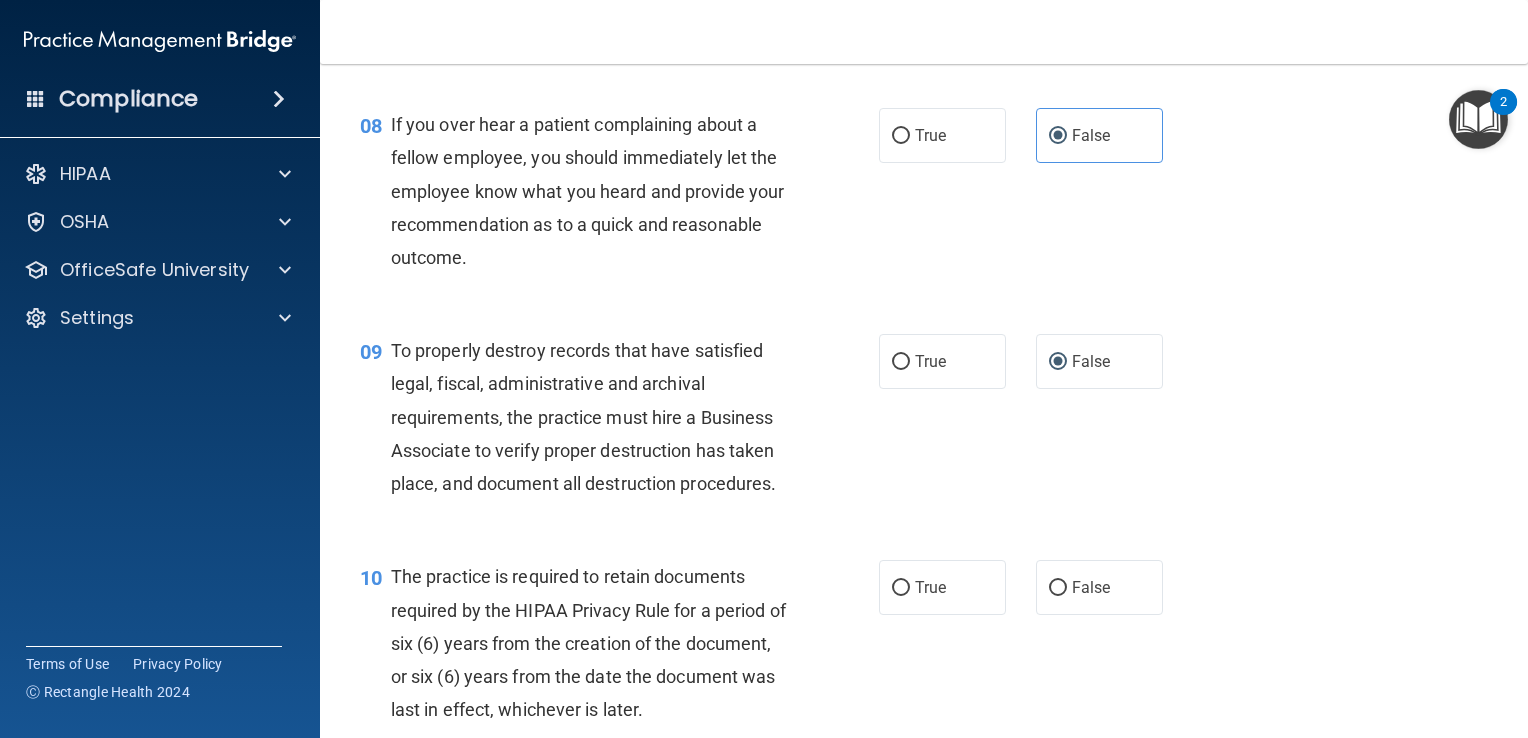 scroll, scrollTop: 1600, scrollLeft: 0, axis: vertical 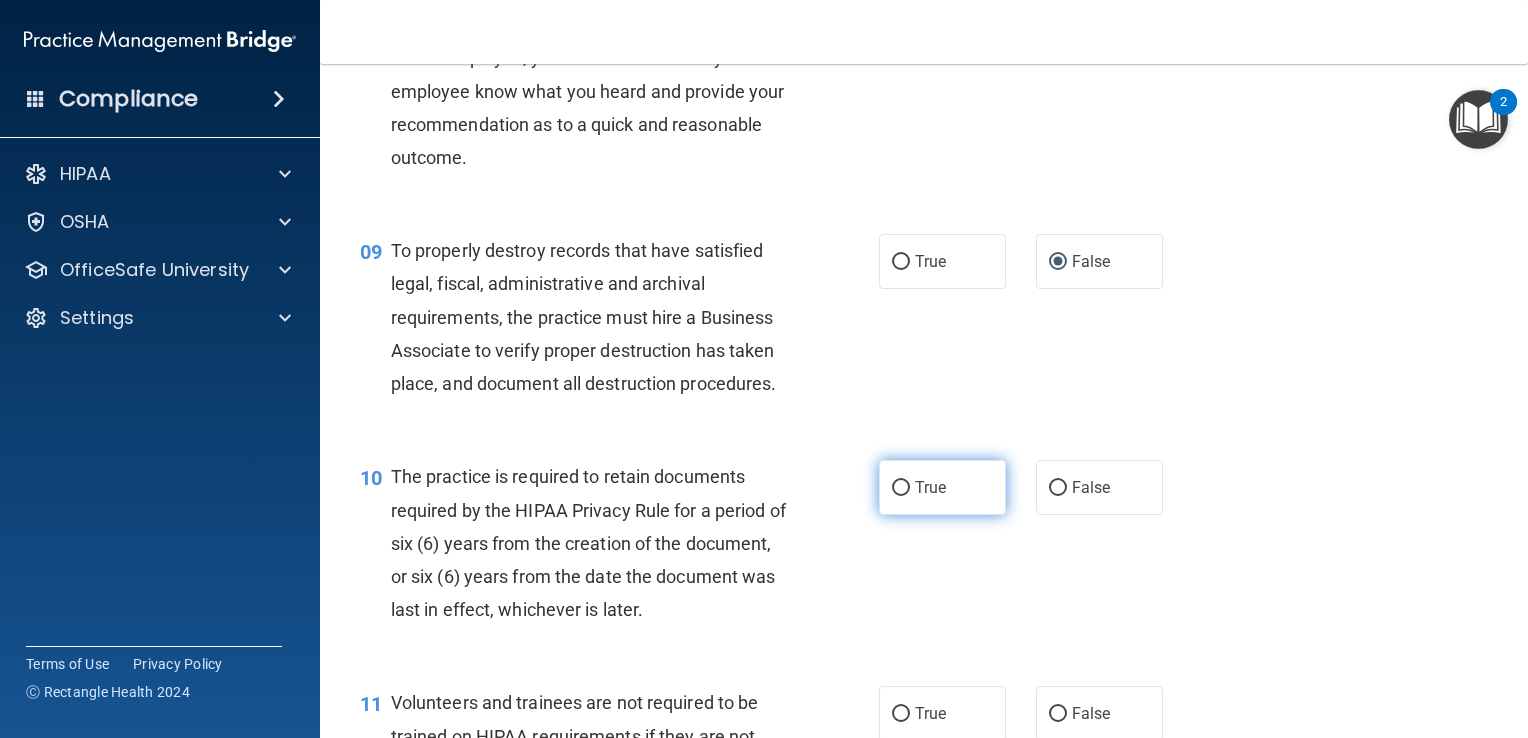 click on "True" at bounding box center (901, 488) 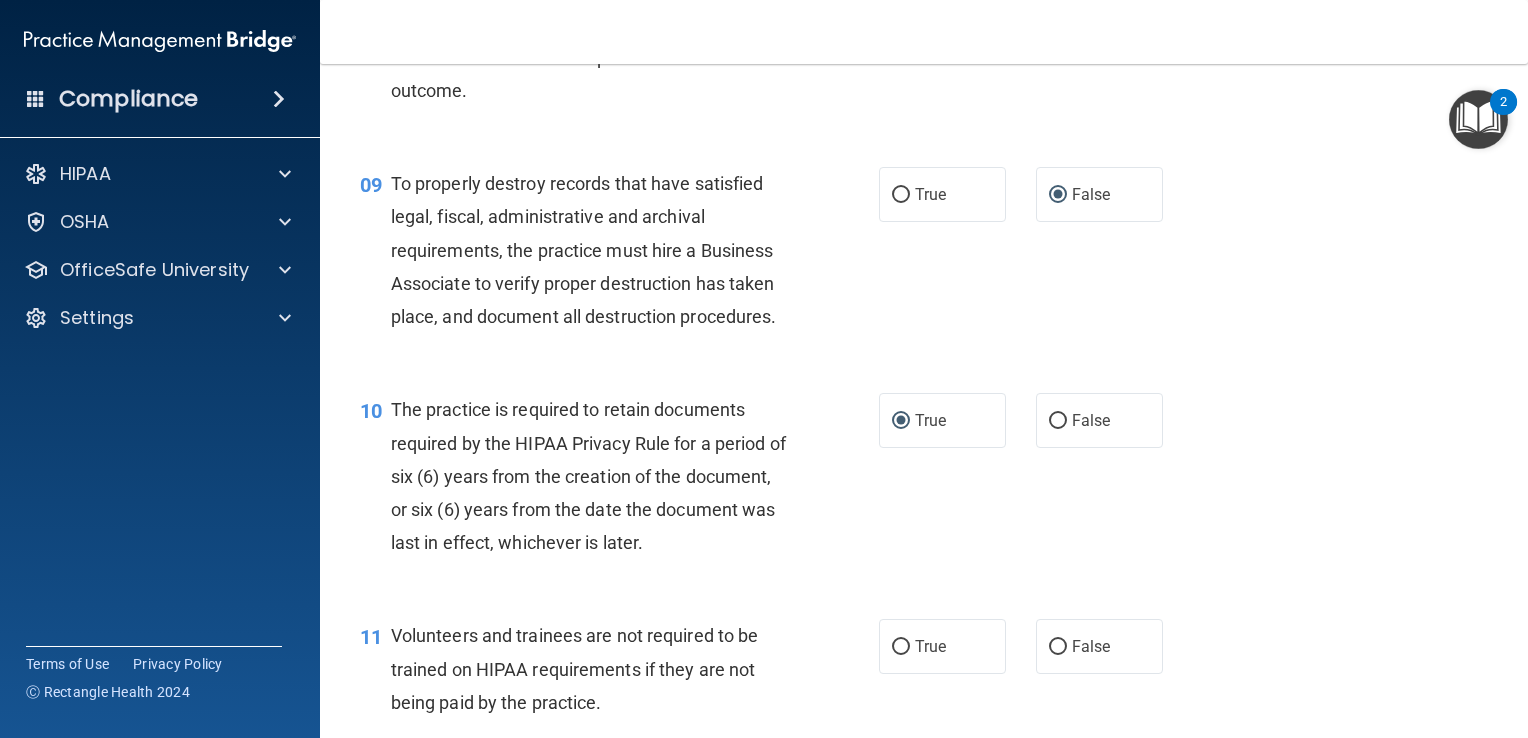 scroll, scrollTop: 1800, scrollLeft: 0, axis: vertical 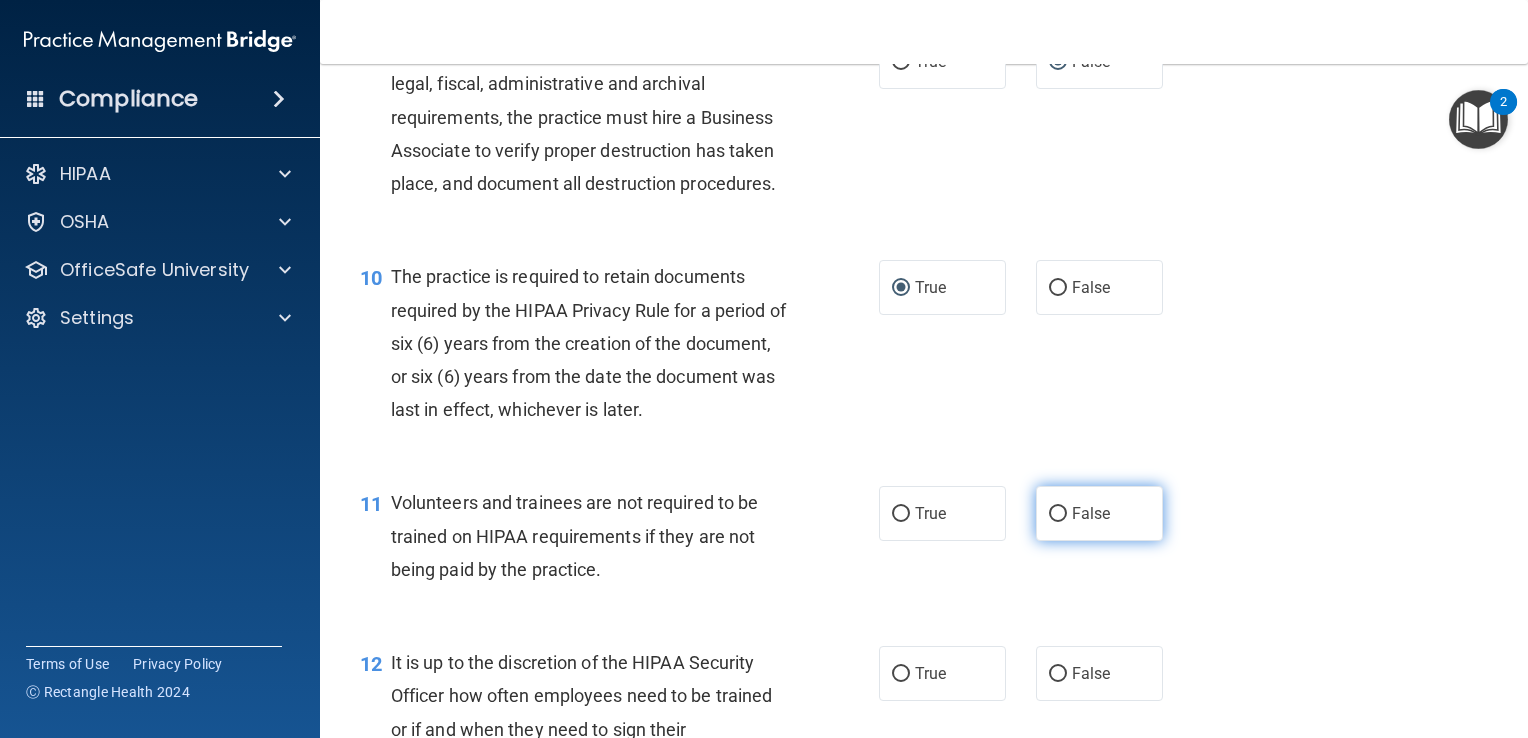 click on "False" at bounding box center [1058, 514] 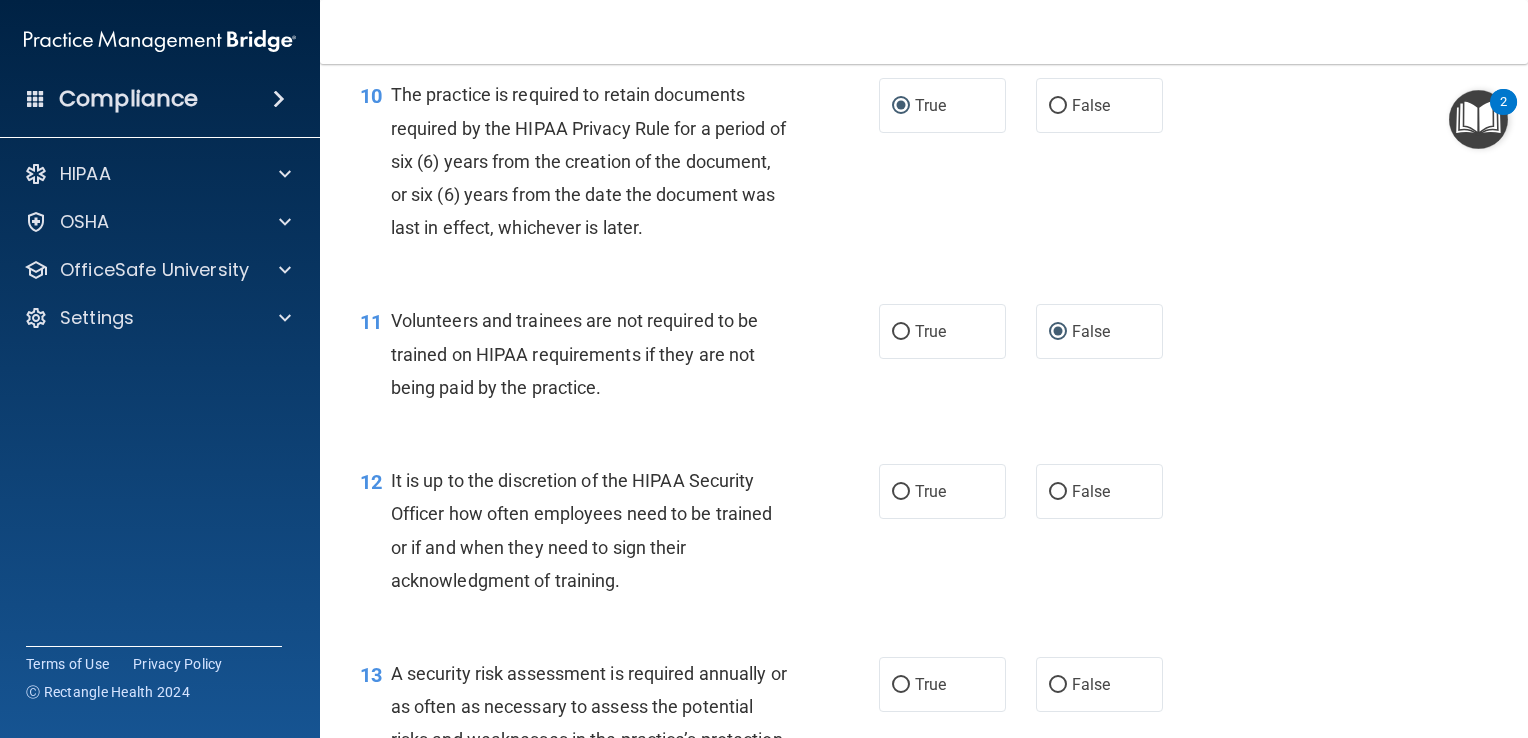scroll, scrollTop: 2000, scrollLeft: 0, axis: vertical 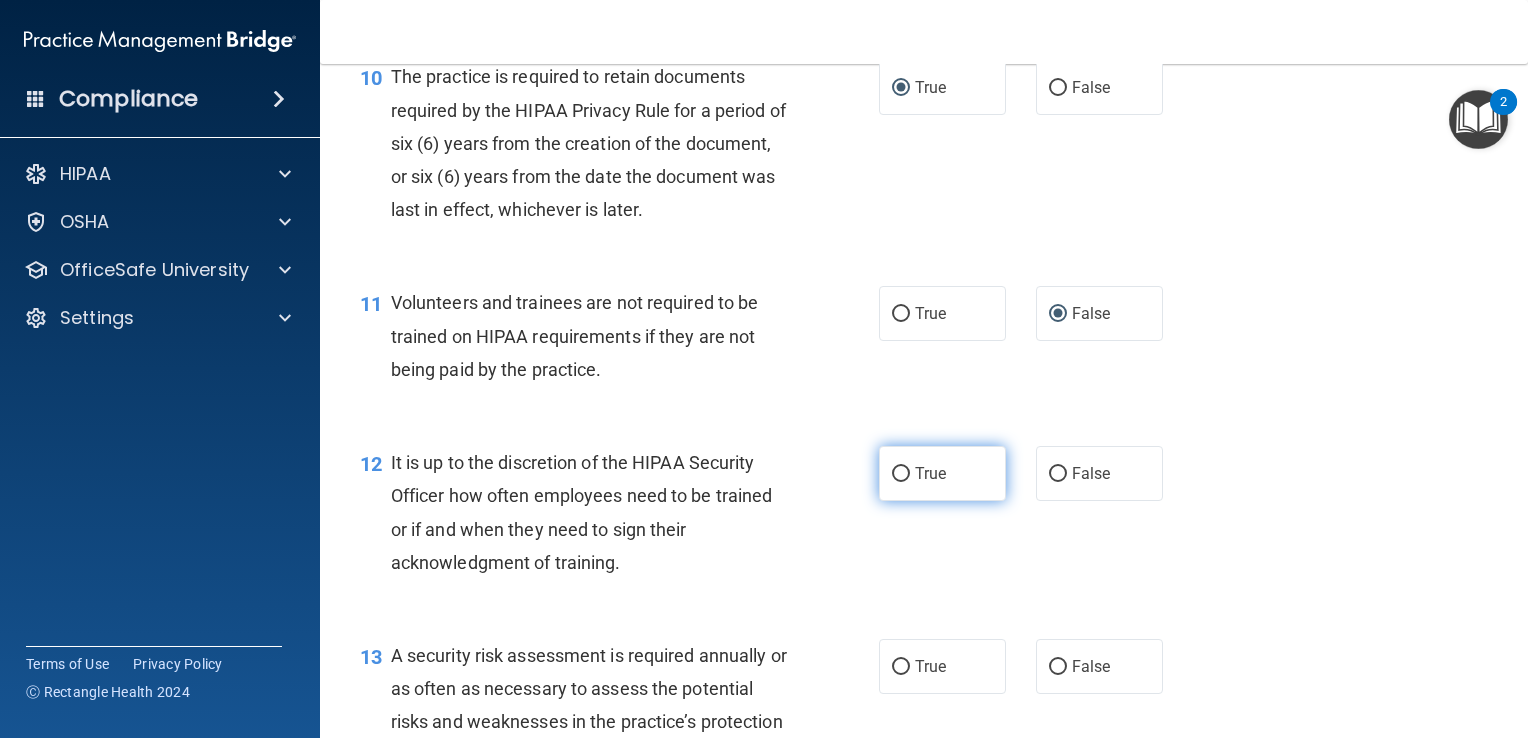 click on "True" at bounding box center (930, 473) 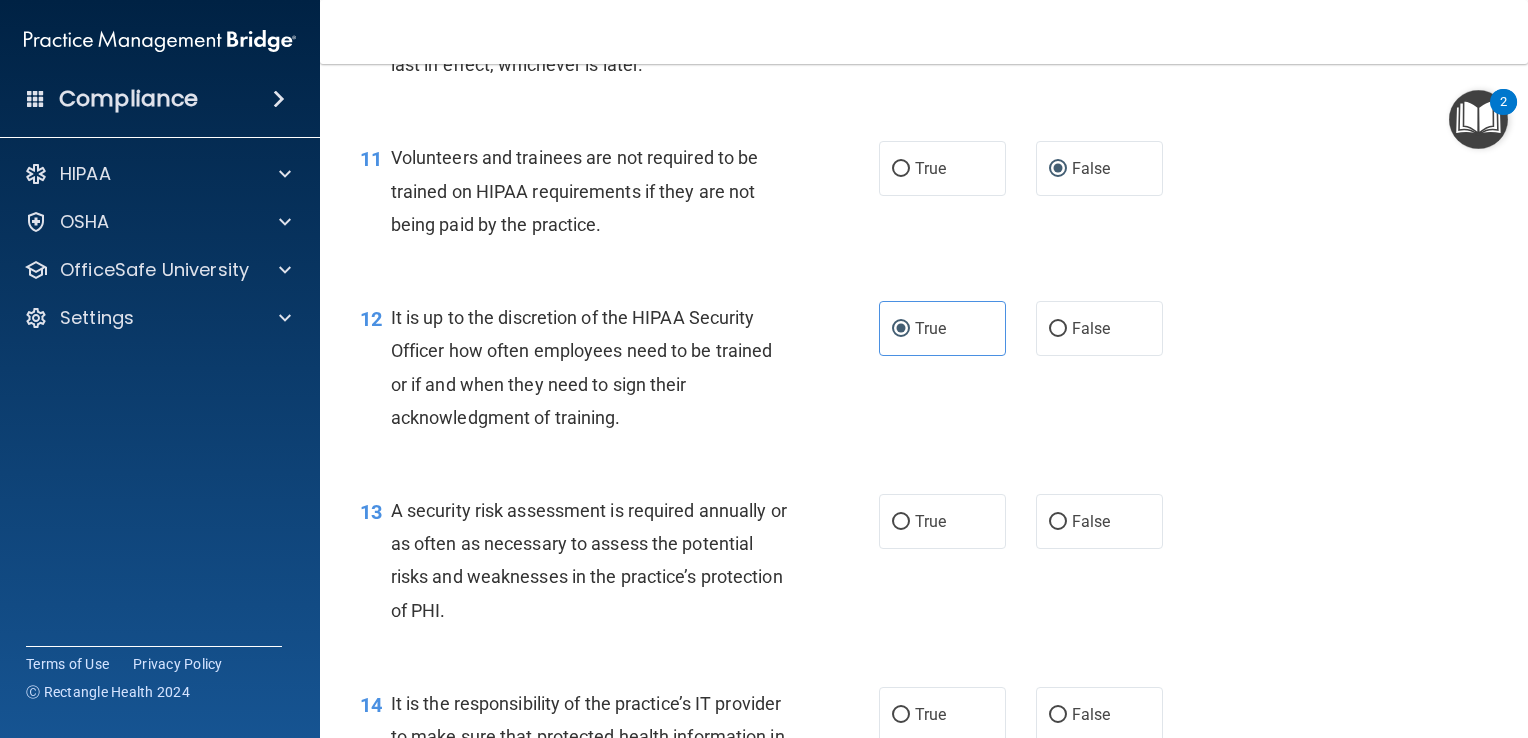 scroll, scrollTop: 2200, scrollLeft: 0, axis: vertical 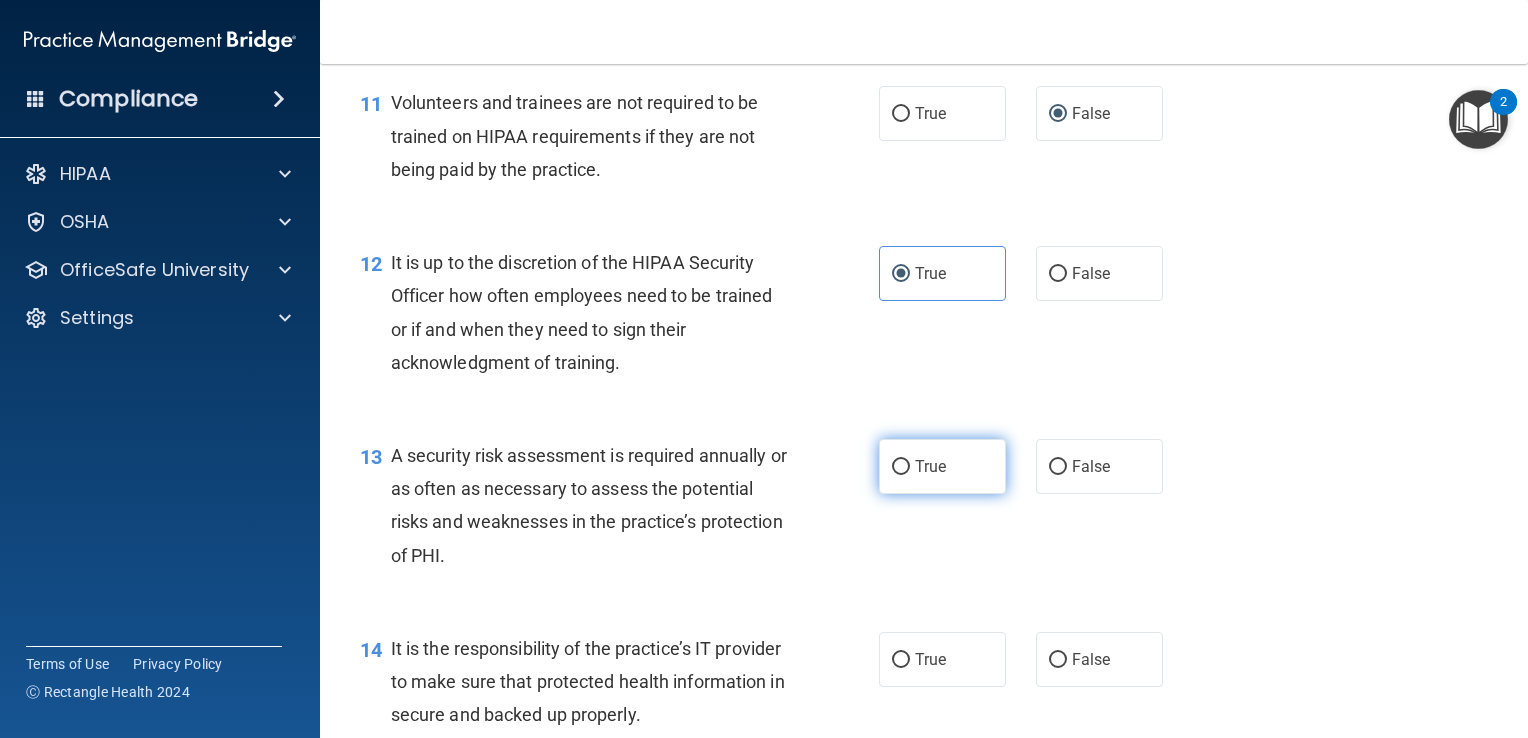 click on "True" at bounding box center [930, 466] 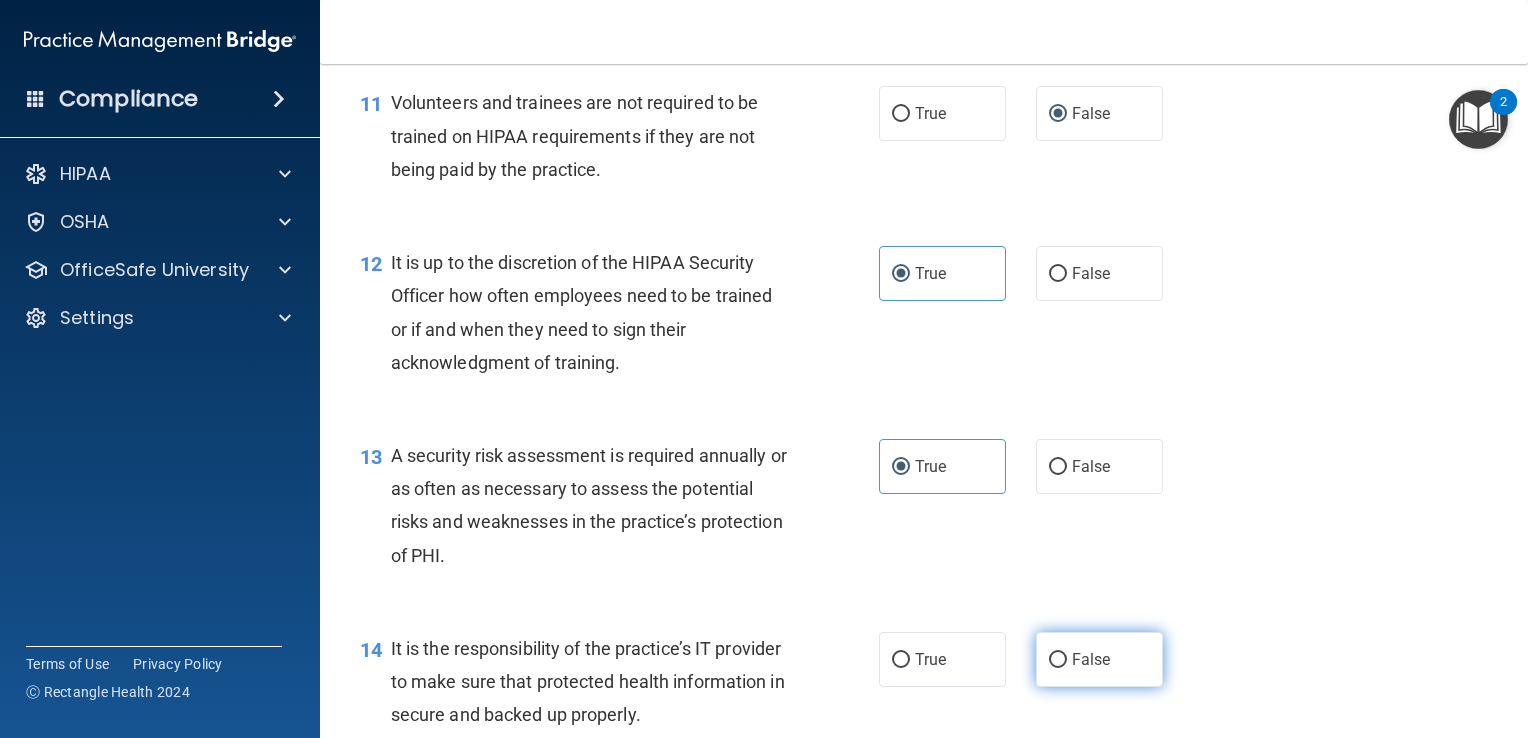 click on "False" at bounding box center [1099, 659] 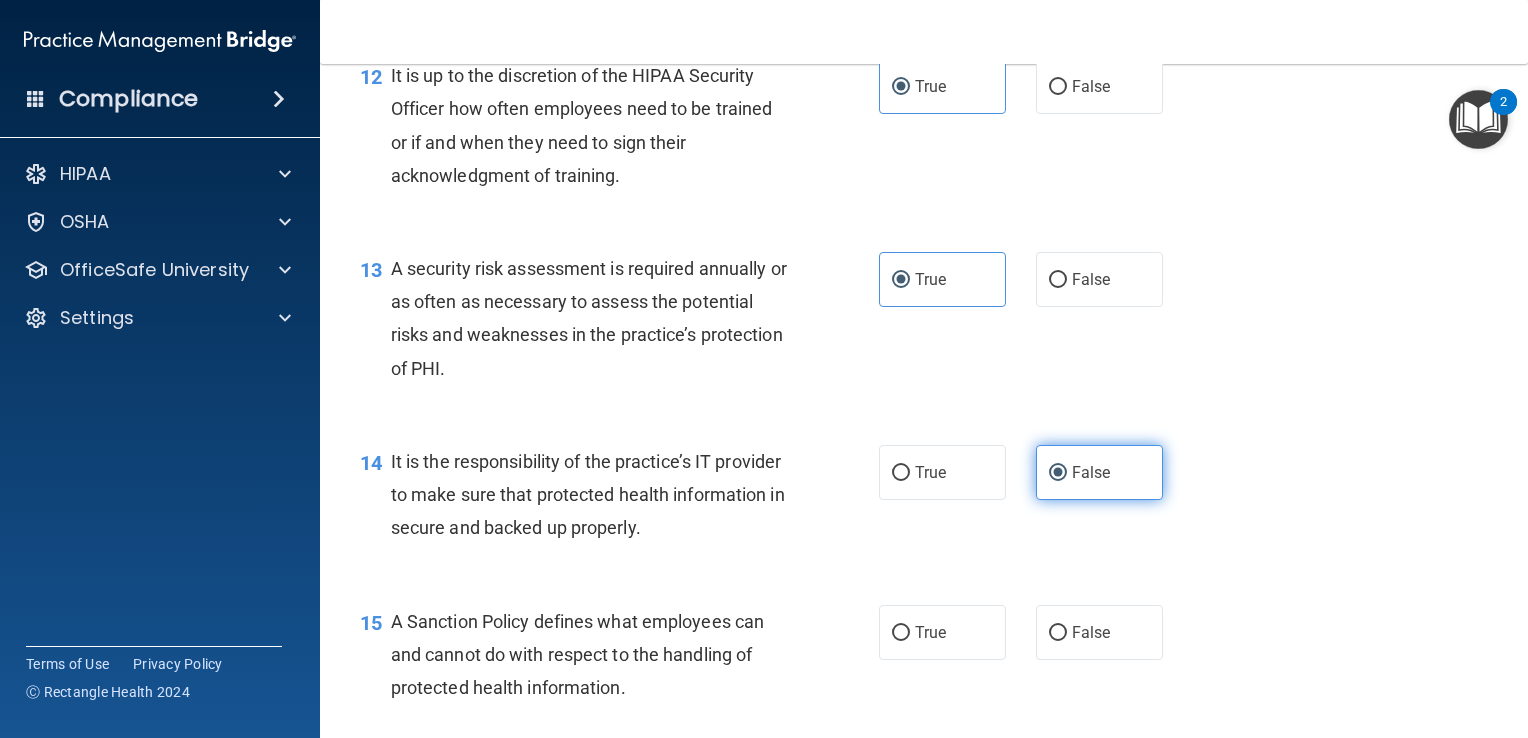 scroll, scrollTop: 2500, scrollLeft: 0, axis: vertical 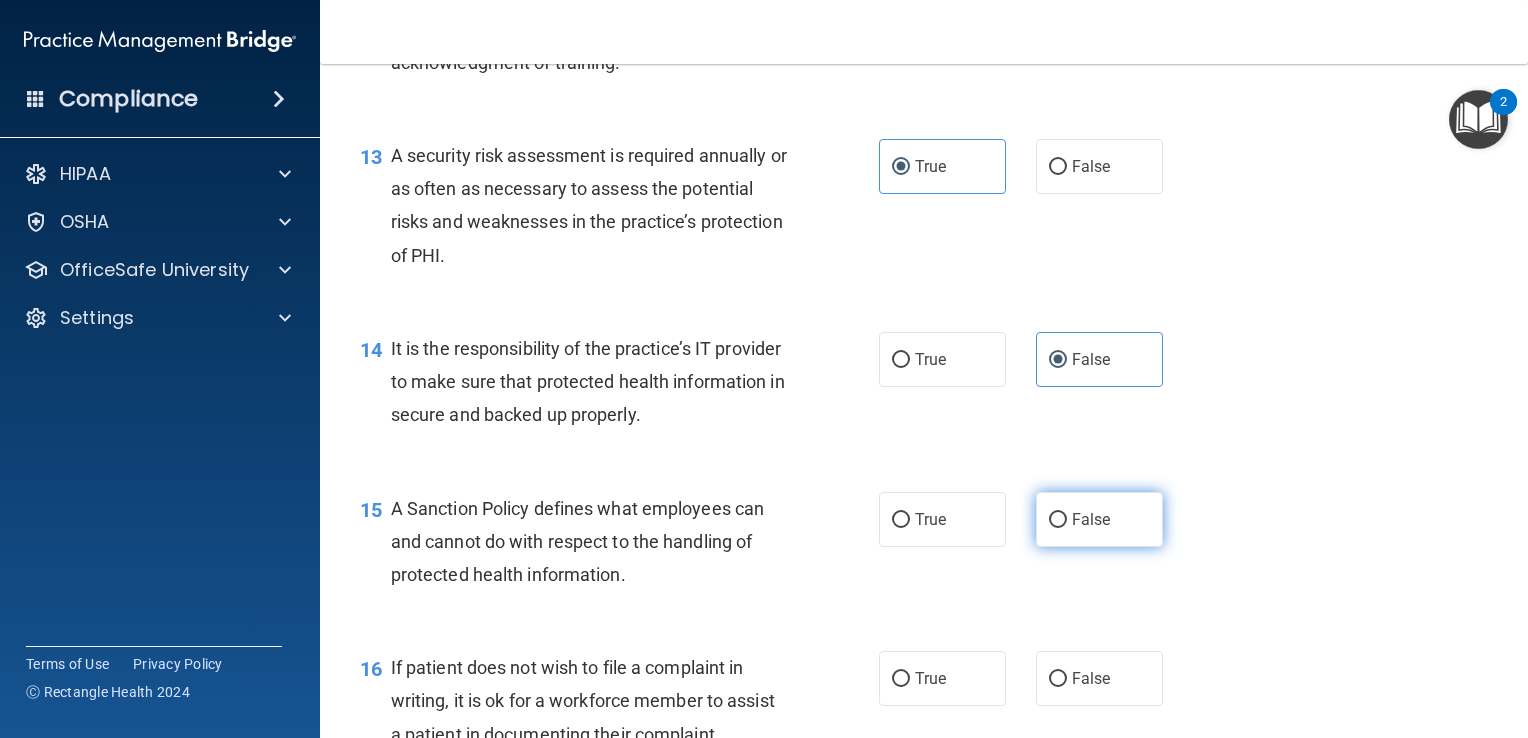 click on "False" at bounding box center [1099, 519] 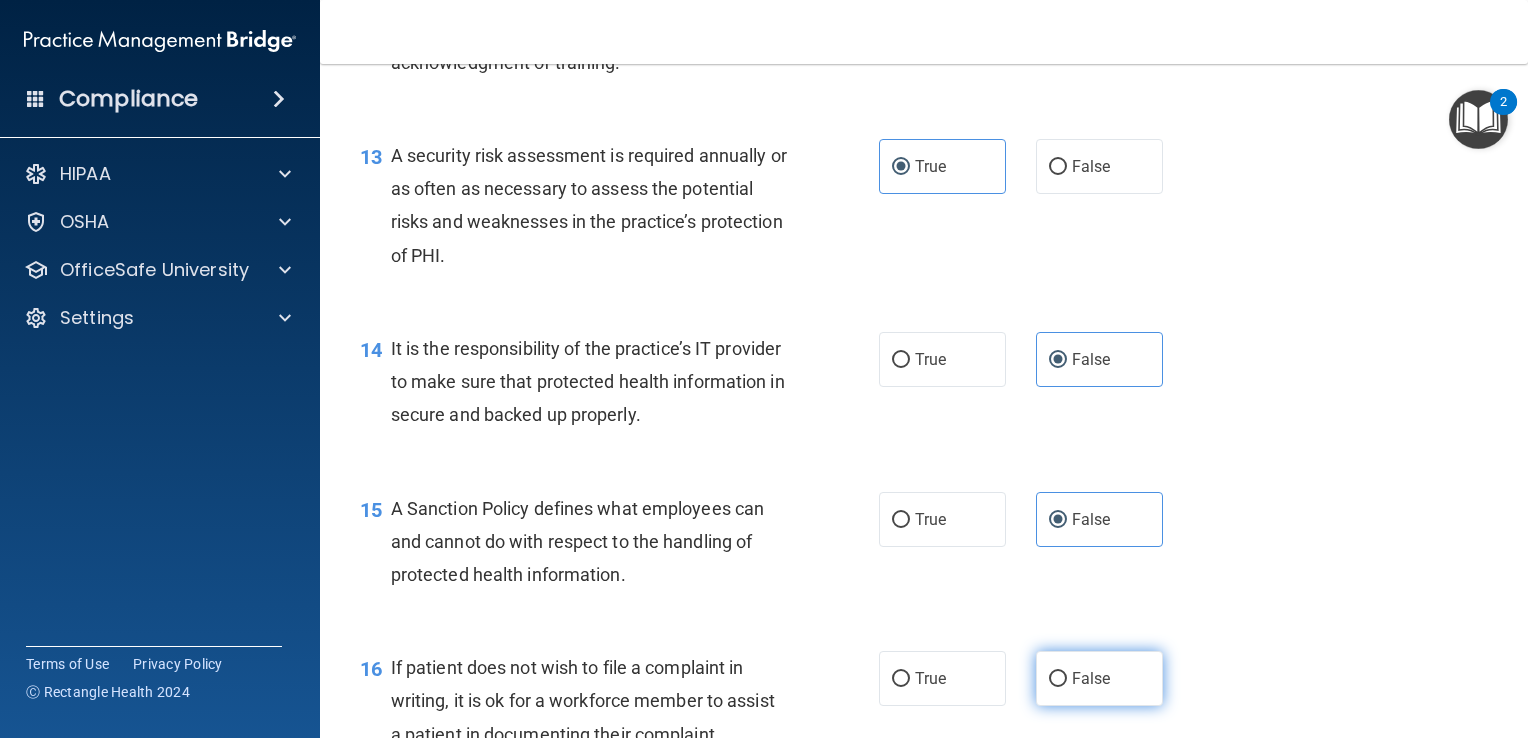 scroll, scrollTop: 2600, scrollLeft: 0, axis: vertical 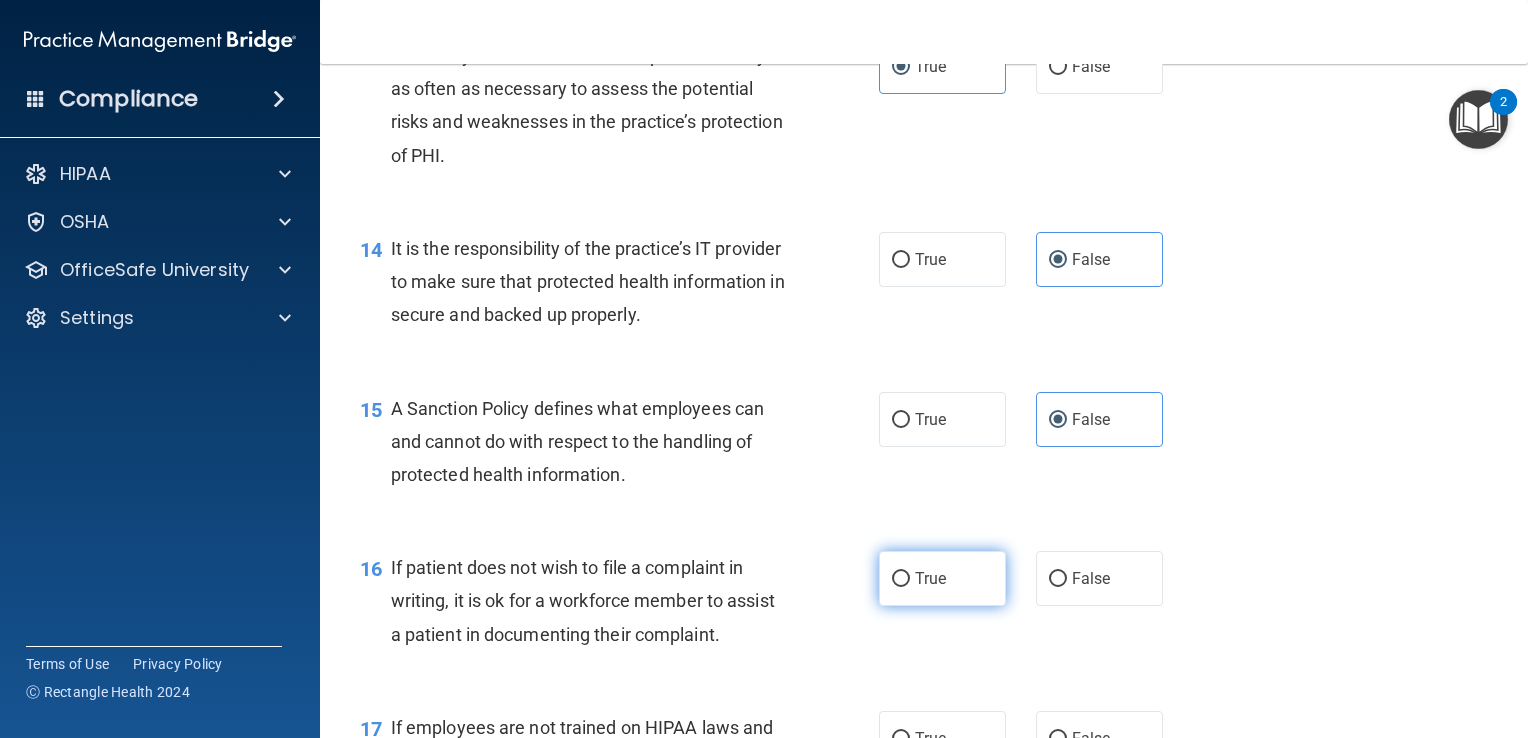 click on "True" at bounding box center (930, 578) 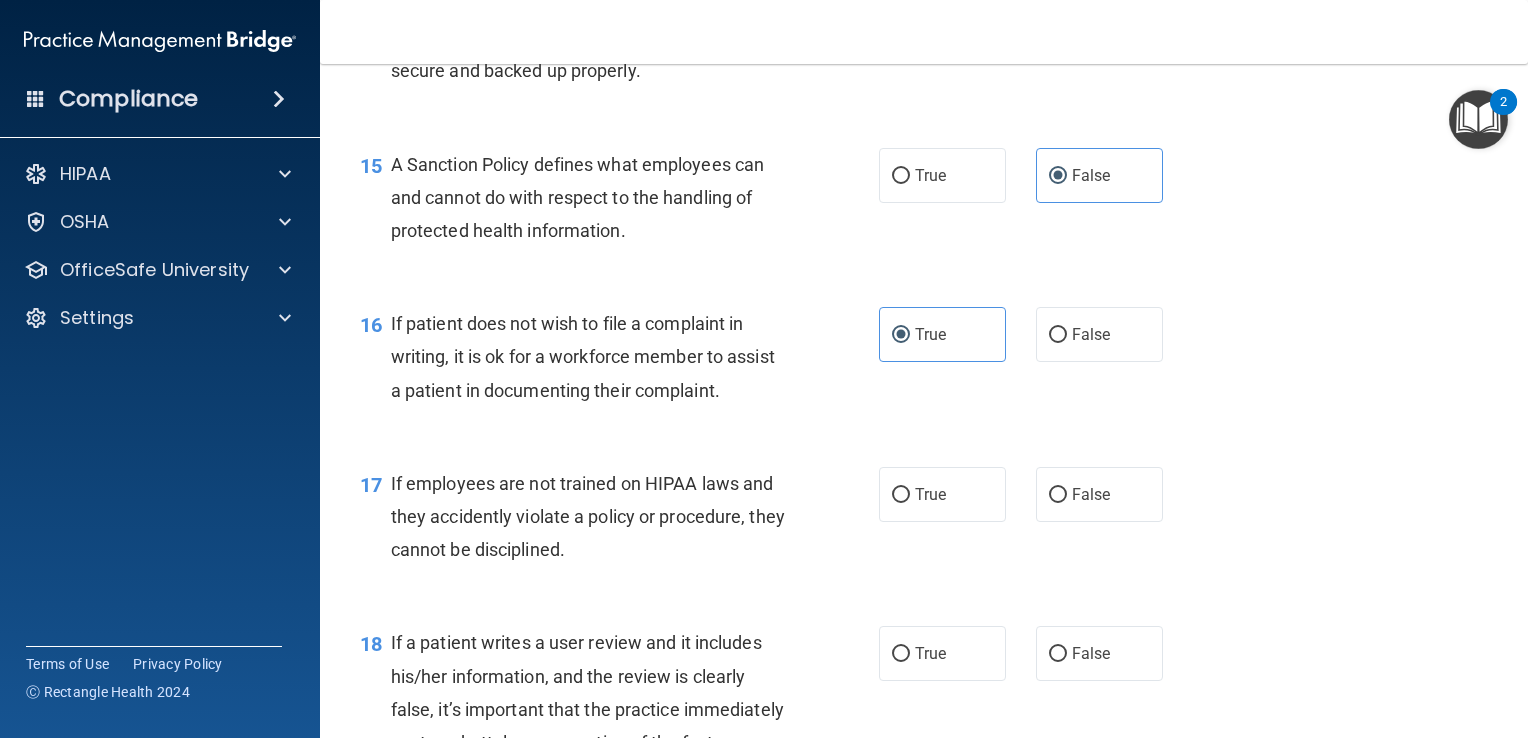 scroll, scrollTop: 2900, scrollLeft: 0, axis: vertical 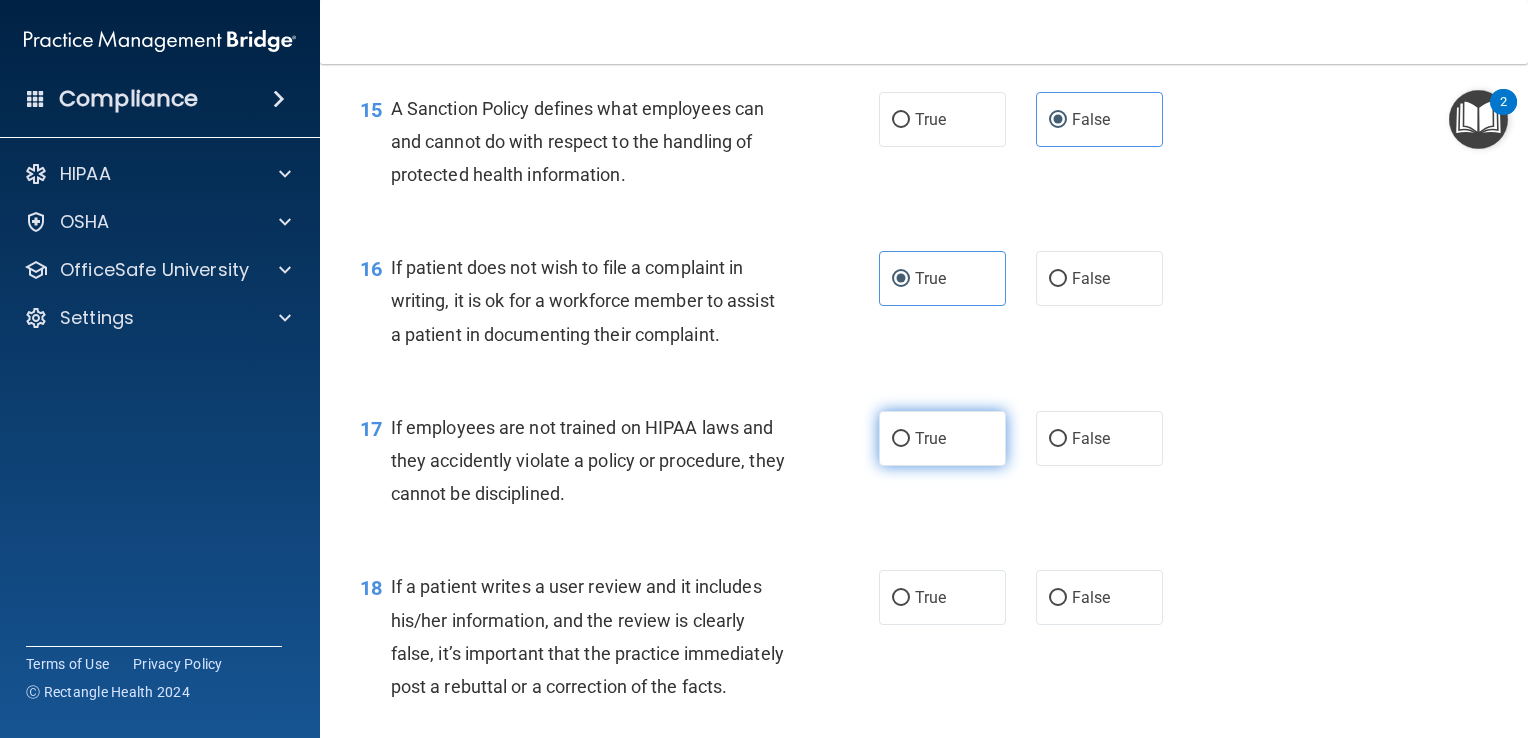 click on "True" at bounding box center [942, 438] 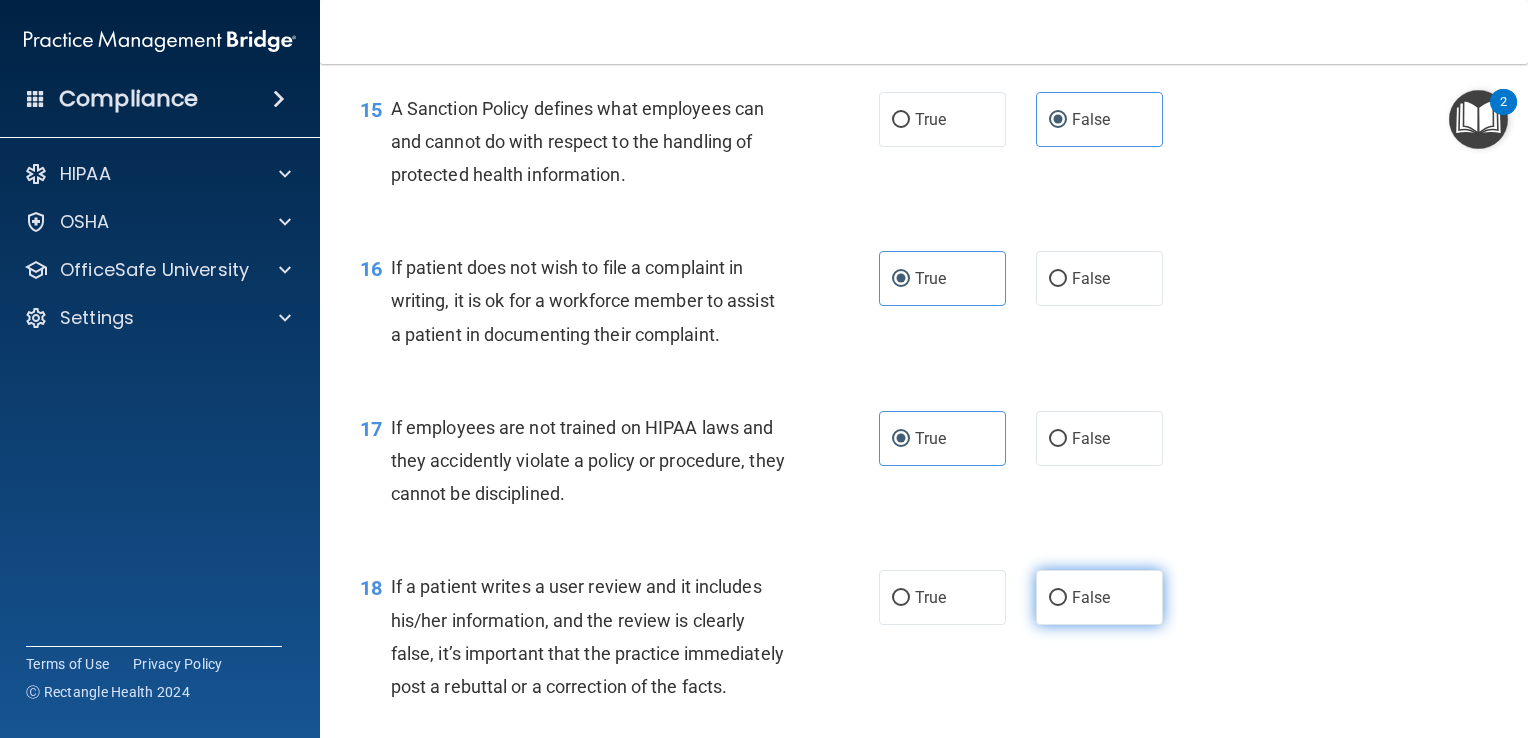 click on "False" at bounding box center [1058, 598] 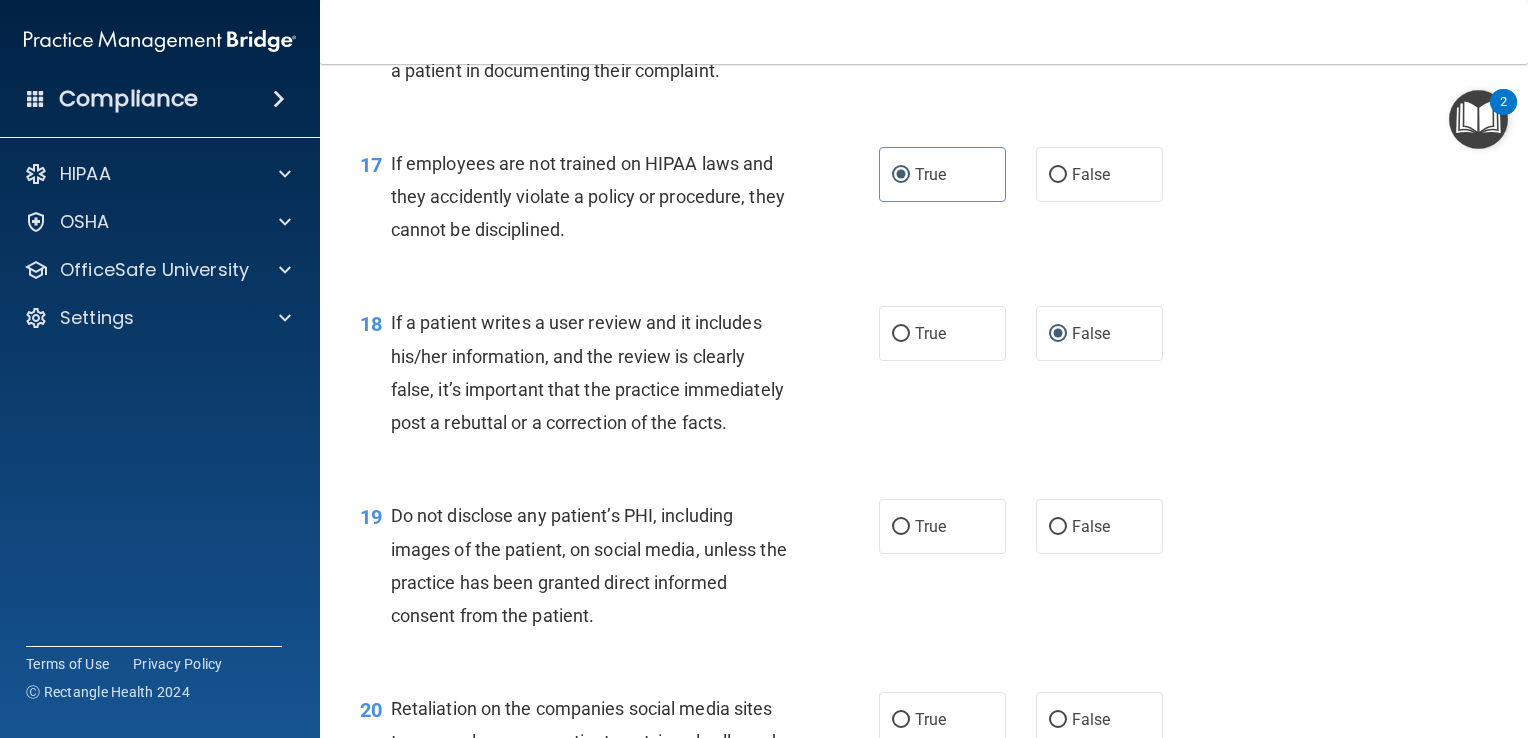 scroll, scrollTop: 3200, scrollLeft: 0, axis: vertical 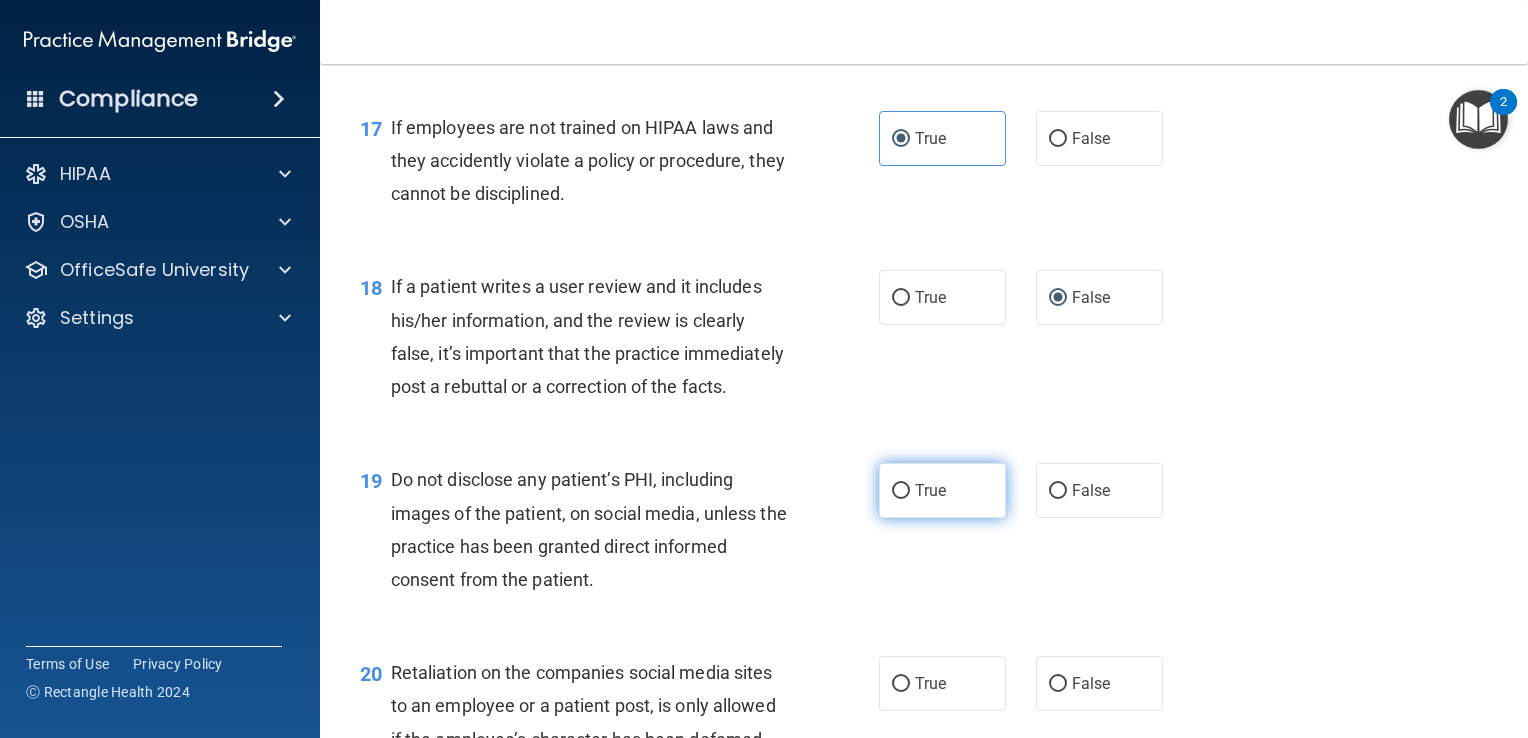 click on "True" at bounding box center [901, 491] 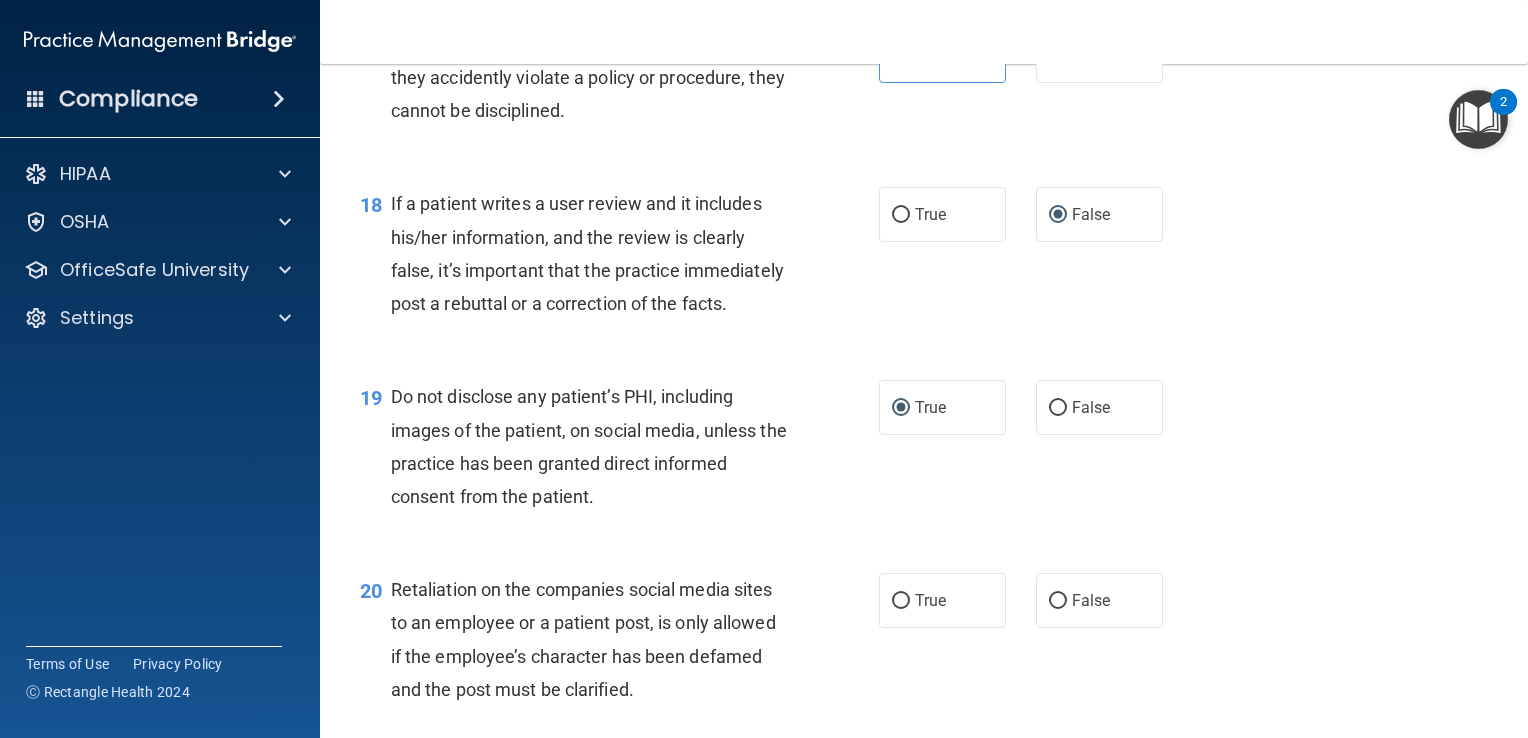 scroll, scrollTop: 3400, scrollLeft: 0, axis: vertical 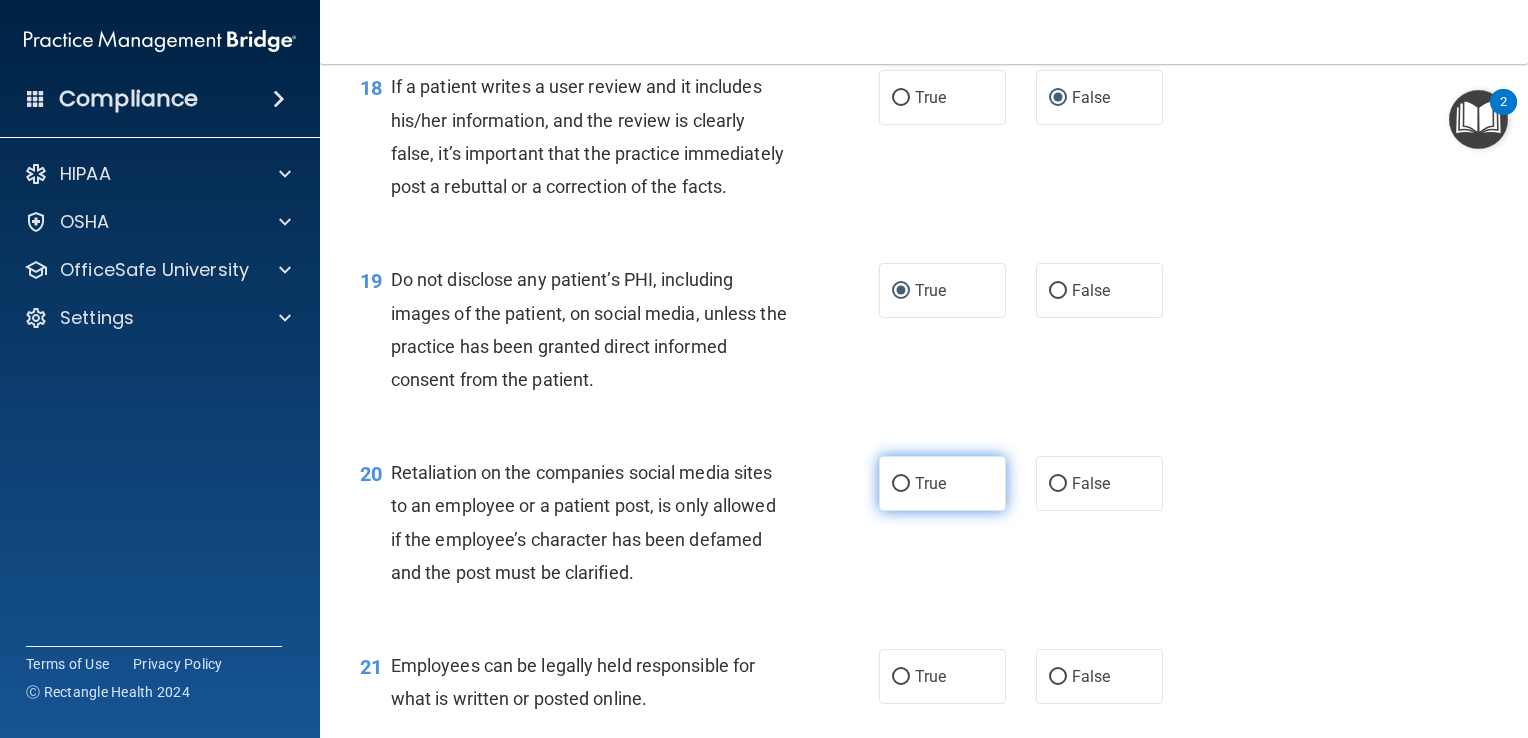 click on "True" at bounding box center (901, 484) 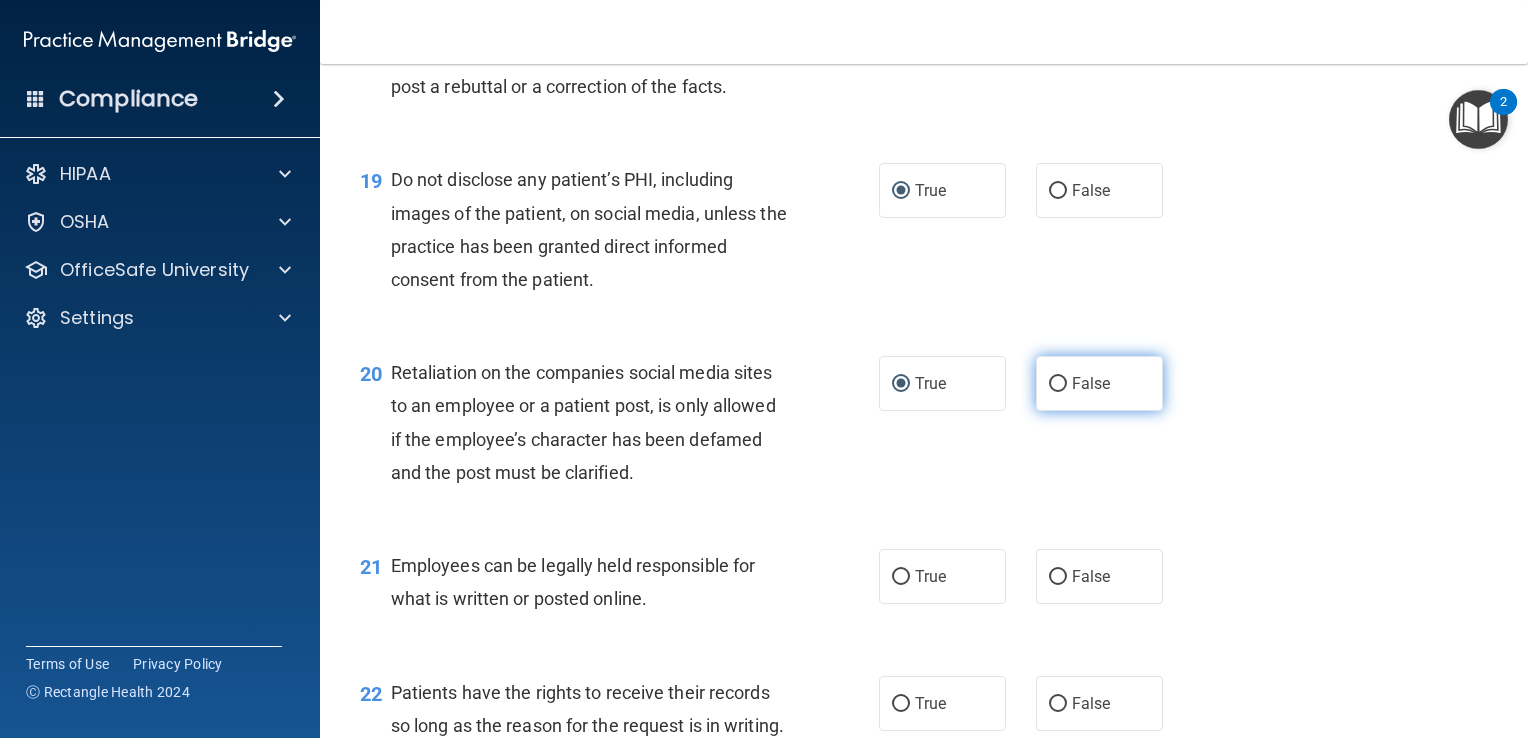 scroll, scrollTop: 3600, scrollLeft: 0, axis: vertical 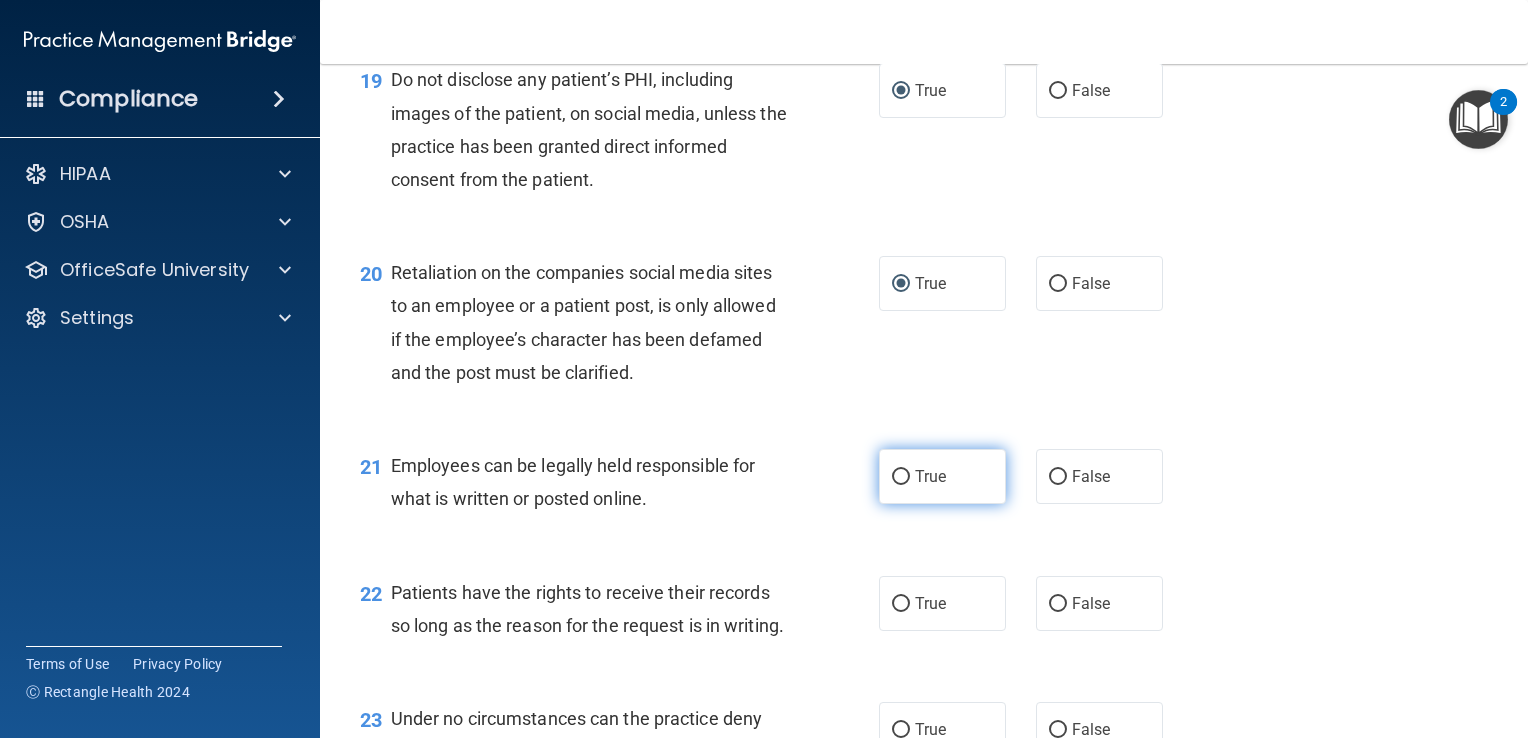click on "True" at bounding box center [901, 477] 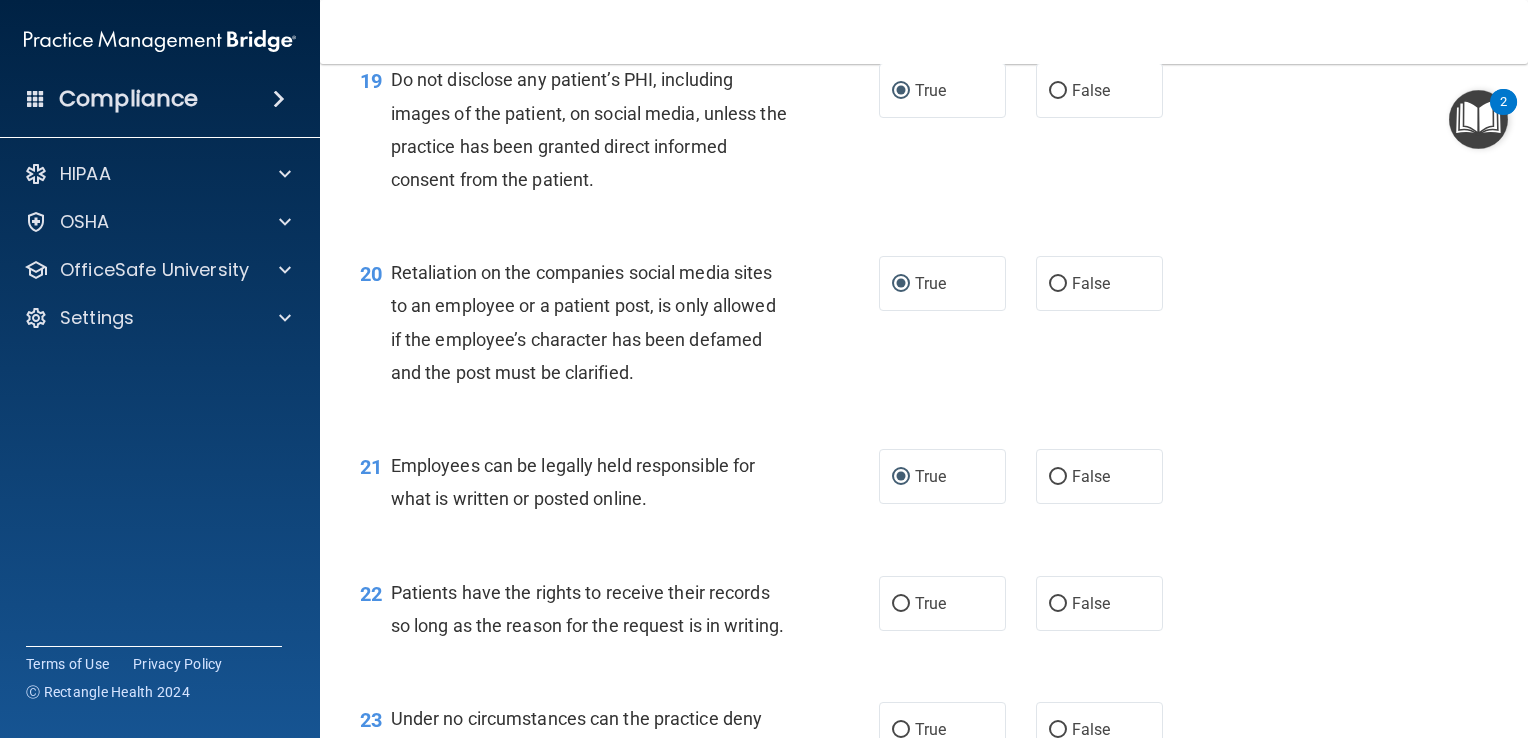 scroll, scrollTop: 3700, scrollLeft: 0, axis: vertical 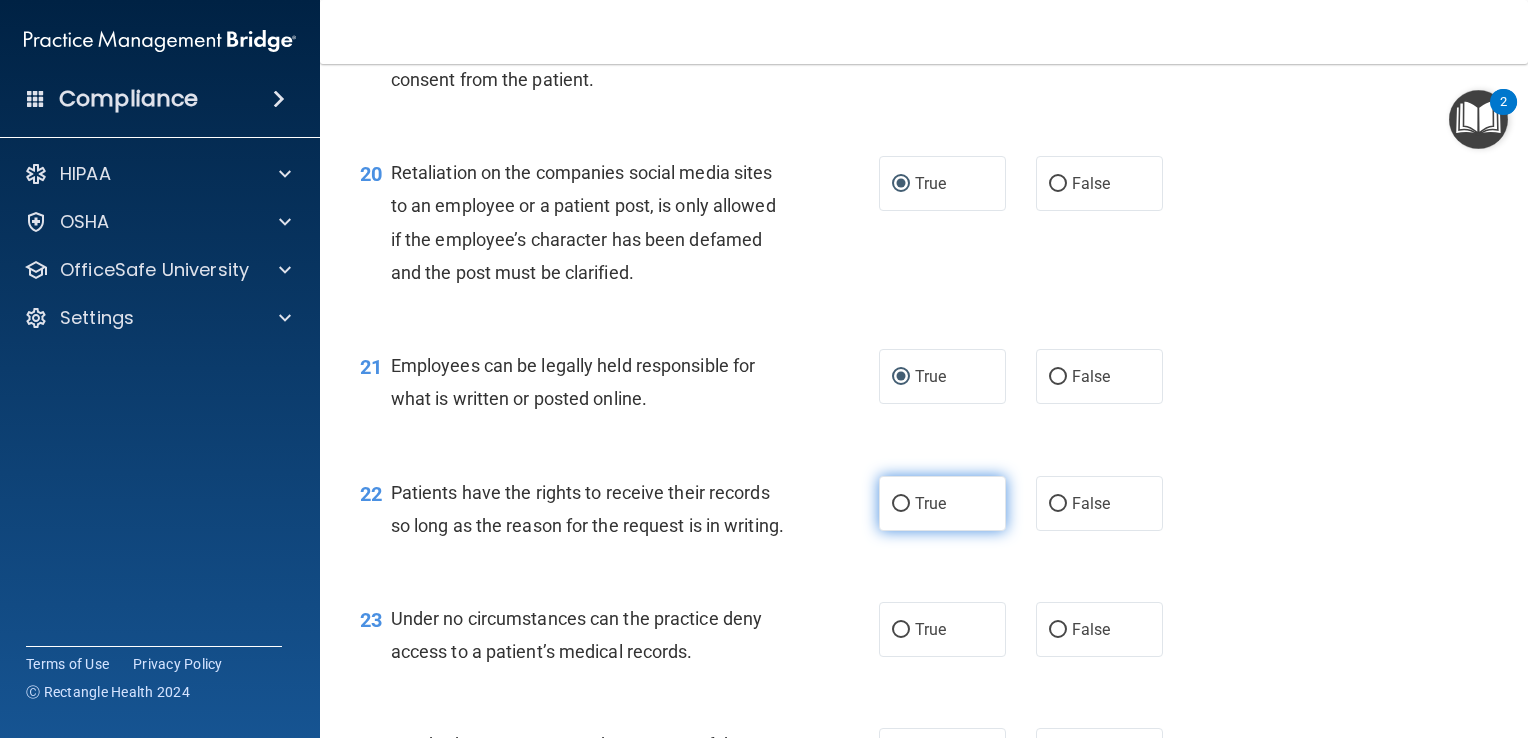 click on "True" at bounding box center (901, 504) 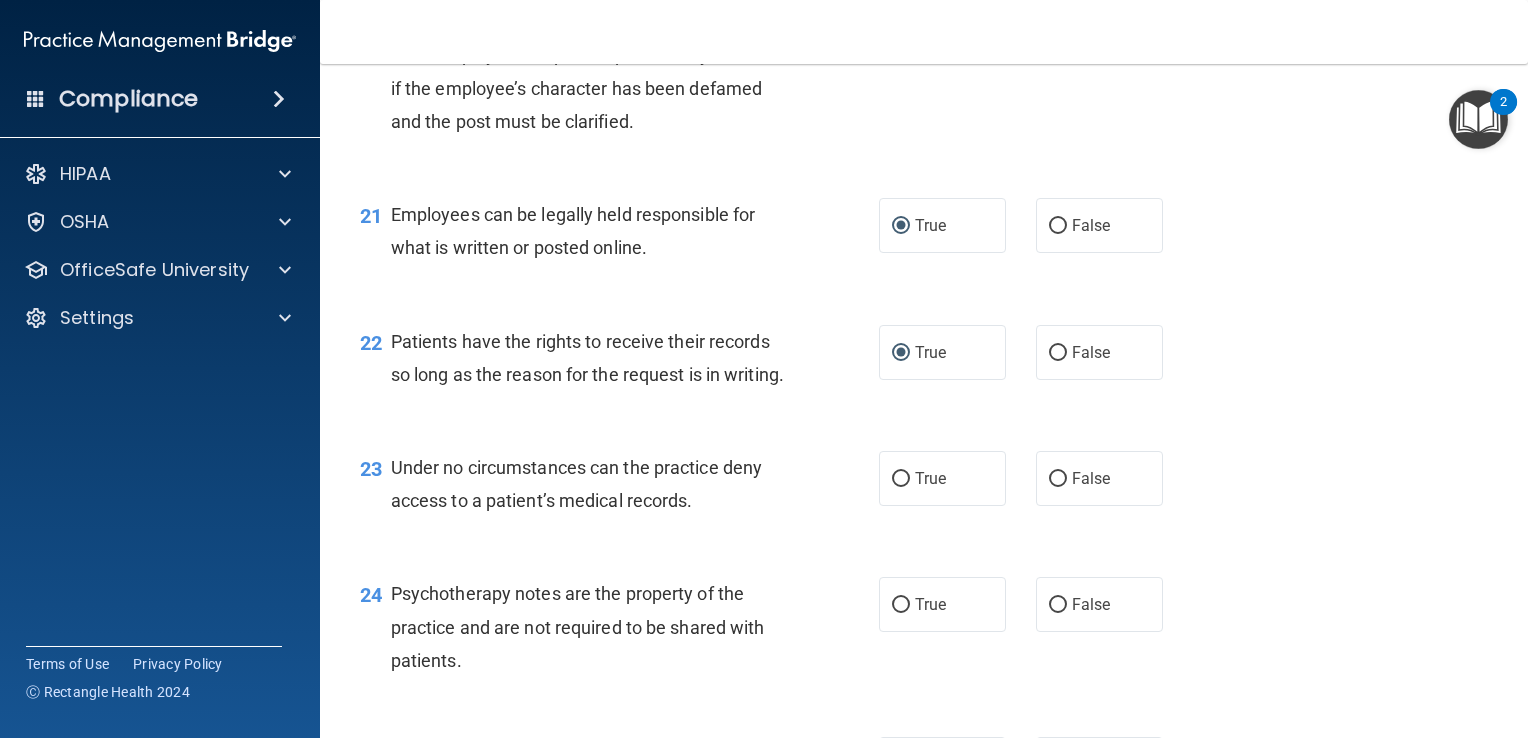 scroll, scrollTop: 3900, scrollLeft: 0, axis: vertical 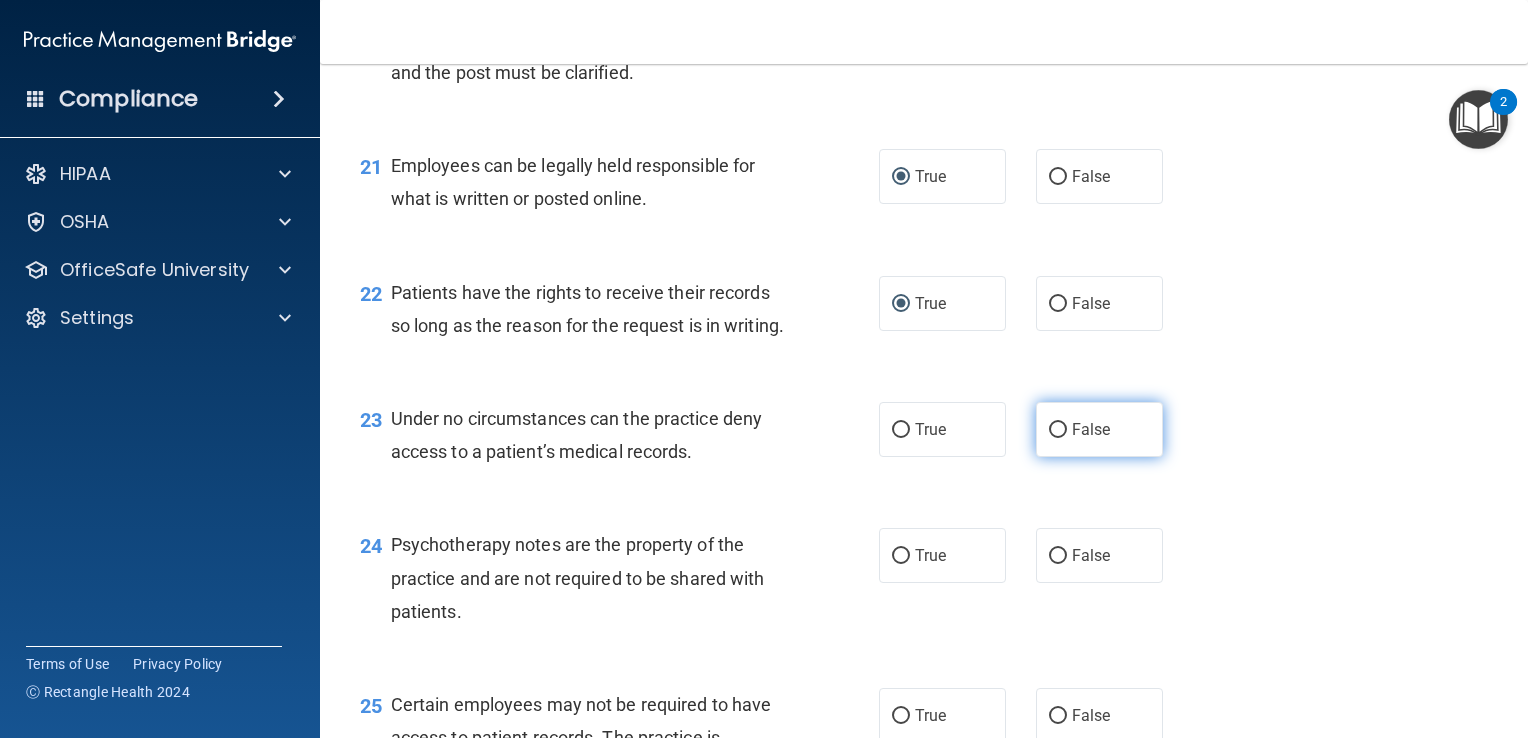 click on "False" at bounding box center [1099, 429] 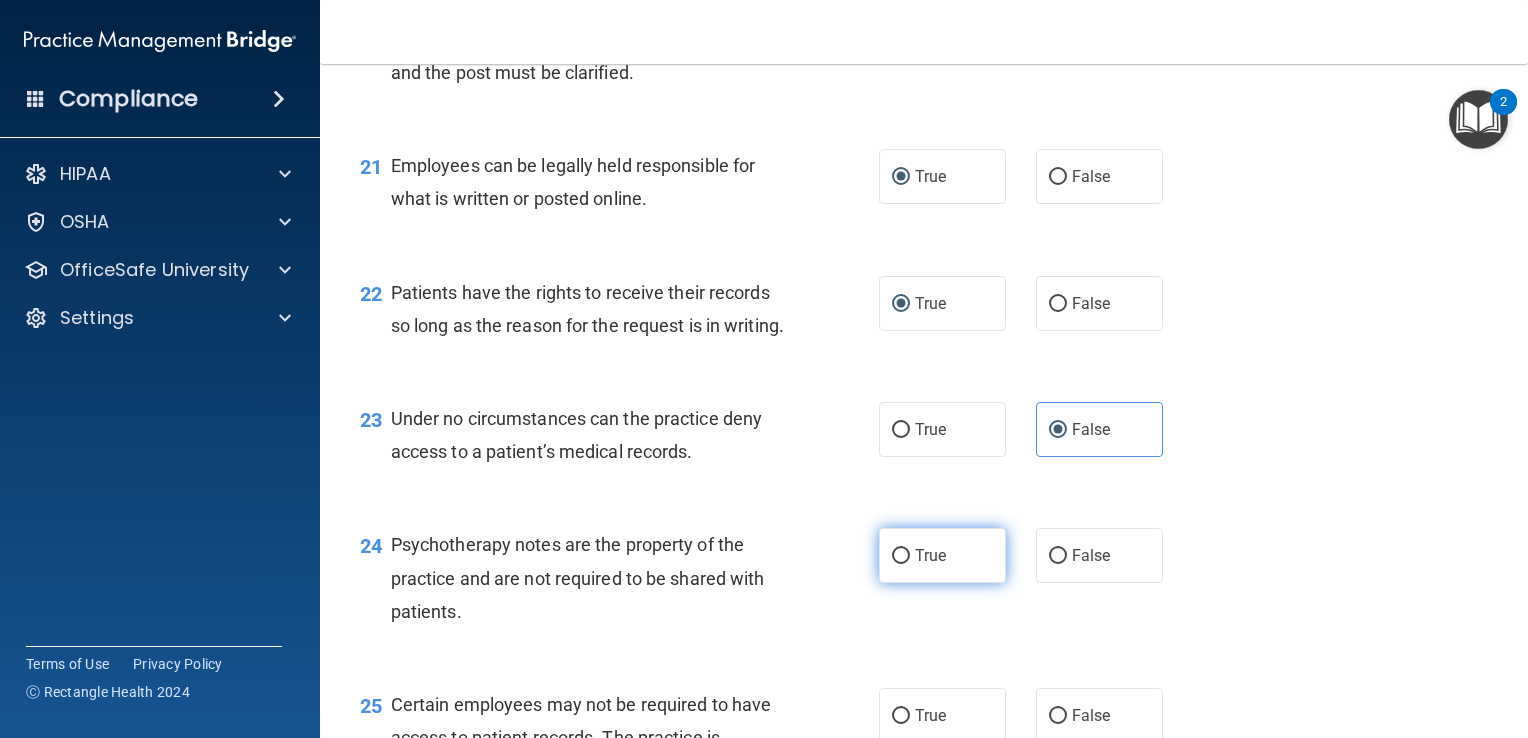 click on "True" at bounding box center (901, 556) 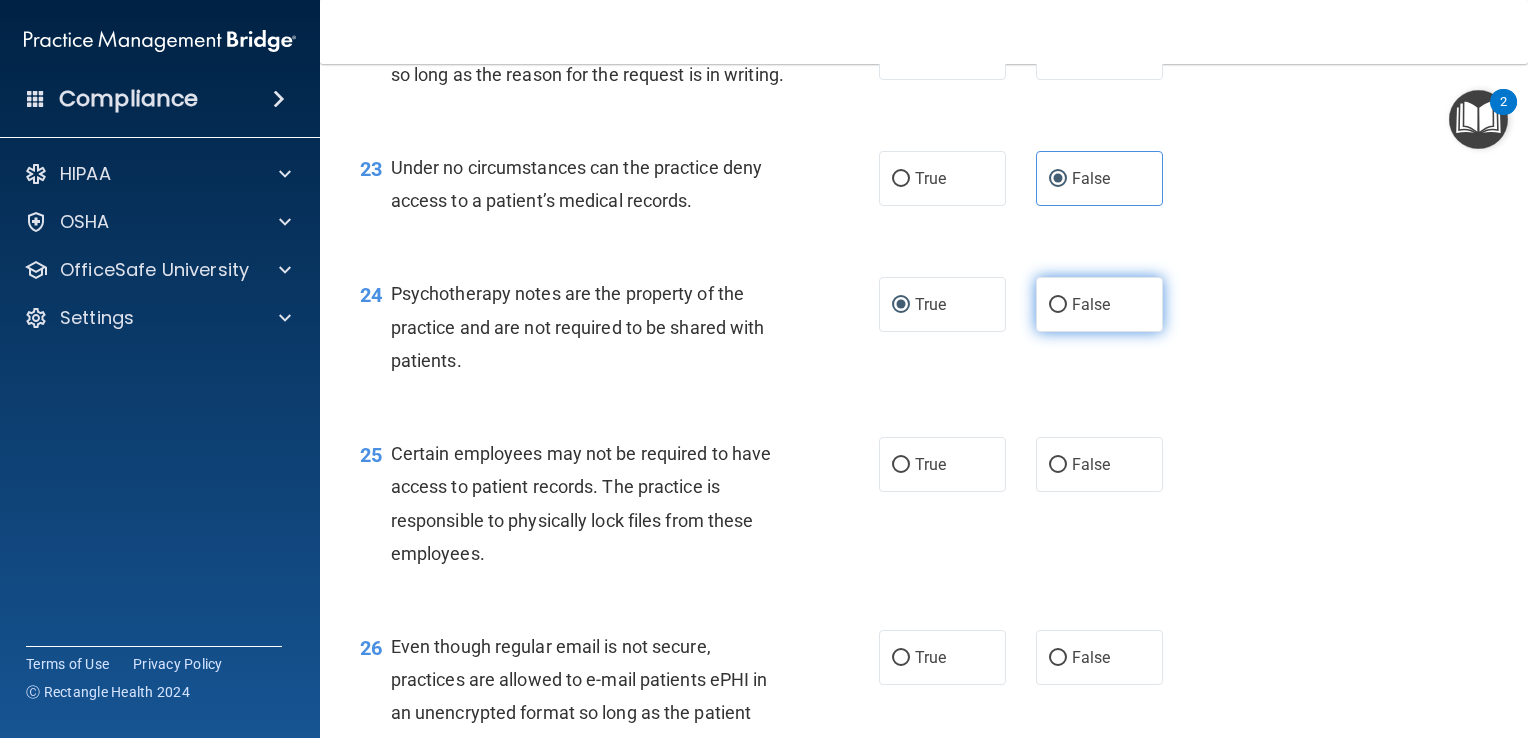 scroll, scrollTop: 4200, scrollLeft: 0, axis: vertical 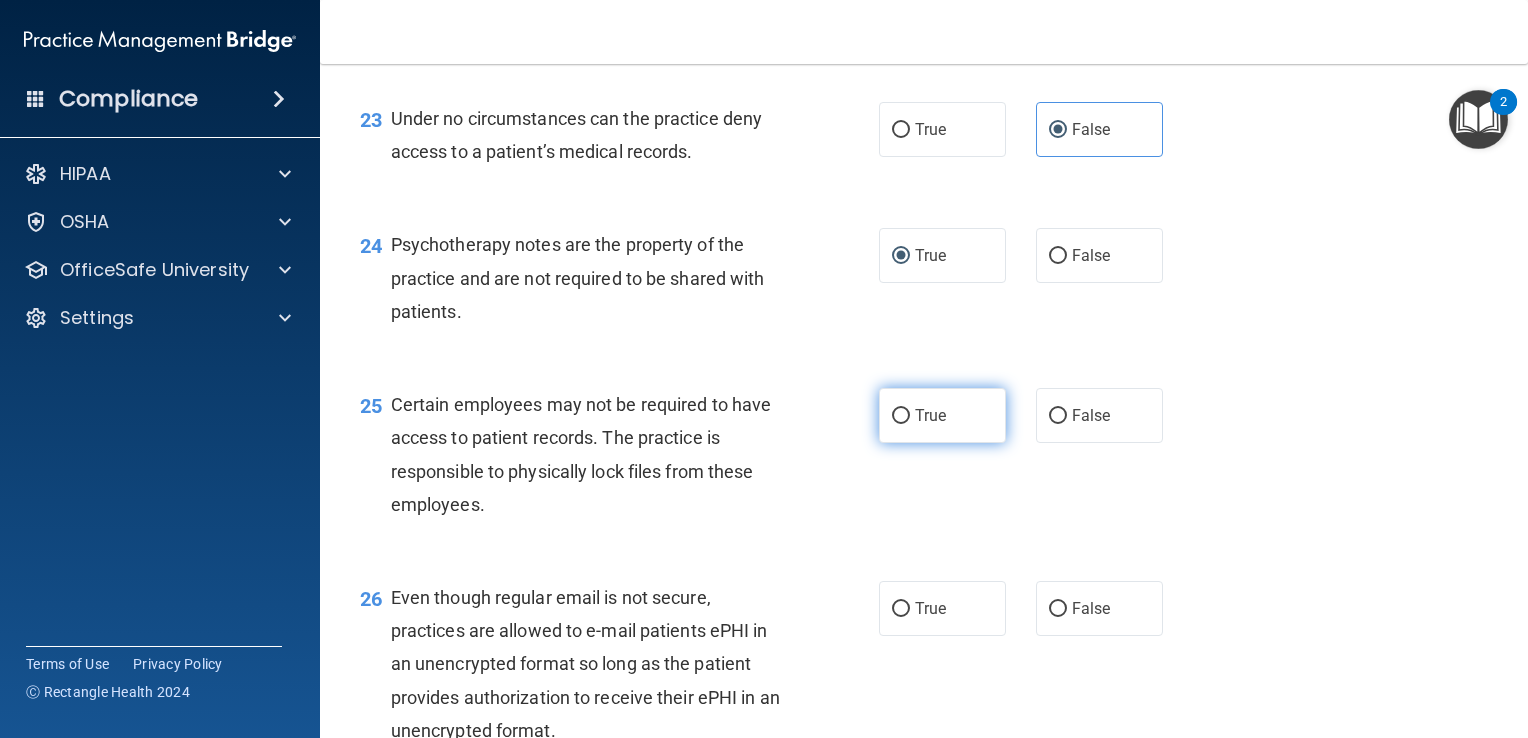 click on "True" at bounding box center (901, 416) 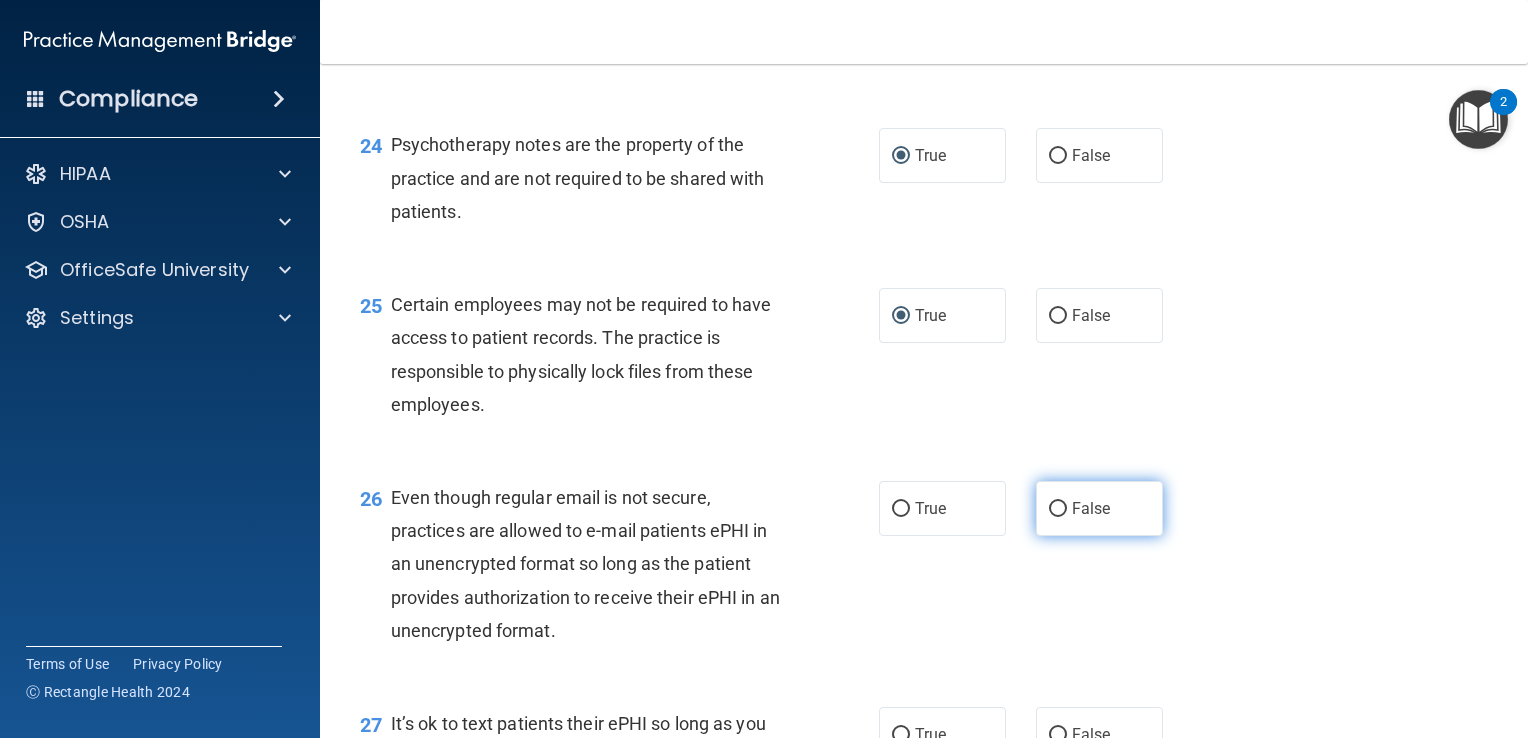 scroll, scrollTop: 4400, scrollLeft: 0, axis: vertical 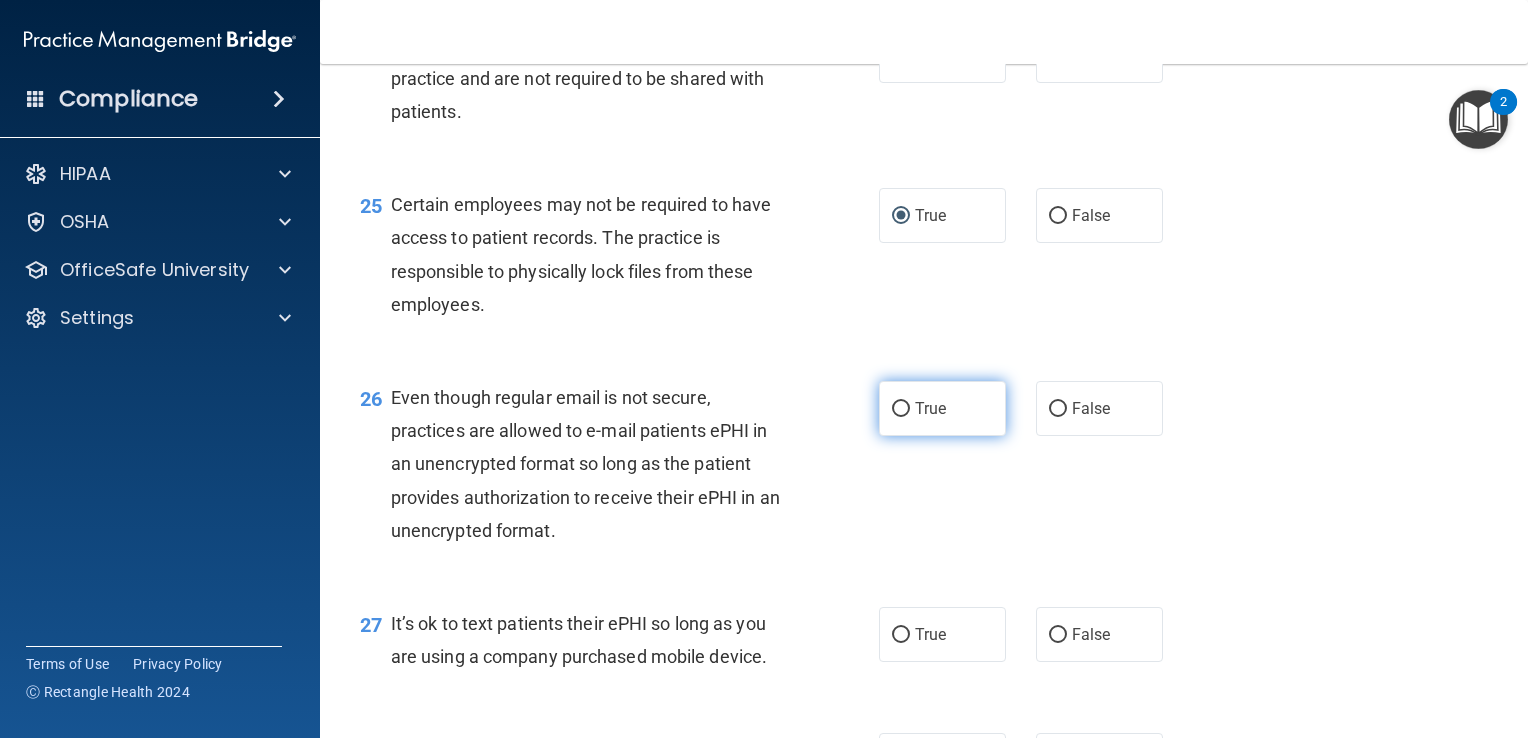 click on "True" at bounding box center (901, 409) 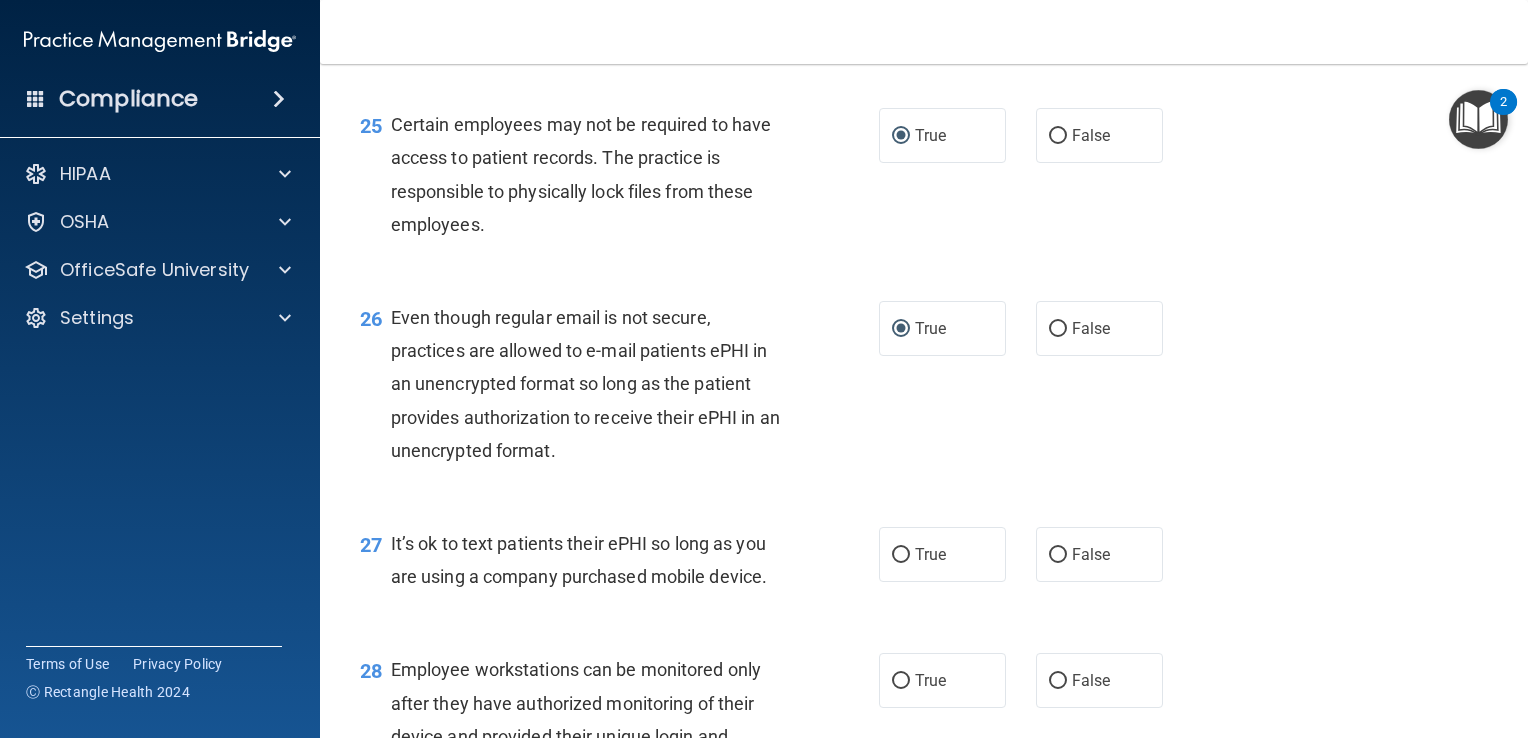 scroll, scrollTop: 4600, scrollLeft: 0, axis: vertical 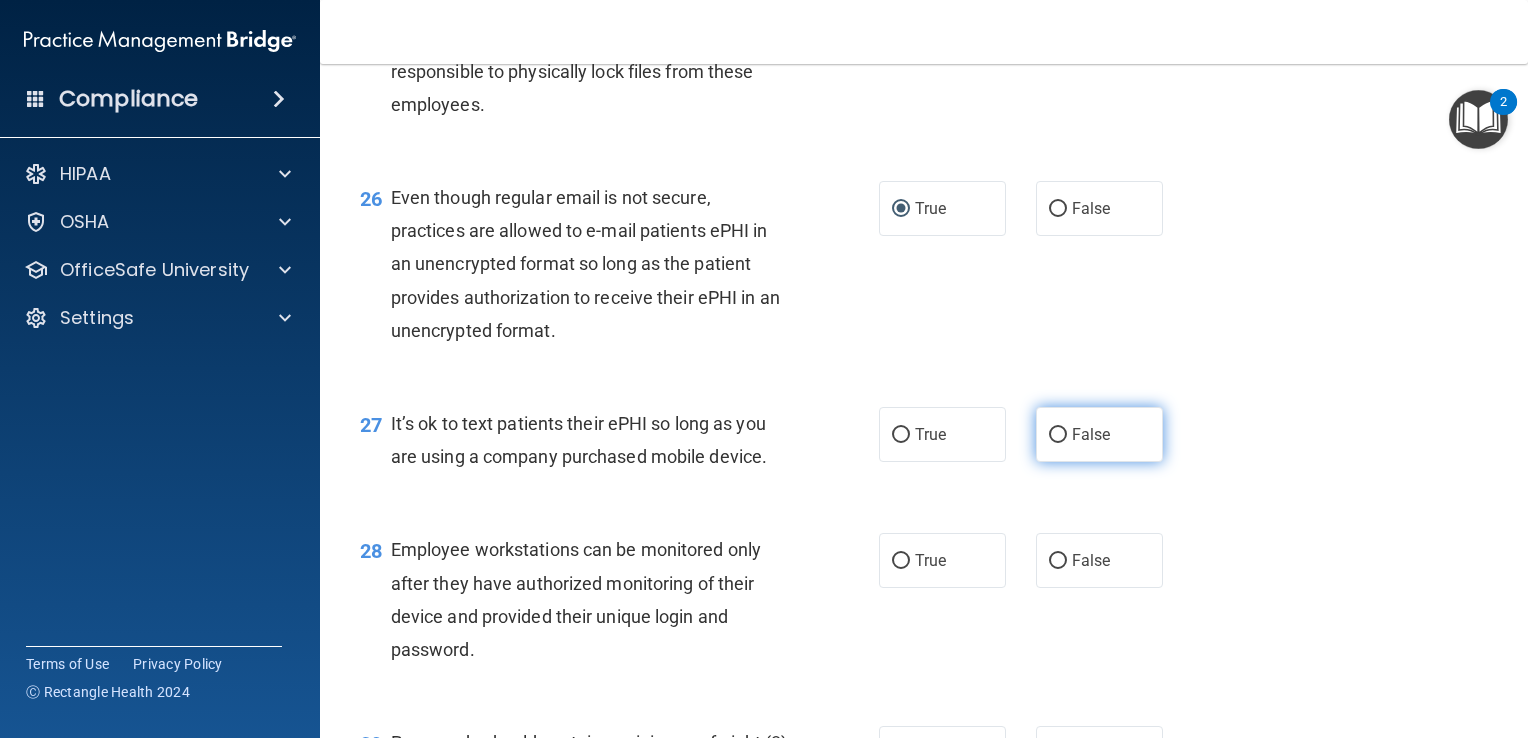 click on "False" at bounding box center (1058, 435) 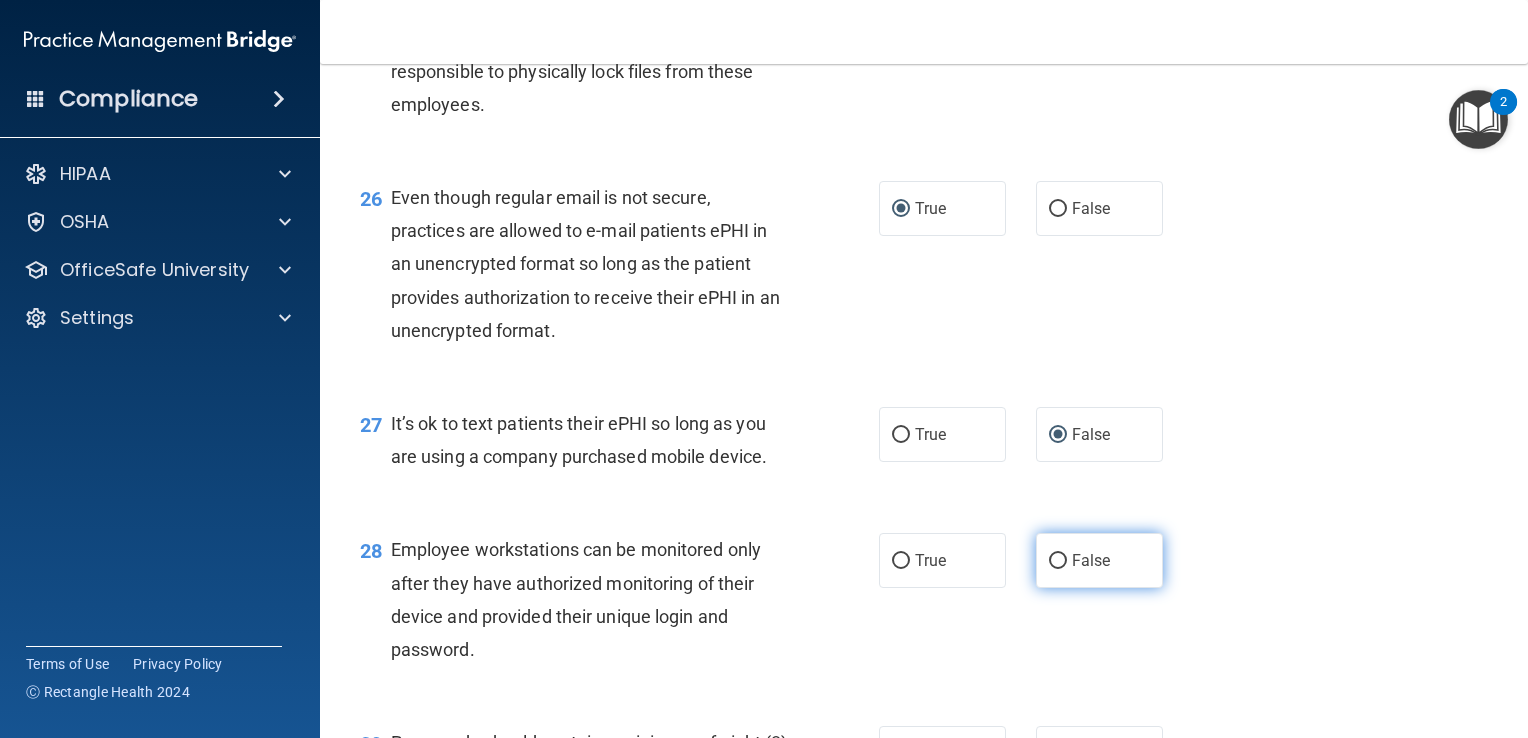 click on "False" at bounding box center (1099, 560) 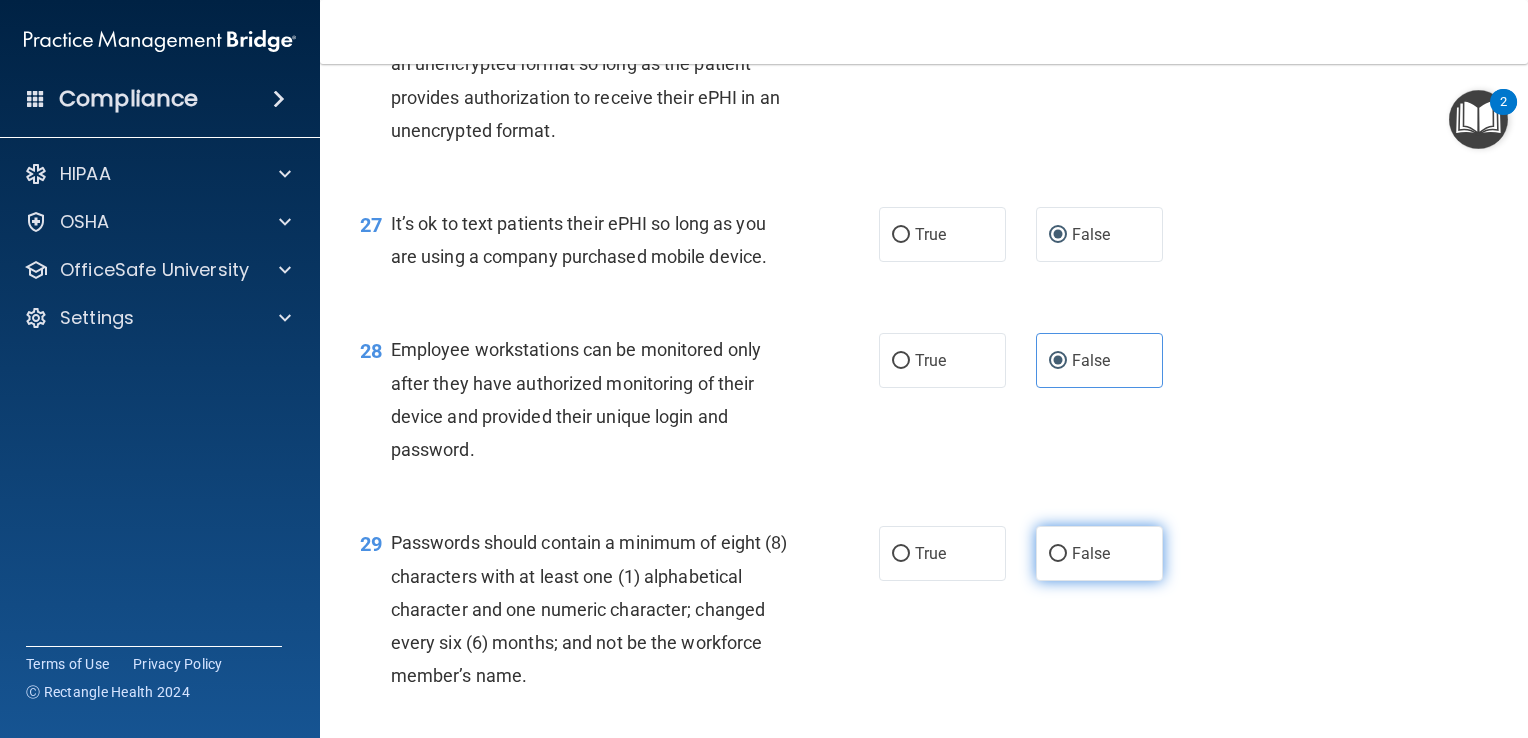 scroll, scrollTop: 4900, scrollLeft: 0, axis: vertical 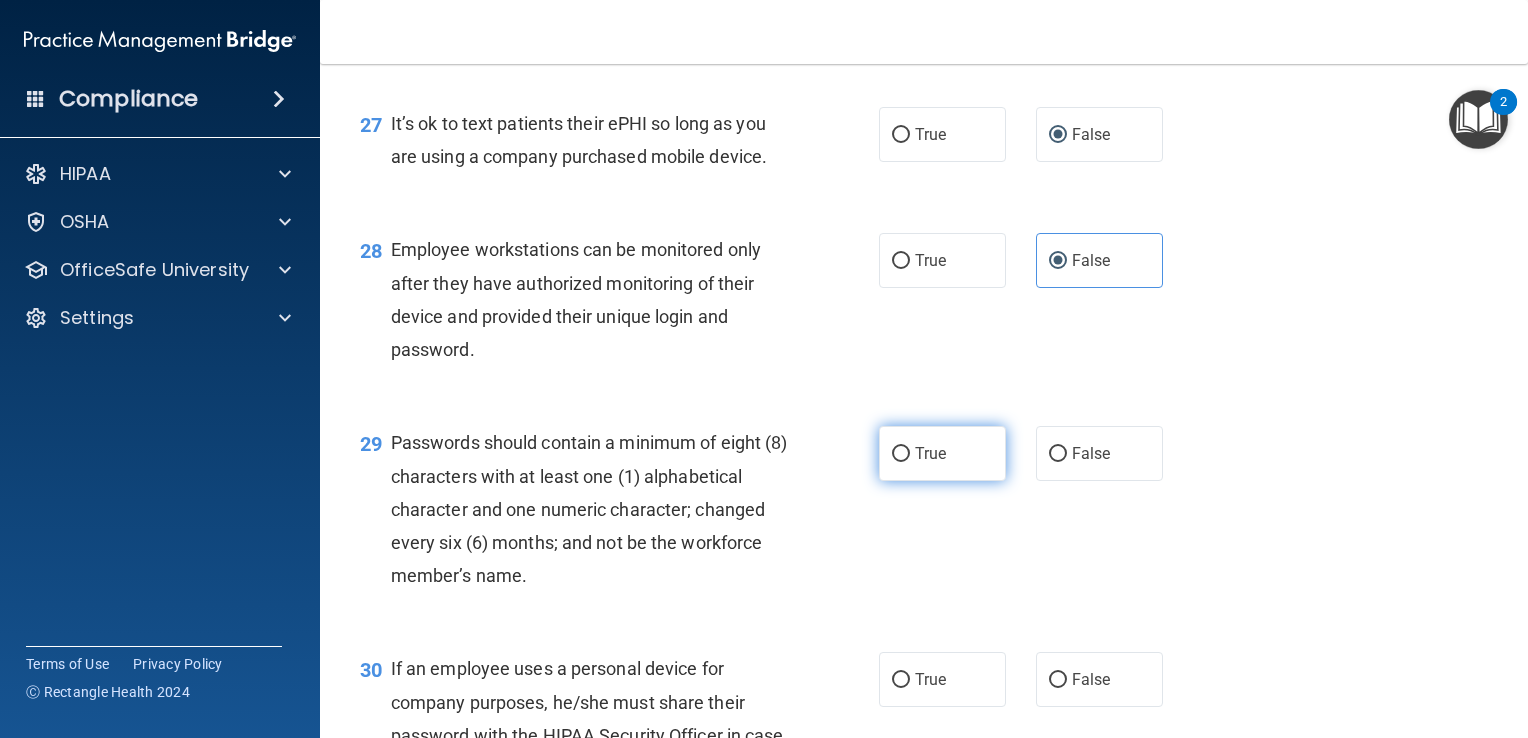 click on "True" at bounding box center [942, 453] 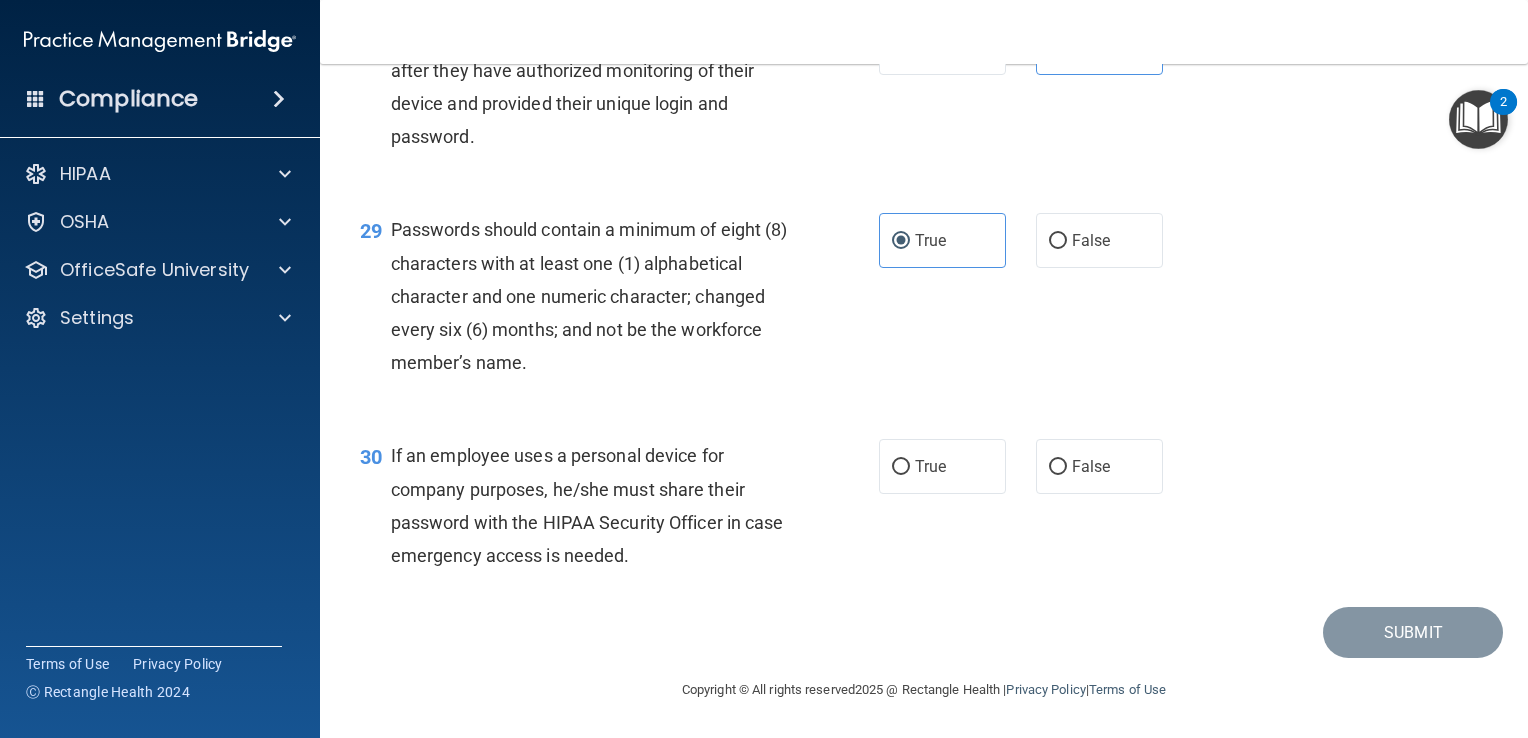 scroll, scrollTop: 5212, scrollLeft: 0, axis: vertical 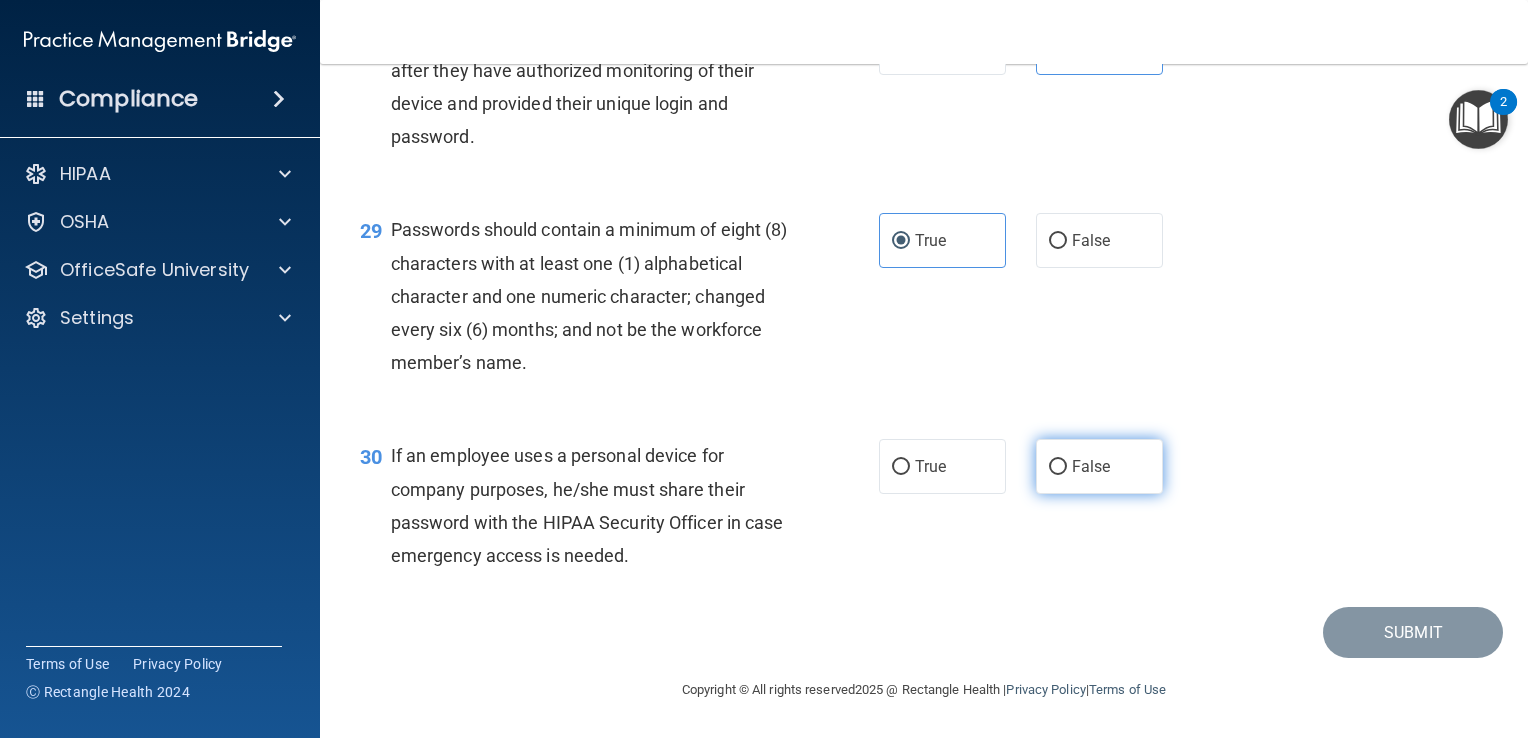 click on "False" at bounding box center [1091, 466] 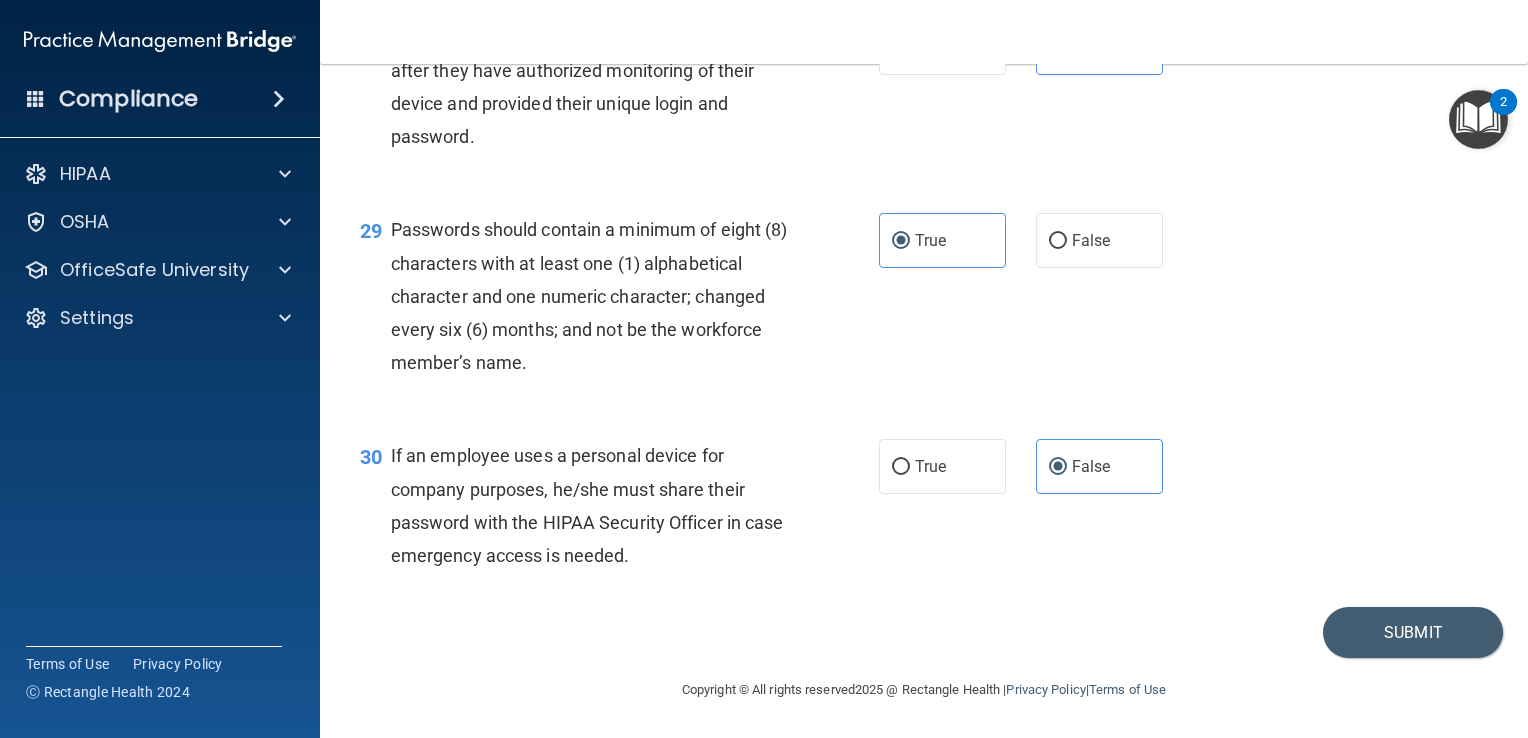 click on "30       If an employee uses a personal device for company purposes, he/she must share their password with the HIPAA Security Officer in case emergency access is needed.                 True           False" at bounding box center [924, 510] 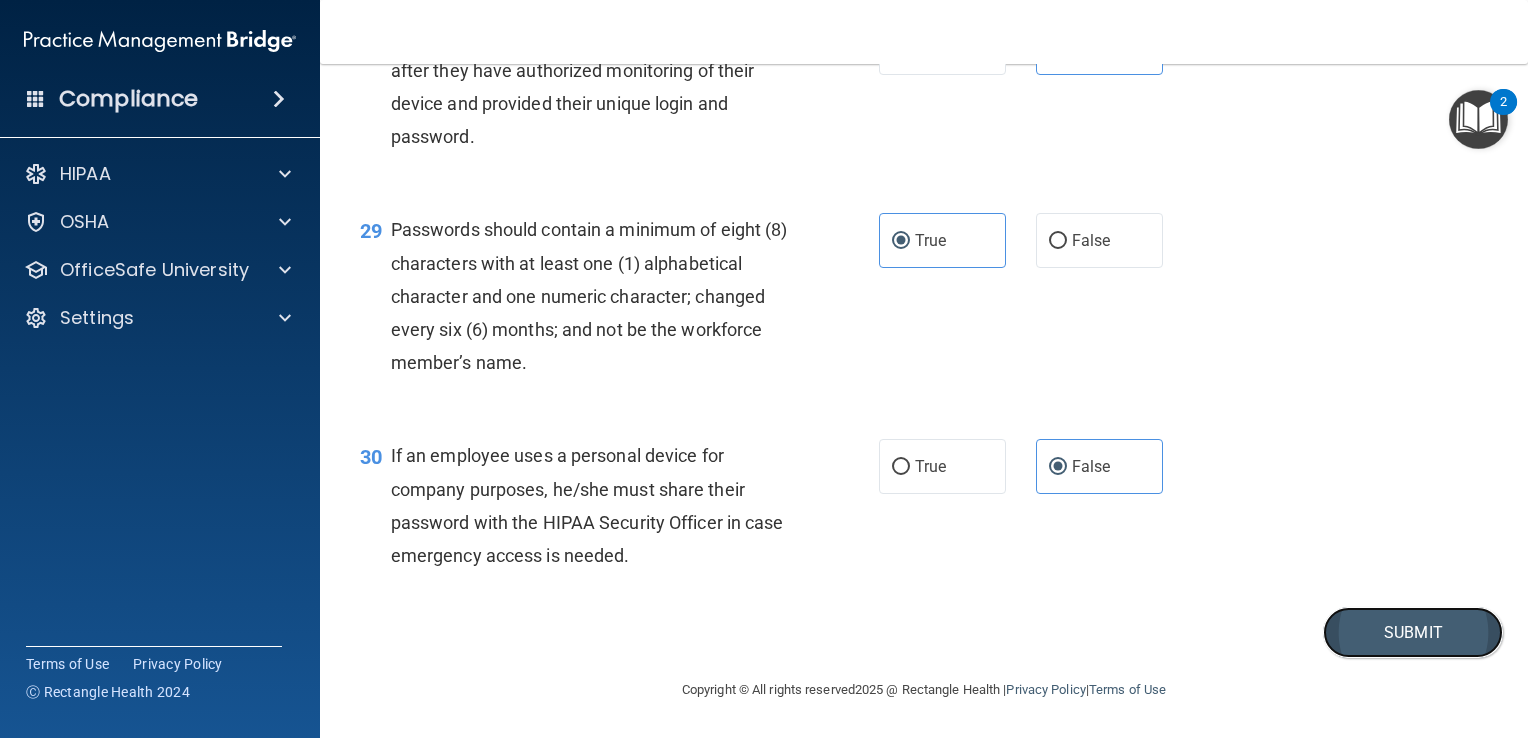 click on "Submit" at bounding box center [1413, 632] 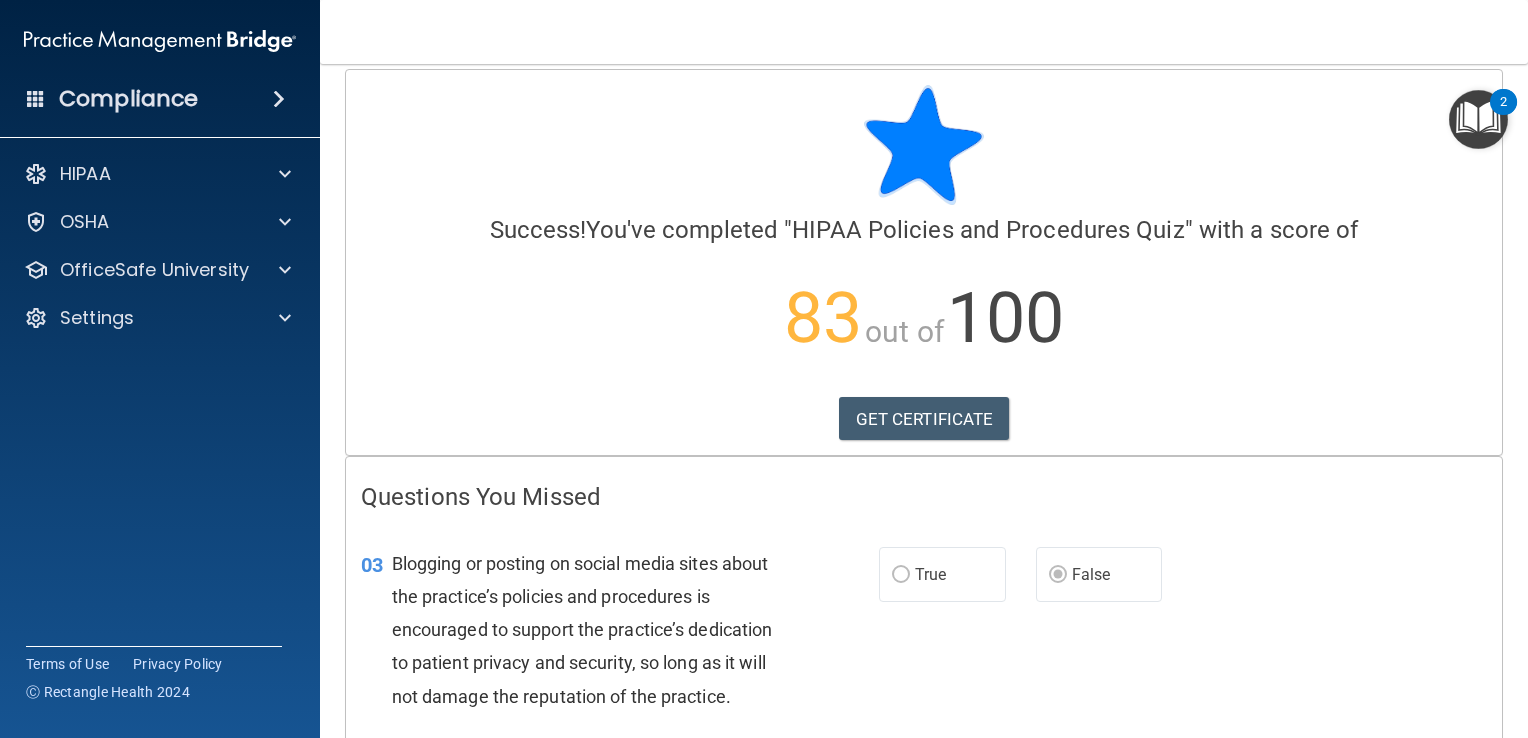 scroll, scrollTop: 0, scrollLeft: 0, axis: both 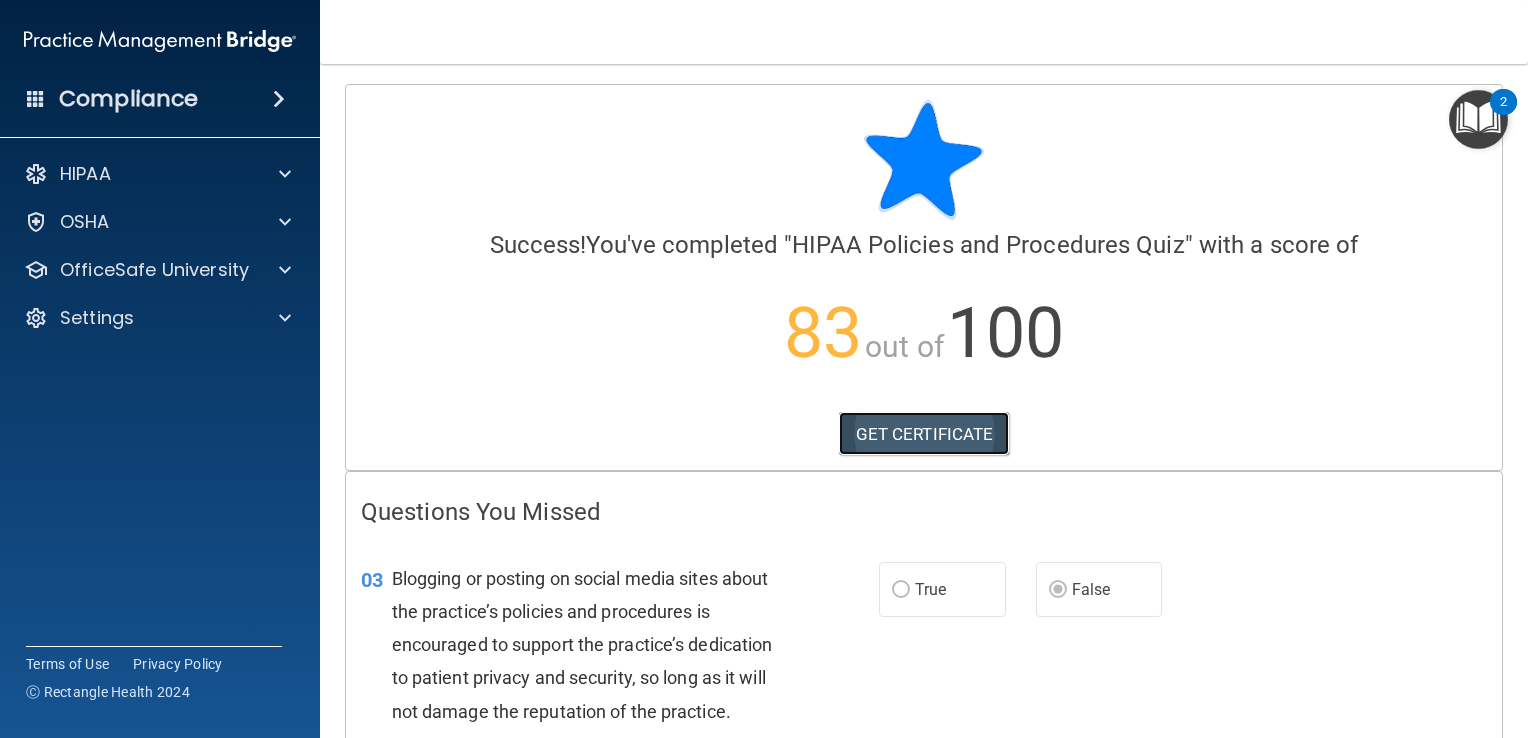 click on "GET CERTIFICATE" at bounding box center [924, 434] 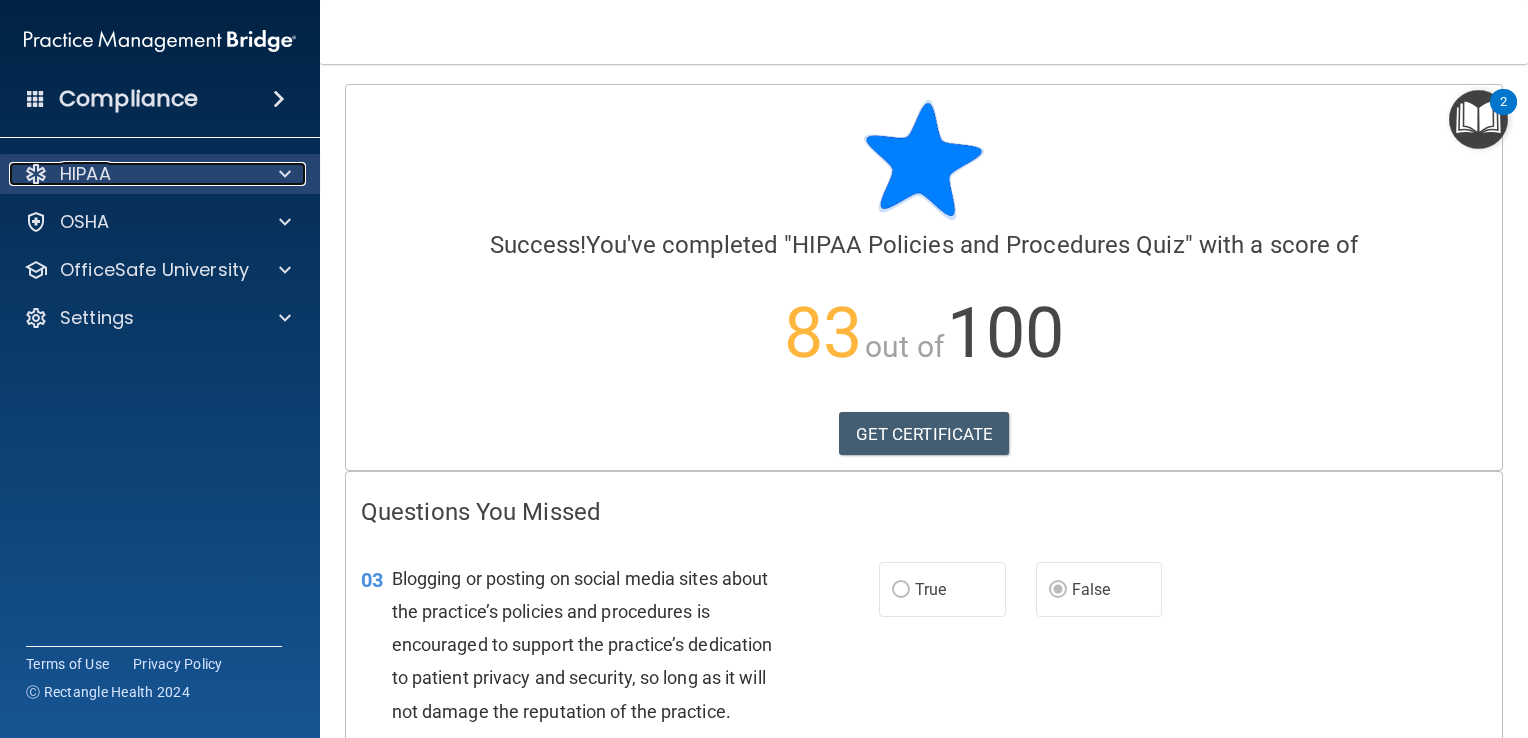 click at bounding box center [285, 174] 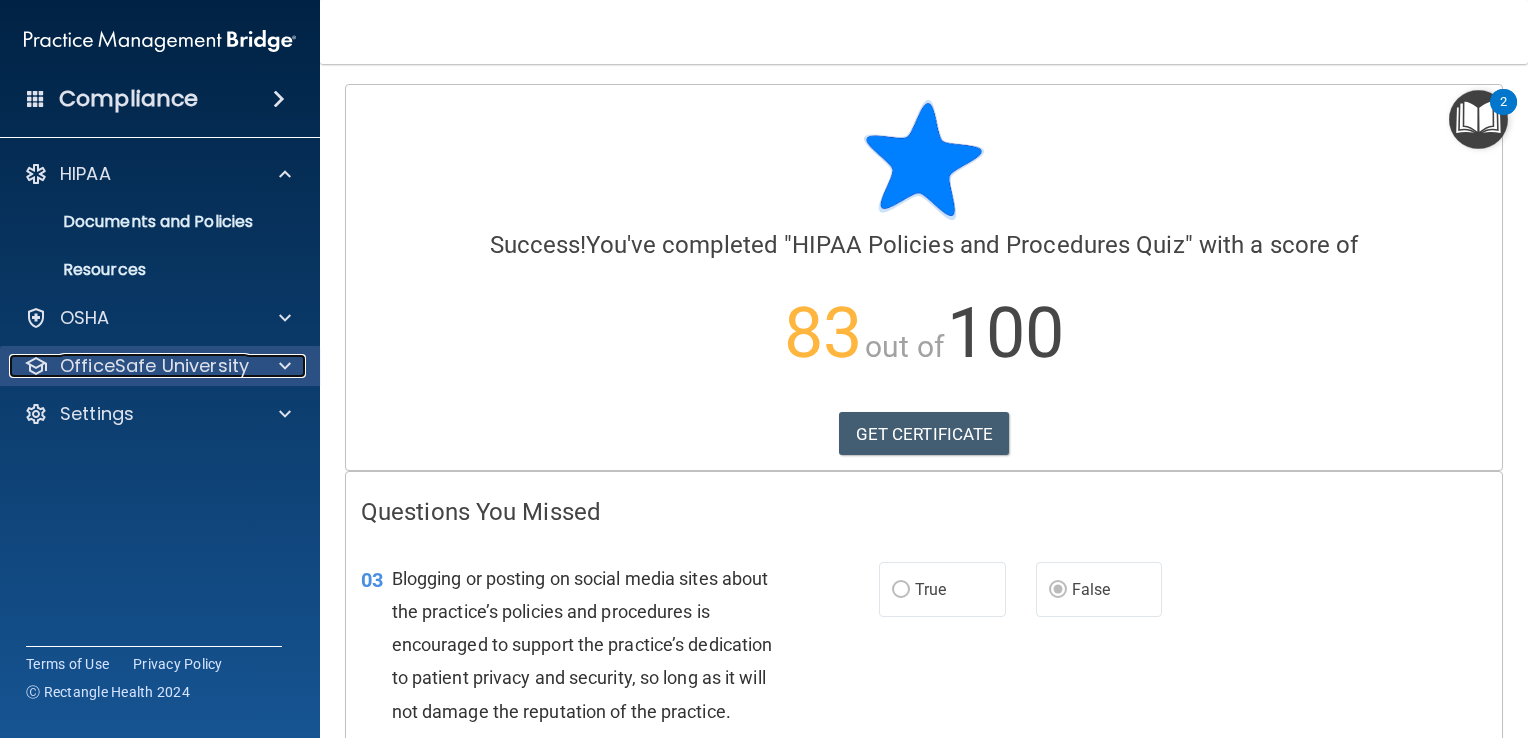 click at bounding box center (285, 366) 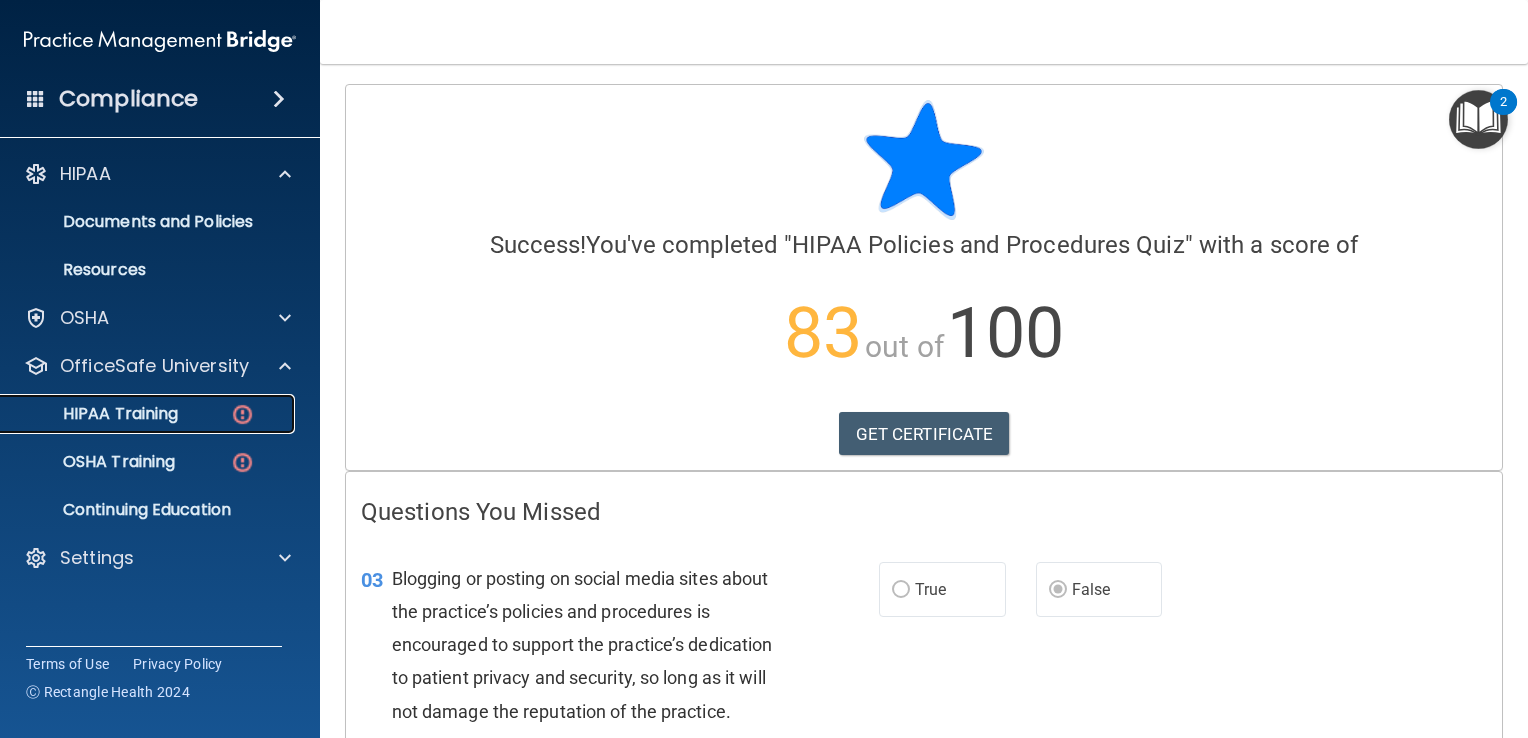 click on "HIPAA Training" at bounding box center [149, 414] 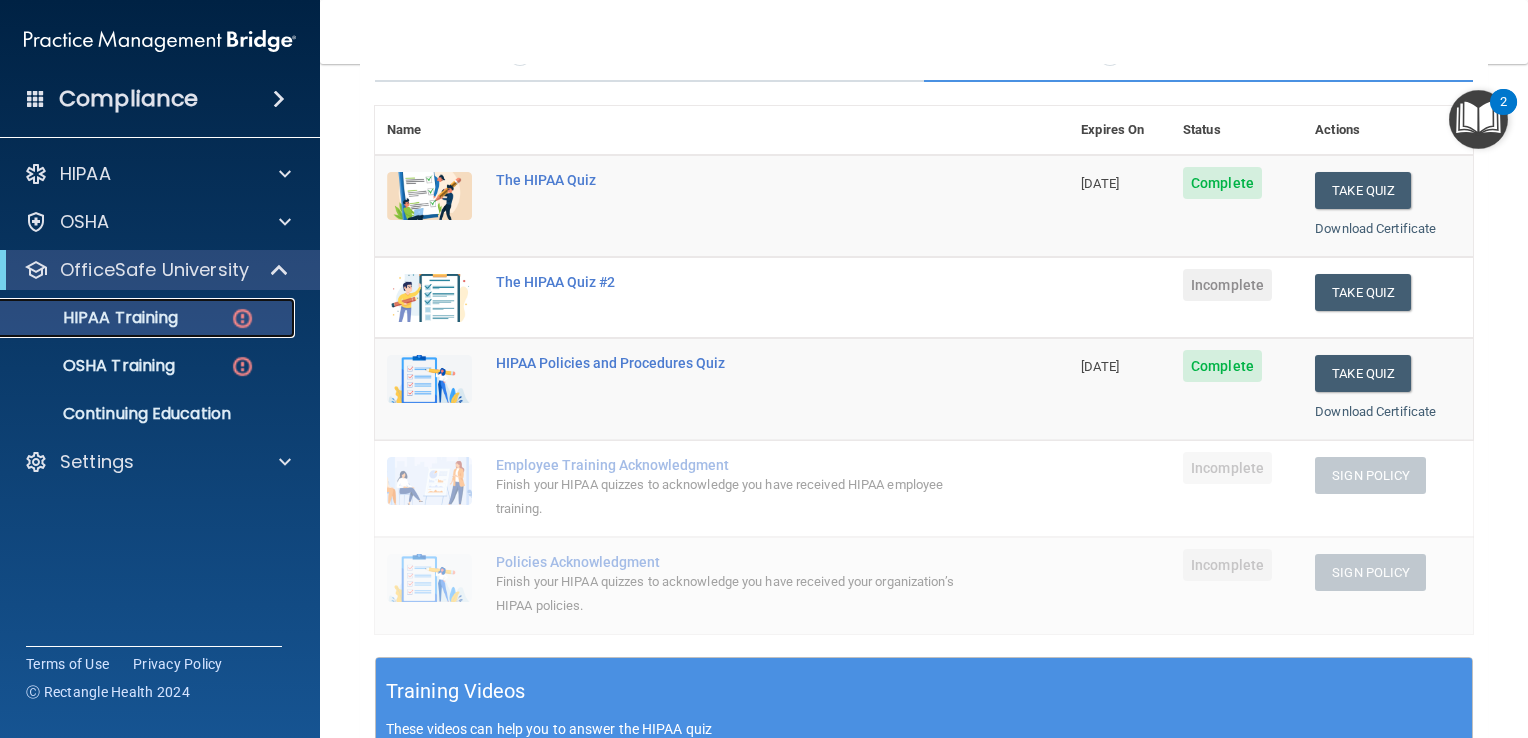 scroll, scrollTop: 134, scrollLeft: 0, axis: vertical 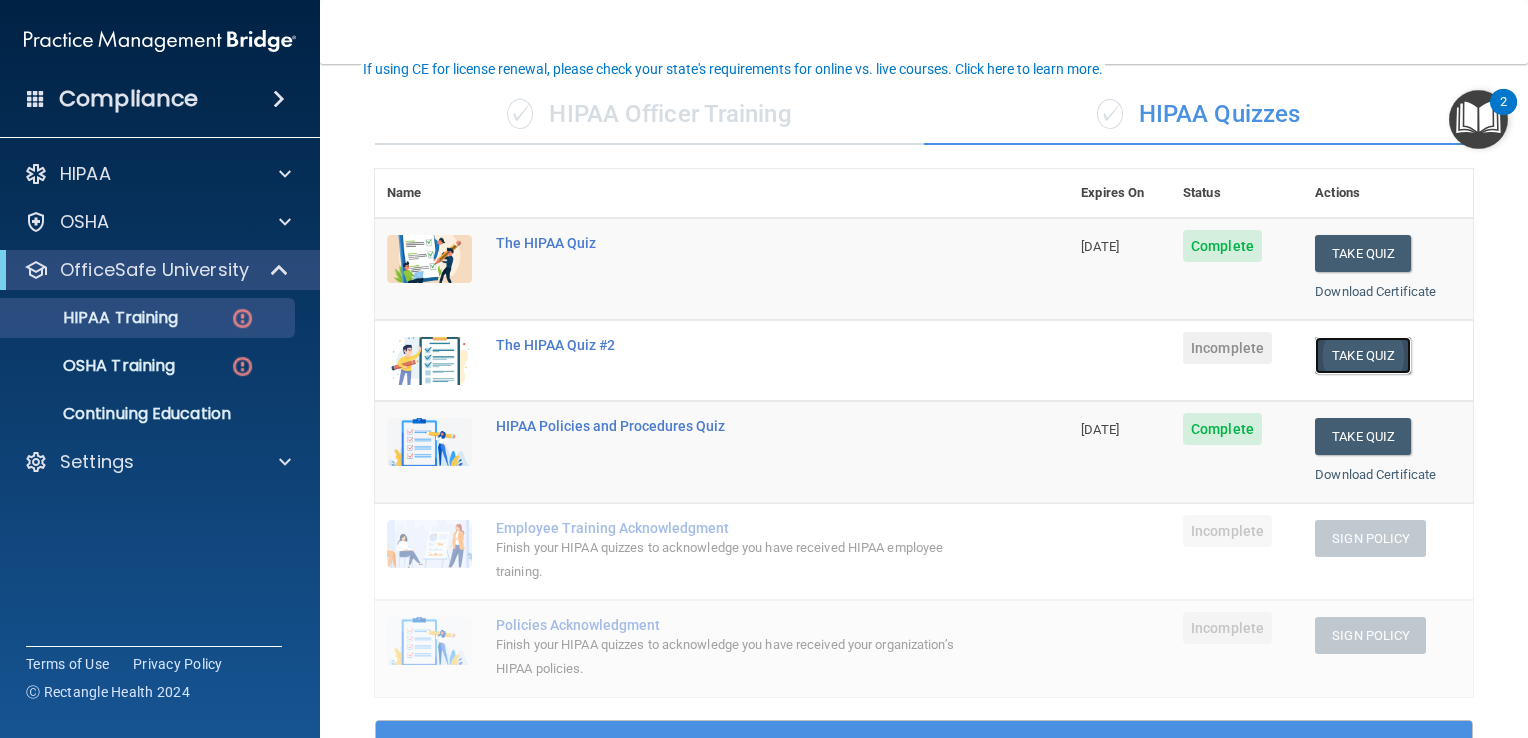click on "Take Quiz" at bounding box center (1363, 355) 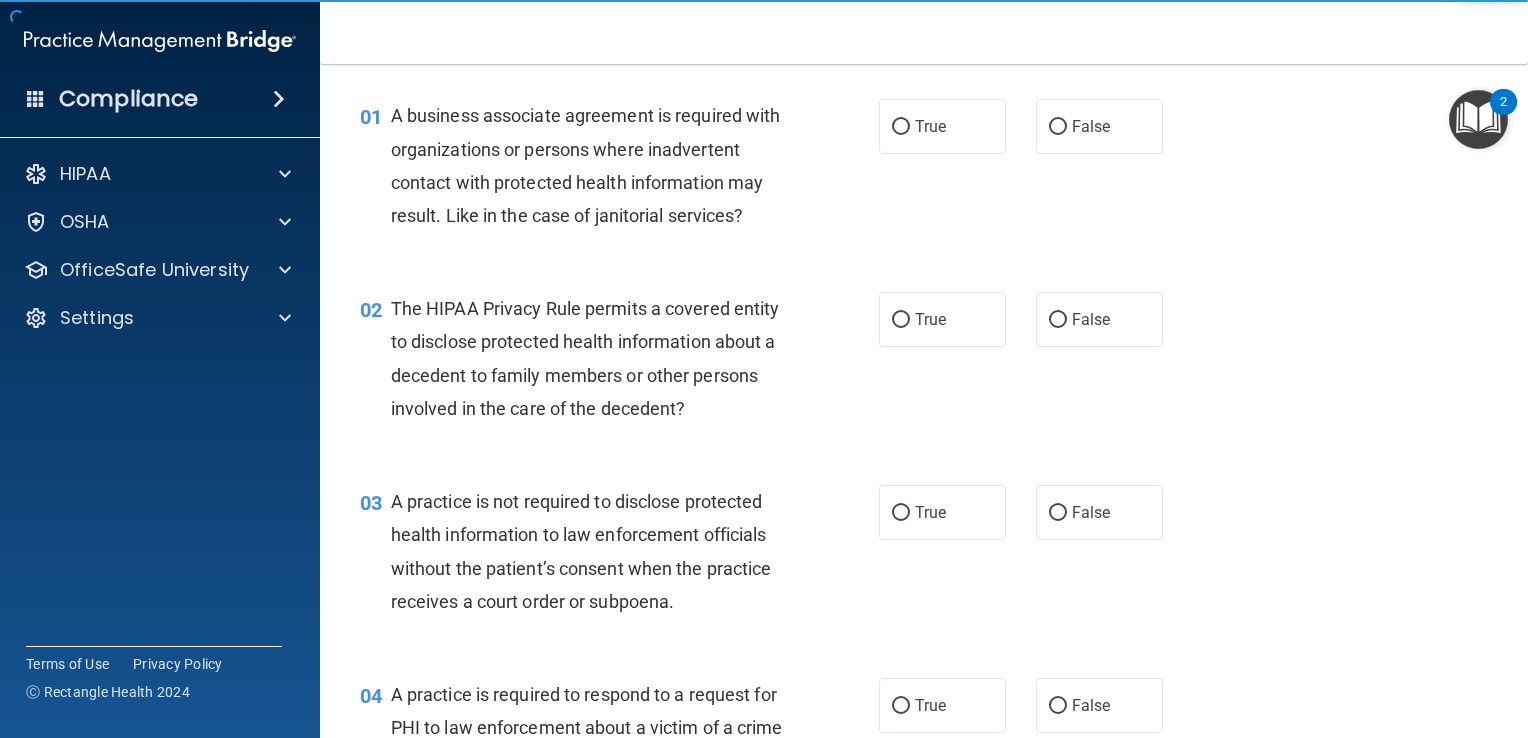 scroll, scrollTop: 0, scrollLeft: 0, axis: both 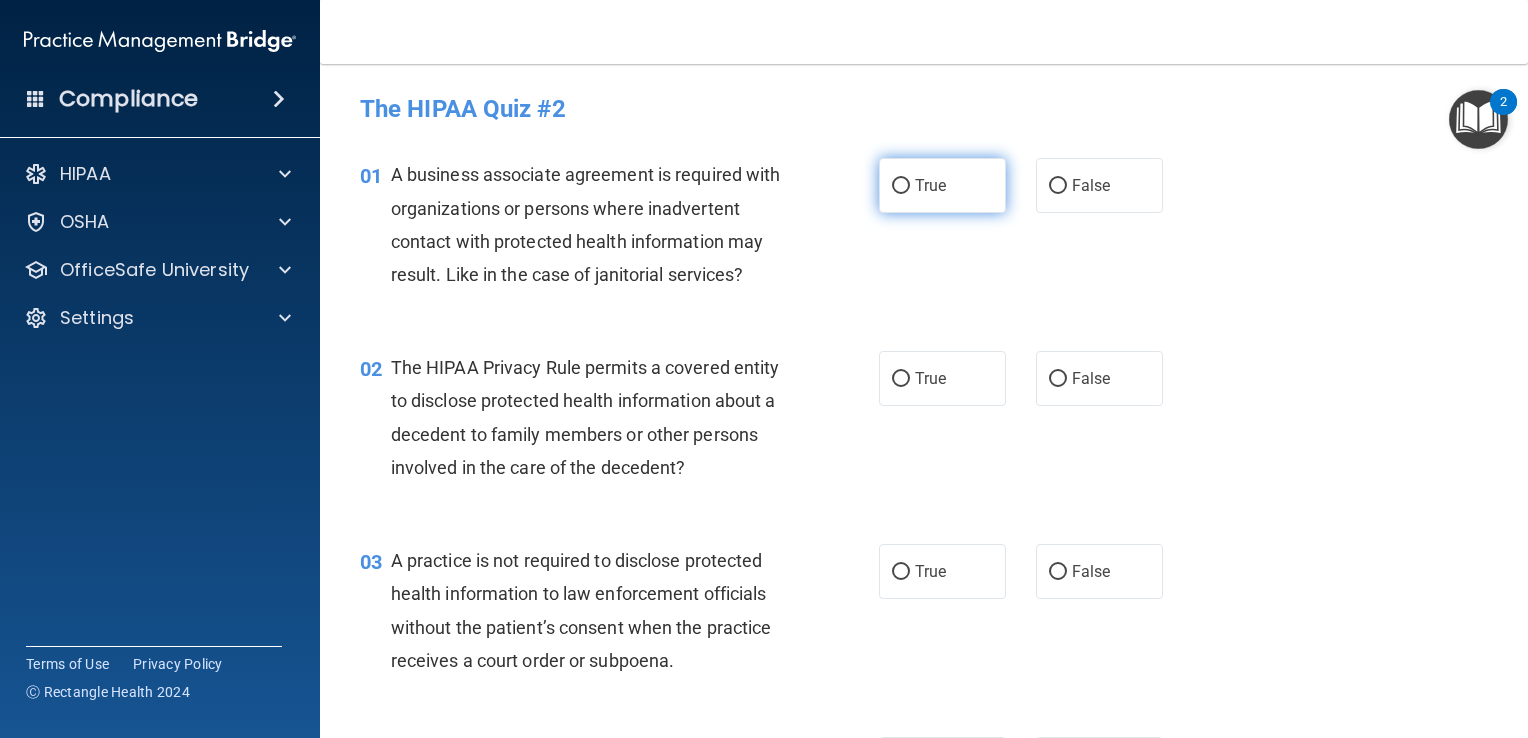 click on "True" at bounding box center (901, 186) 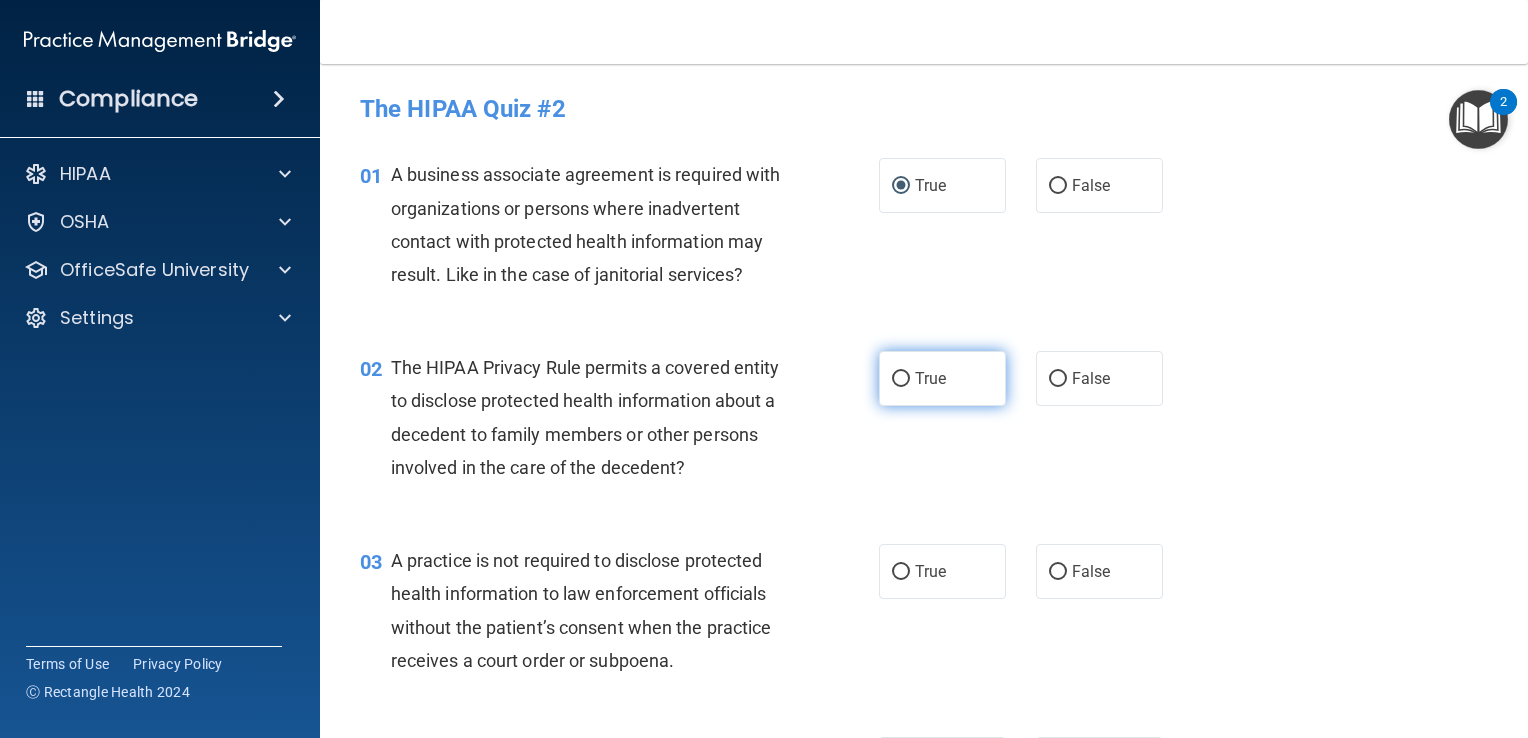 click on "True" at bounding box center [901, 379] 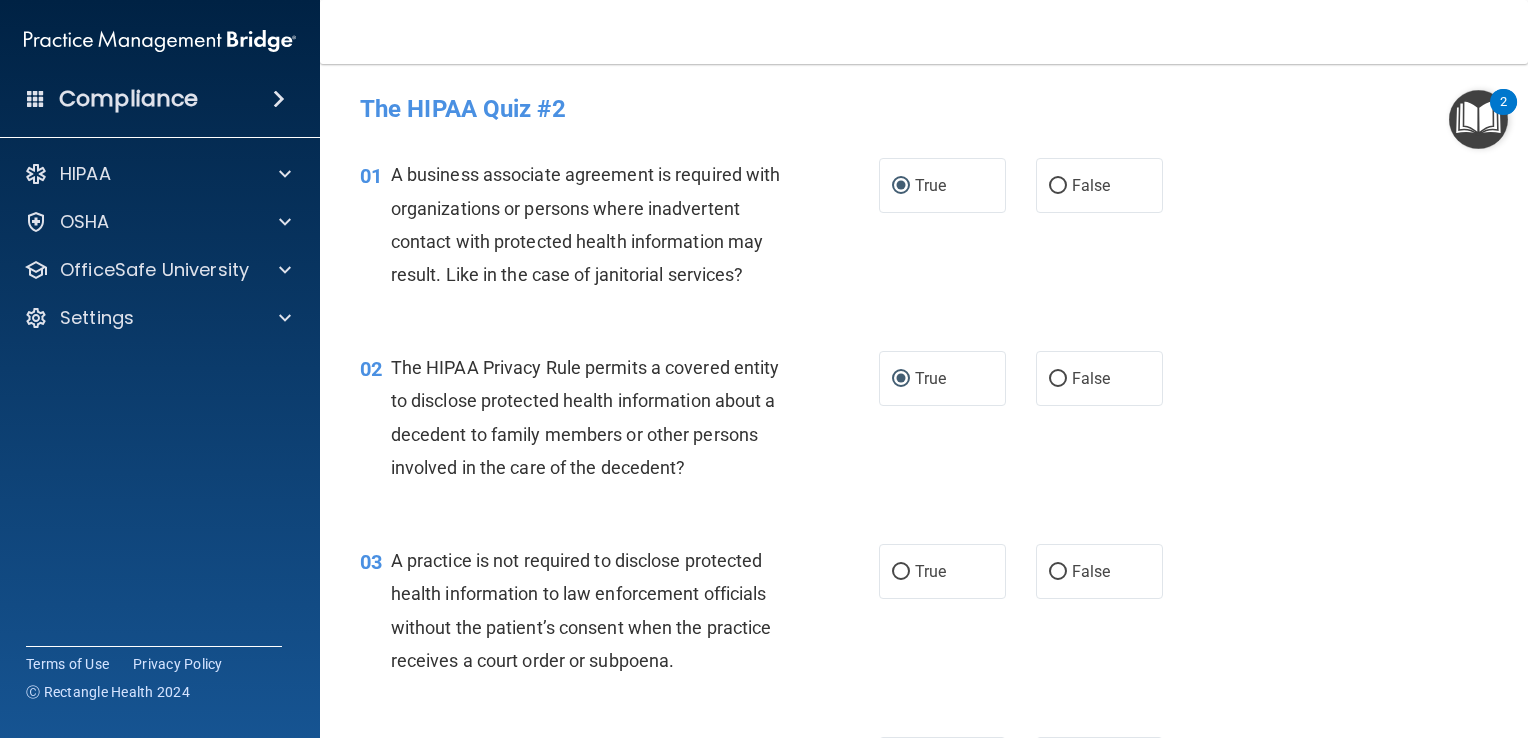 scroll, scrollTop: 100, scrollLeft: 0, axis: vertical 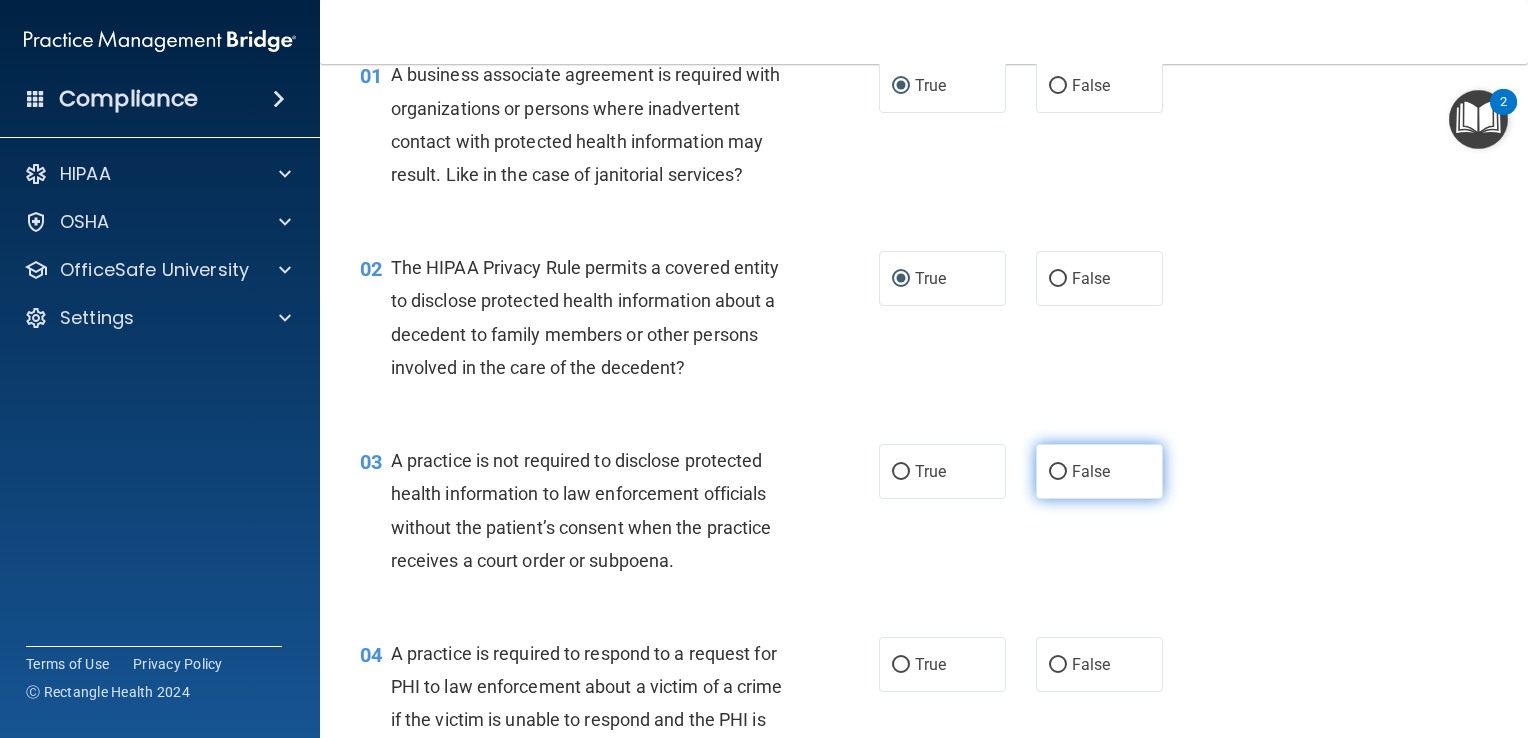 click on "False" at bounding box center (1099, 471) 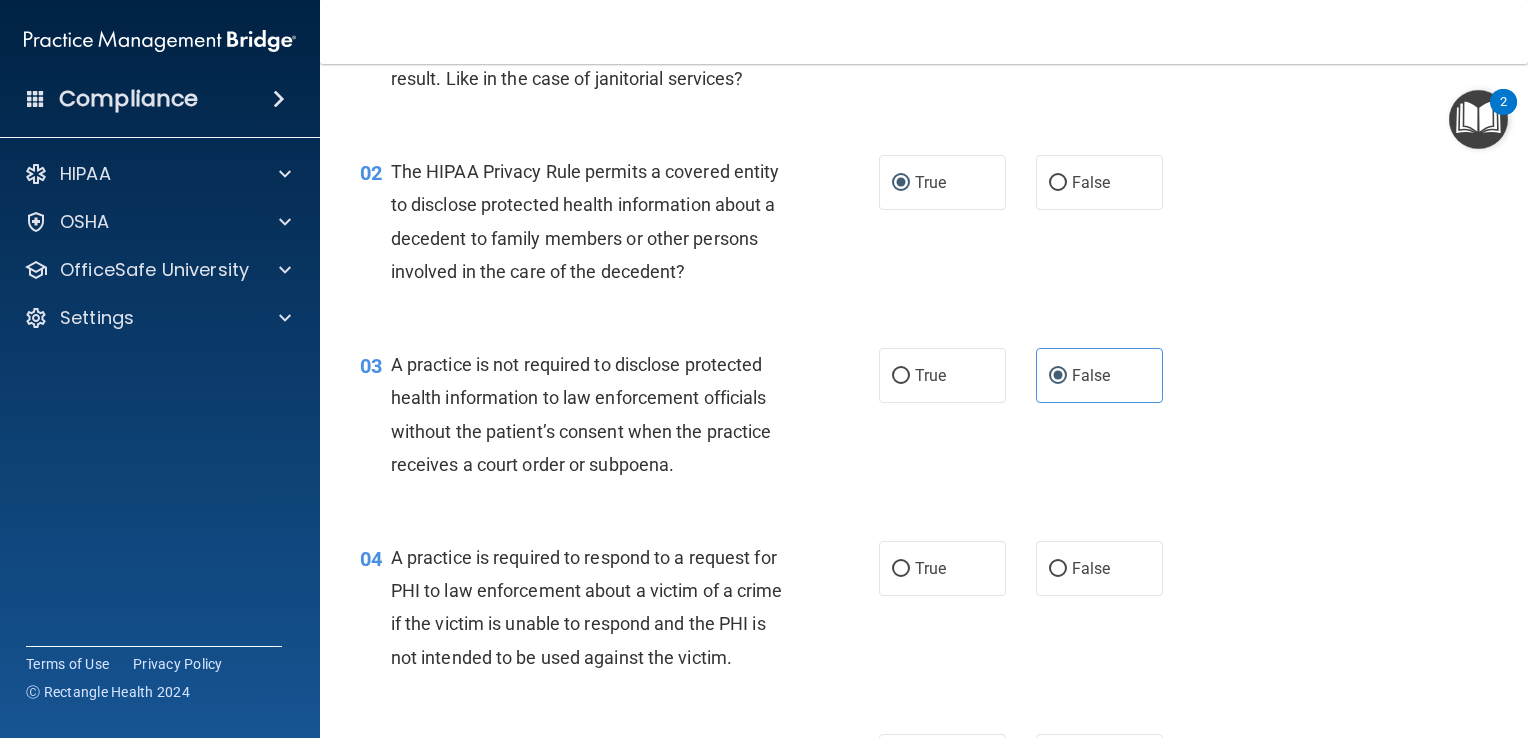 scroll, scrollTop: 200, scrollLeft: 0, axis: vertical 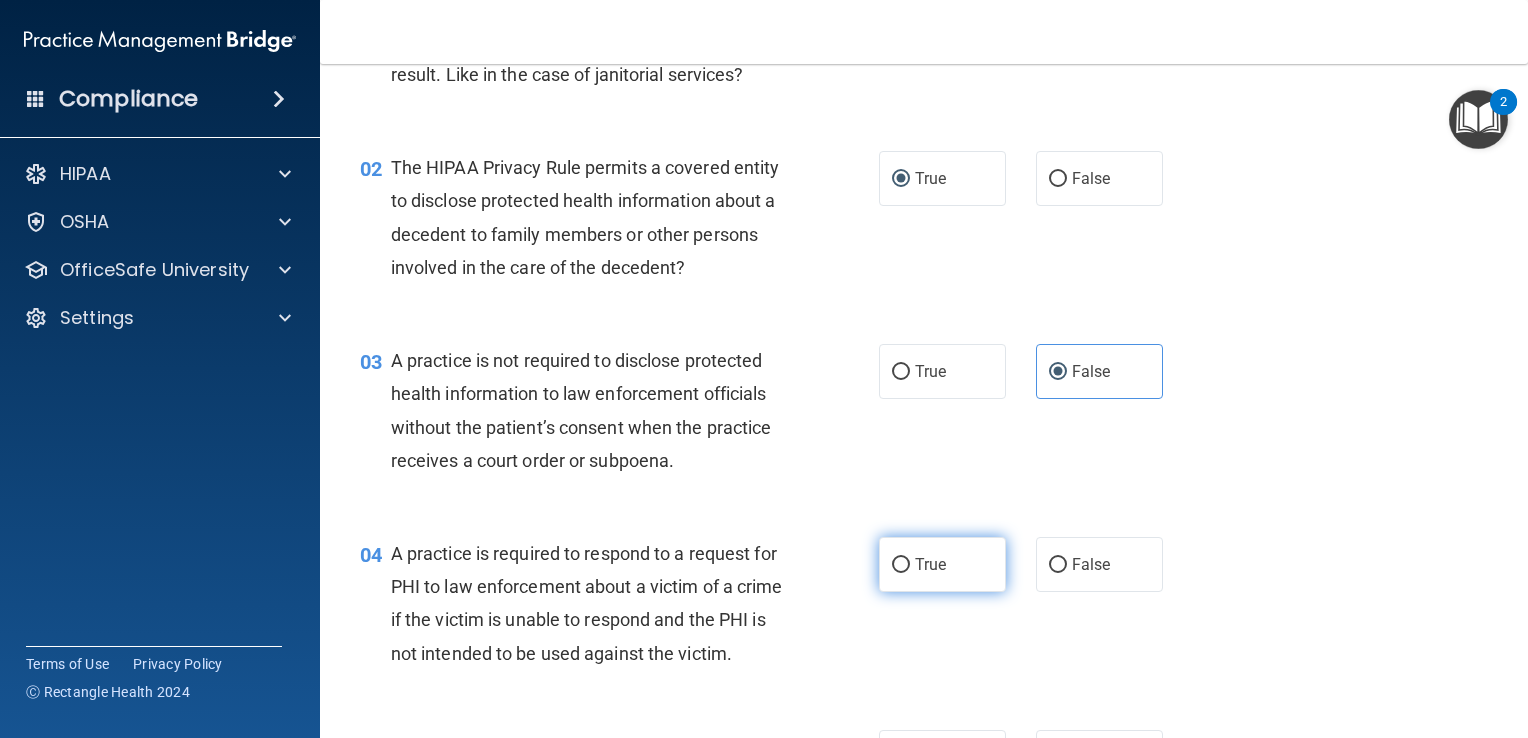 click on "True" at bounding box center [942, 564] 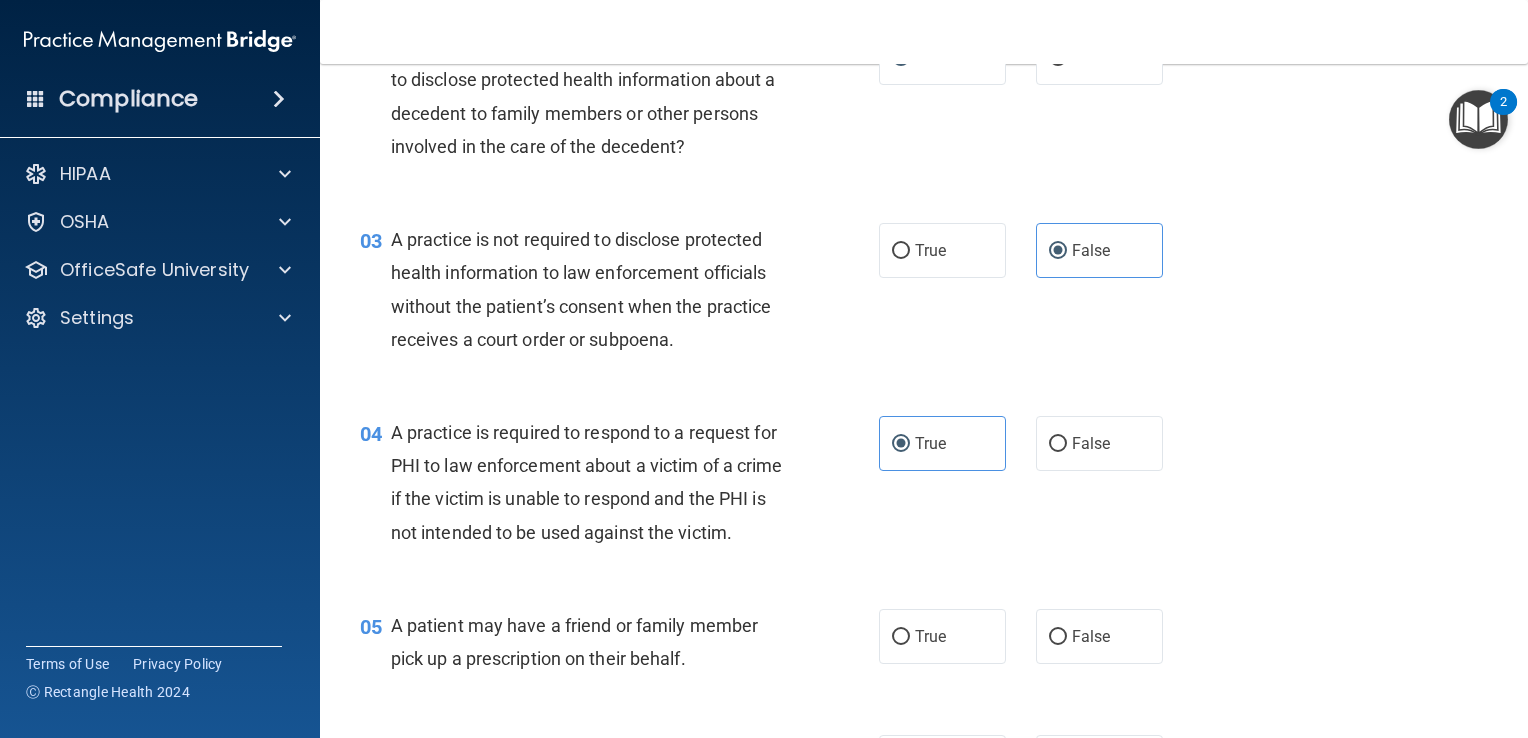 scroll, scrollTop: 500, scrollLeft: 0, axis: vertical 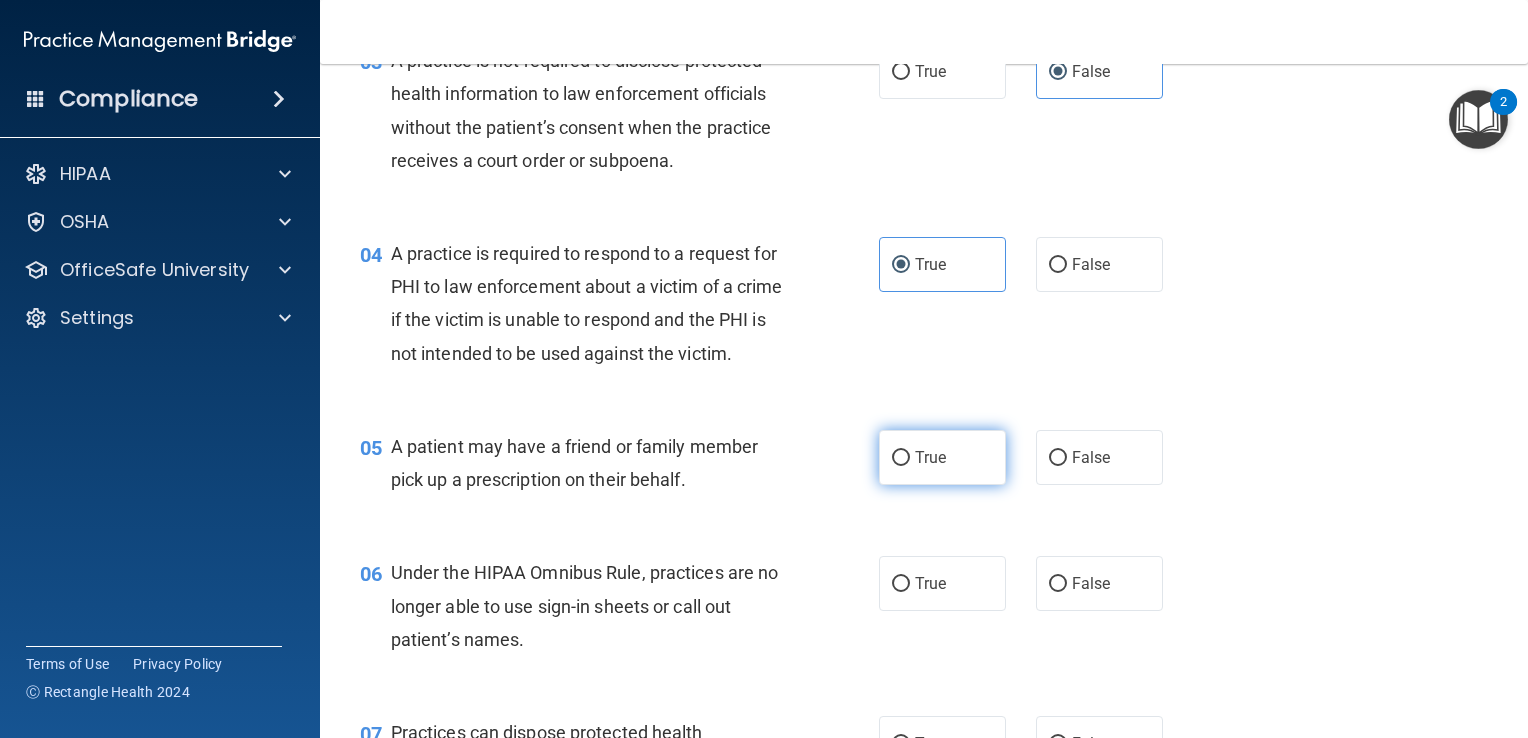 click on "True" at bounding box center (930, 457) 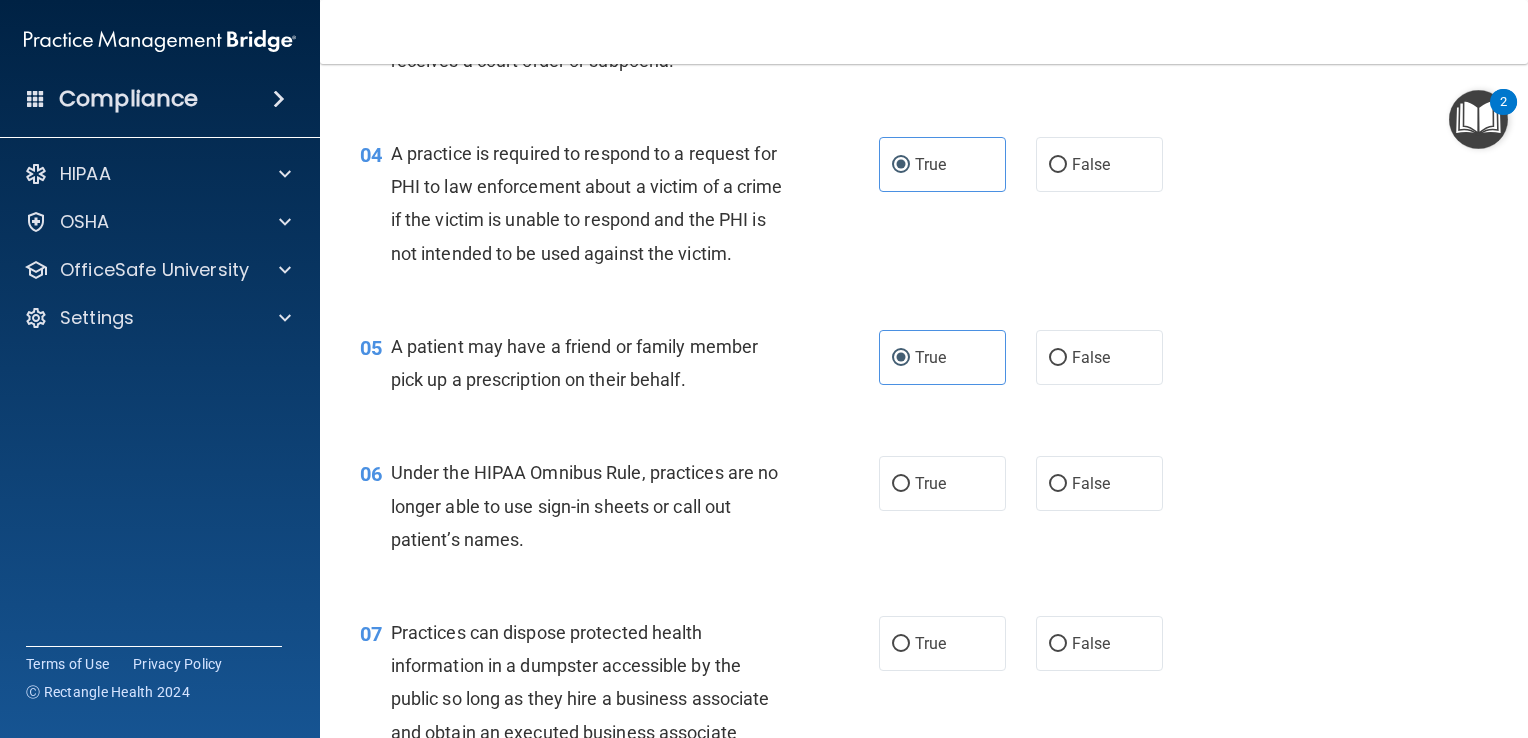 scroll, scrollTop: 700, scrollLeft: 0, axis: vertical 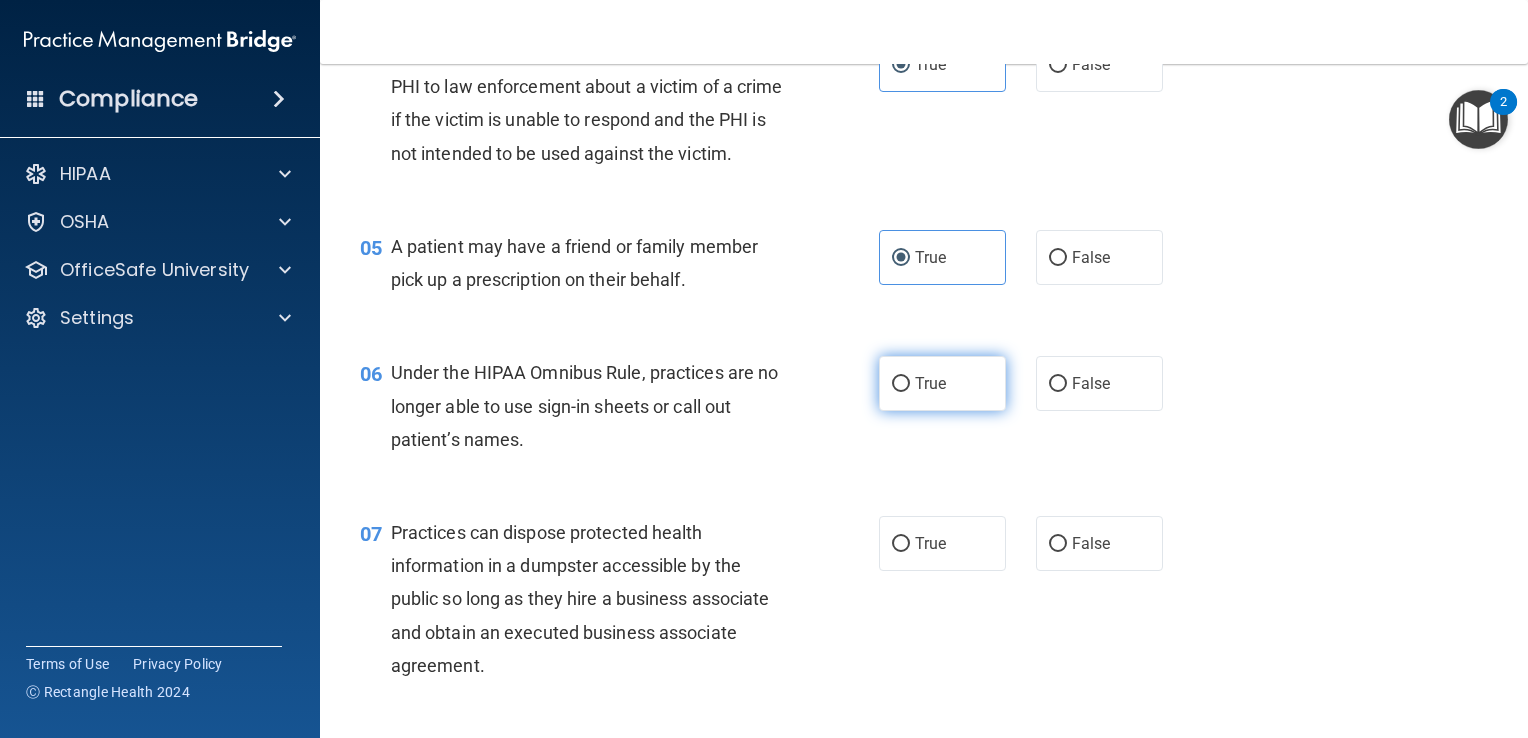 click on "True" at bounding box center (942, 383) 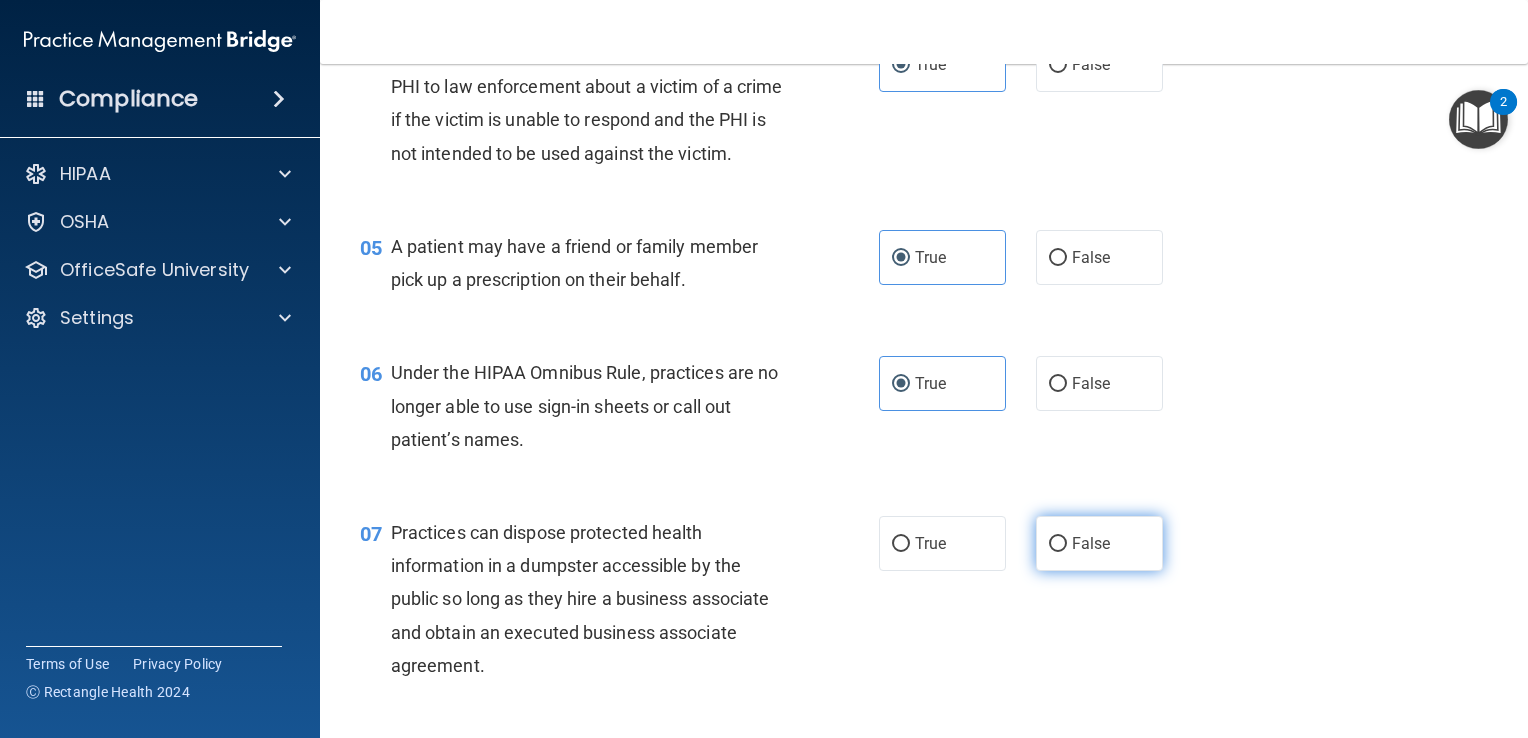 click on "False" at bounding box center (1099, 543) 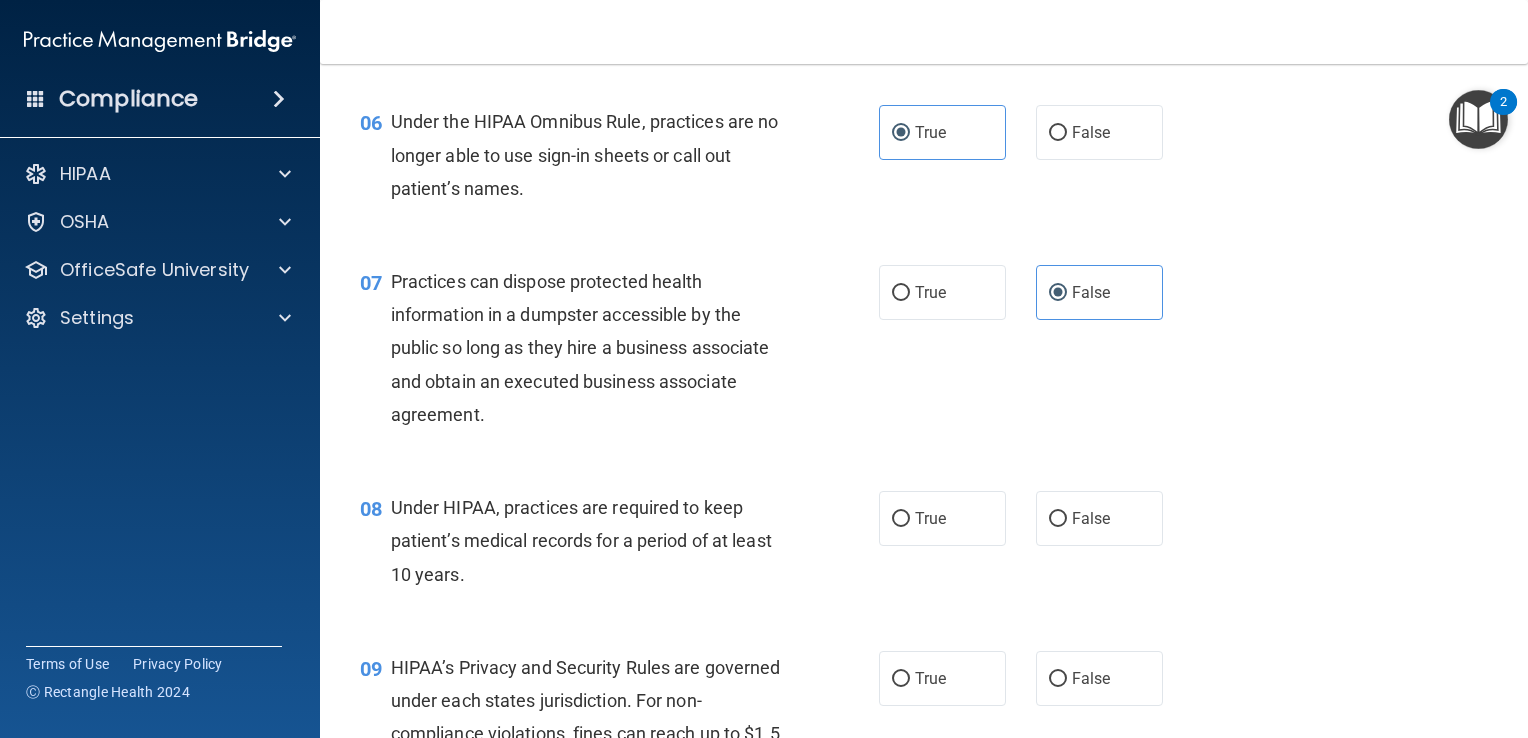 scroll, scrollTop: 1000, scrollLeft: 0, axis: vertical 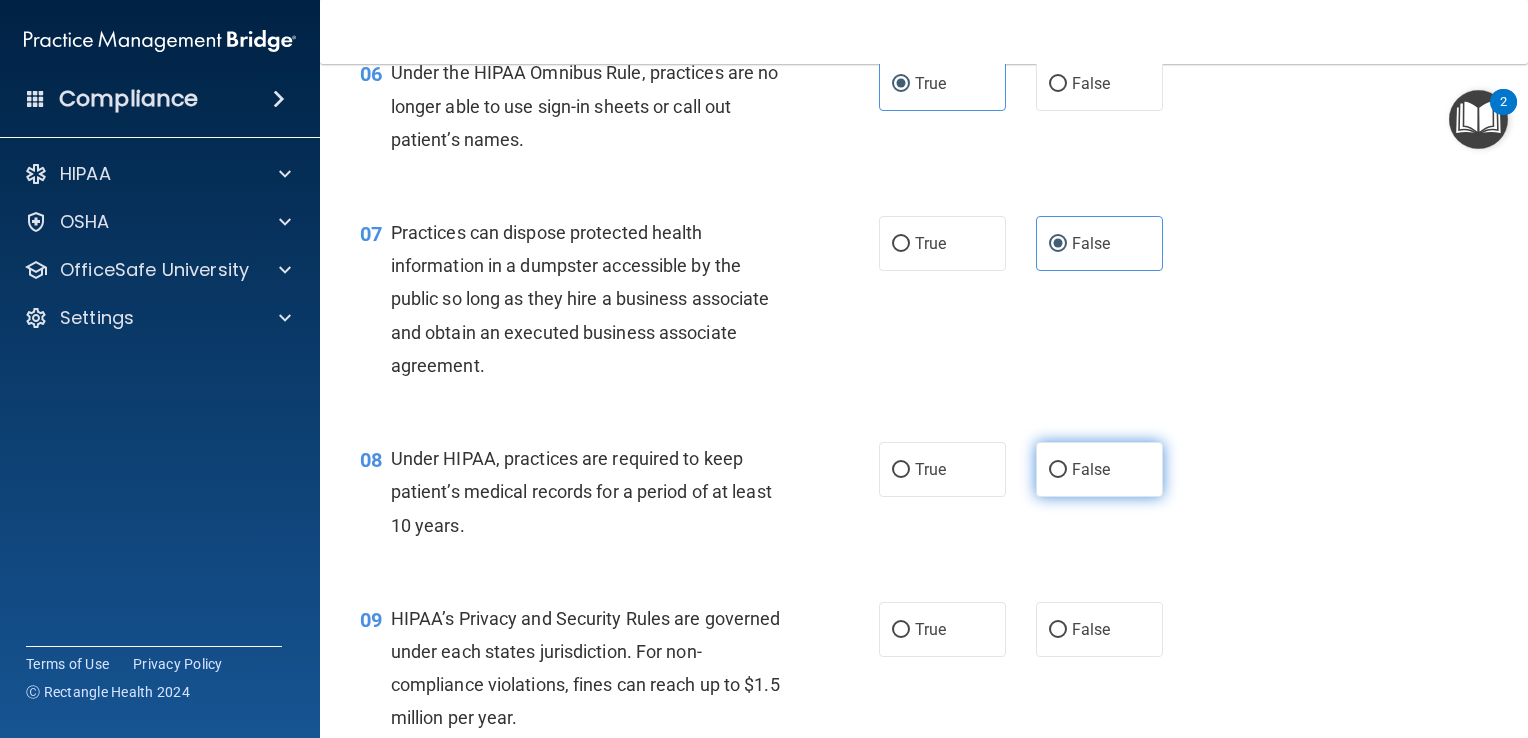 click on "False" at bounding box center (1058, 470) 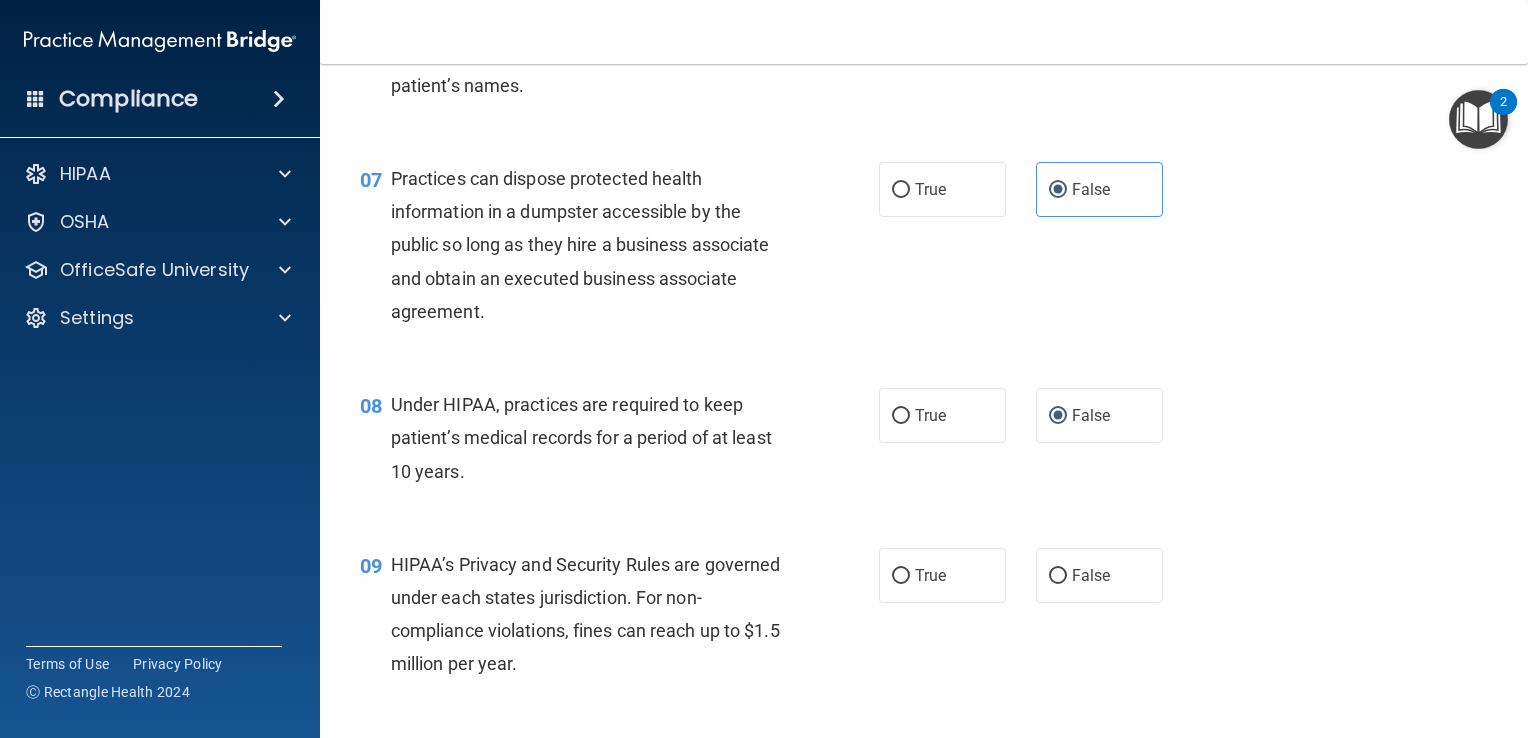 scroll, scrollTop: 1100, scrollLeft: 0, axis: vertical 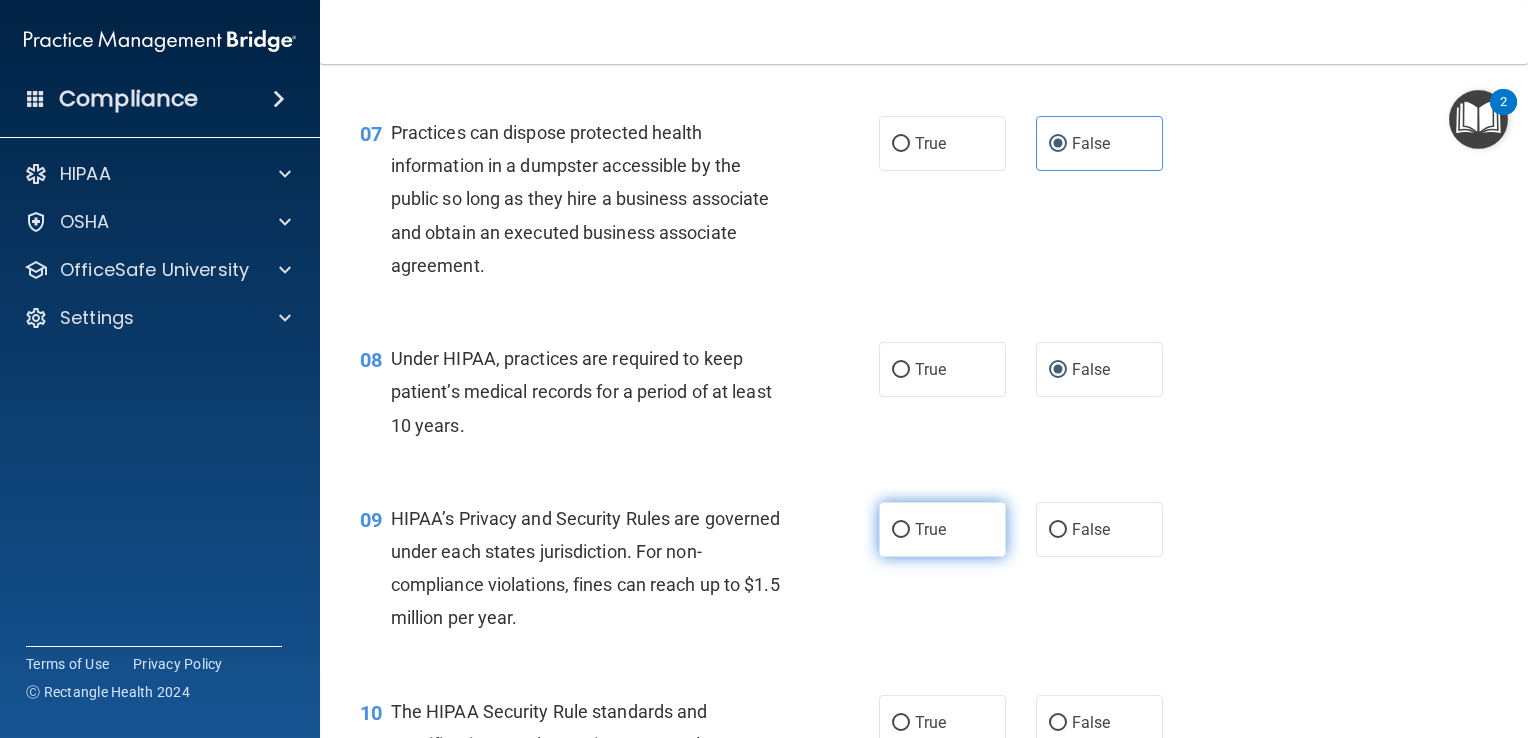 drag, startPoint x: 939, startPoint y: 570, endPoint x: 980, endPoint y: 569, distance: 41.01219 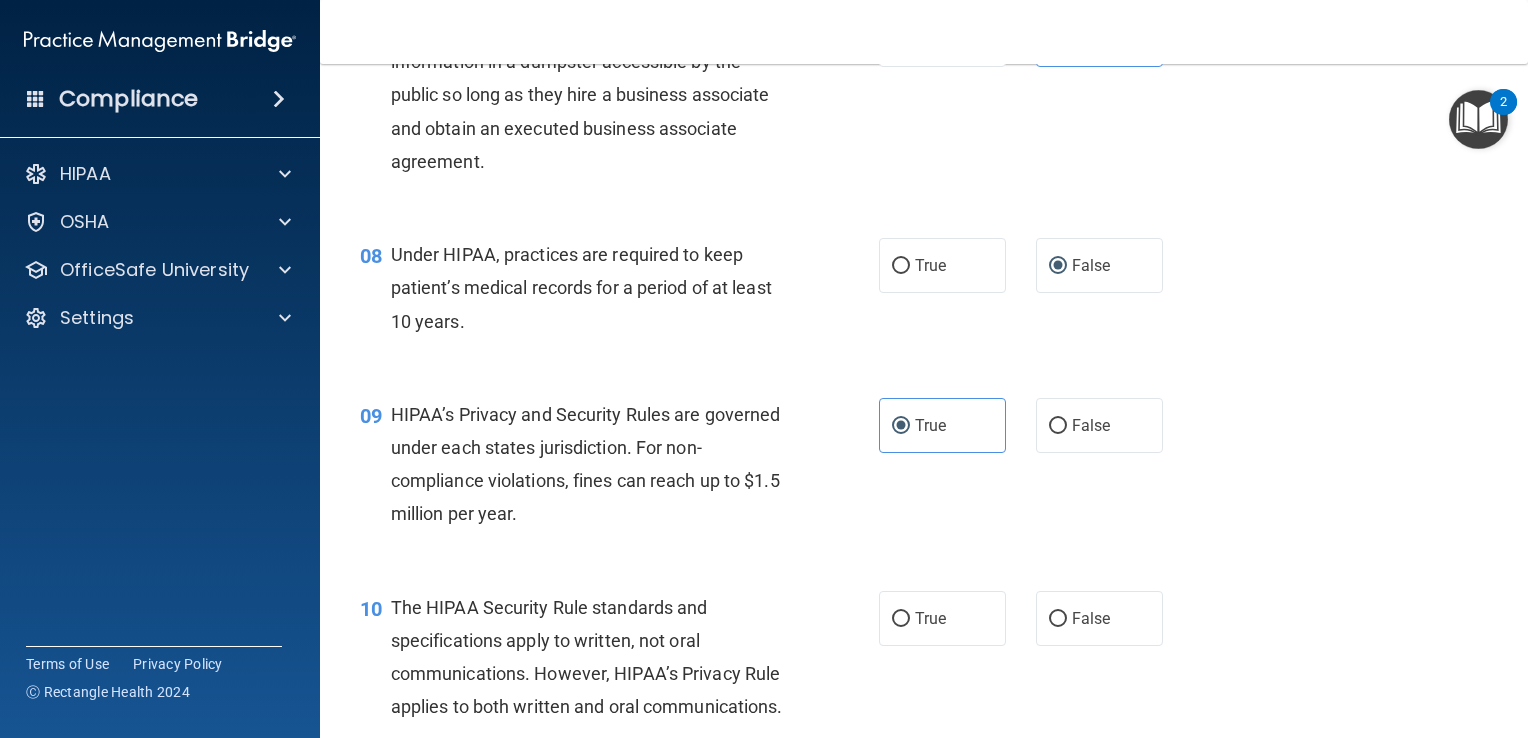scroll, scrollTop: 1400, scrollLeft: 0, axis: vertical 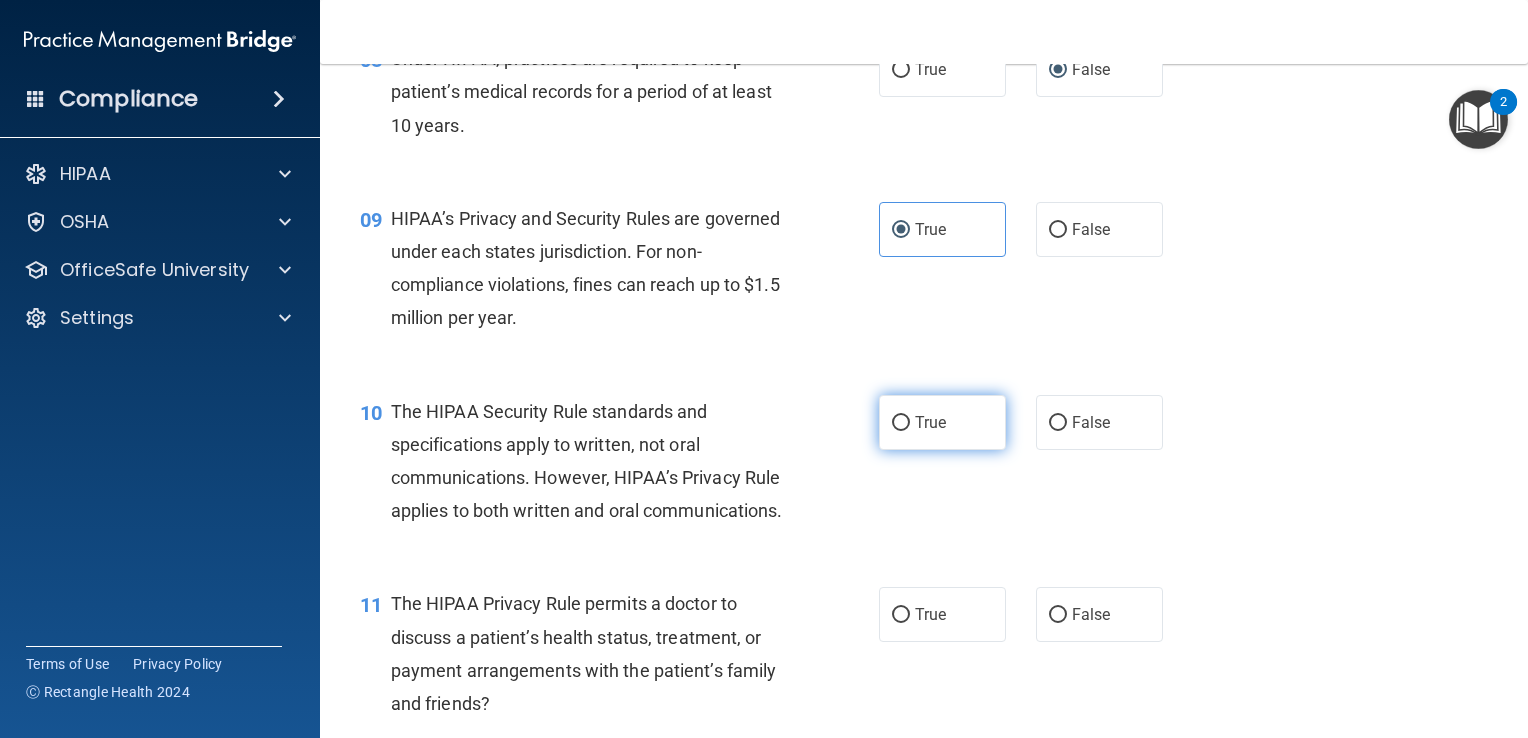 click on "True" at bounding box center (942, 422) 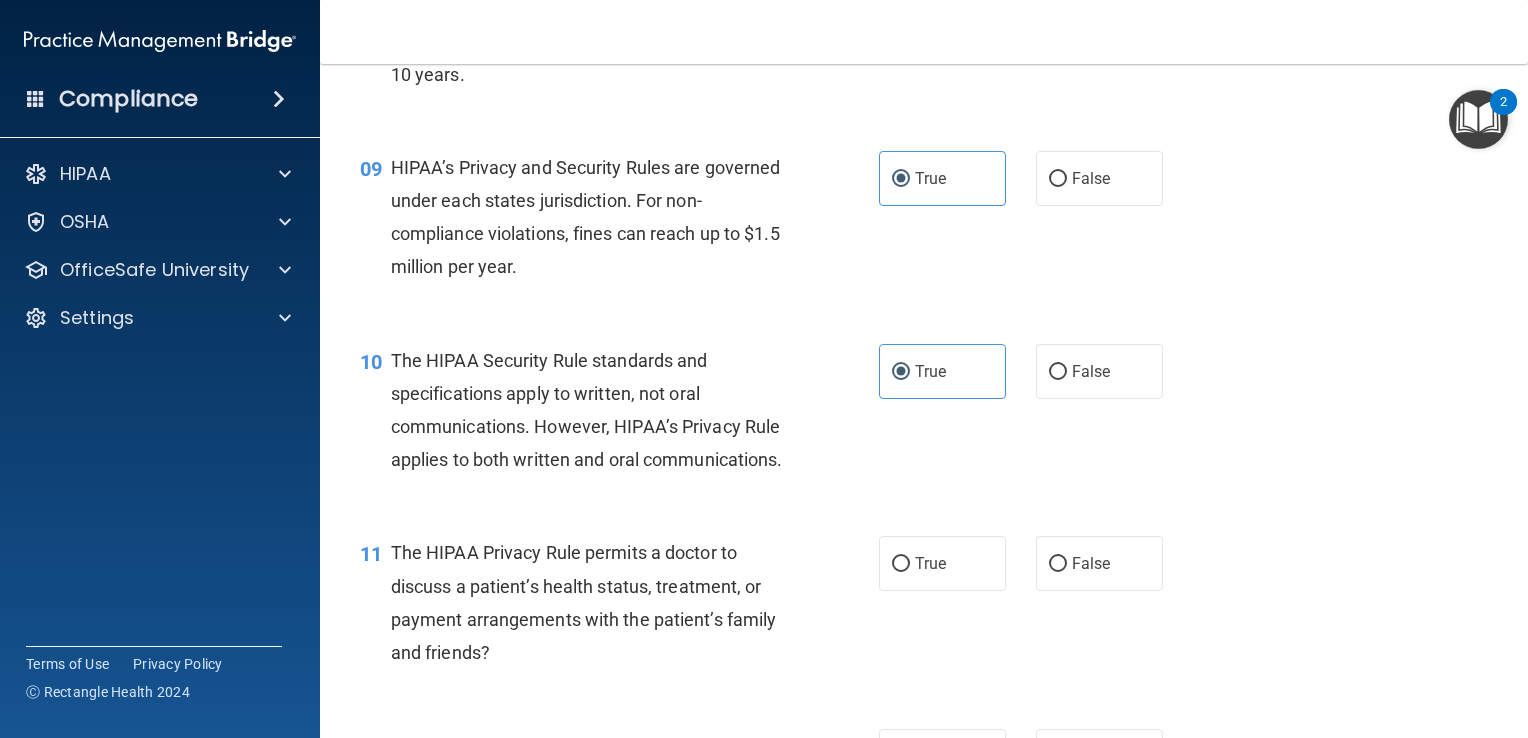 scroll, scrollTop: 1500, scrollLeft: 0, axis: vertical 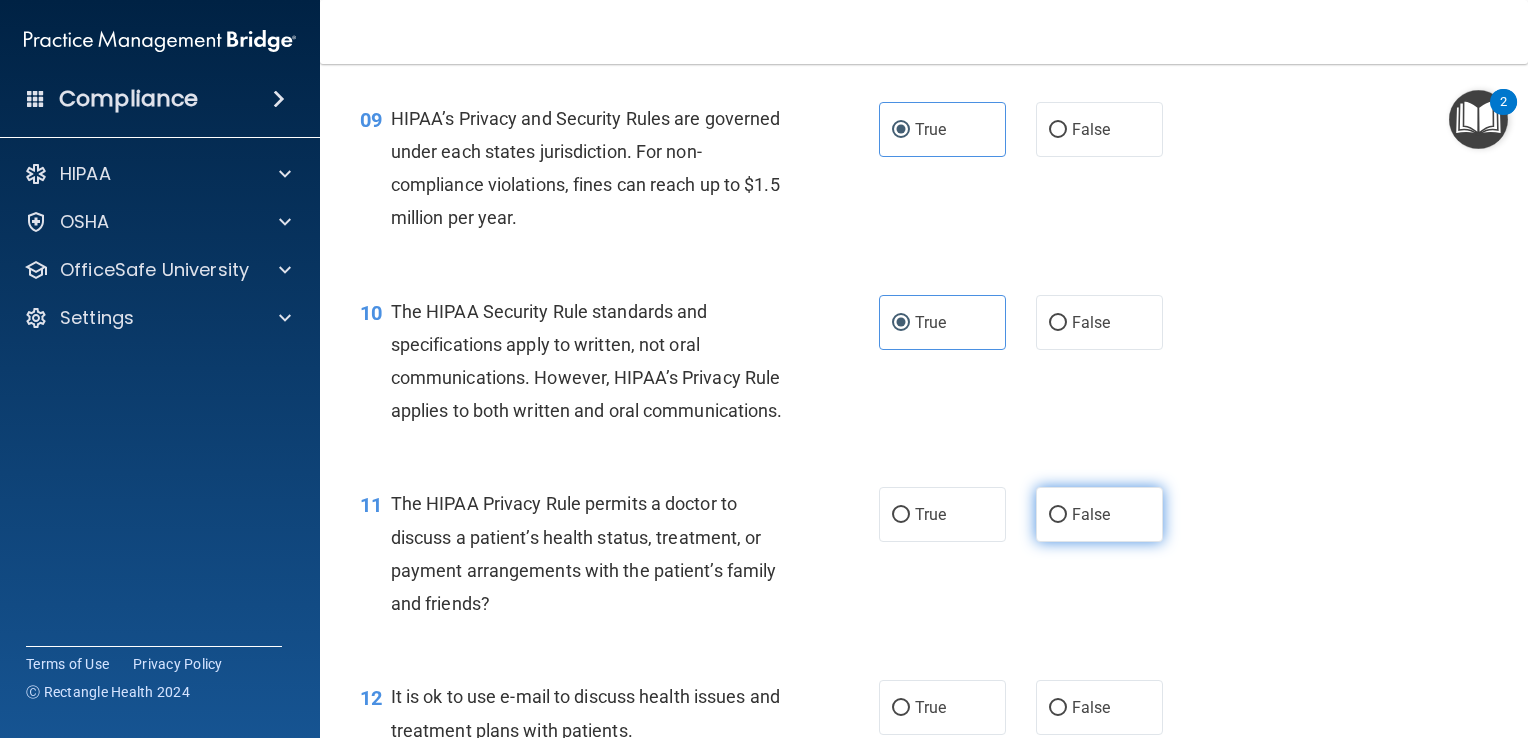 drag, startPoint x: 1052, startPoint y: 579, endPoint x: 1060, endPoint y: 570, distance: 12.0415945 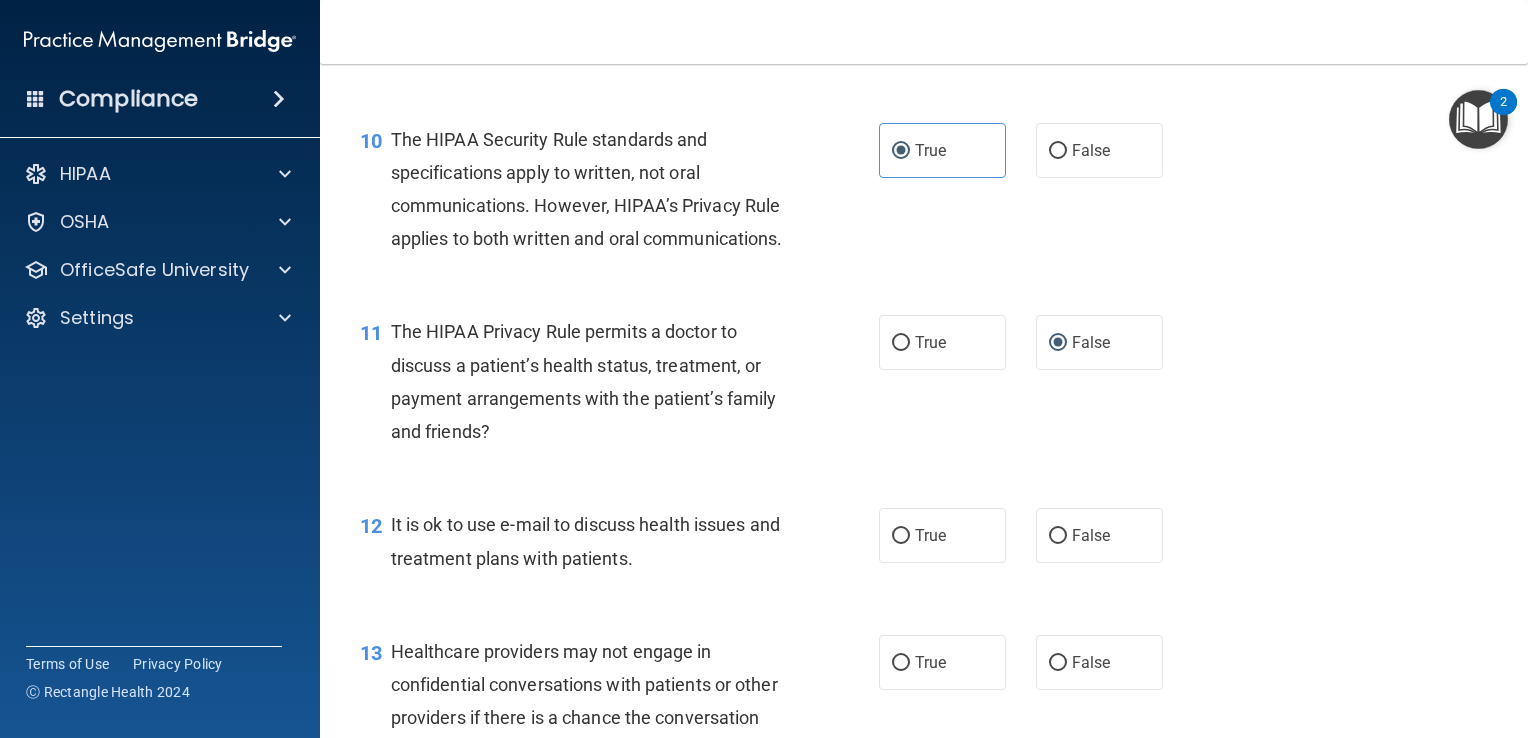scroll, scrollTop: 1700, scrollLeft: 0, axis: vertical 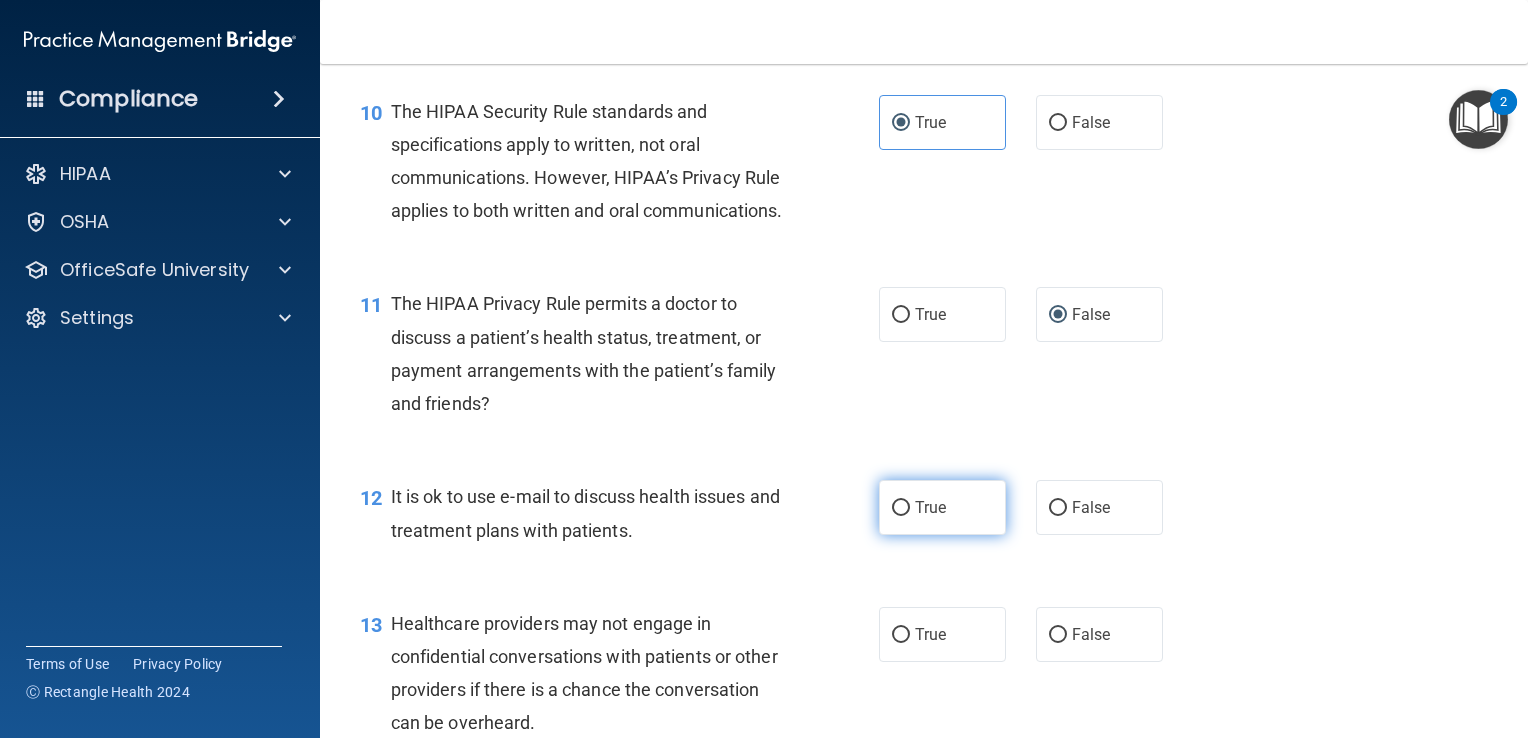 click on "True" at bounding box center [930, 507] 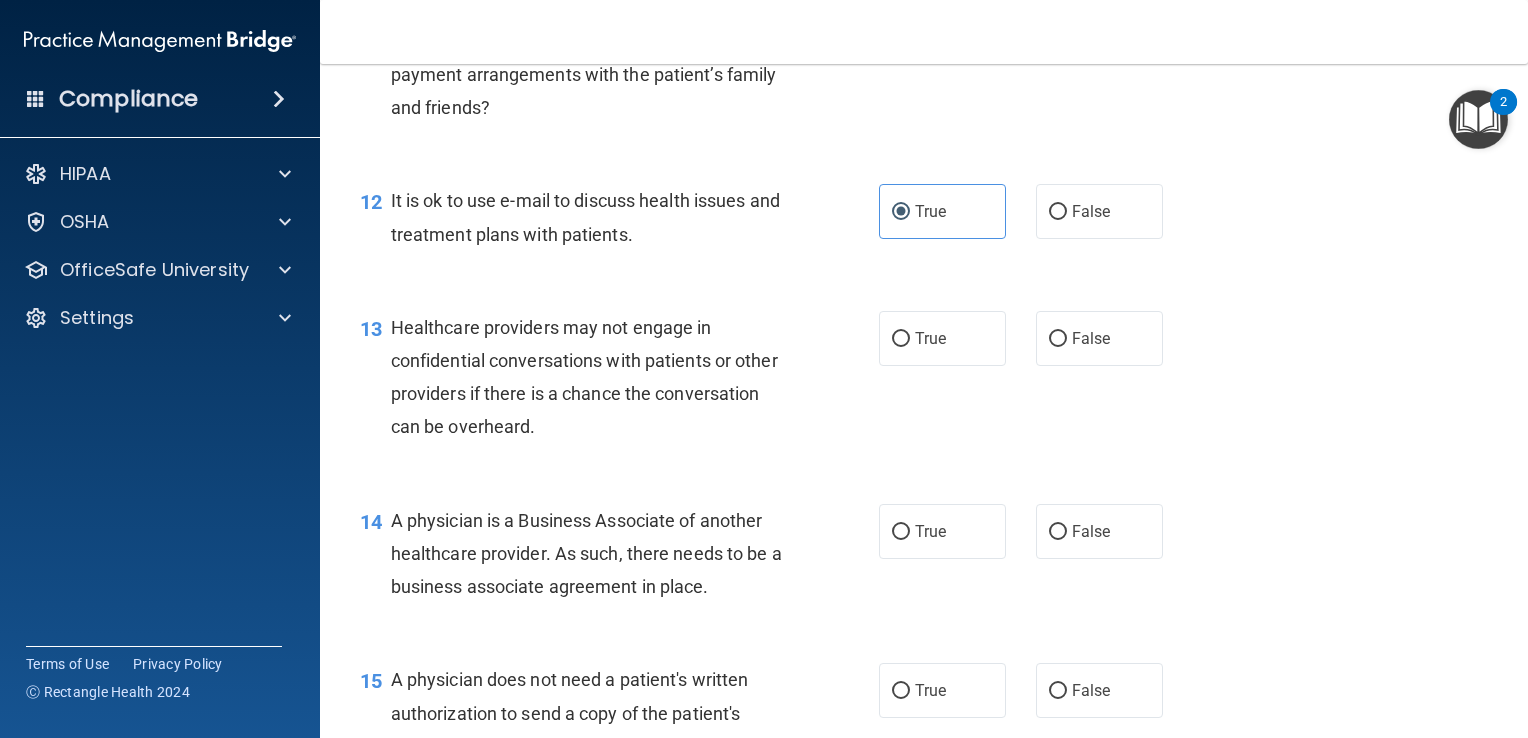 scroll, scrollTop: 2000, scrollLeft: 0, axis: vertical 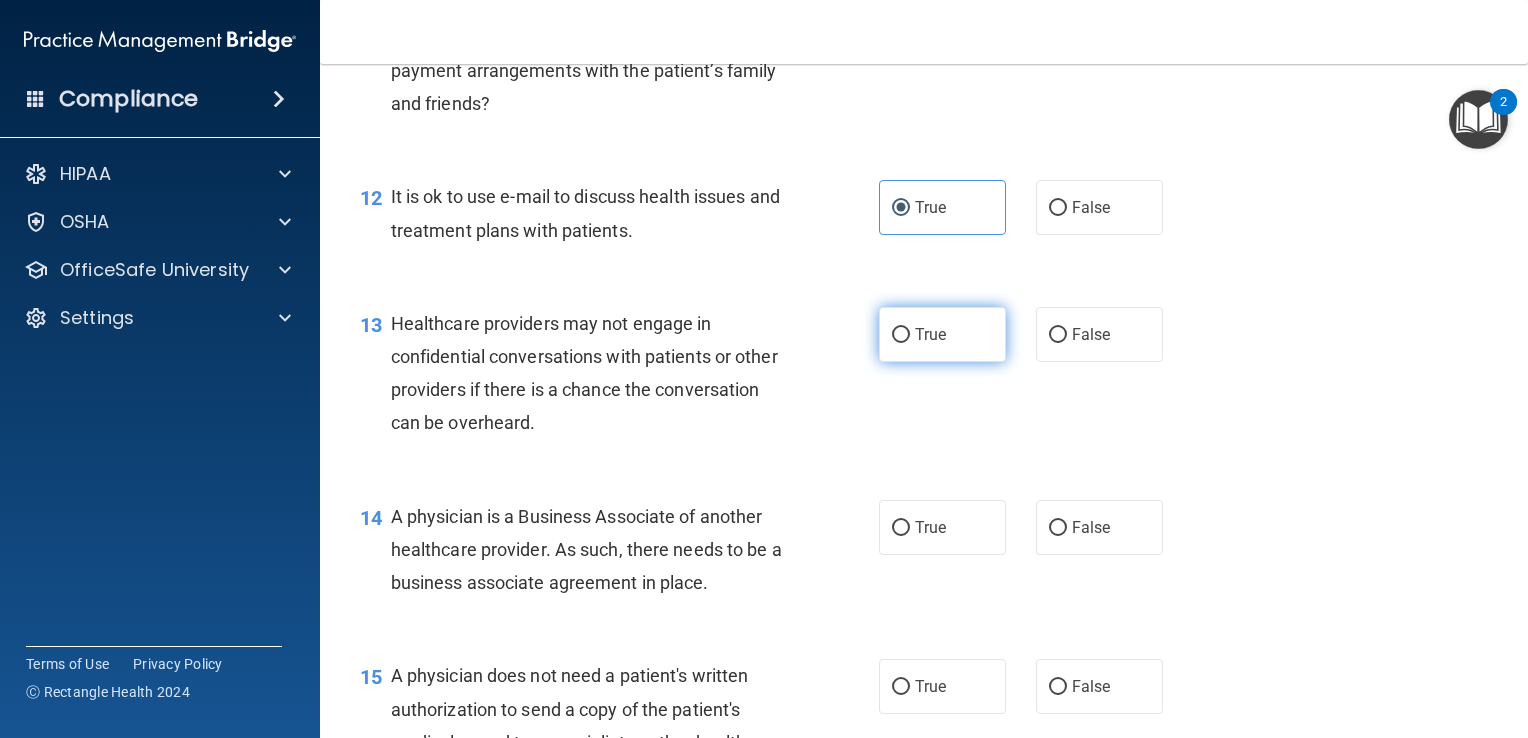 click on "True" at bounding box center (942, 334) 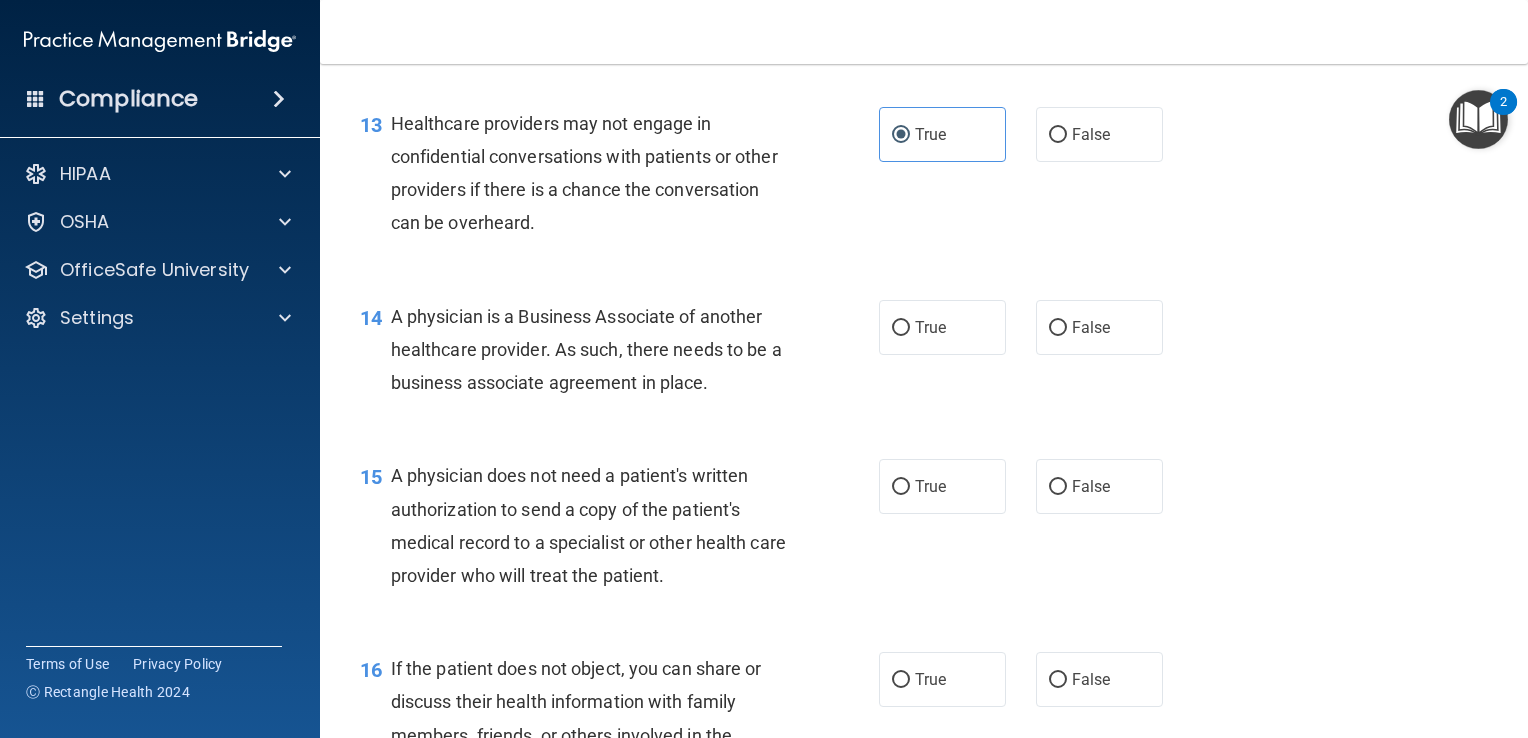 scroll, scrollTop: 2300, scrollLeft: 0, axis: vertical 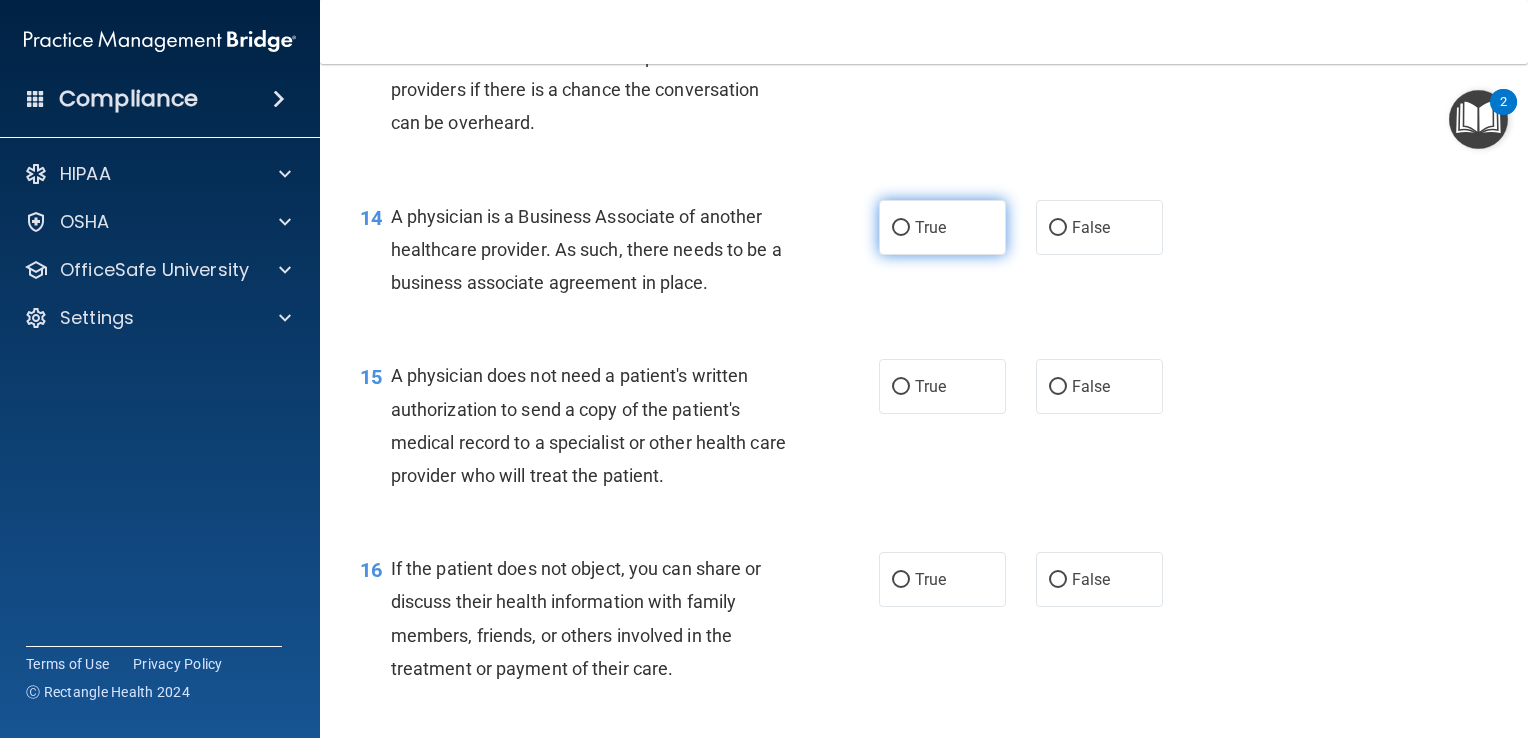click on "True" at bounding box center [930, 227] 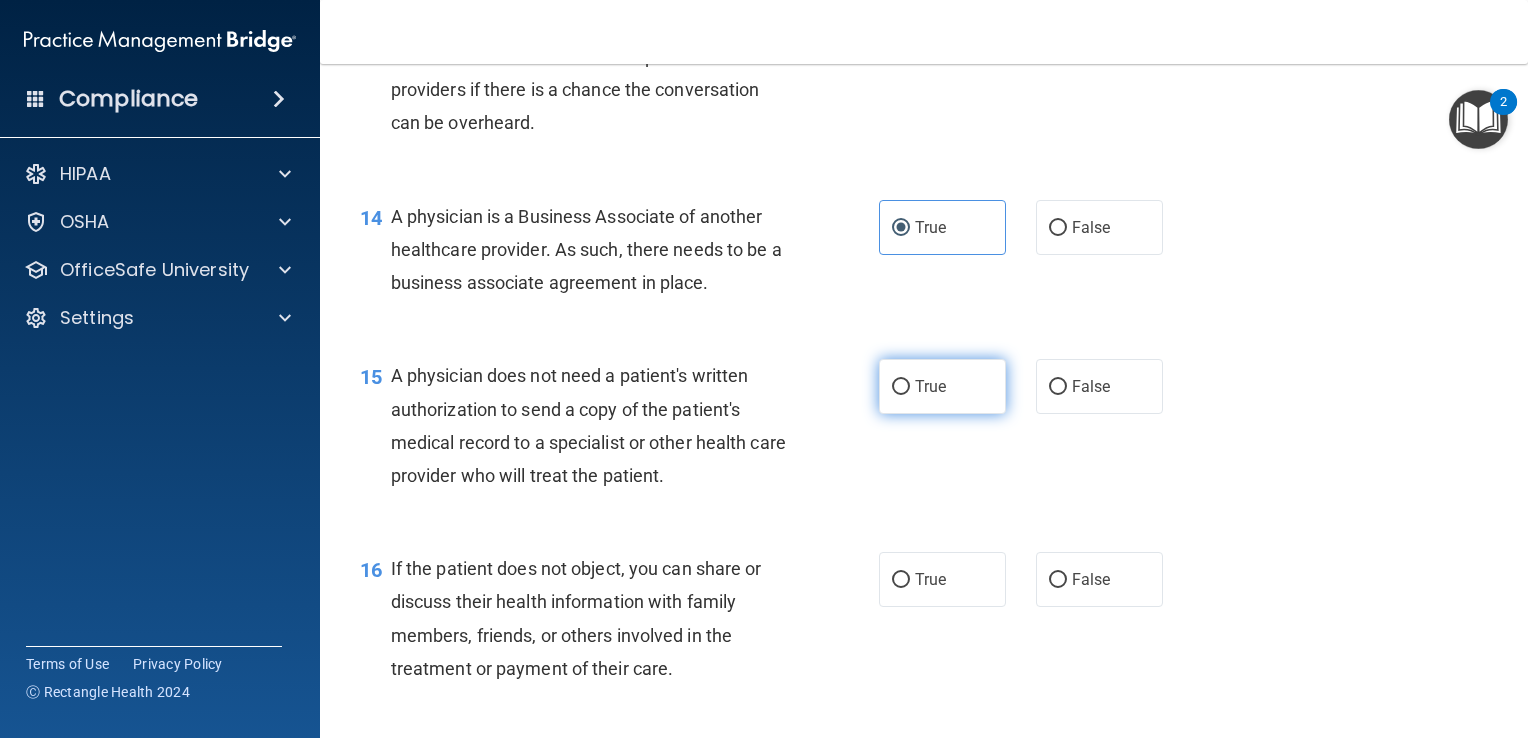click on "True" at bounding box center (942, 386) 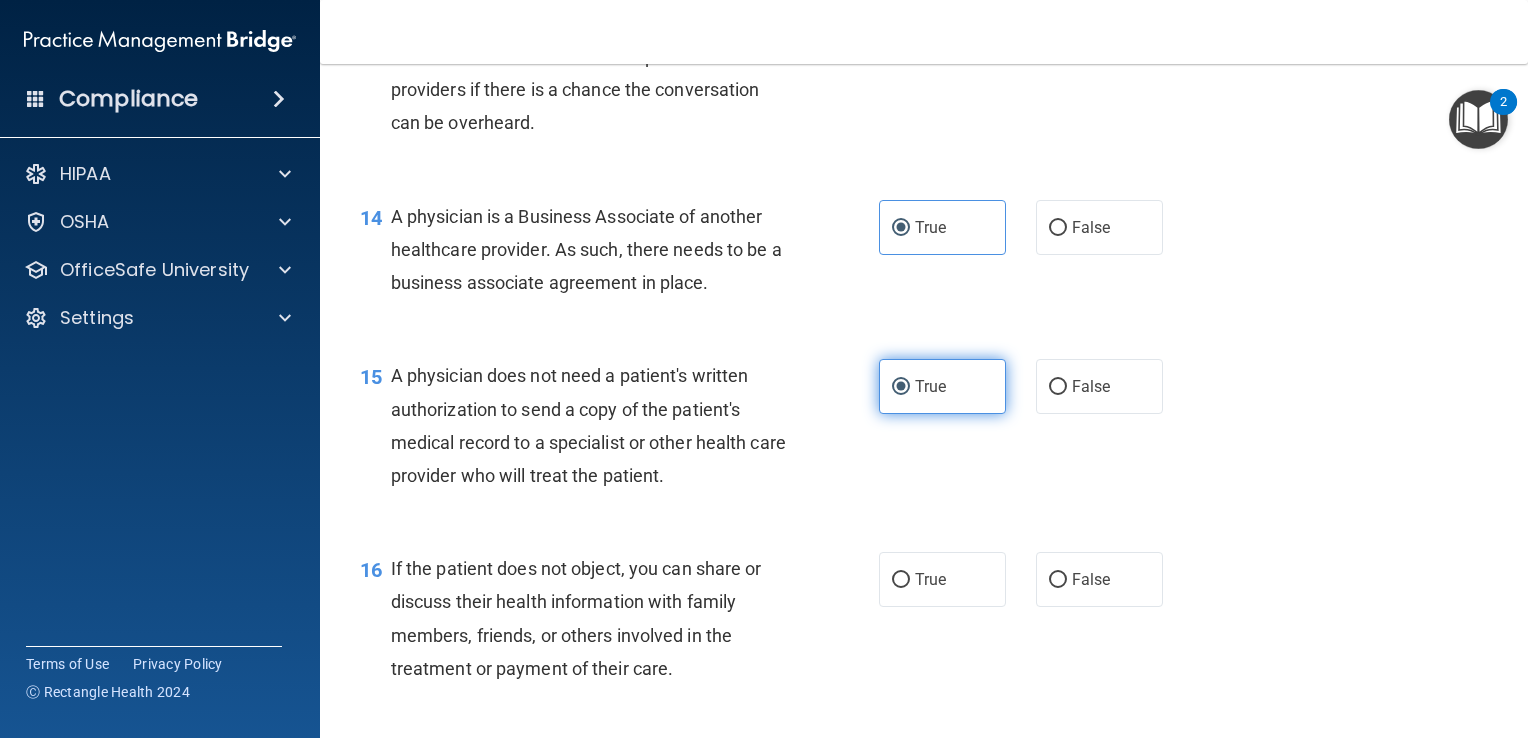 scroll, scrollTop: 2400, scrollLeft: 0, axis: vertical 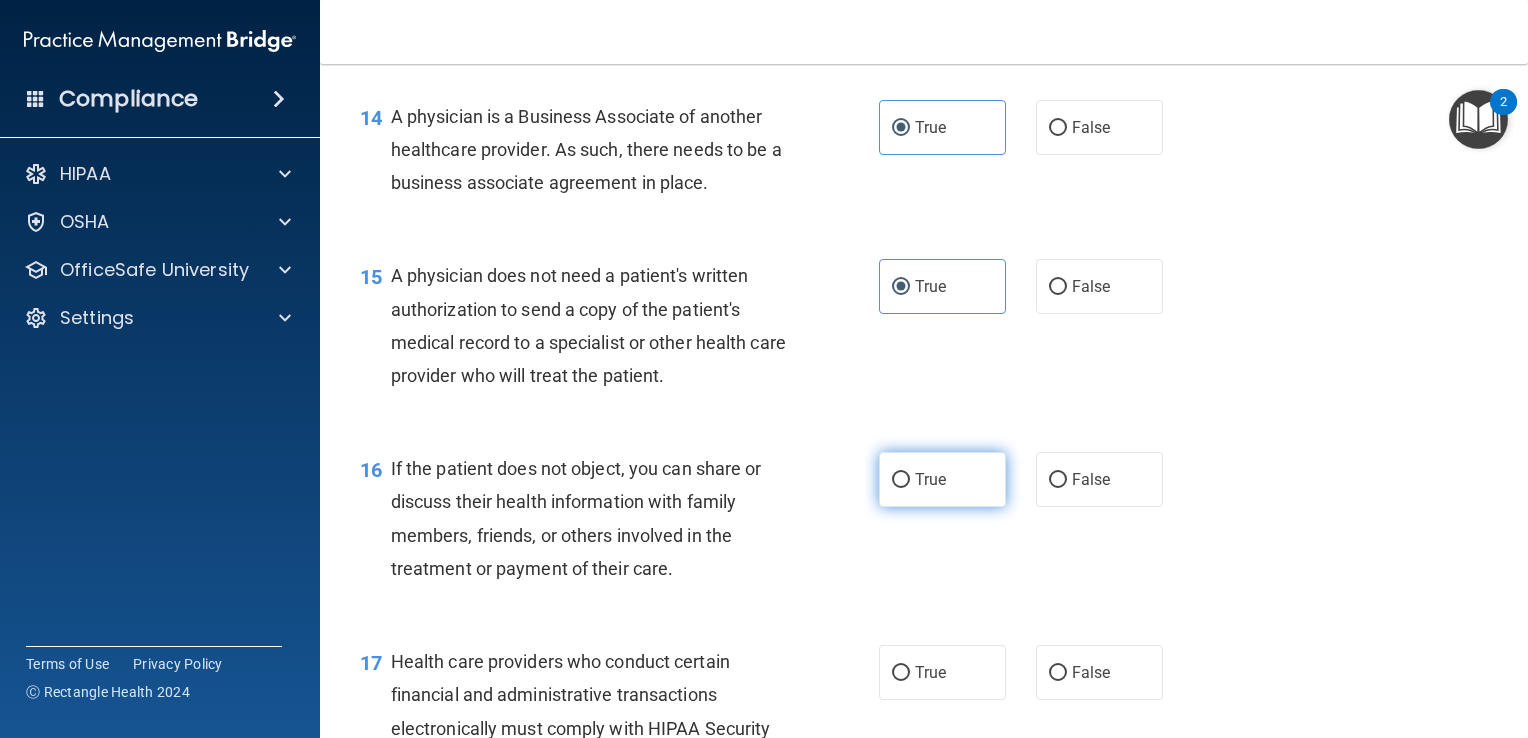 click on "True" at bounding box center (942, 479) 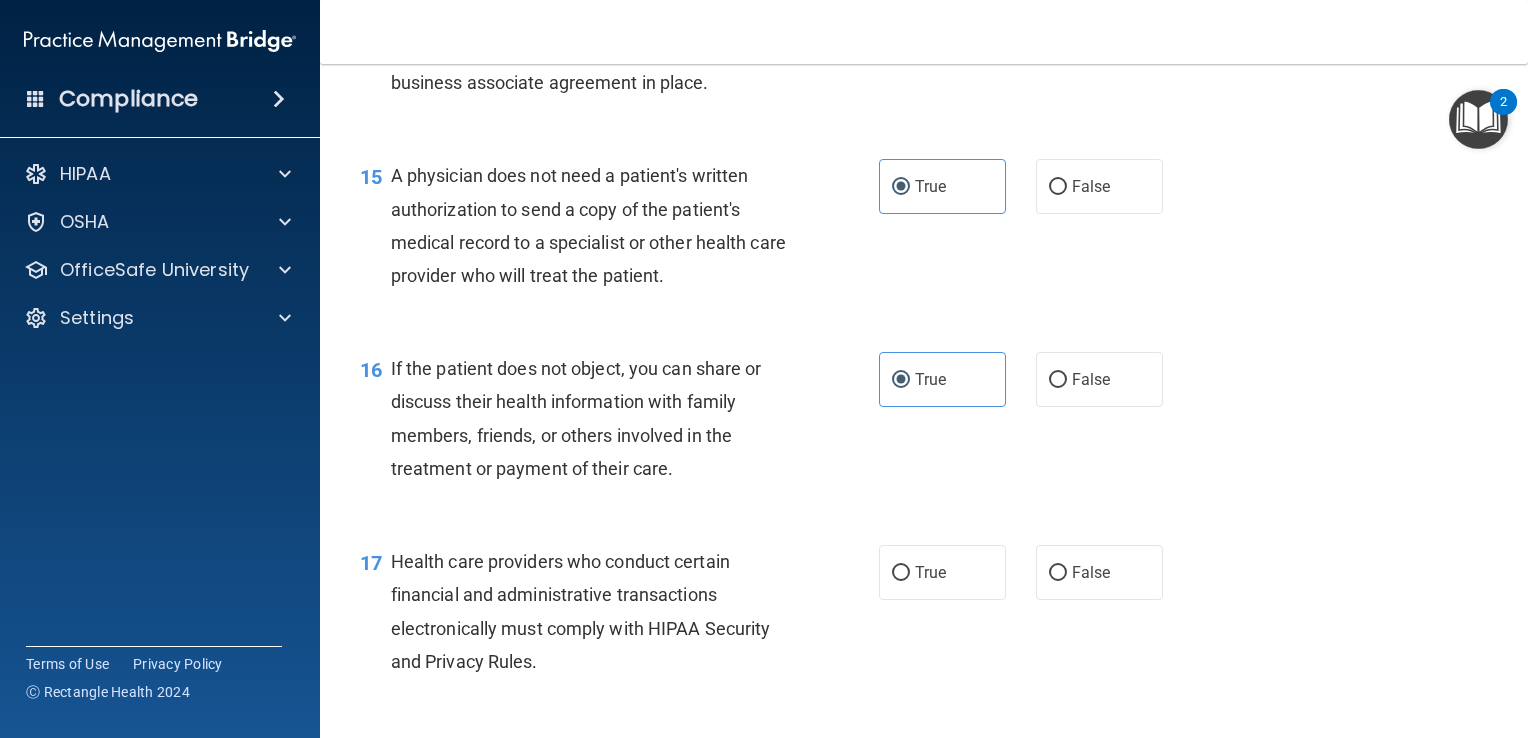 scroll, scrollTop: 2600, scrollLeft: 0, axis: vertical 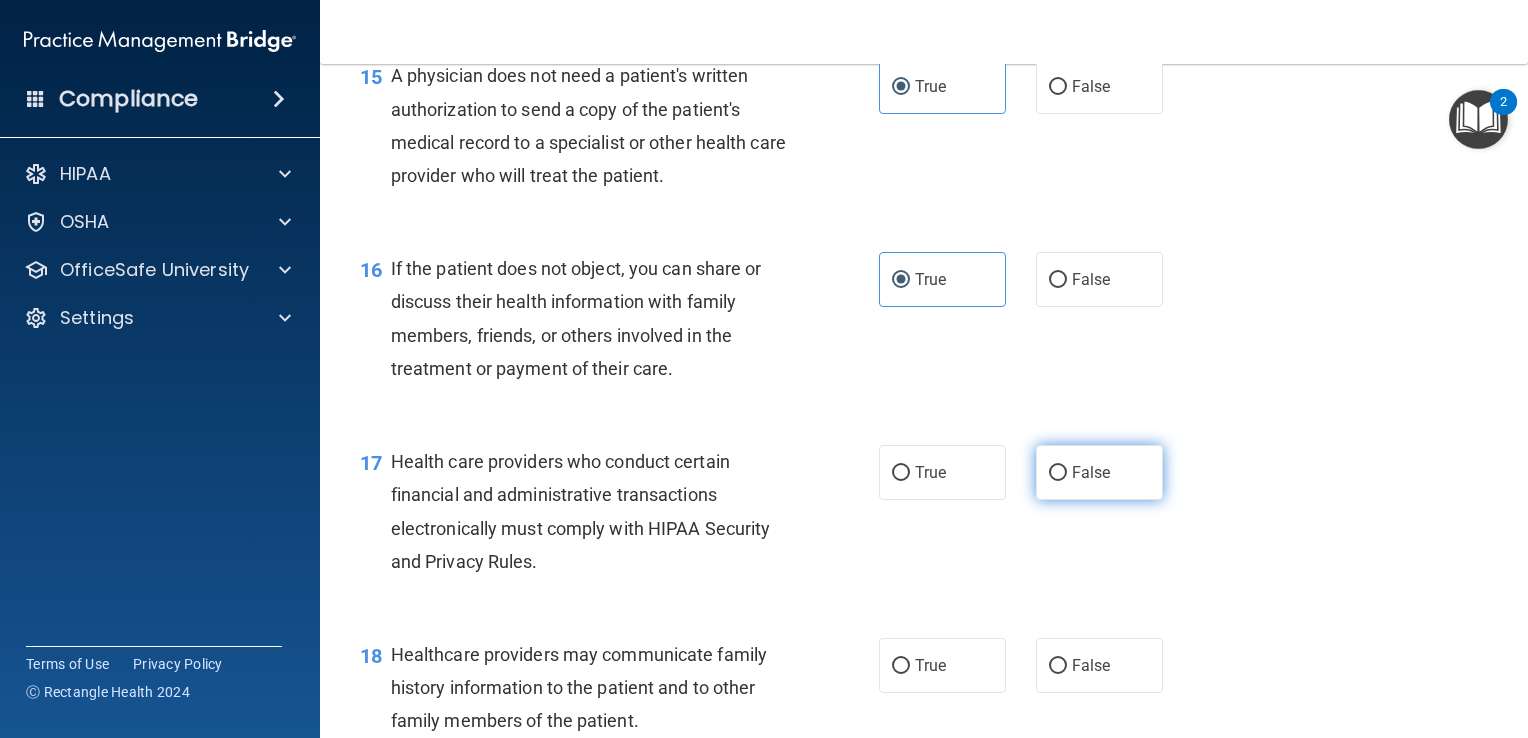 click on "False" at bounding box center [1099, 472] 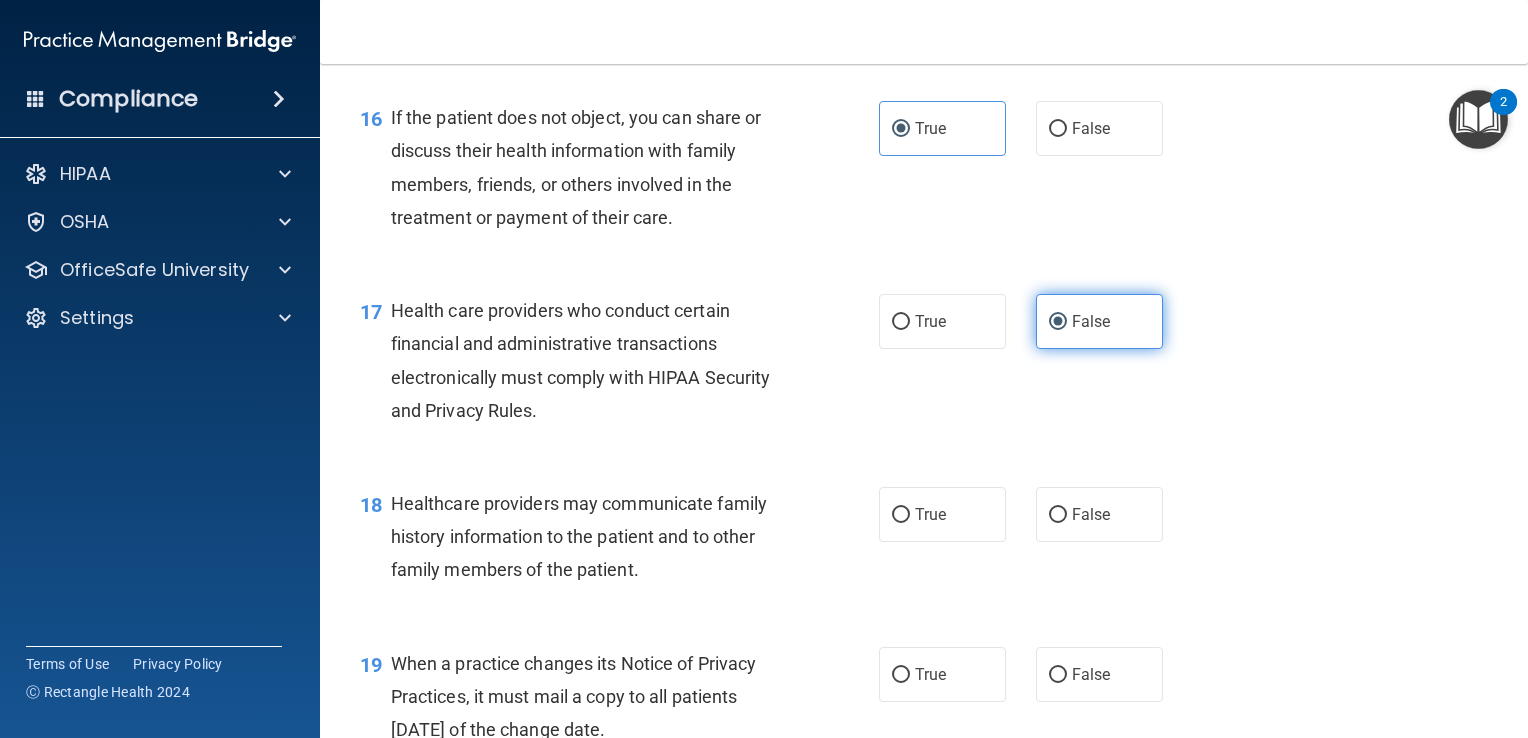 scroll, scrollTop: 2800, scrollLeft: 0, axis: vertical 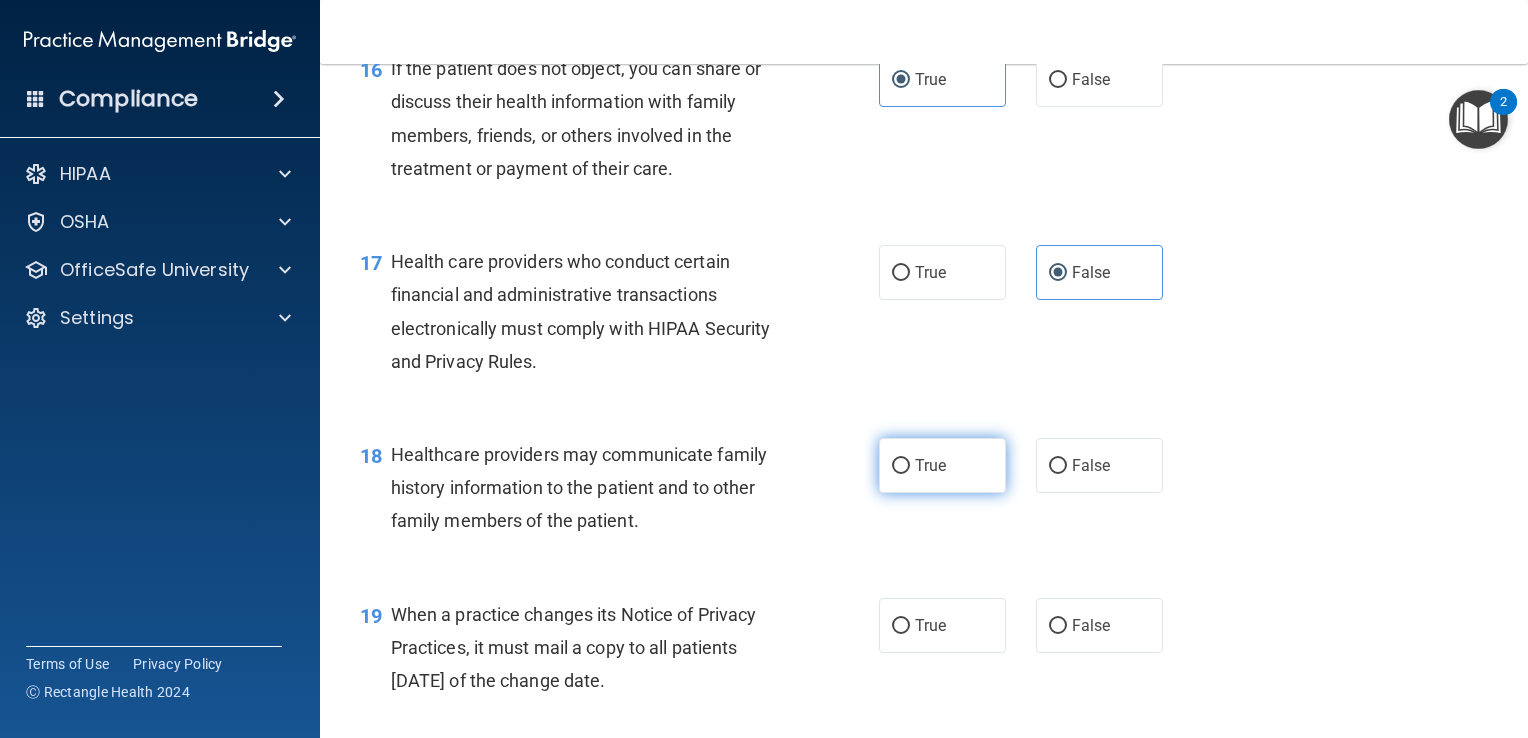 click on "True" at bounding box center [942, 465] 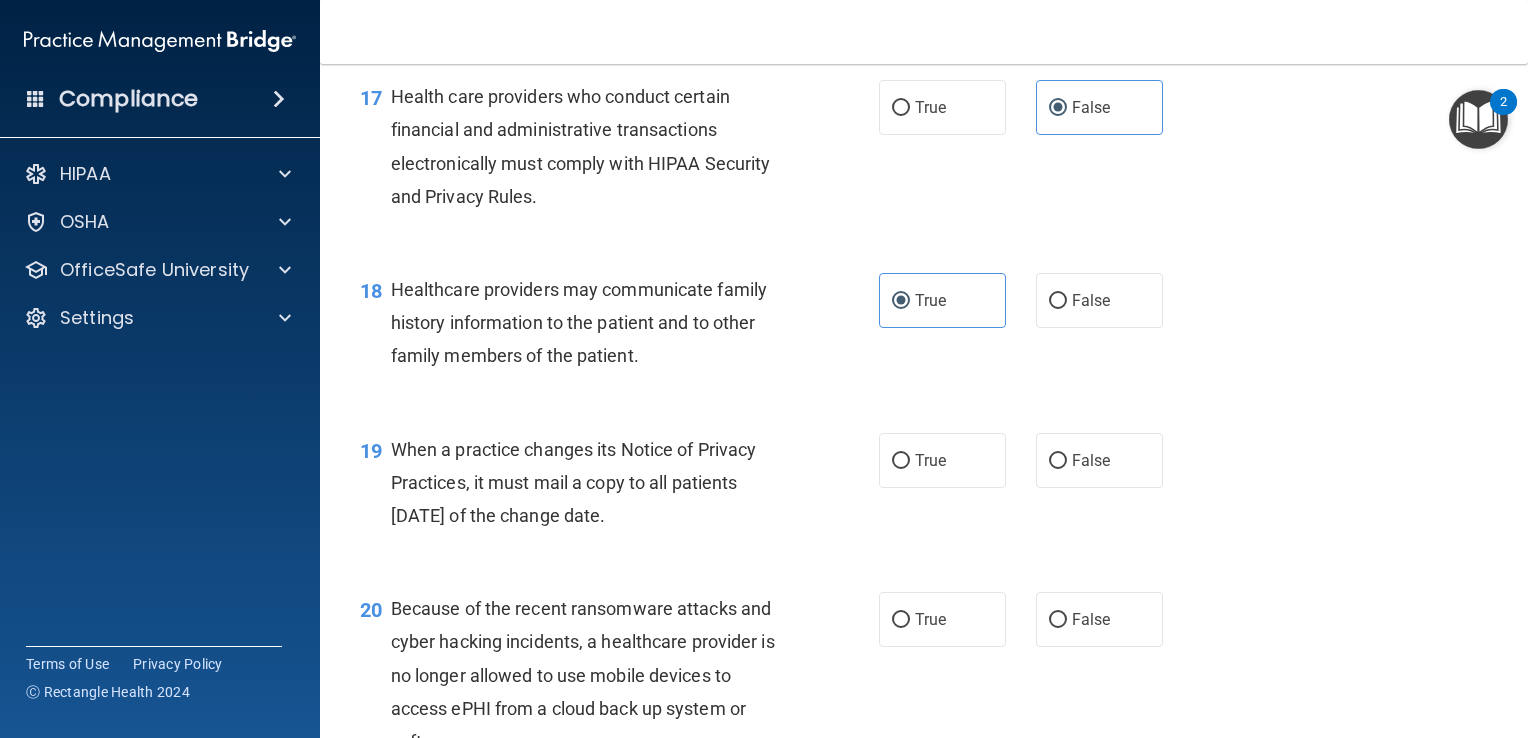 scroll, scrollTop: 3000, scrollLeft: 0, axis: vertical 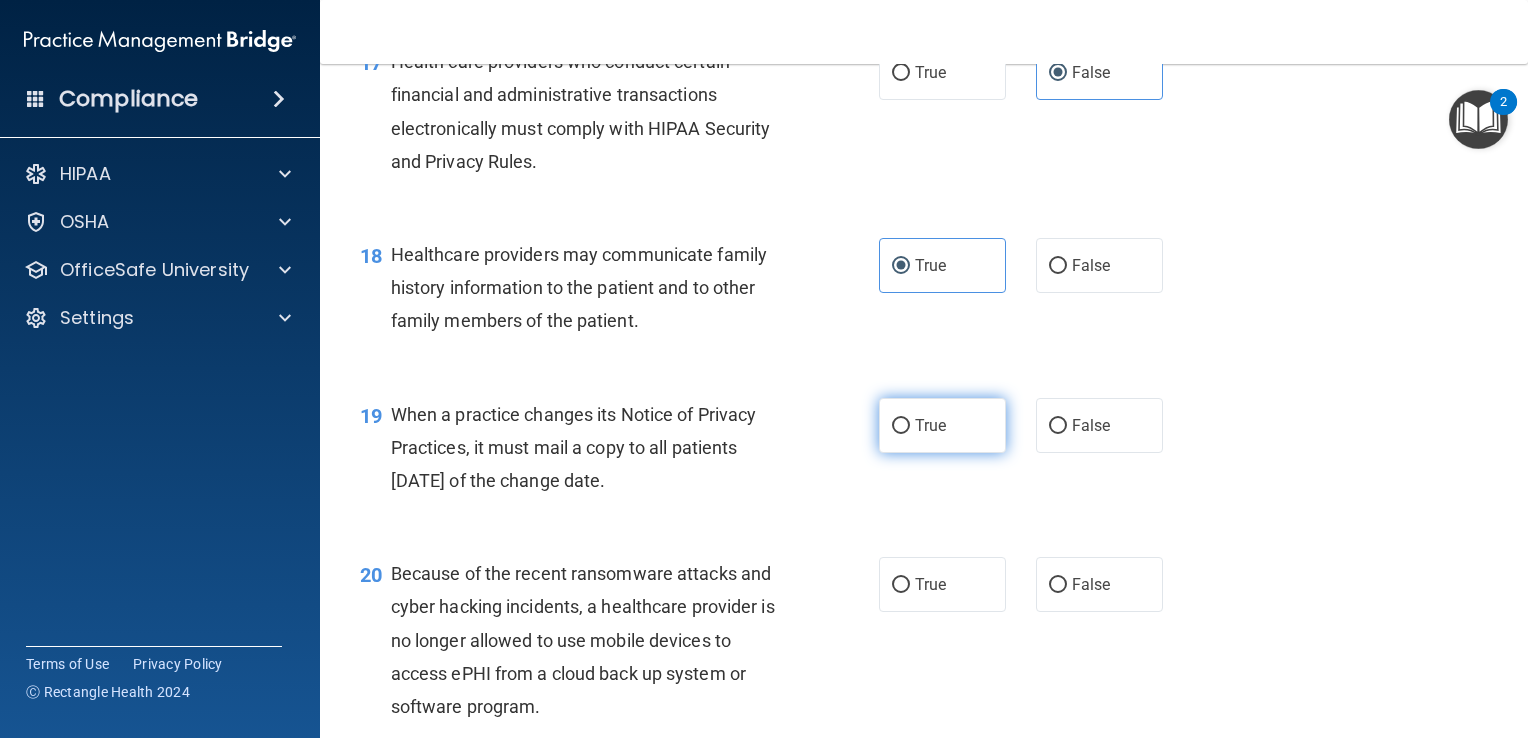 click on "True" at bounding box center [942, 425] 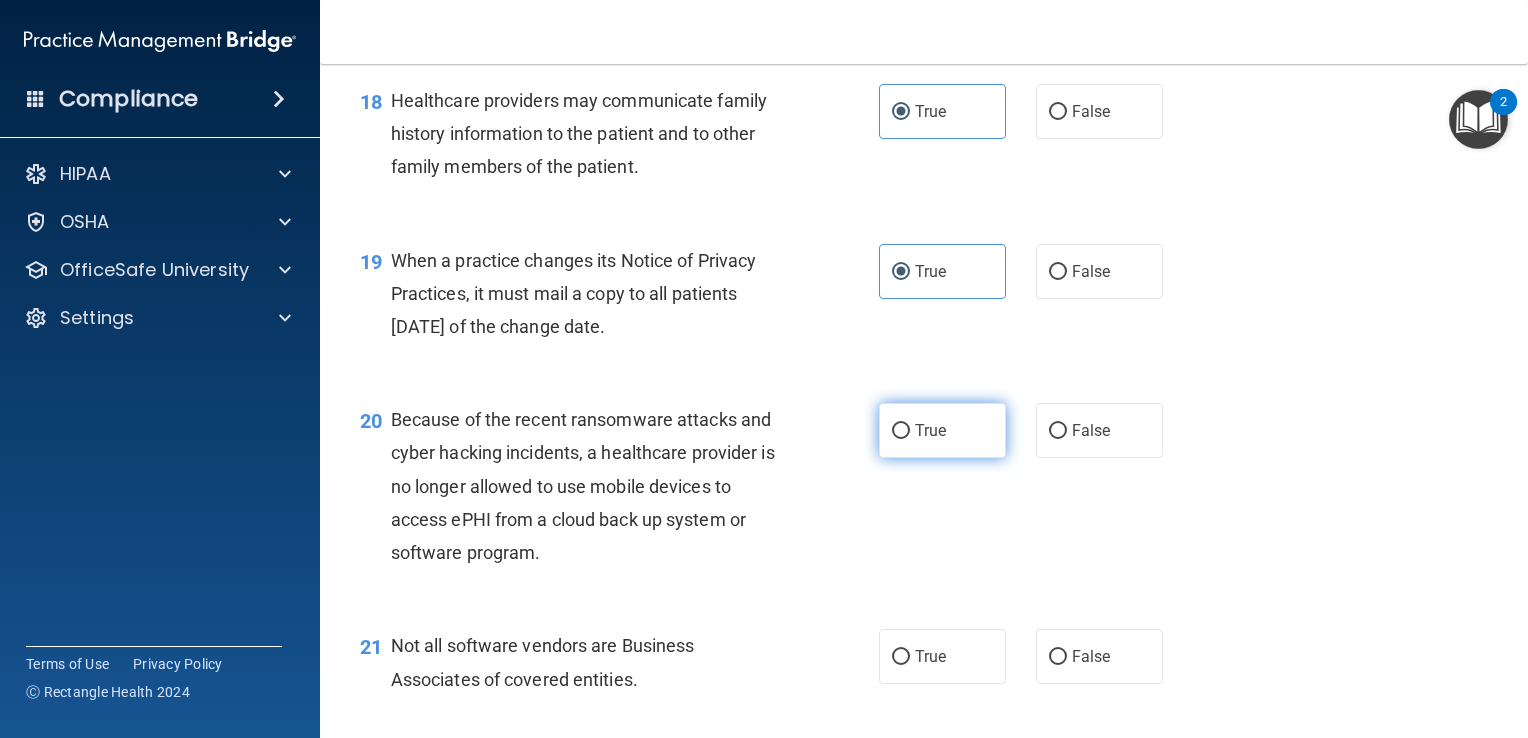 scroll, scrollTop: 3200, scrollLeft: 0, axis: vertical 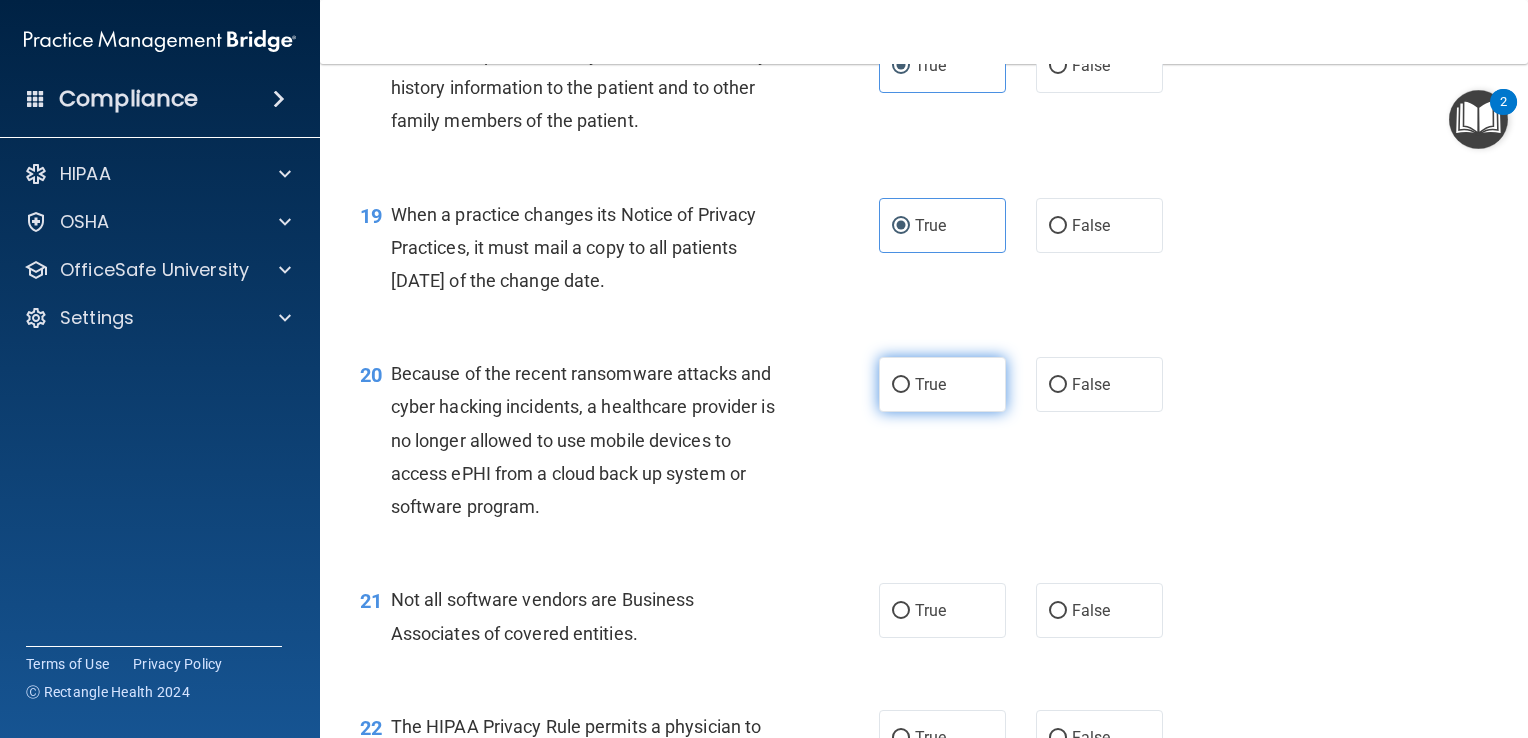 click on "True" at bounding box center (942, 384) 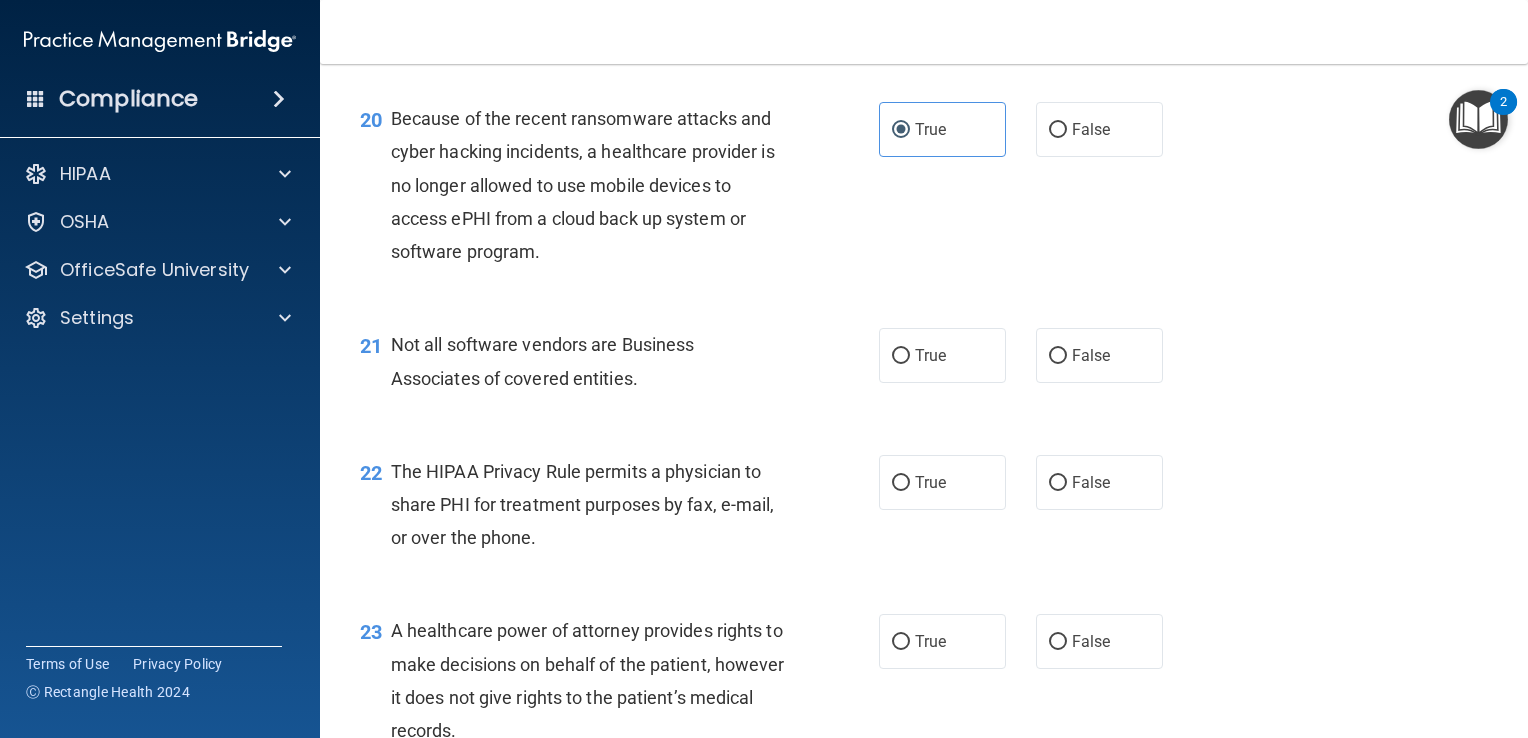 scroll, scrollTop: 3500, scrollLeft: 0, axis: vertical 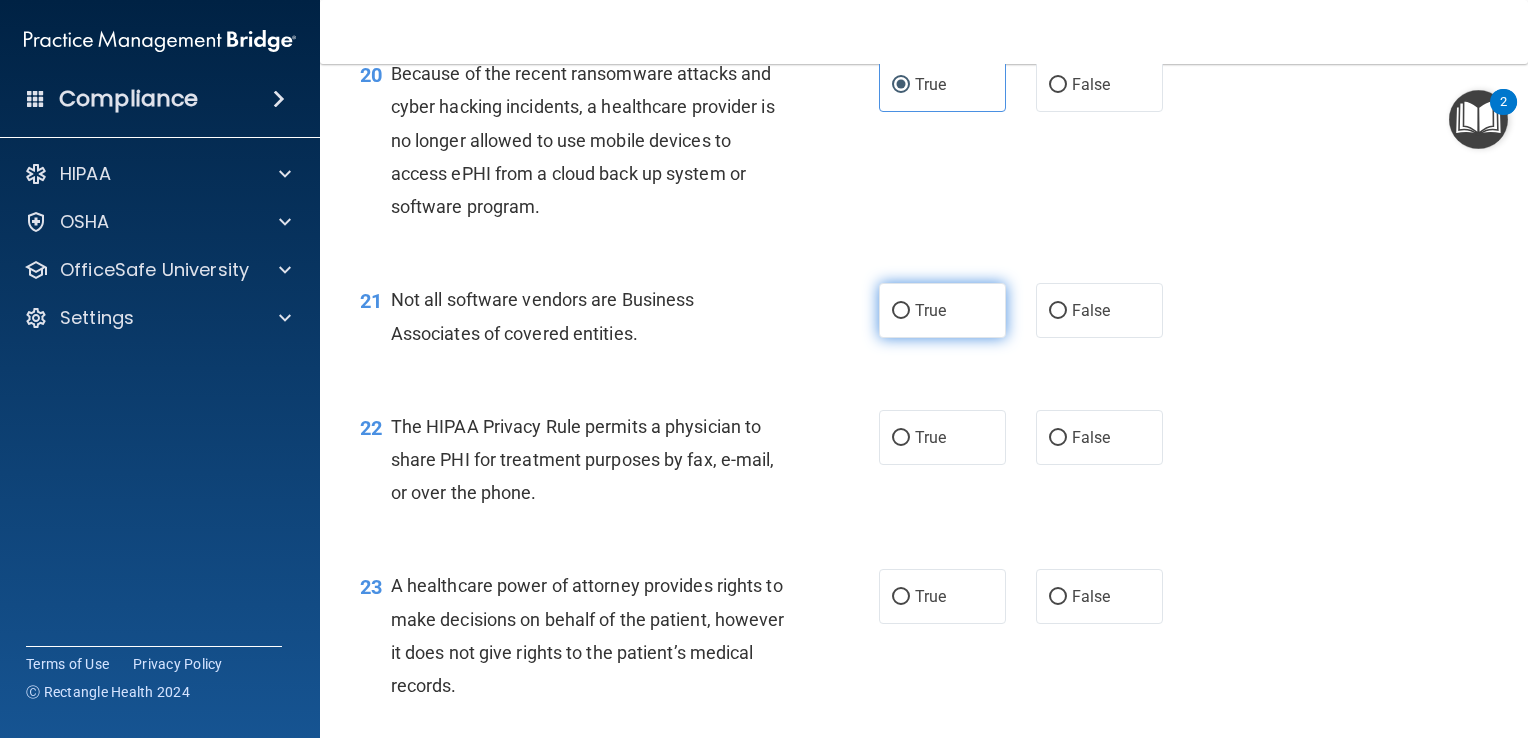 click on "True" at bounding box center [930, 310] 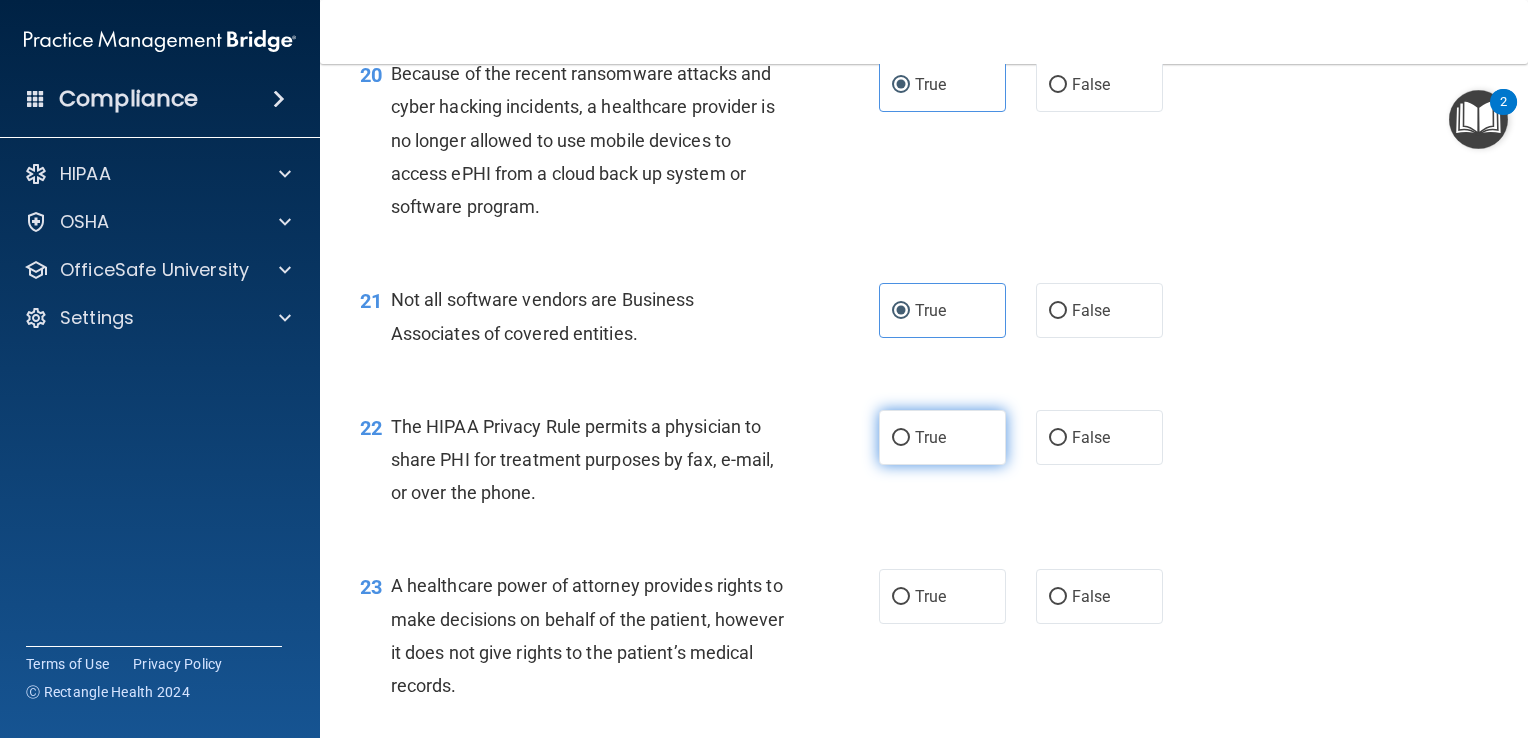 click on "True" at bounding box center [930, 437] 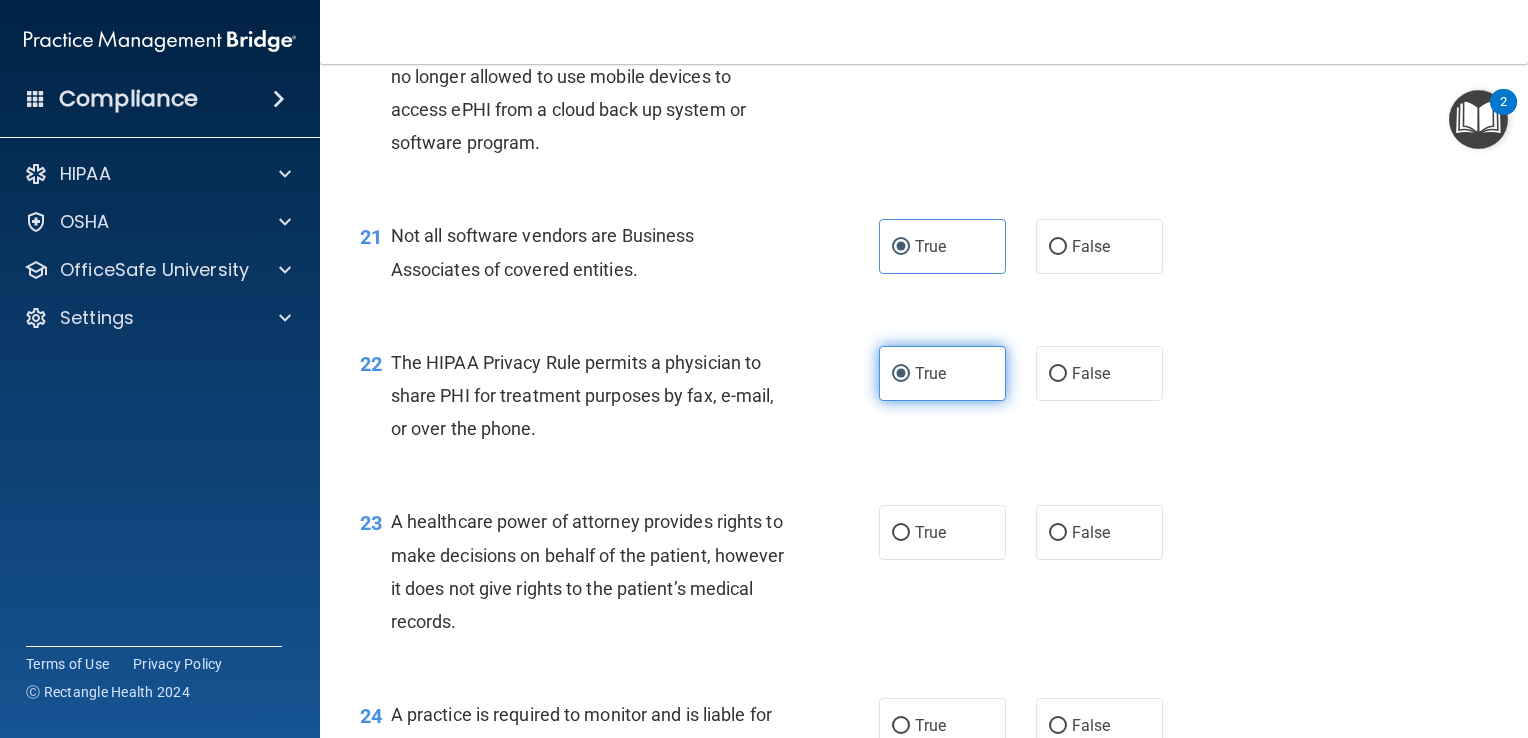 scroll, scrollTop: 3600, scrollLeft: 0, axis: vertical 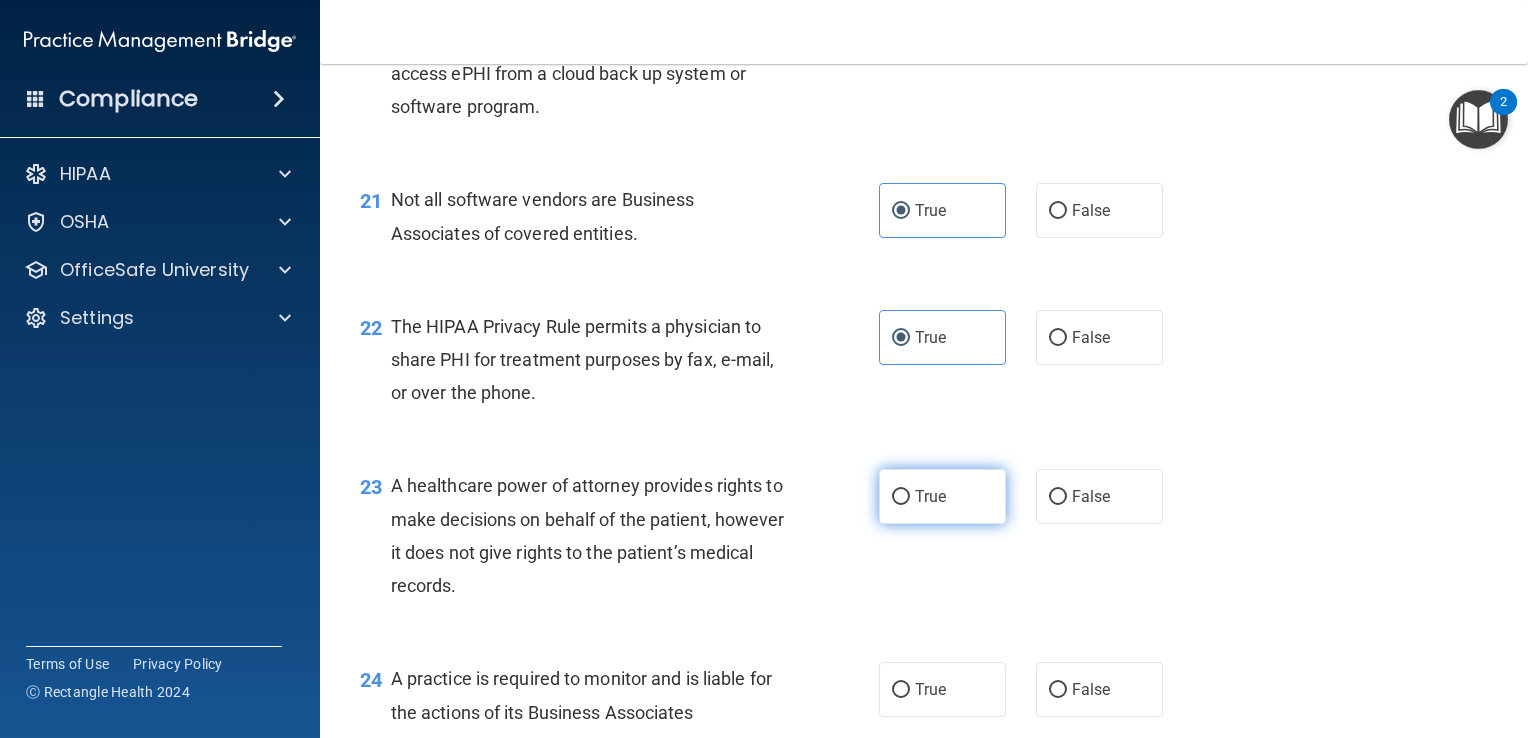 click on "True" at bounding box center [942, 496] 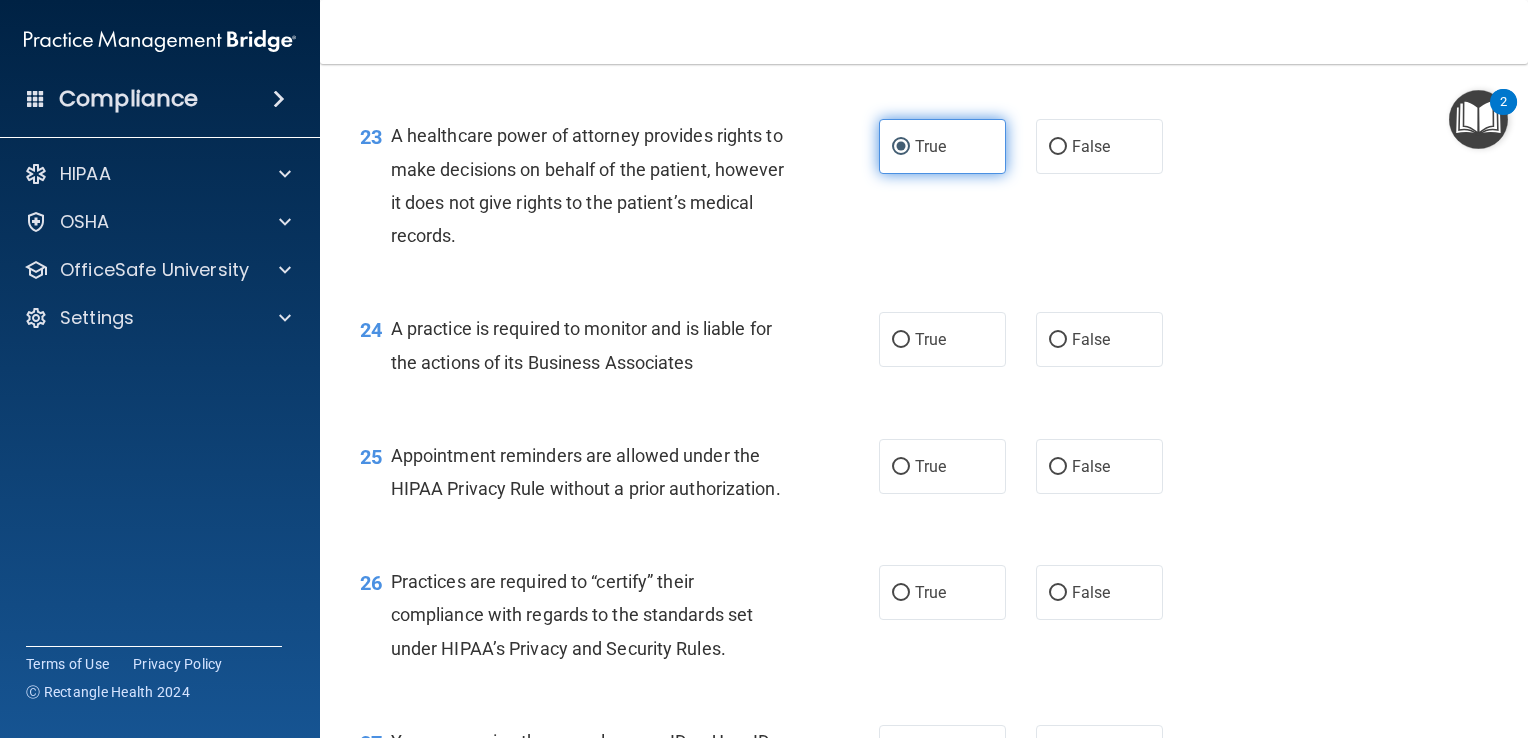 scroll, scrollTop: 4000, scrollLeft: 0, axis: vertical 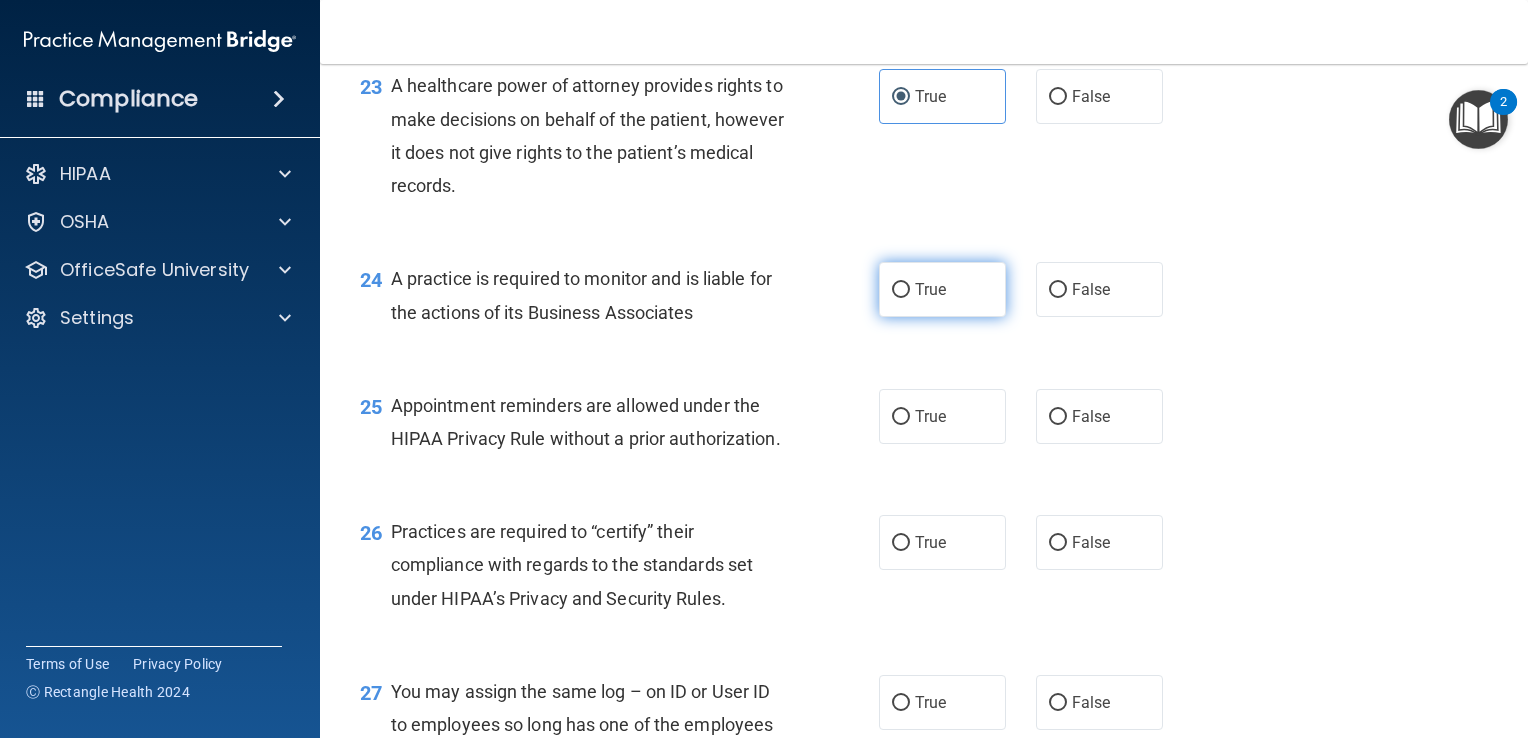 click on "True" at bounding box center (930, 289) 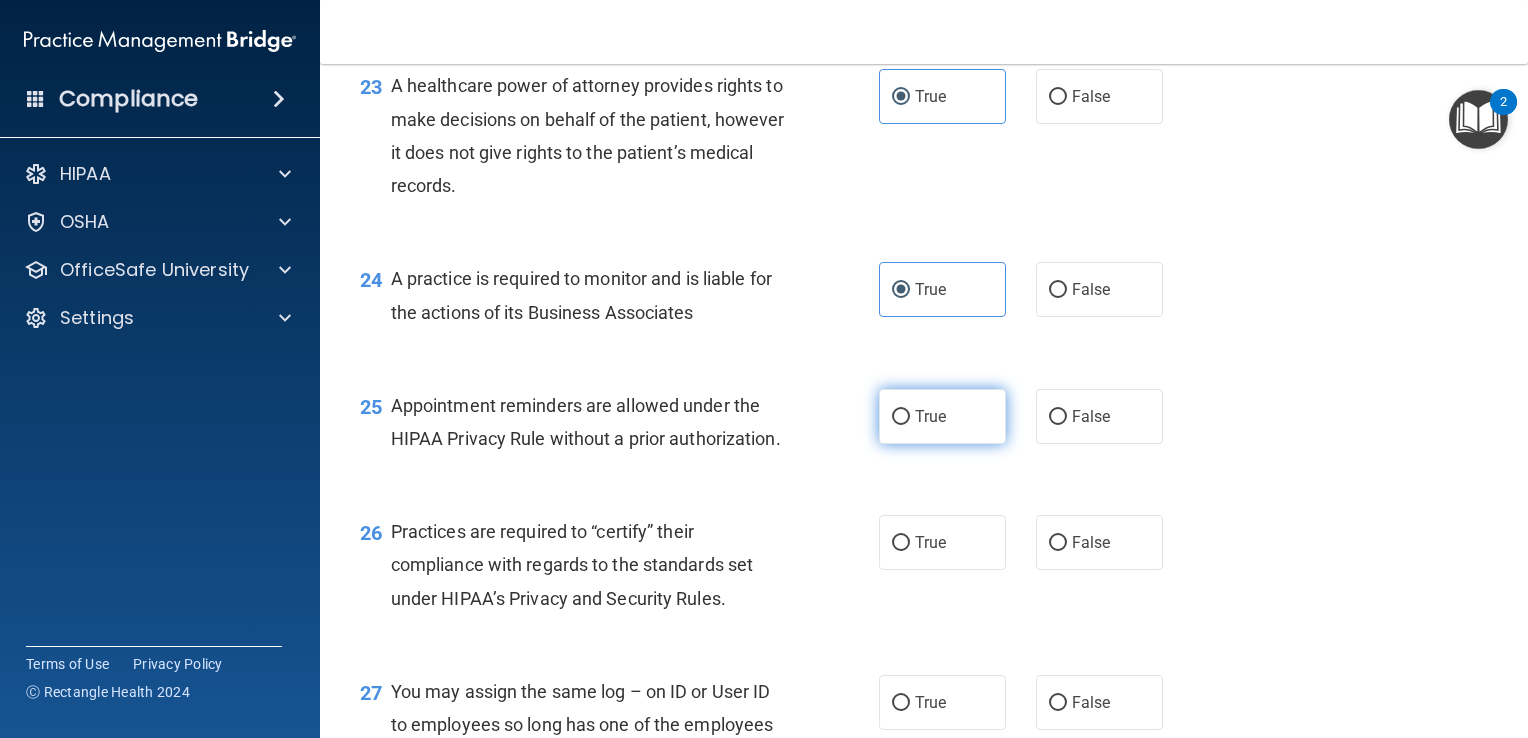 click on "True" at bounding box center [930, 416] 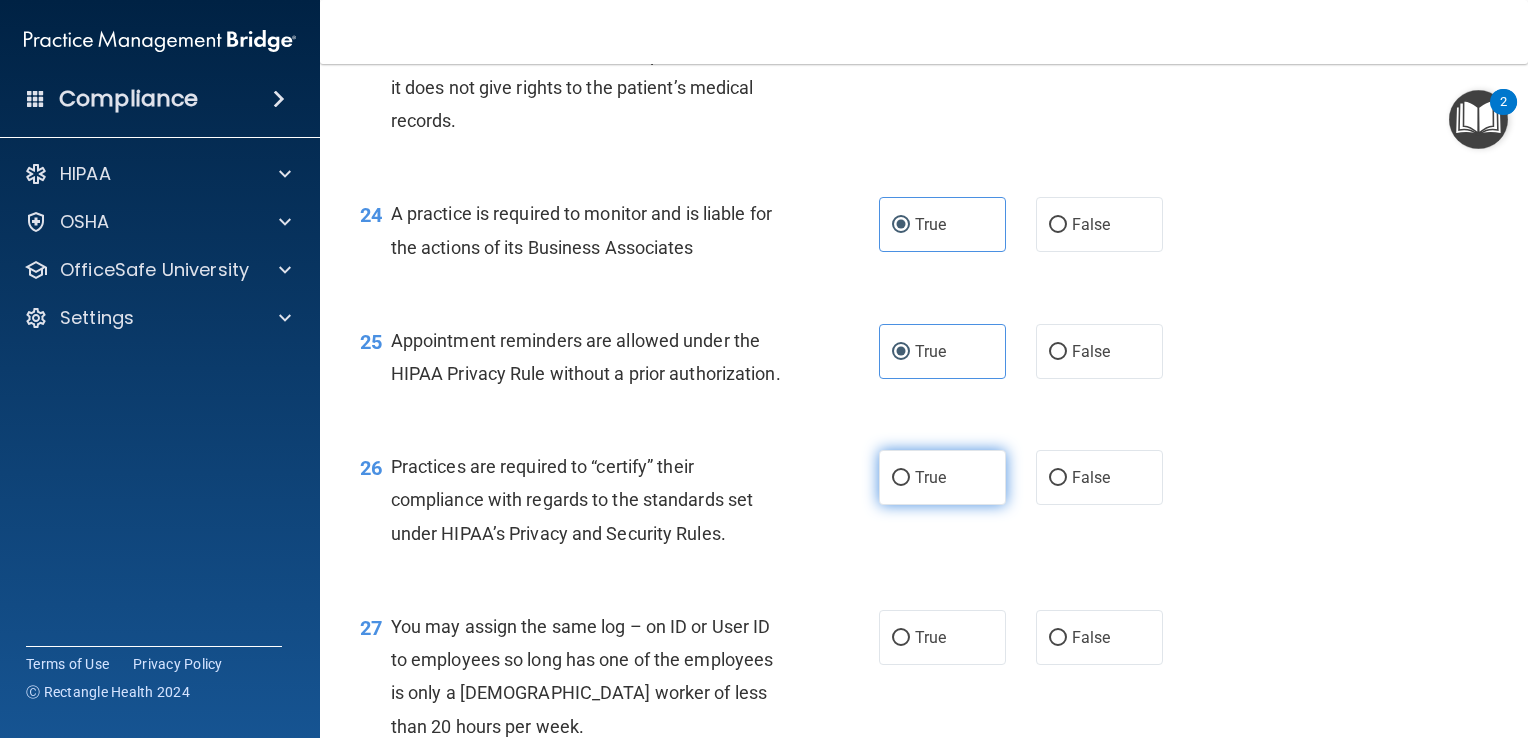 scroll, scrollTop: 4100, scrollLeft: 0, axis: vertical 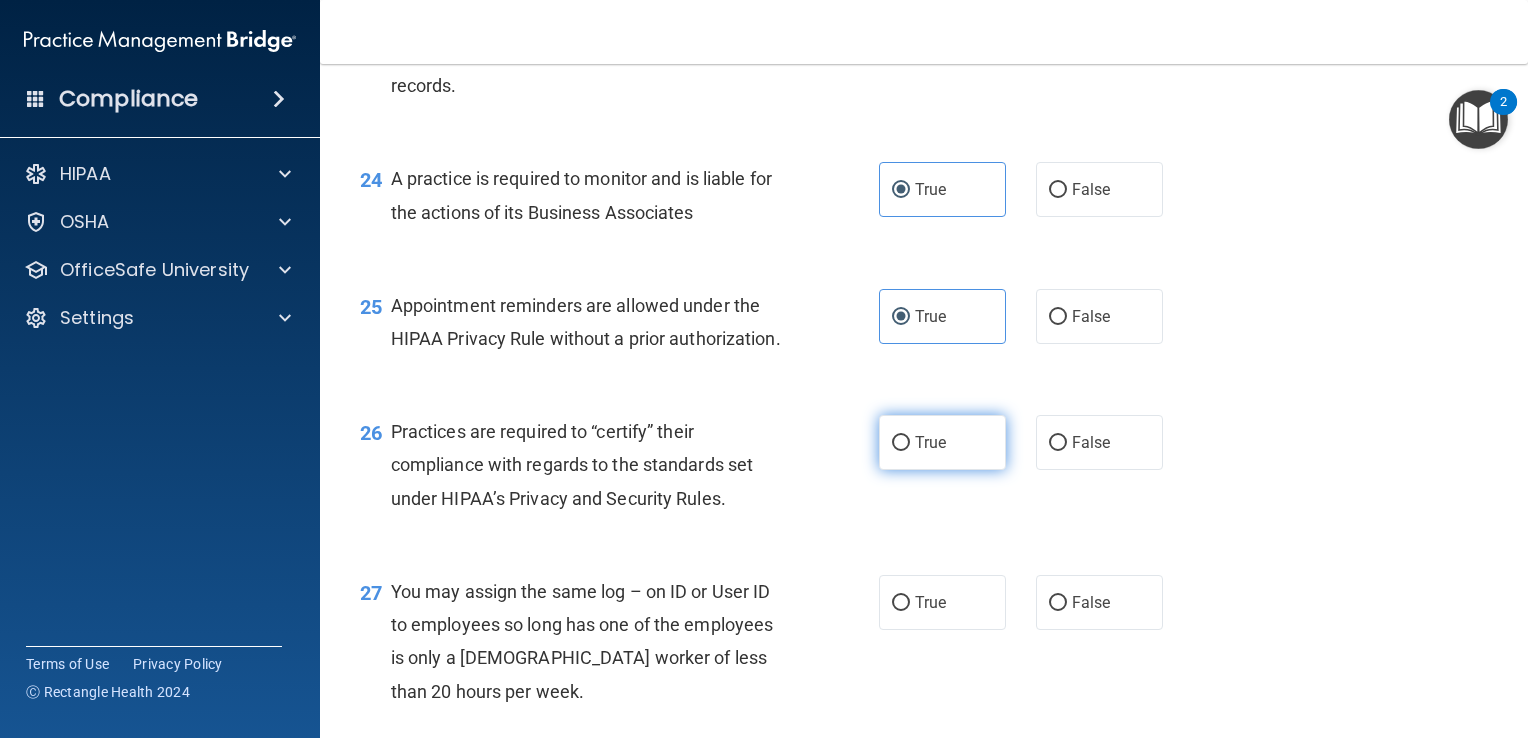 click on "True" at bounding box center [942, 442] 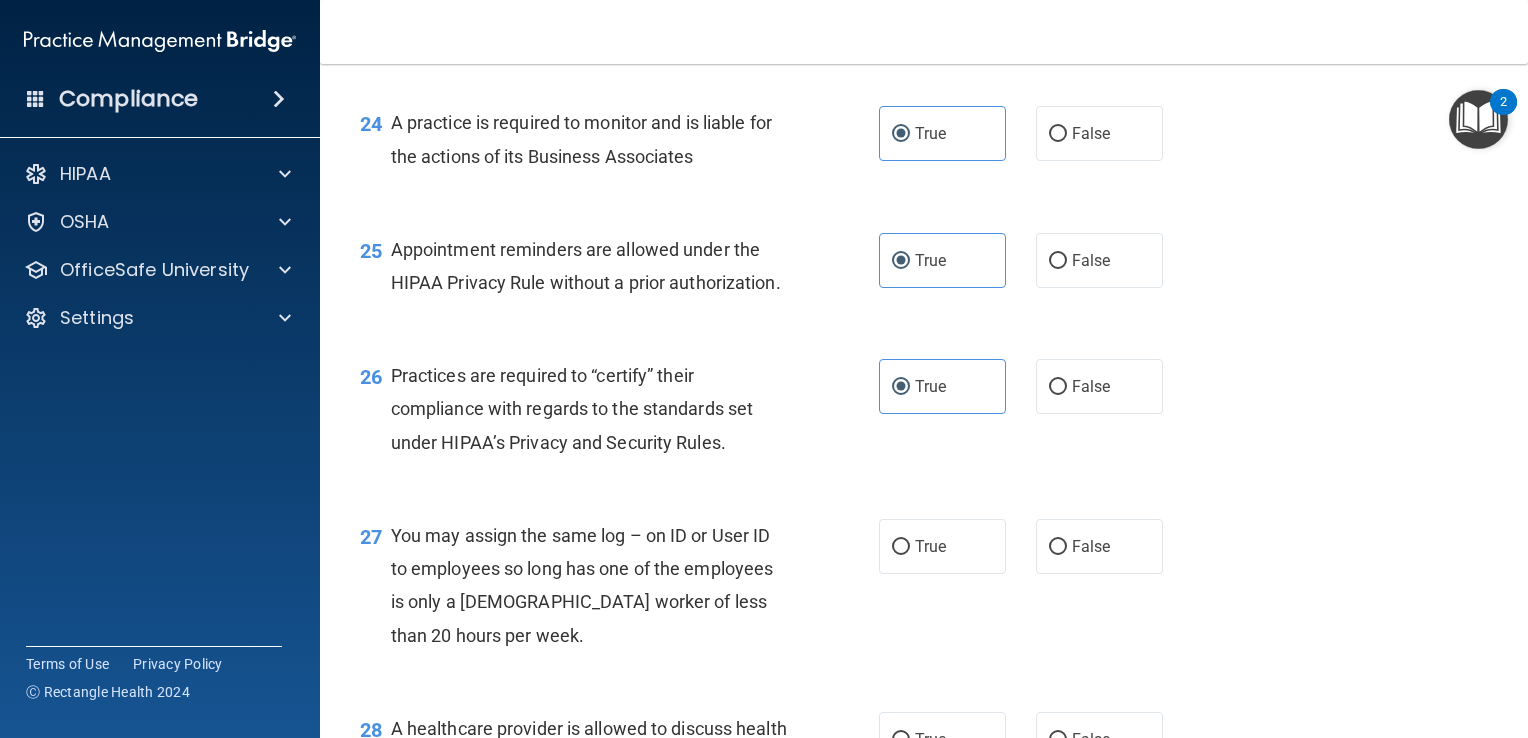 scroll, scrollTop: 4200, scrollLeft: 0, axis: vertical 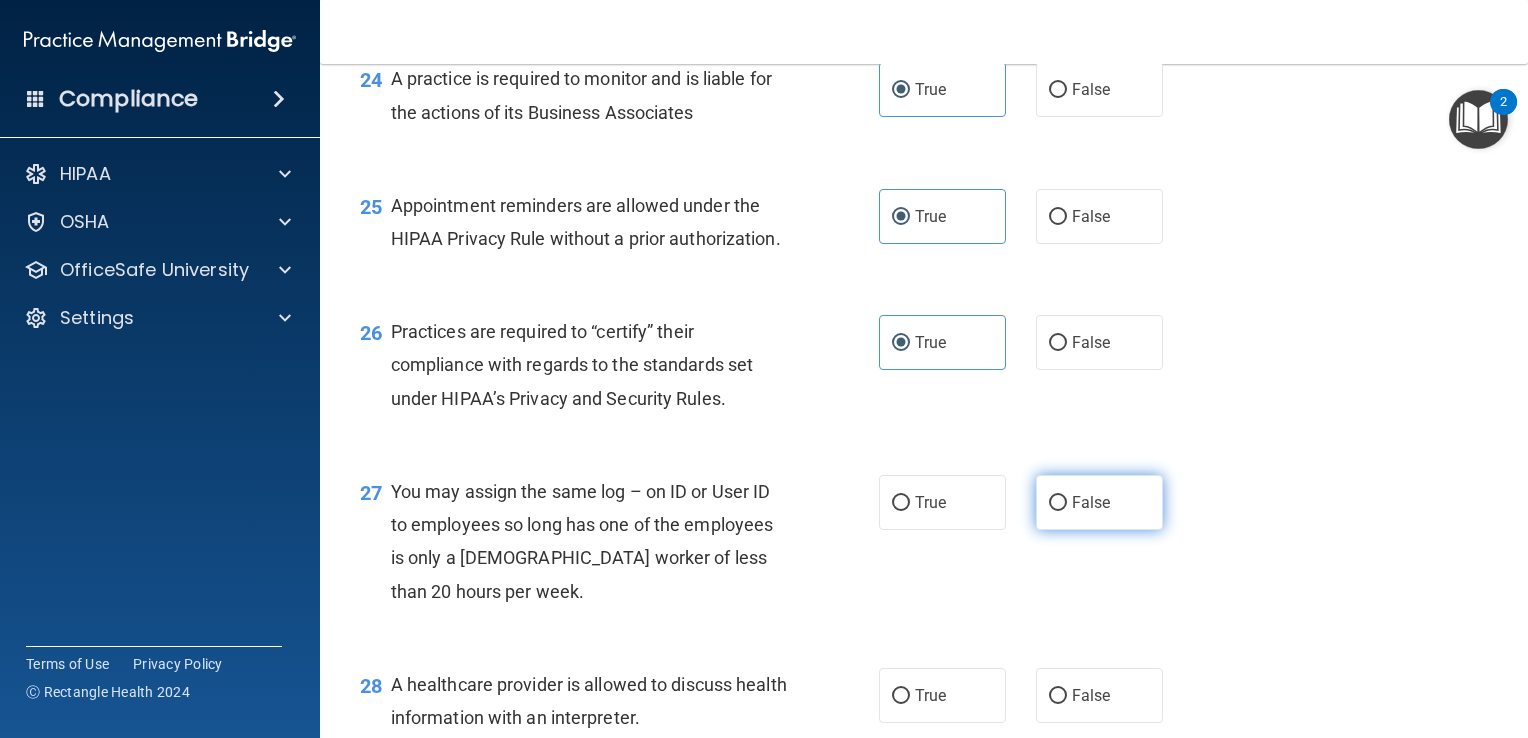 click on "False" at bounding box center [1058, 503] 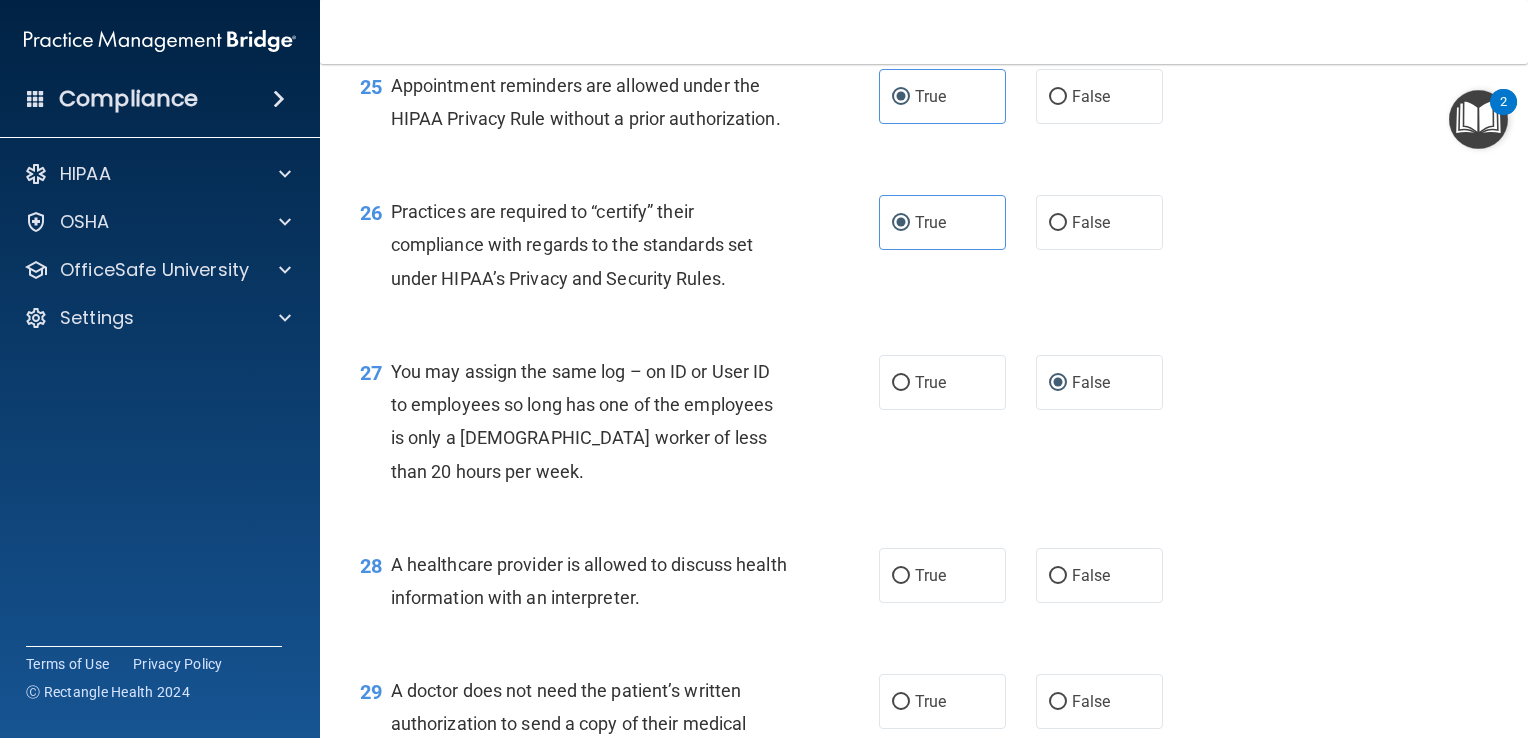 scroll, scrollTop: 4500, scrollLeft: 0, axis: vertical 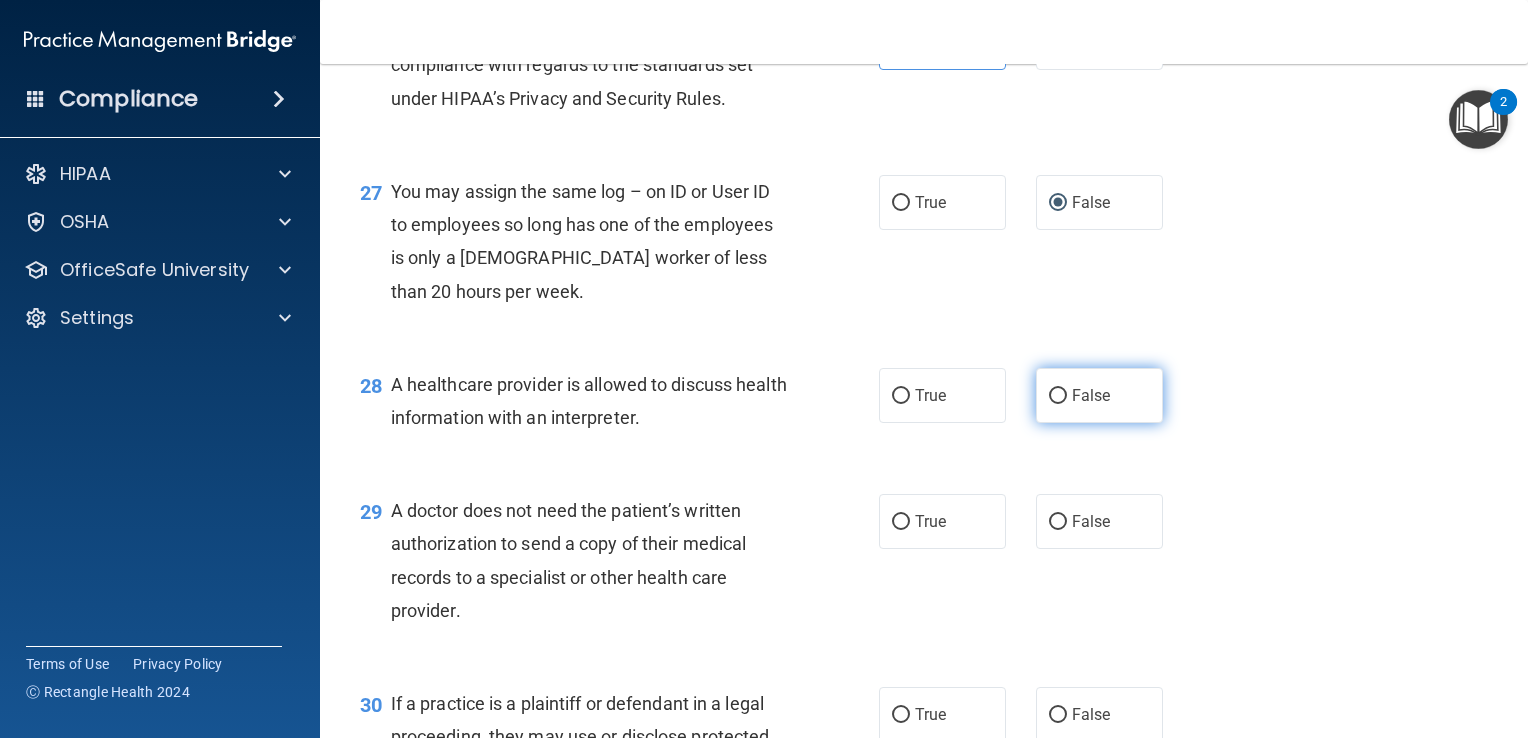 click on "False" at bounding box center [1099, 395] 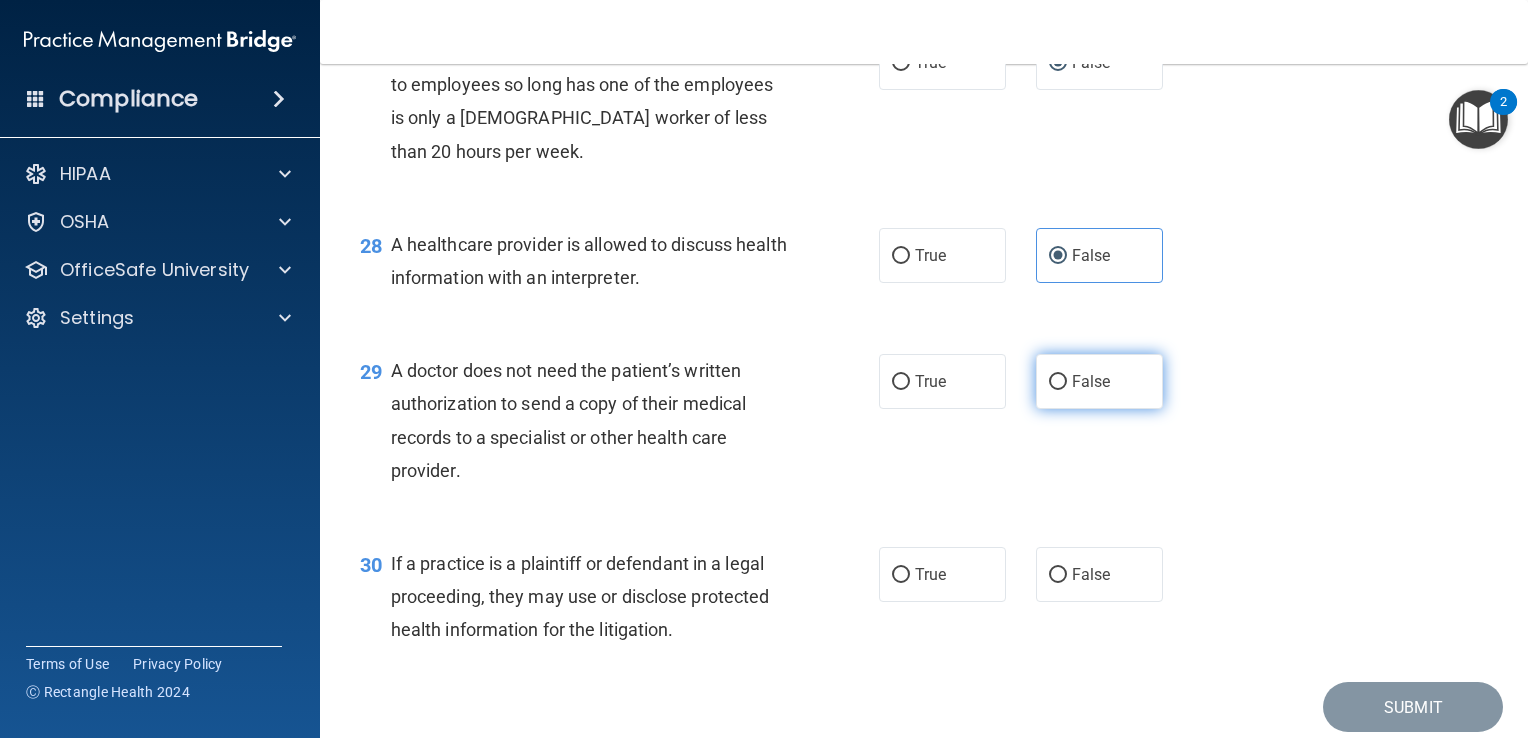 scroll, scrollTop: 4700, scrollLeft: 0, axis: vertical 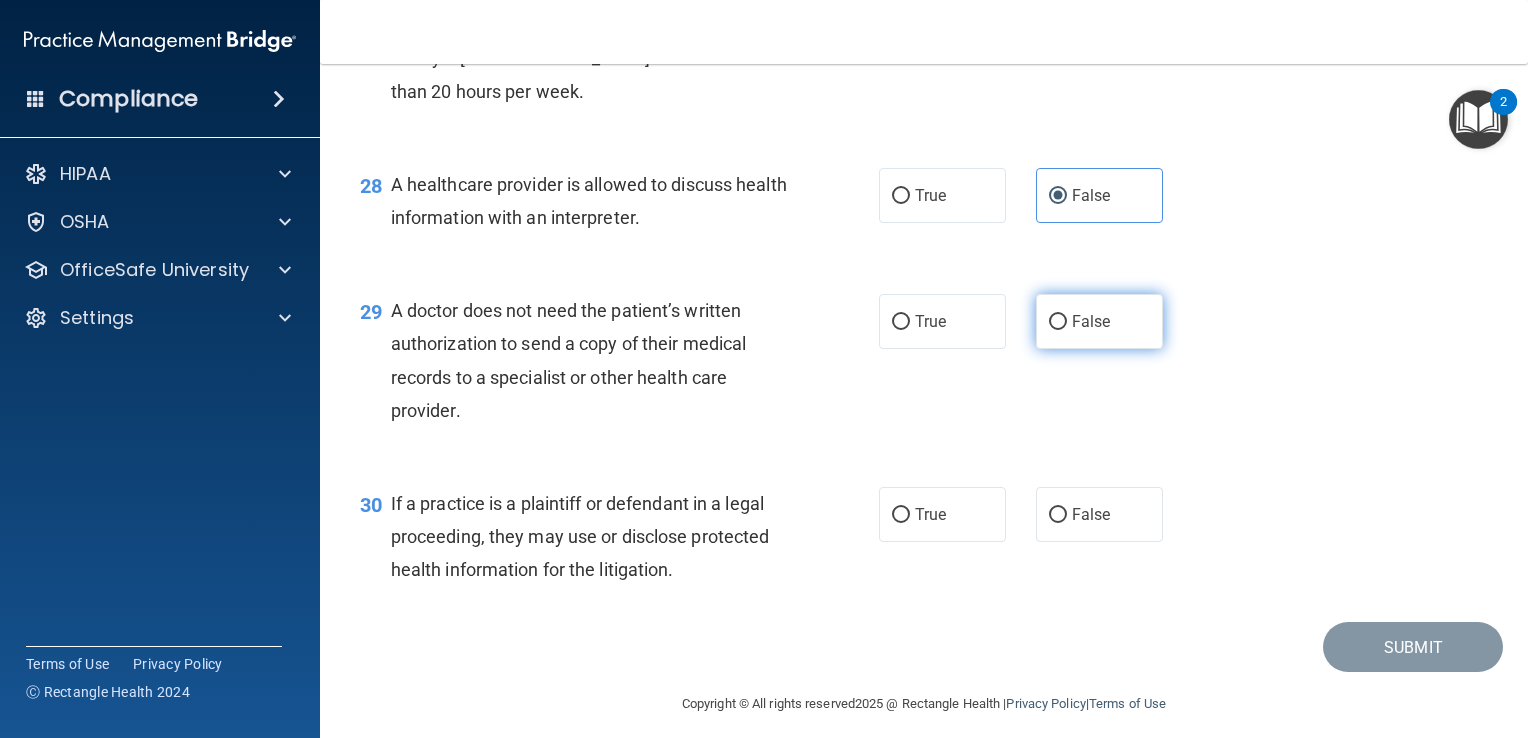 click on "False" at bounding box center [1099, 321] 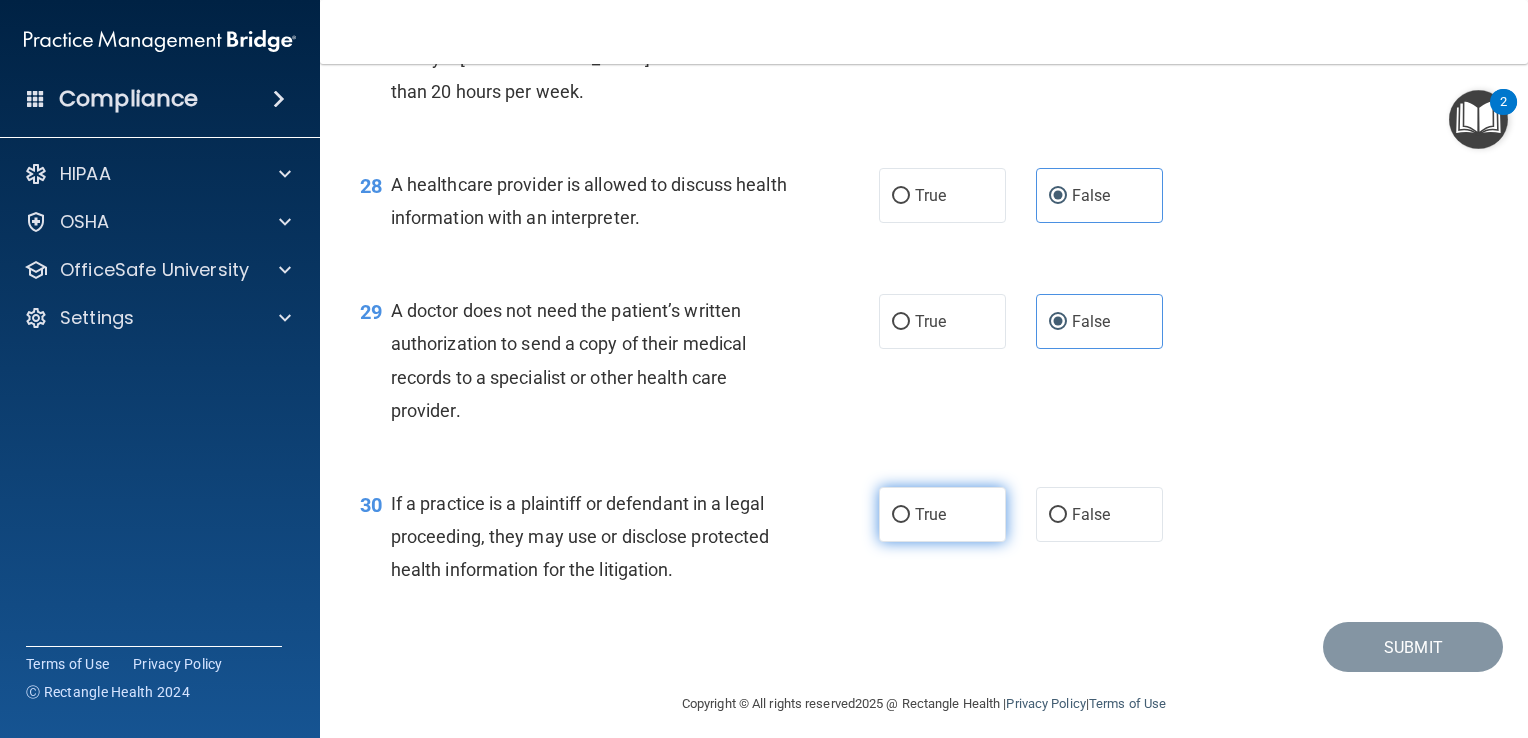 click on "True" at bounding box center (942, 514) 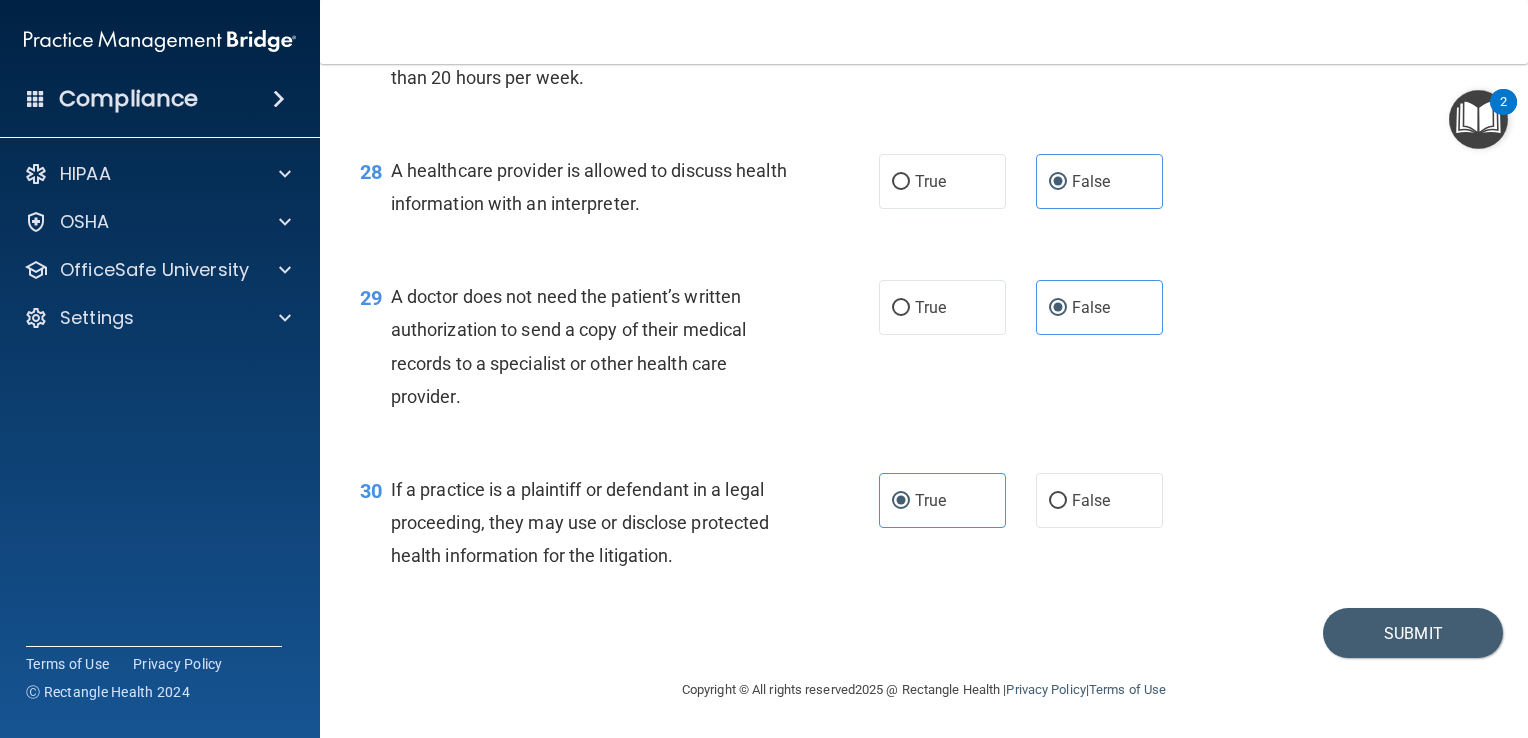 scroll, scrollTop: 4813, scrollLeft: 0, axis: vertical 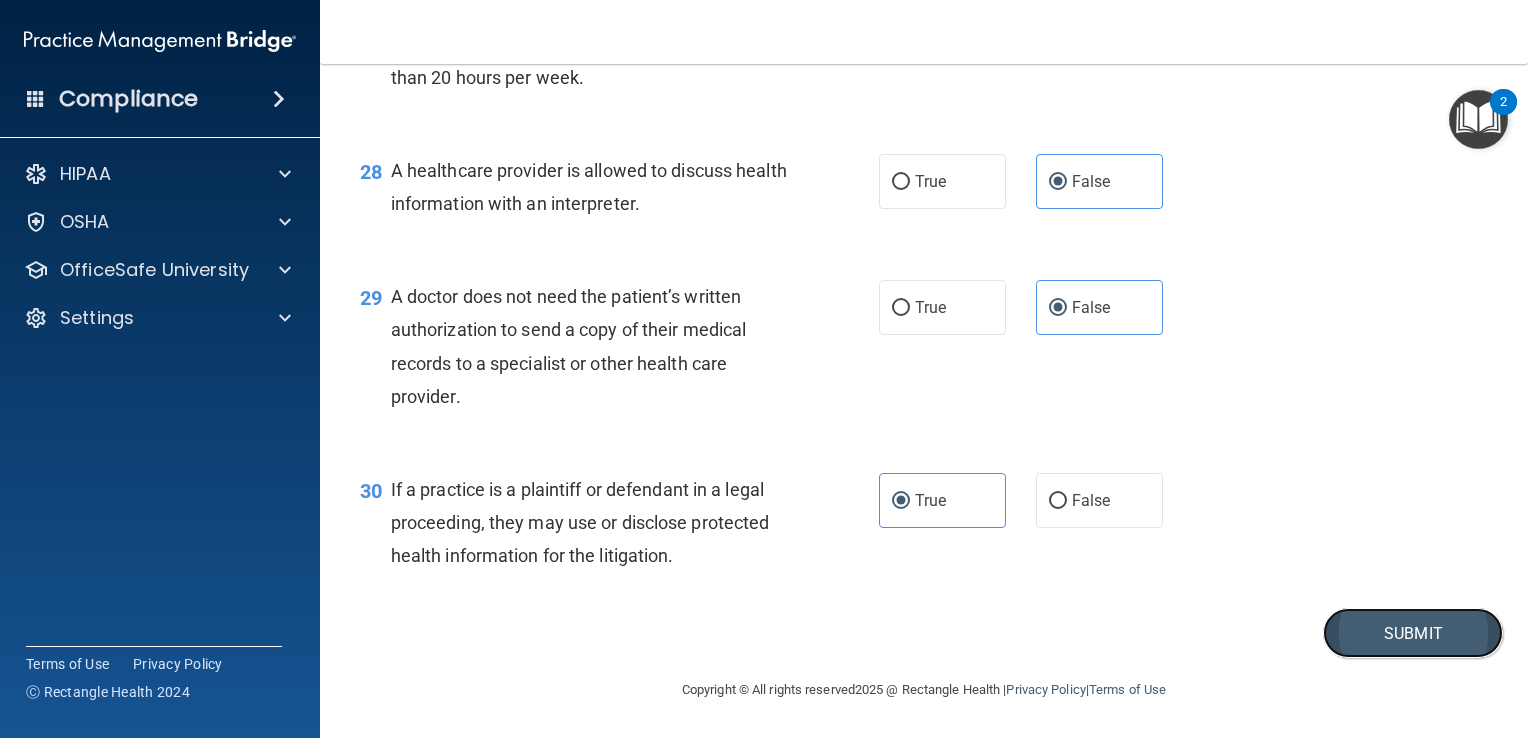 click on "Submit" at bounding box center [1413, 633] 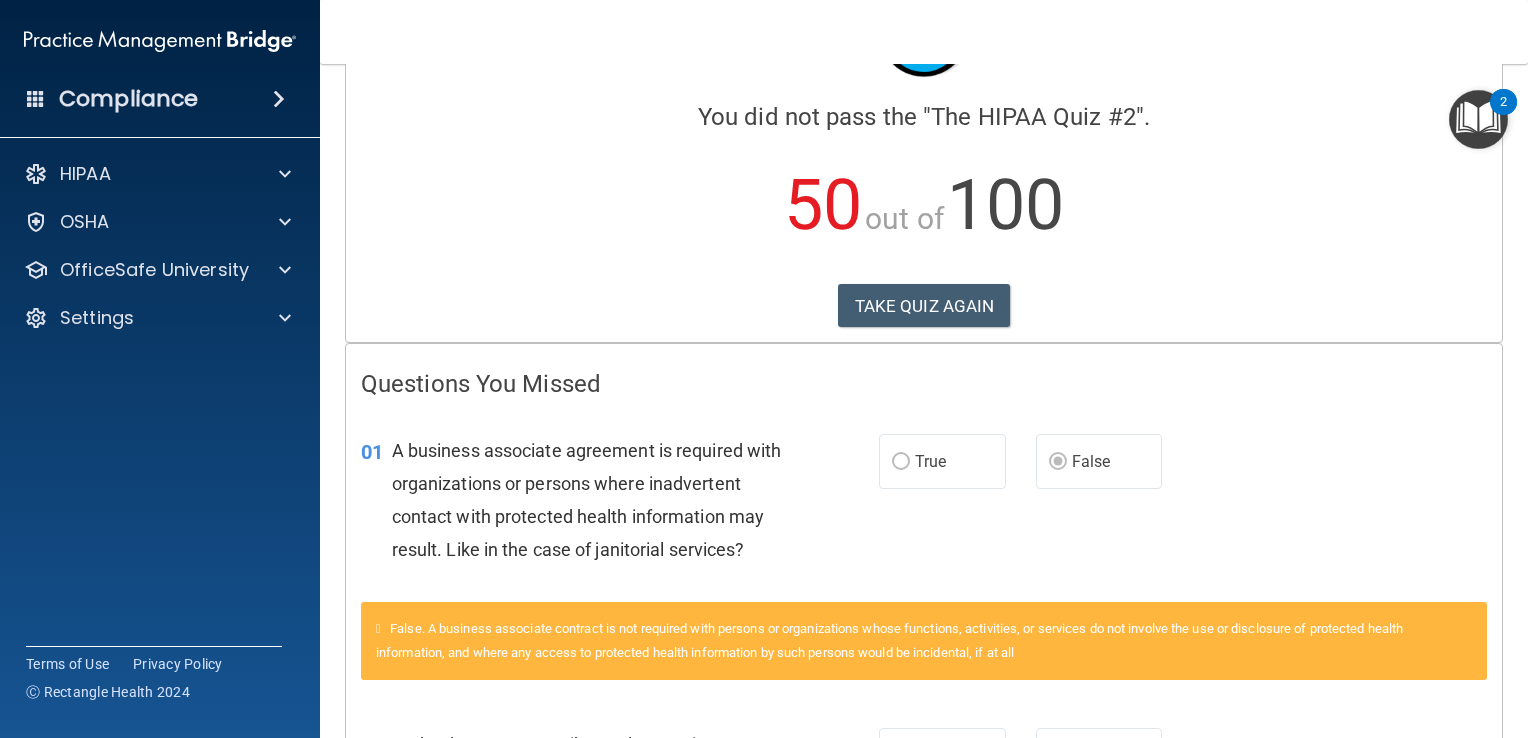 scroll, scrollTop: 83, scrollLeft: 0, axis: vertical 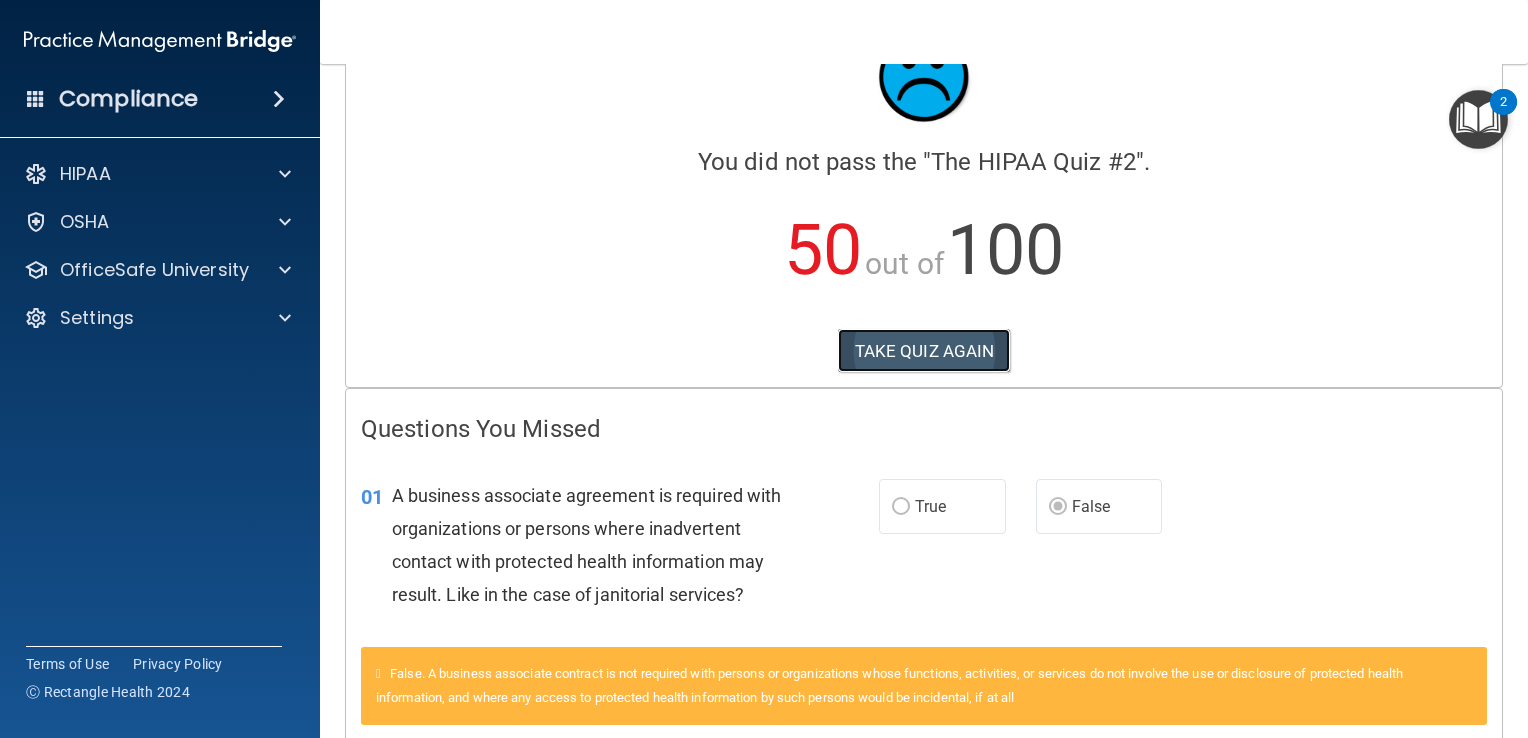 click on "TAKE QUIZ AGAIN" at bounding box center (924, 351) 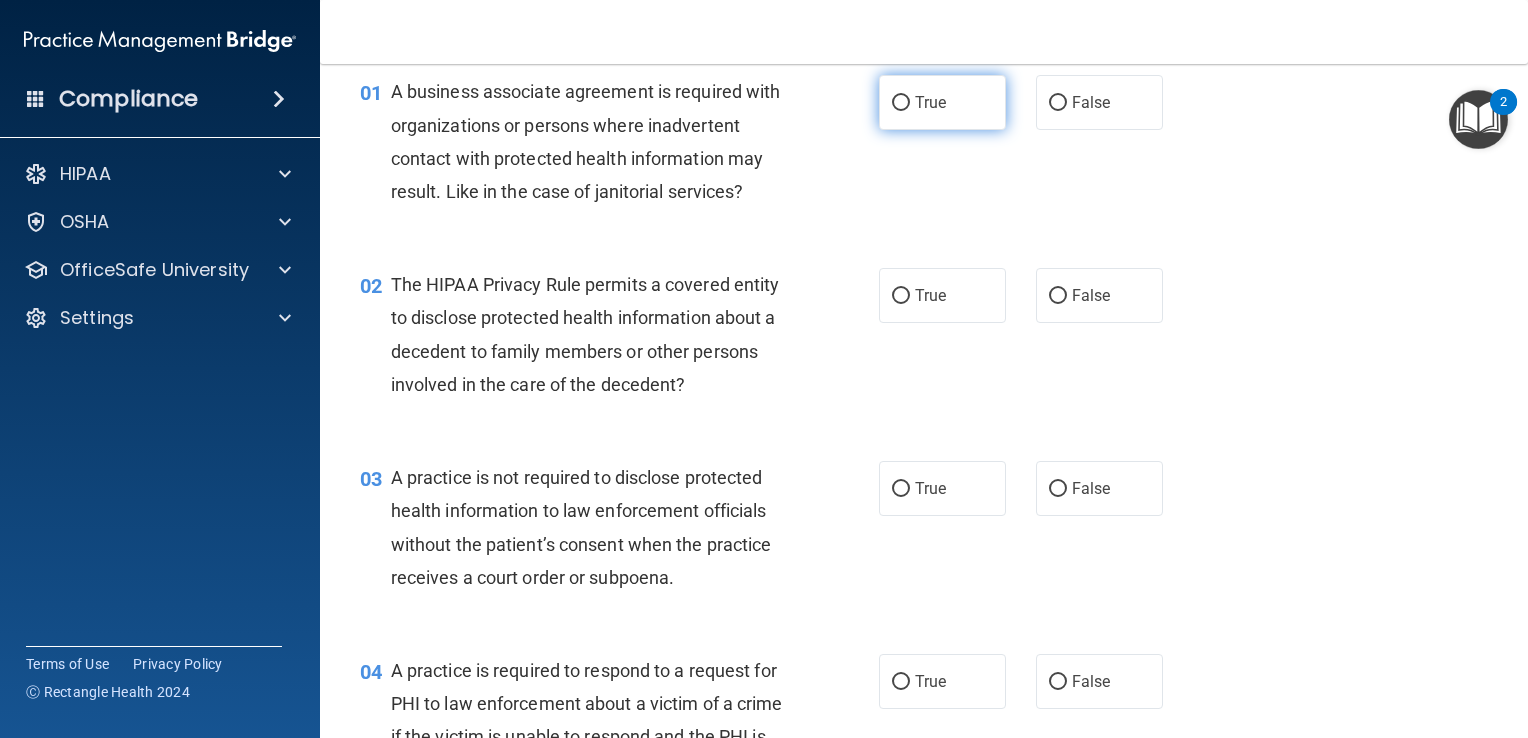 click on "True" at bounding box center [942, 102] 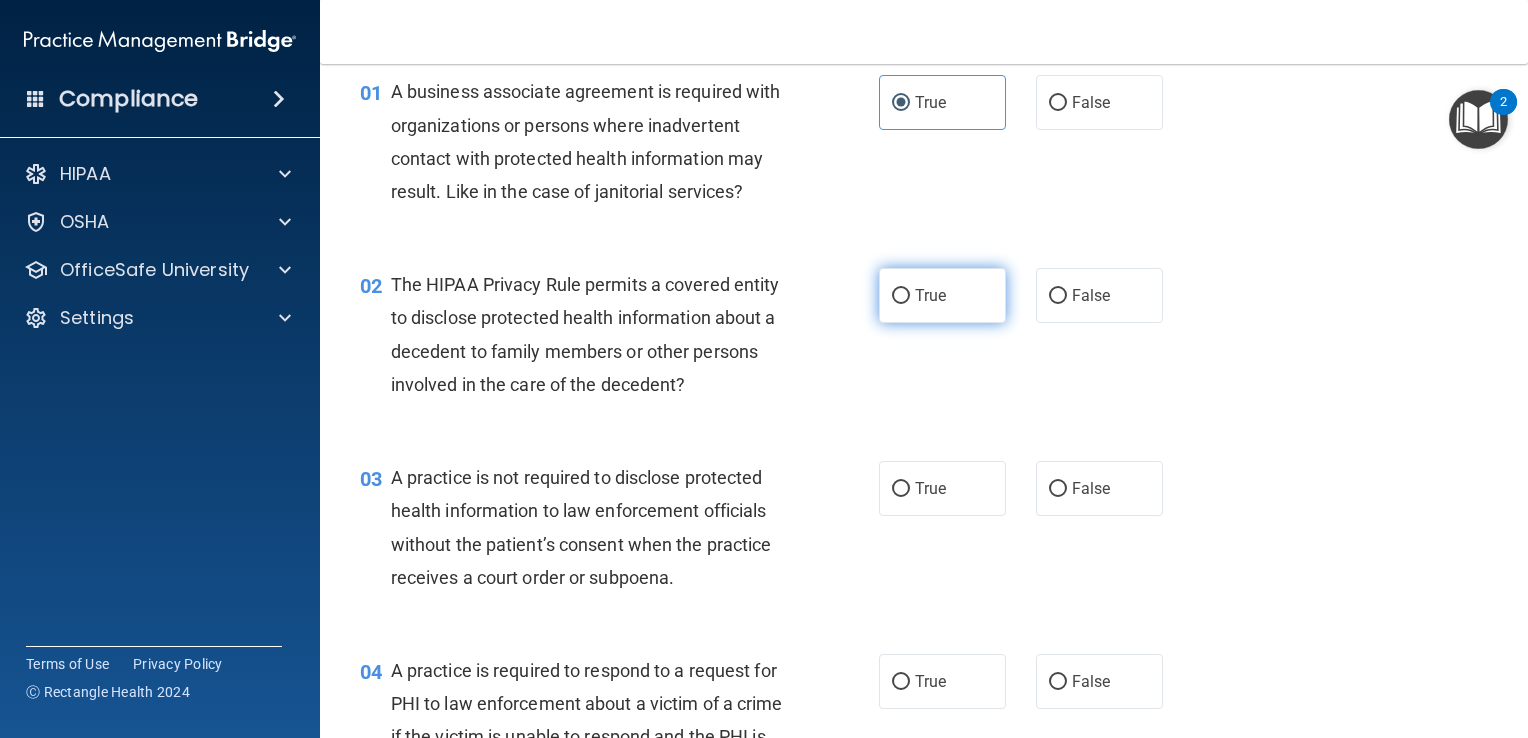 click on "True" at bounding box center [942, 295] 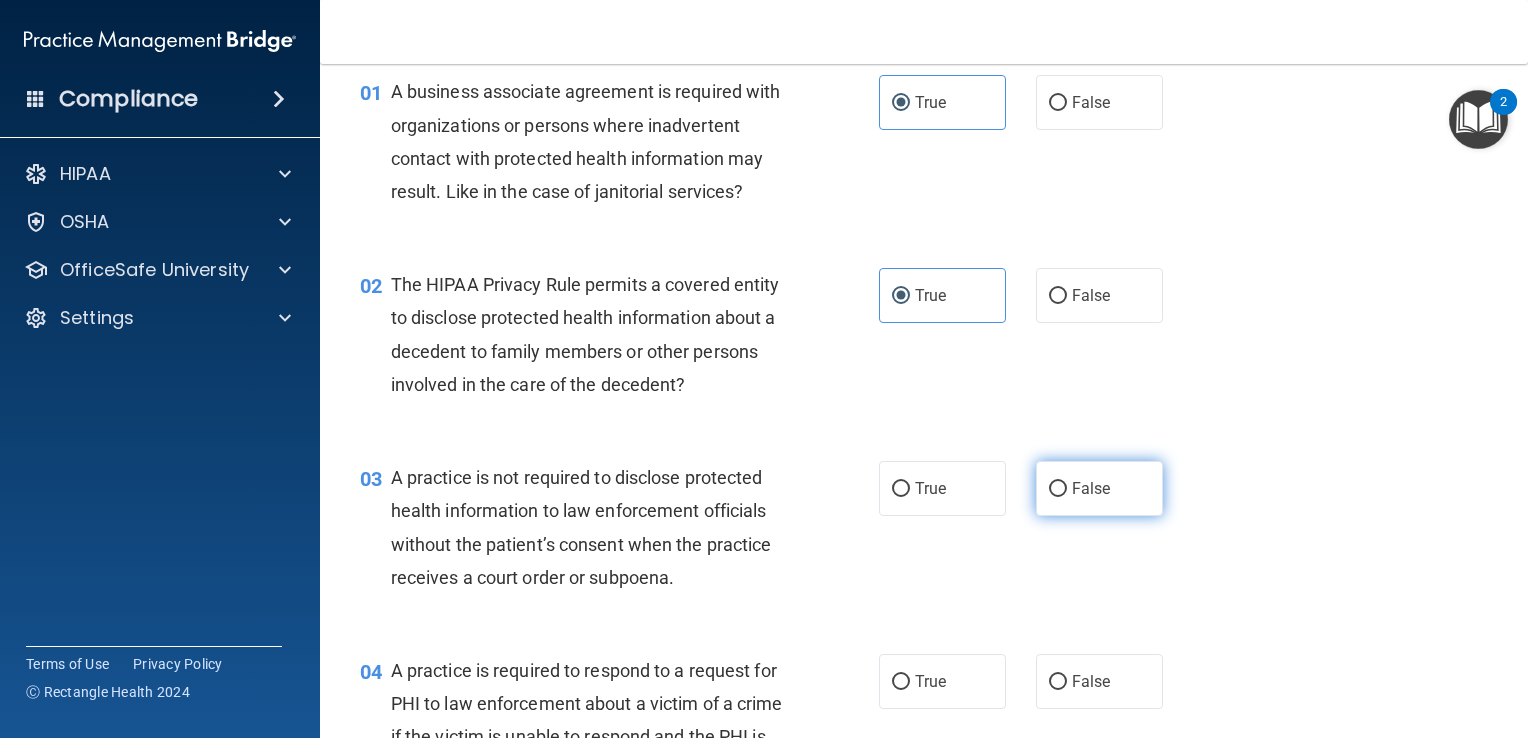 click on "False" at bounding box center [1099, 488] 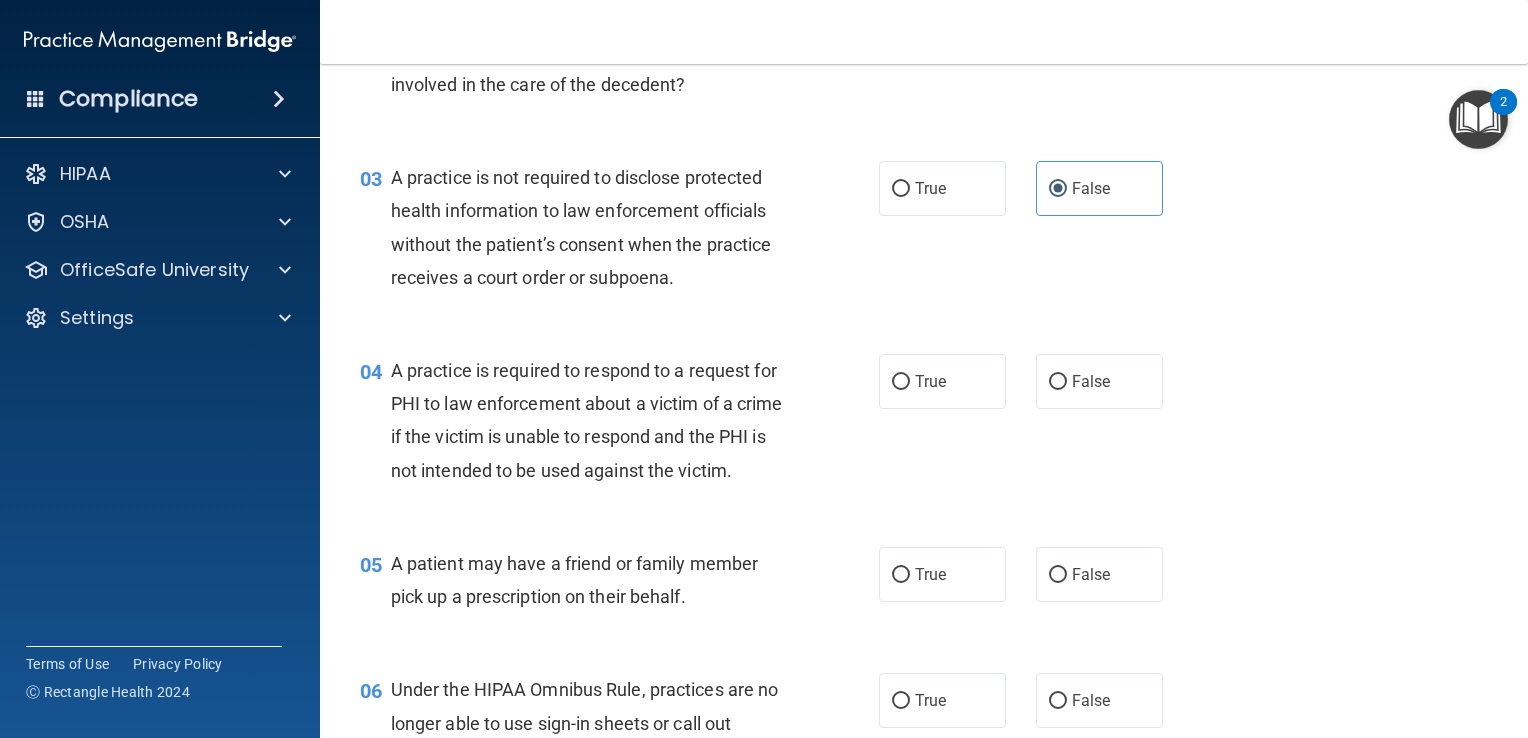 scroll, scrollTop: 483, scrollLeft: 0, axis: vertical 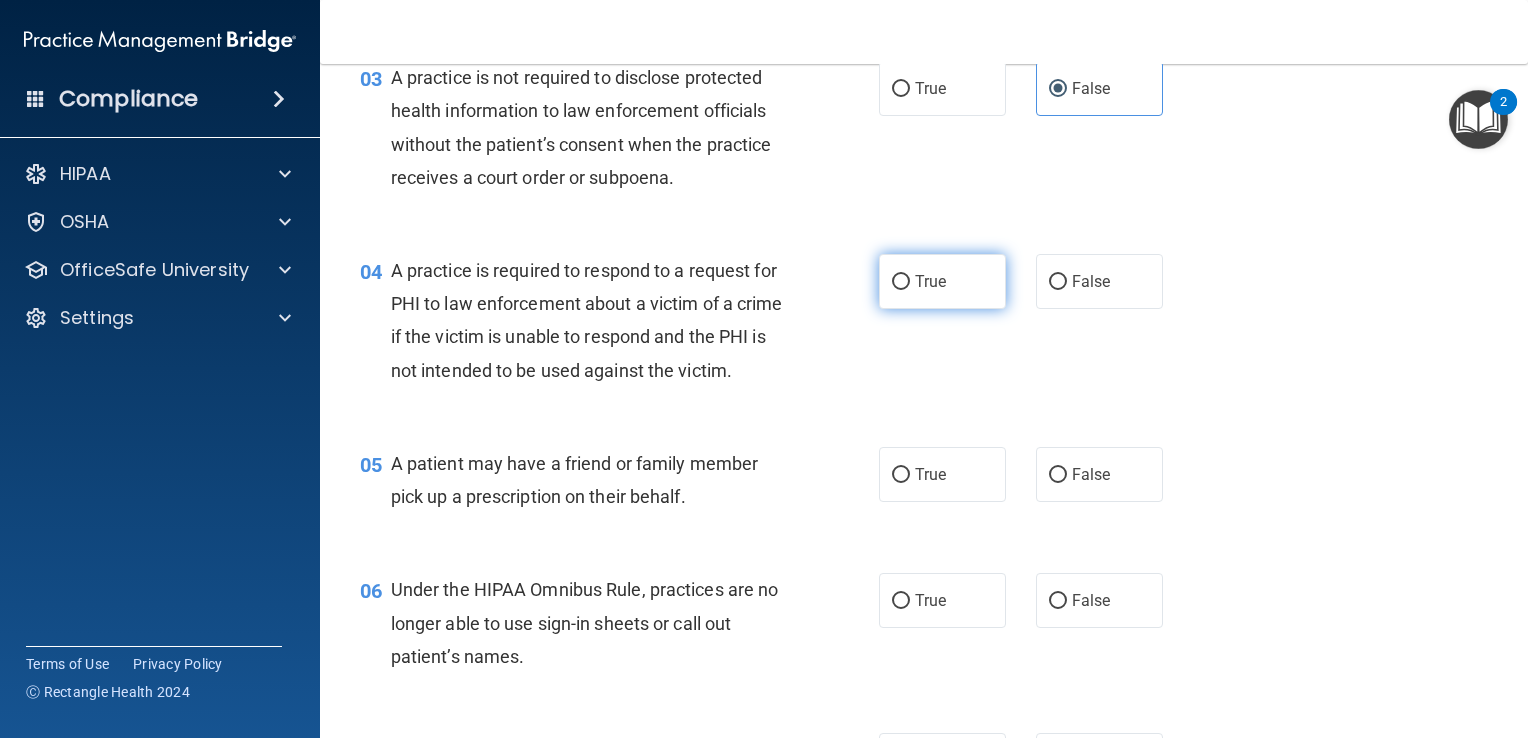click on "True" at bounding box center (930, 281) 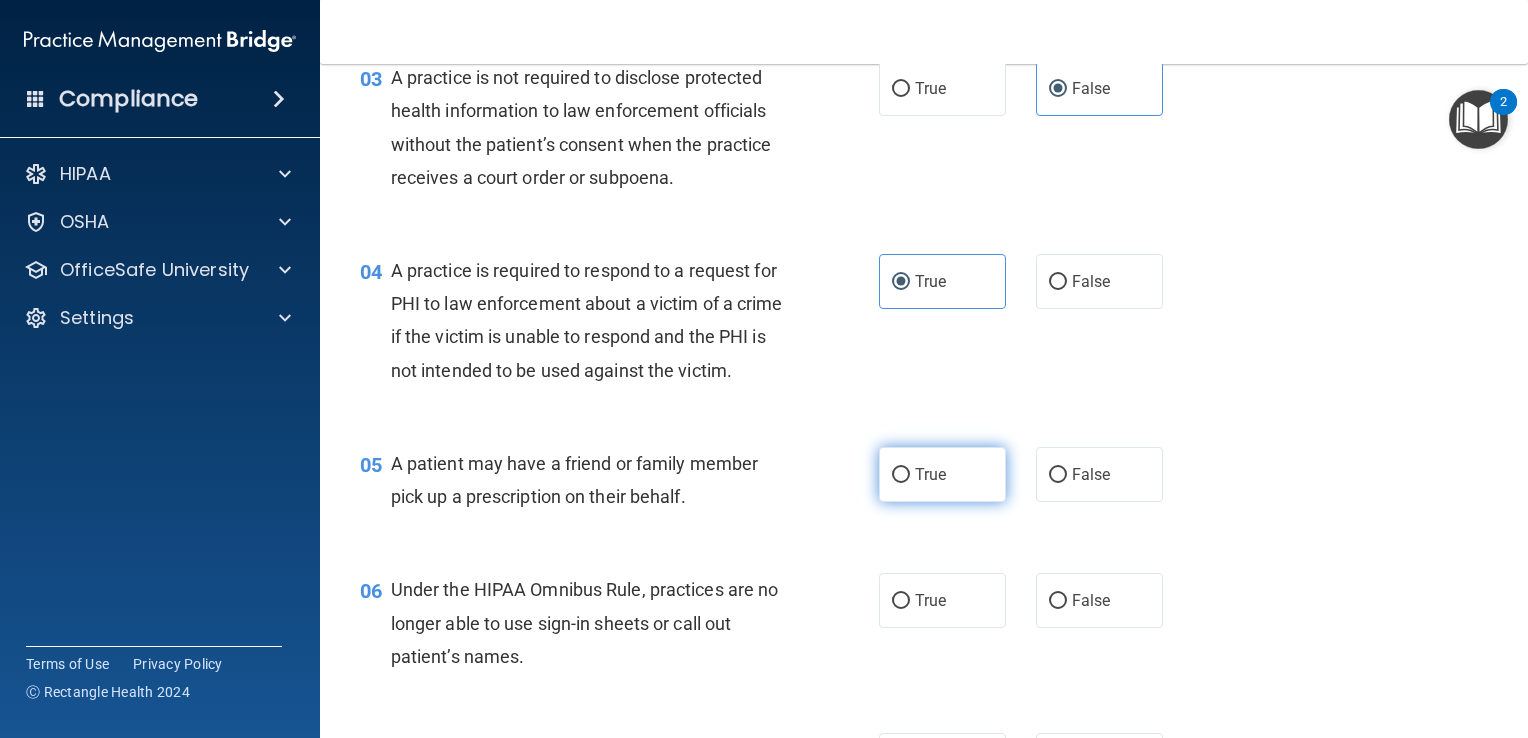 click on "True" at bounding box center [930, 474] 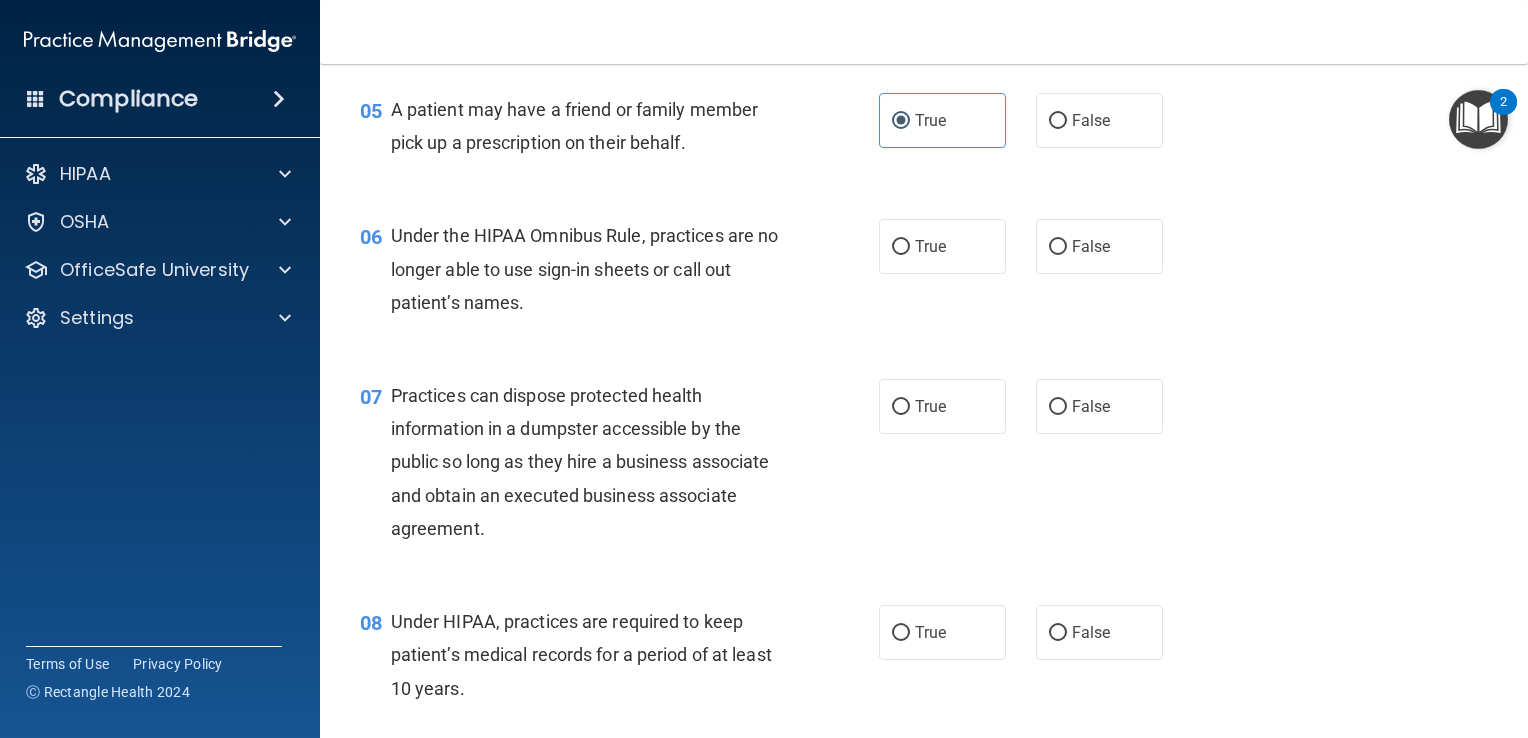 scroll, scrollTop: 883, scrollLeft: 0, axis: vertical 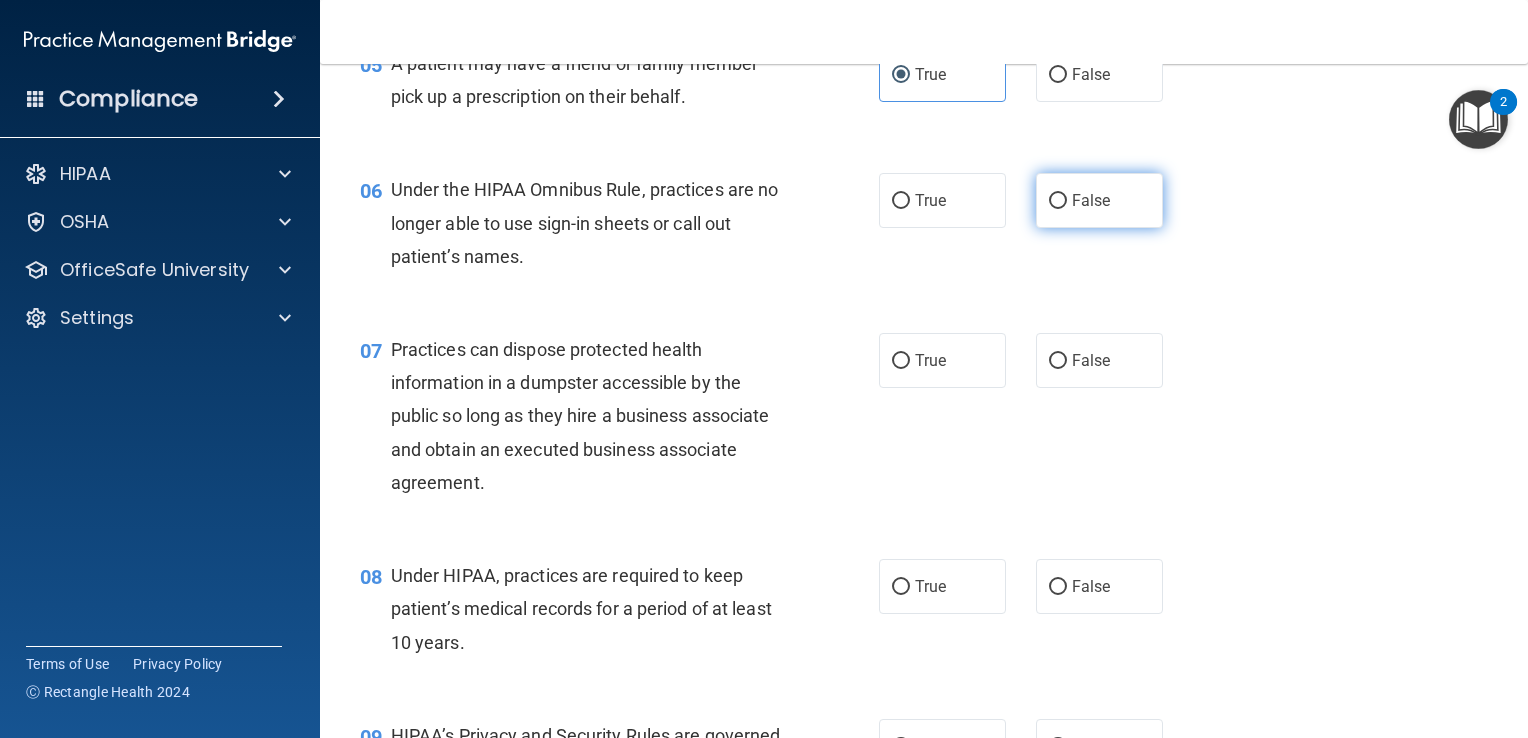 click on "False" at bounding box center [1099, 200] 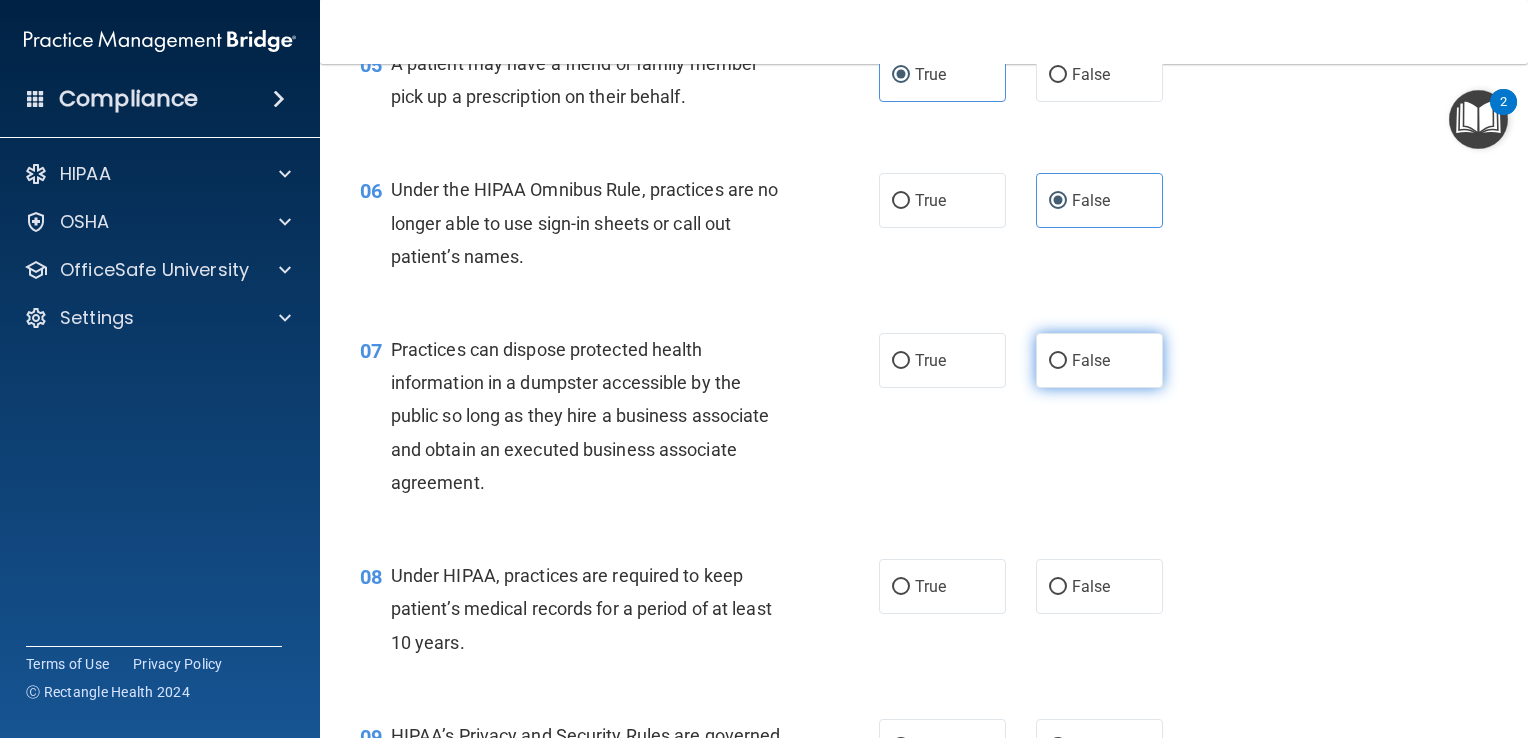 click on "False" at bounding box center [1099, 360] 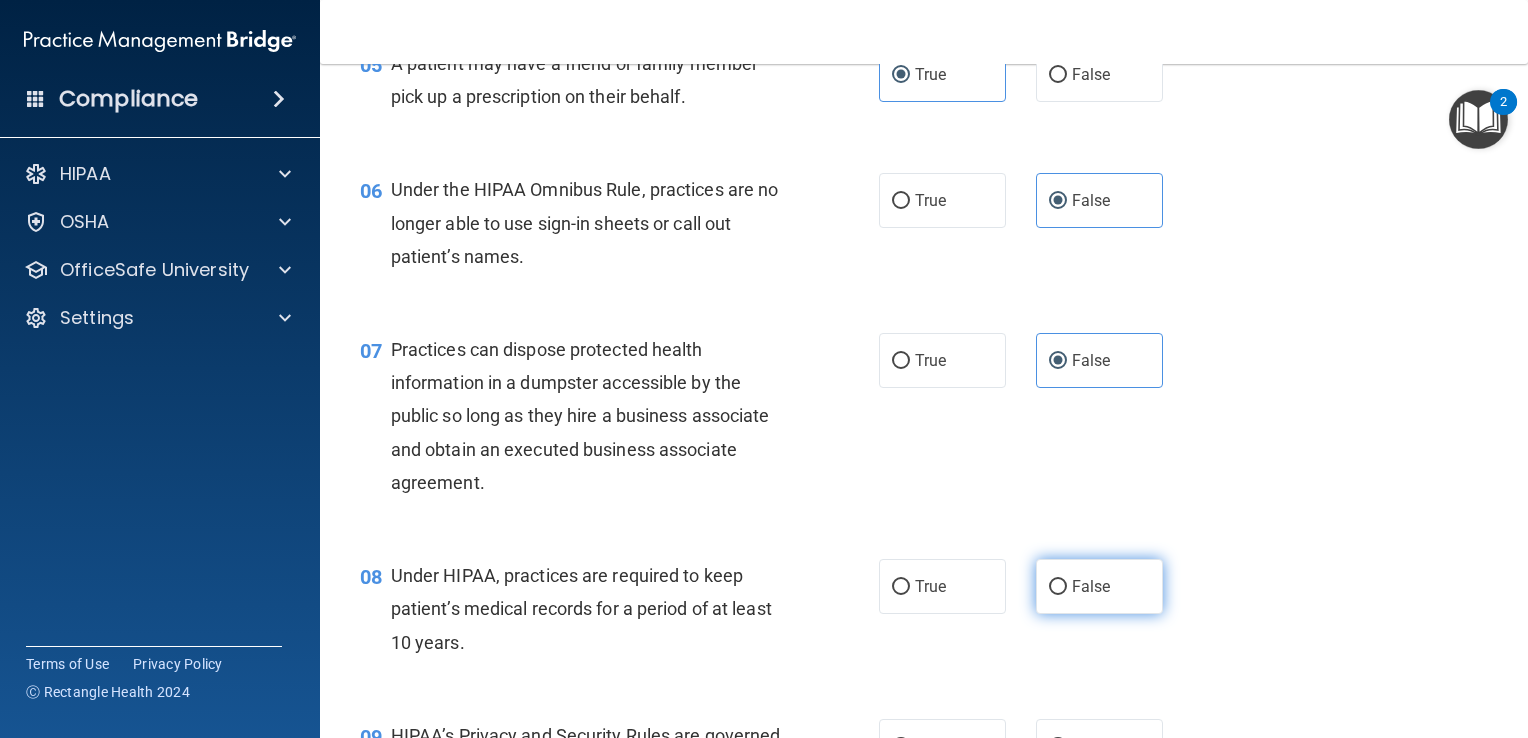 click on "False" at bounding box center [1099, 586] 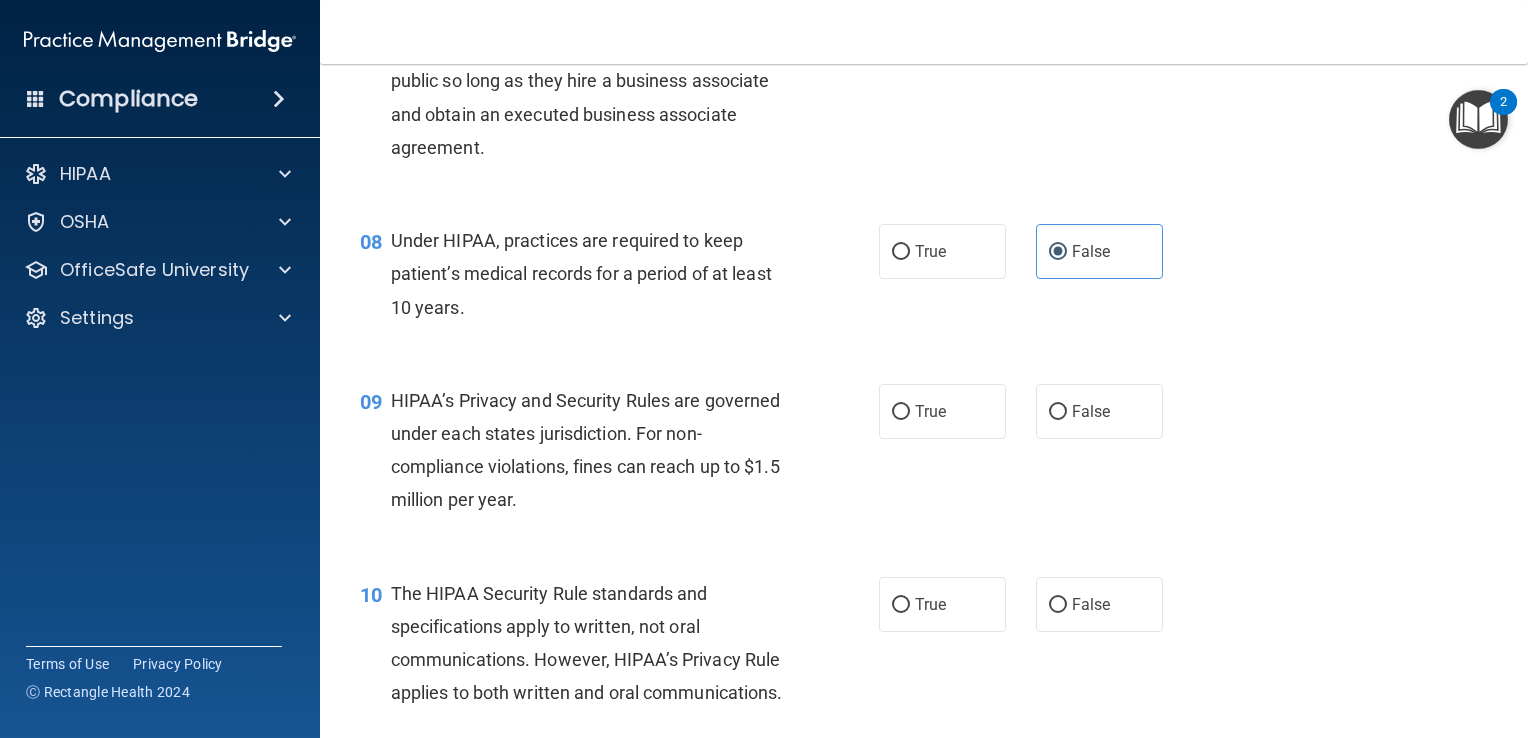 scroll, scrollTop: 1283, scrollLeft: 0, axis: vertical 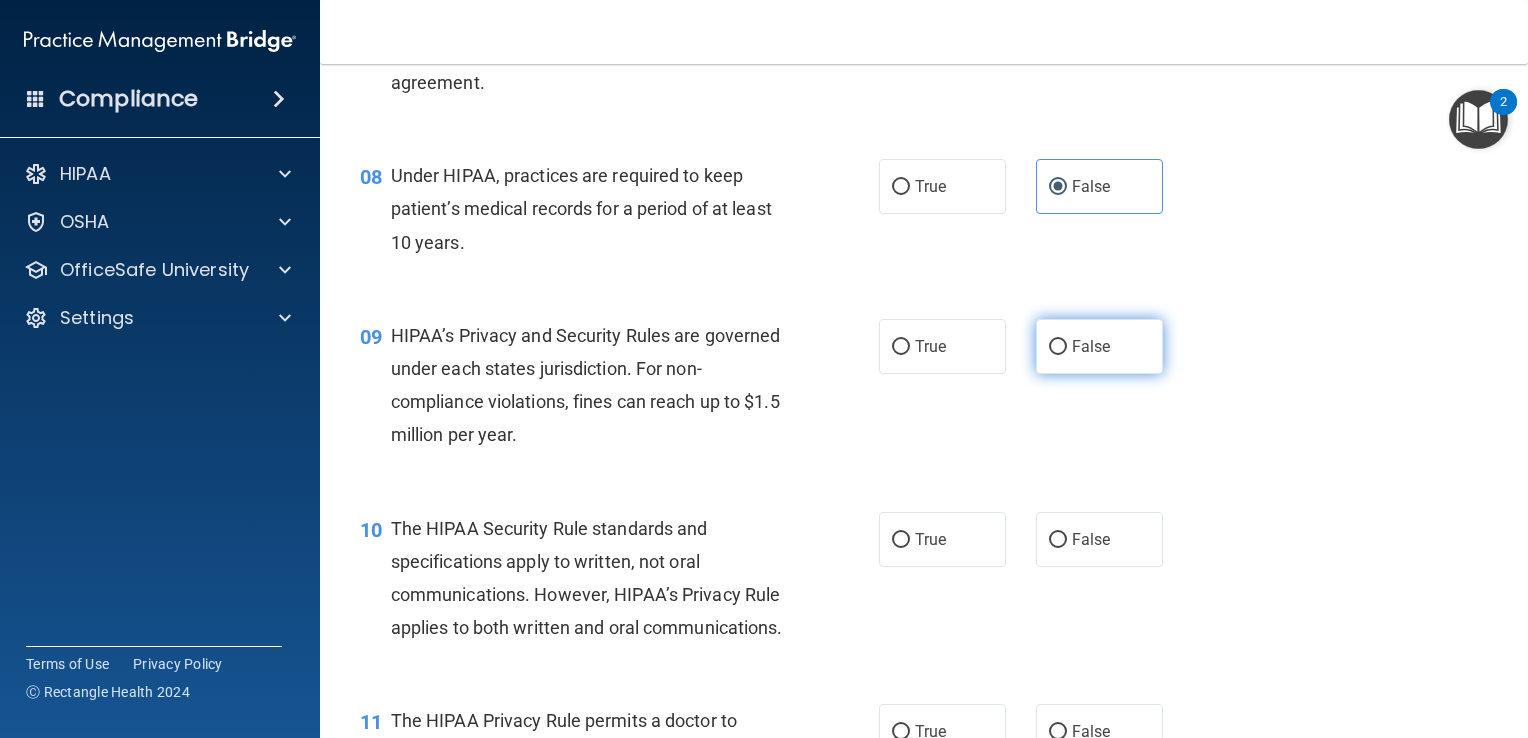 click on "False" at bounding box center (1091, 346) 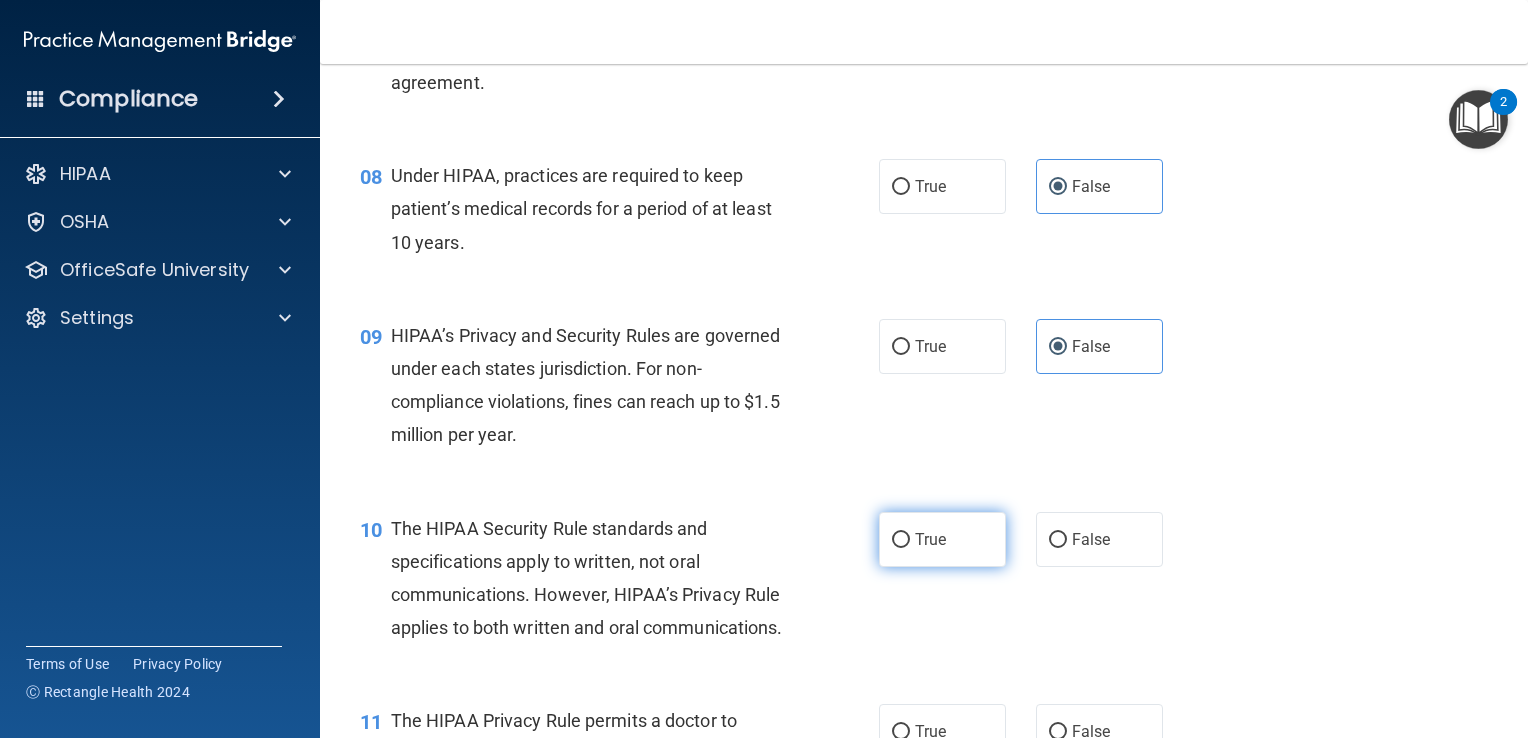 click on "True" at bounding box center [942, 539] 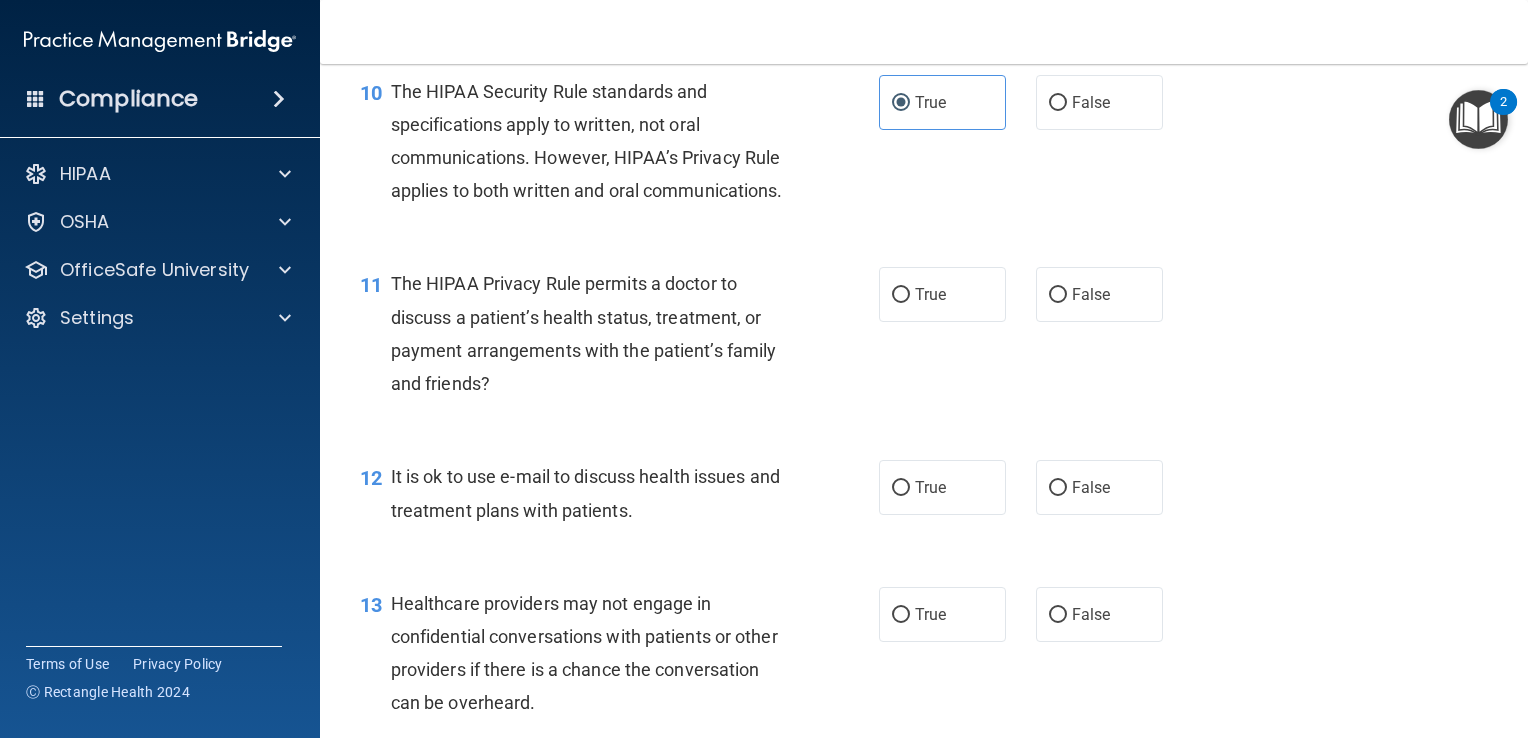 scroll, scrollTop: 1783, scrollLeft: 0, axis: vertical 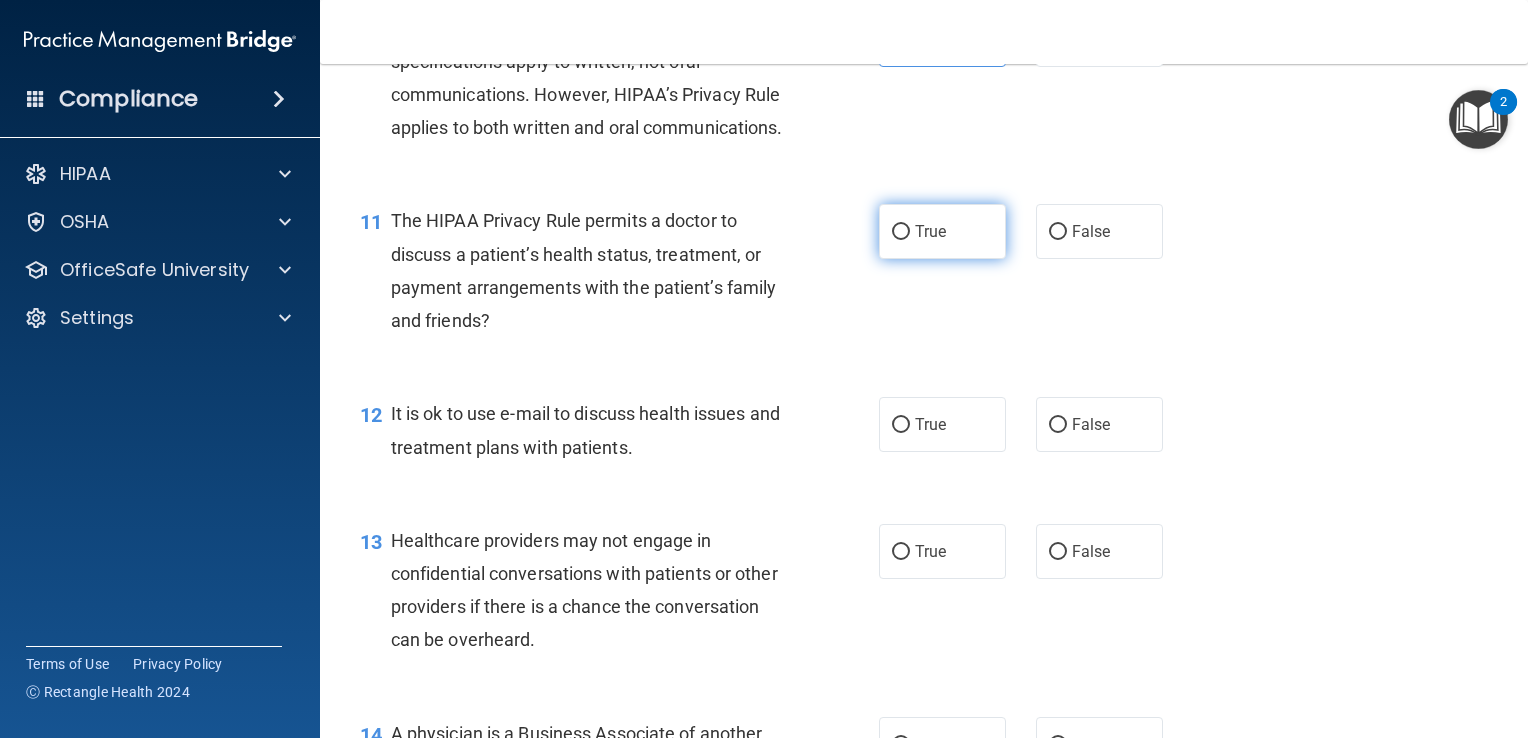 click on "True" at bounding box center [942, 231] 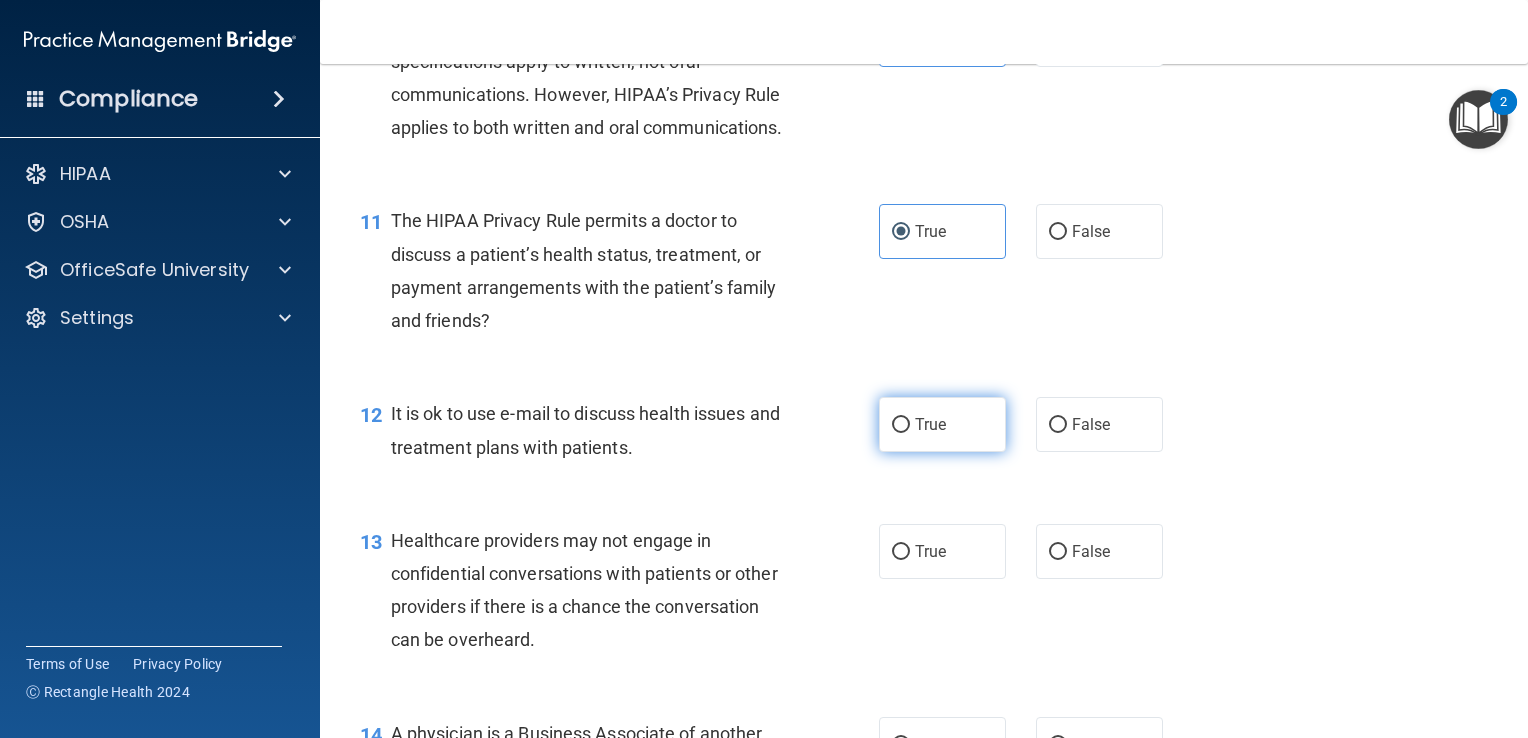 click on "True" at bounding box center [930, 424] 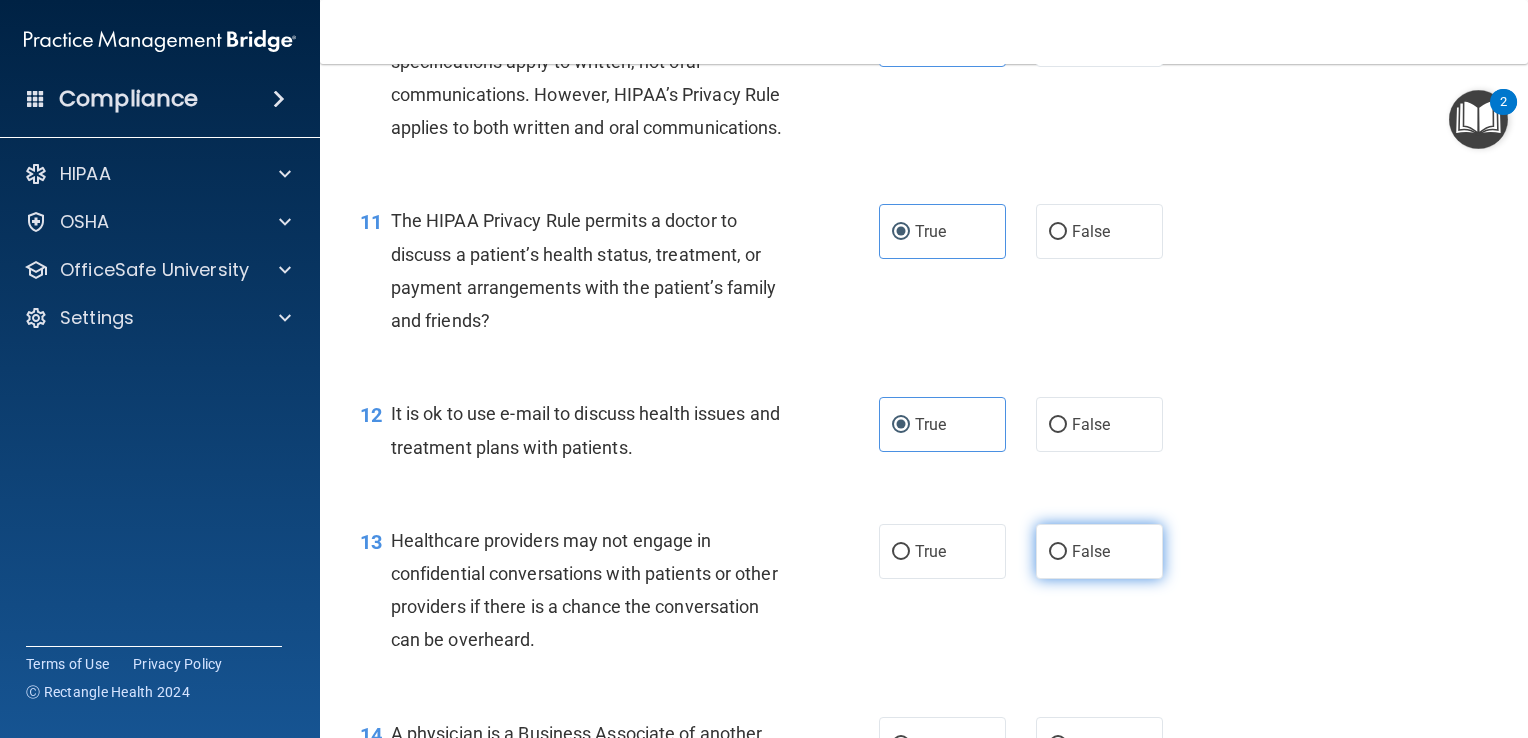 click on "False" at bounding box center [1099, 551] 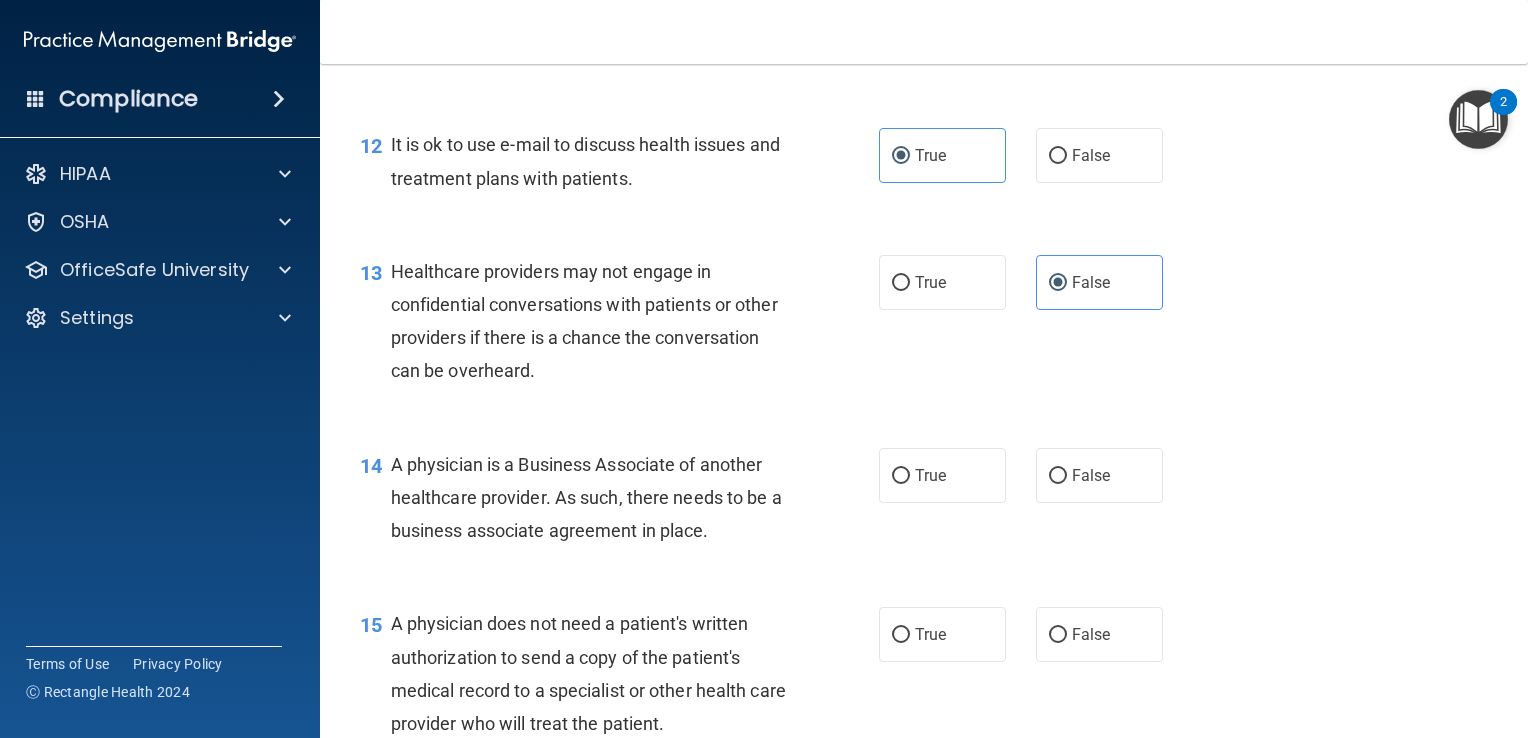 scroll, scrollTop: 2183, scrollLeft: 0, axis: vertical 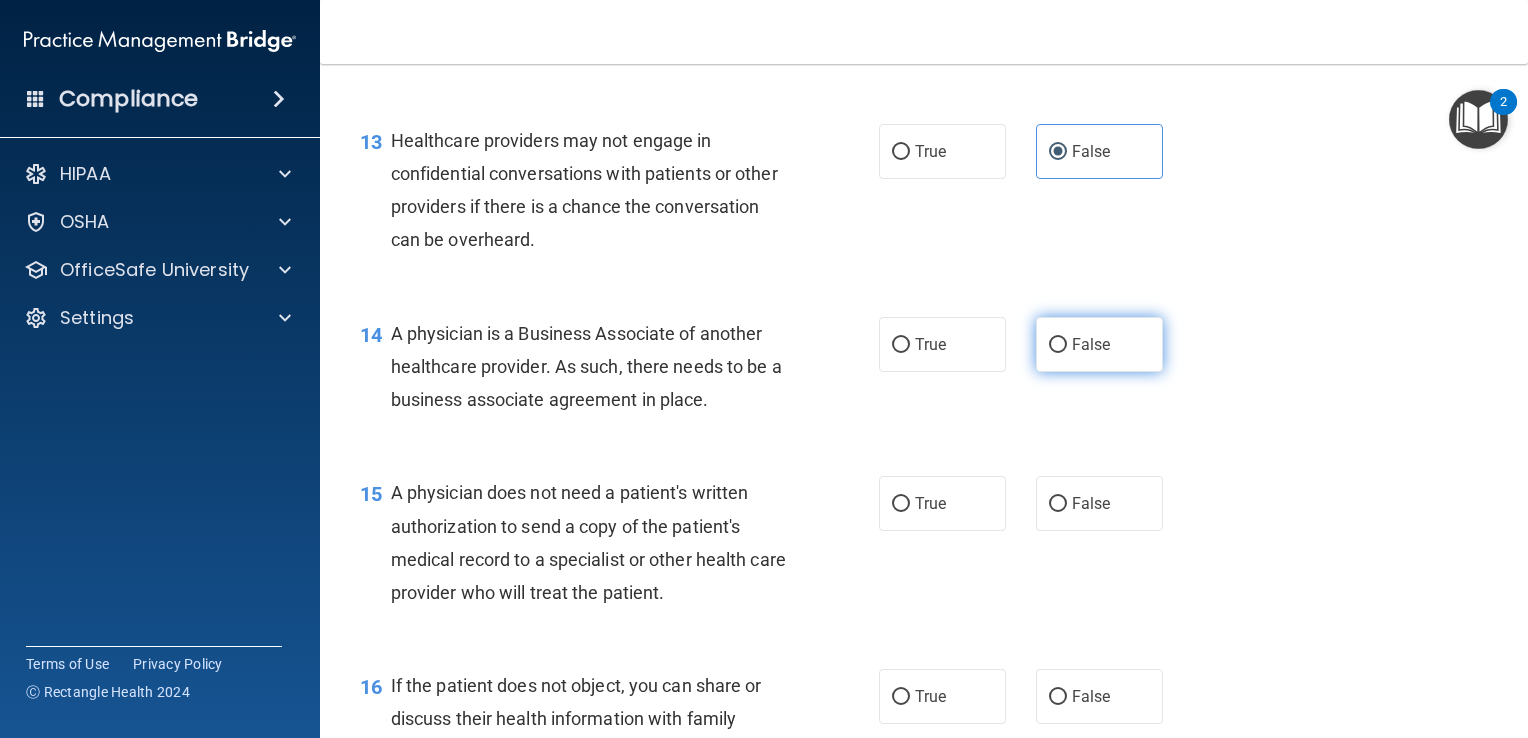 click on "False" at bounding box center (1099, 344) 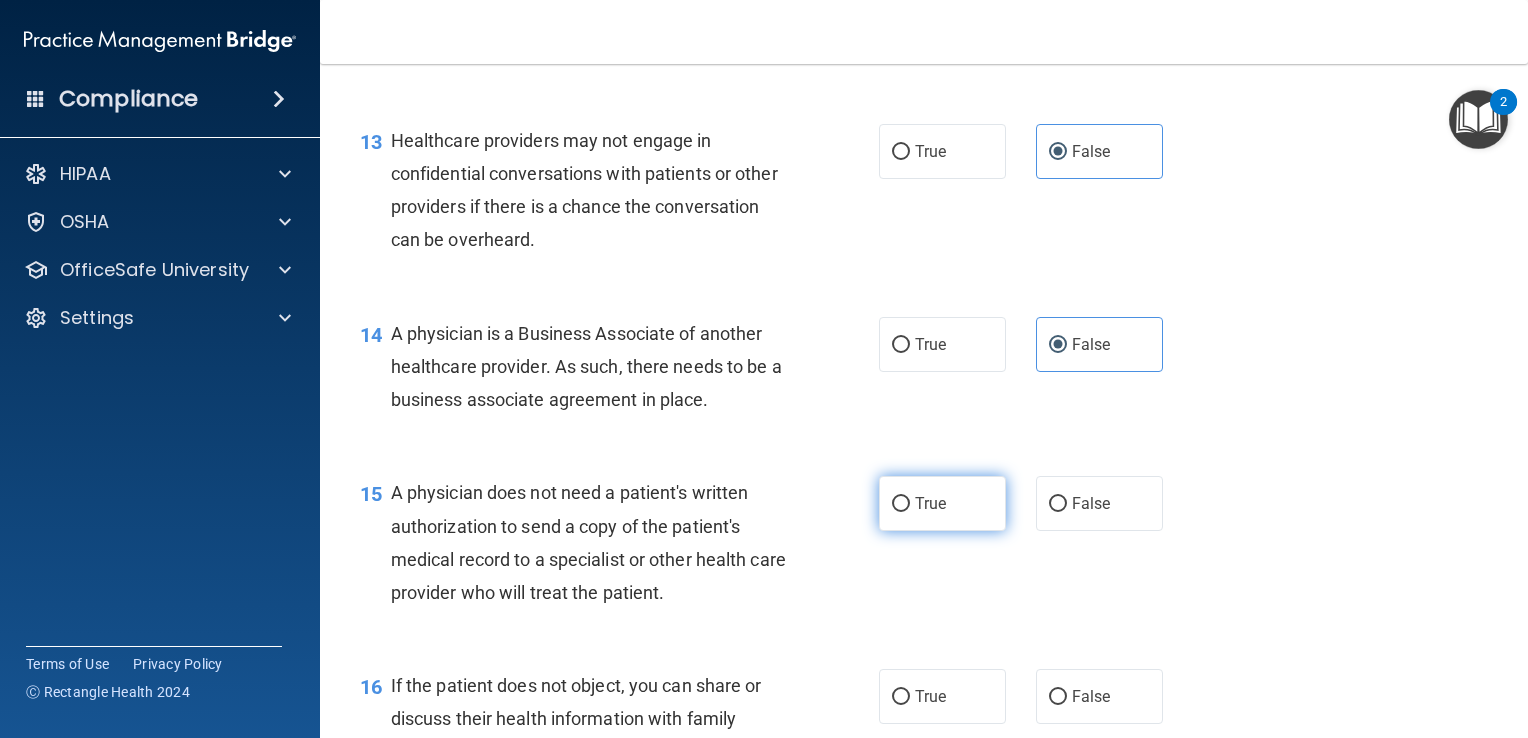 click on "True" at bounding box center (930, 503) 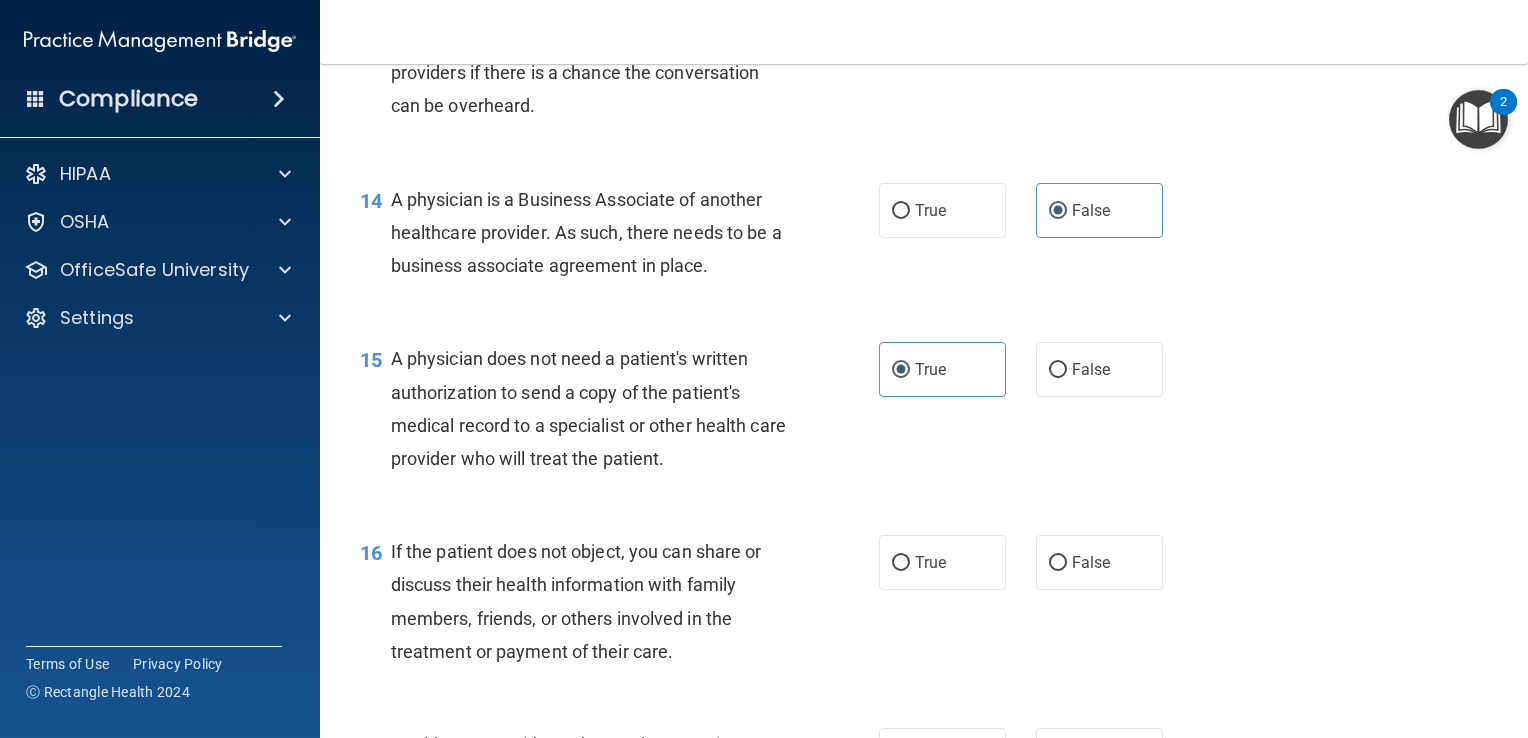scroll, scrollTop: 2683, scrollLeft: 0, axis: vertical 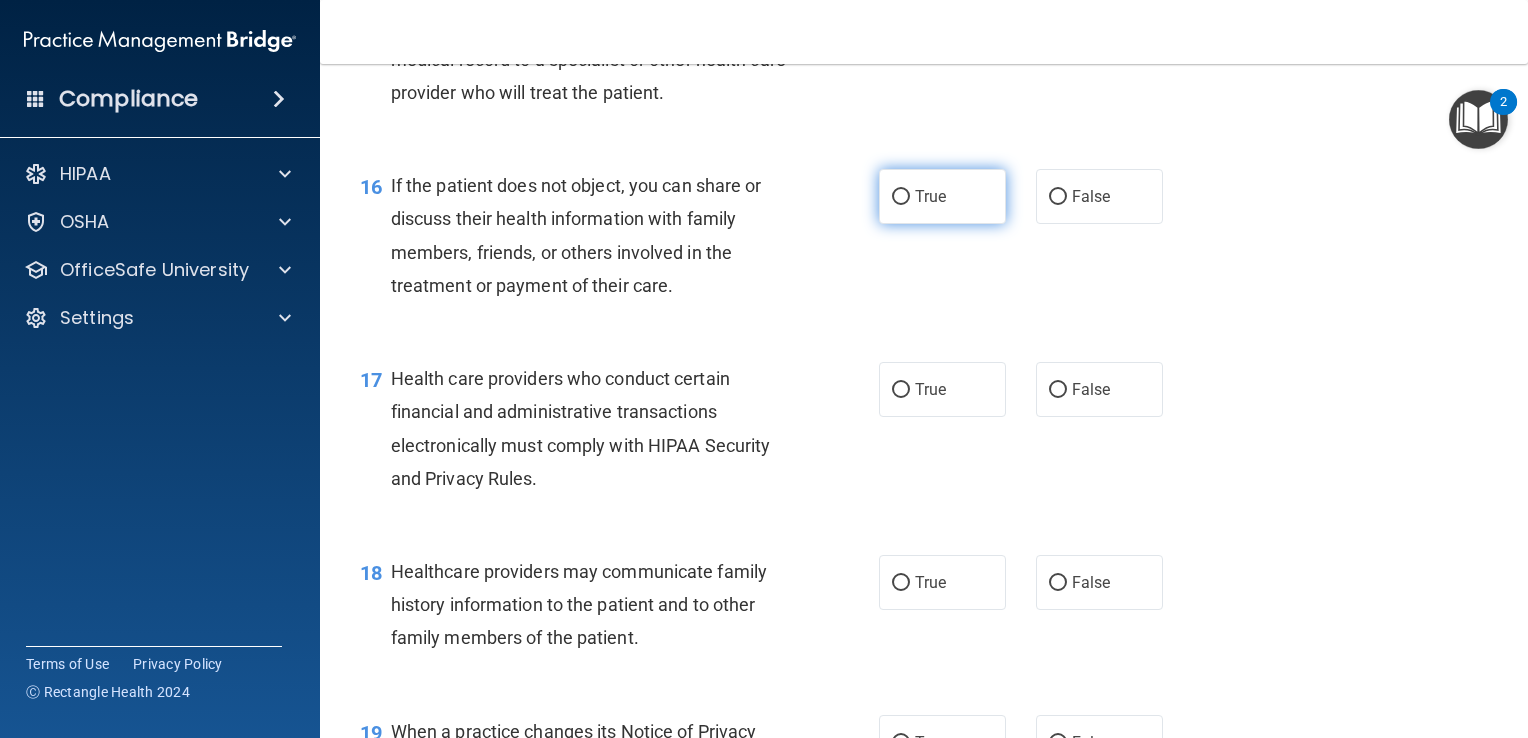 click on "True" at bounding box center (942, 196) 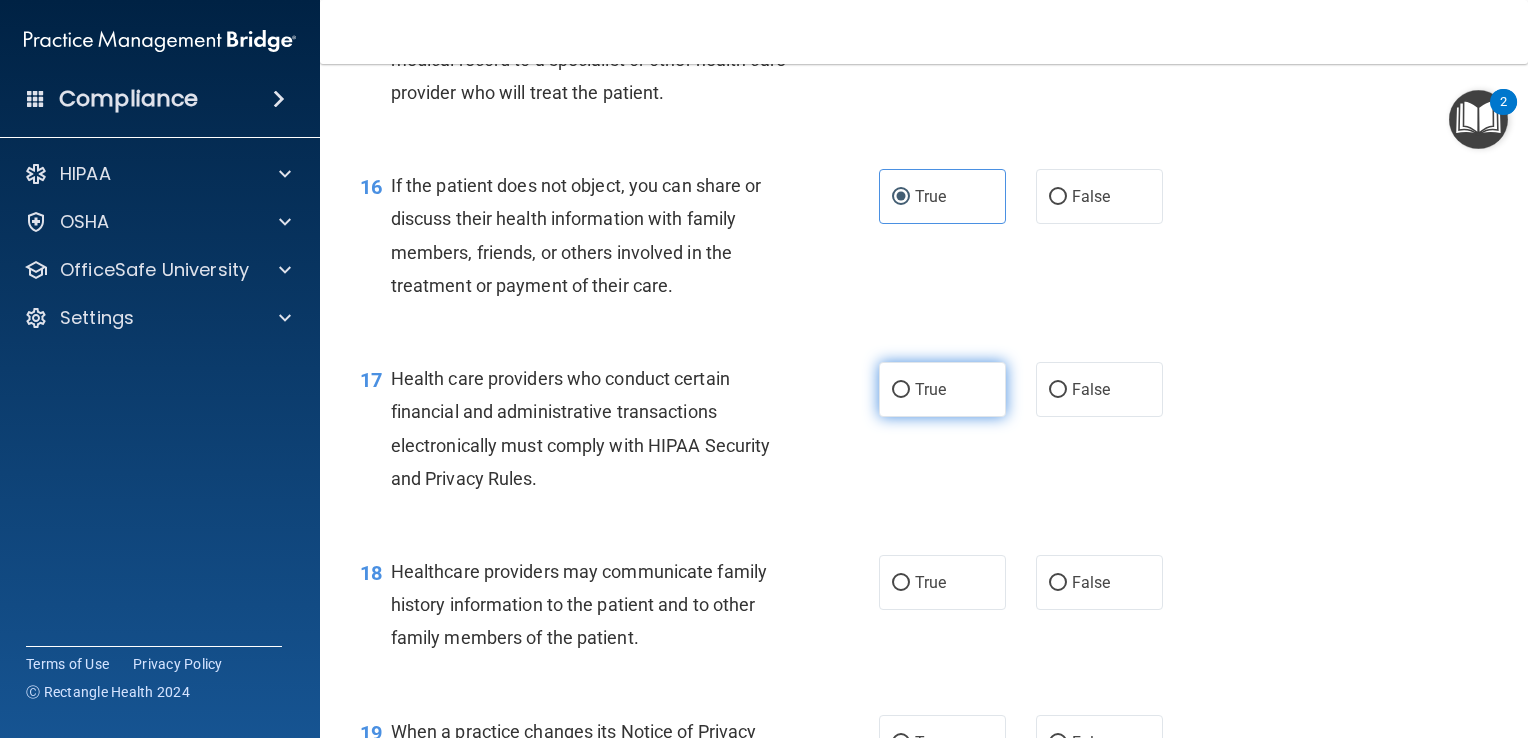 click on "True" at bounding box center [942, 389] 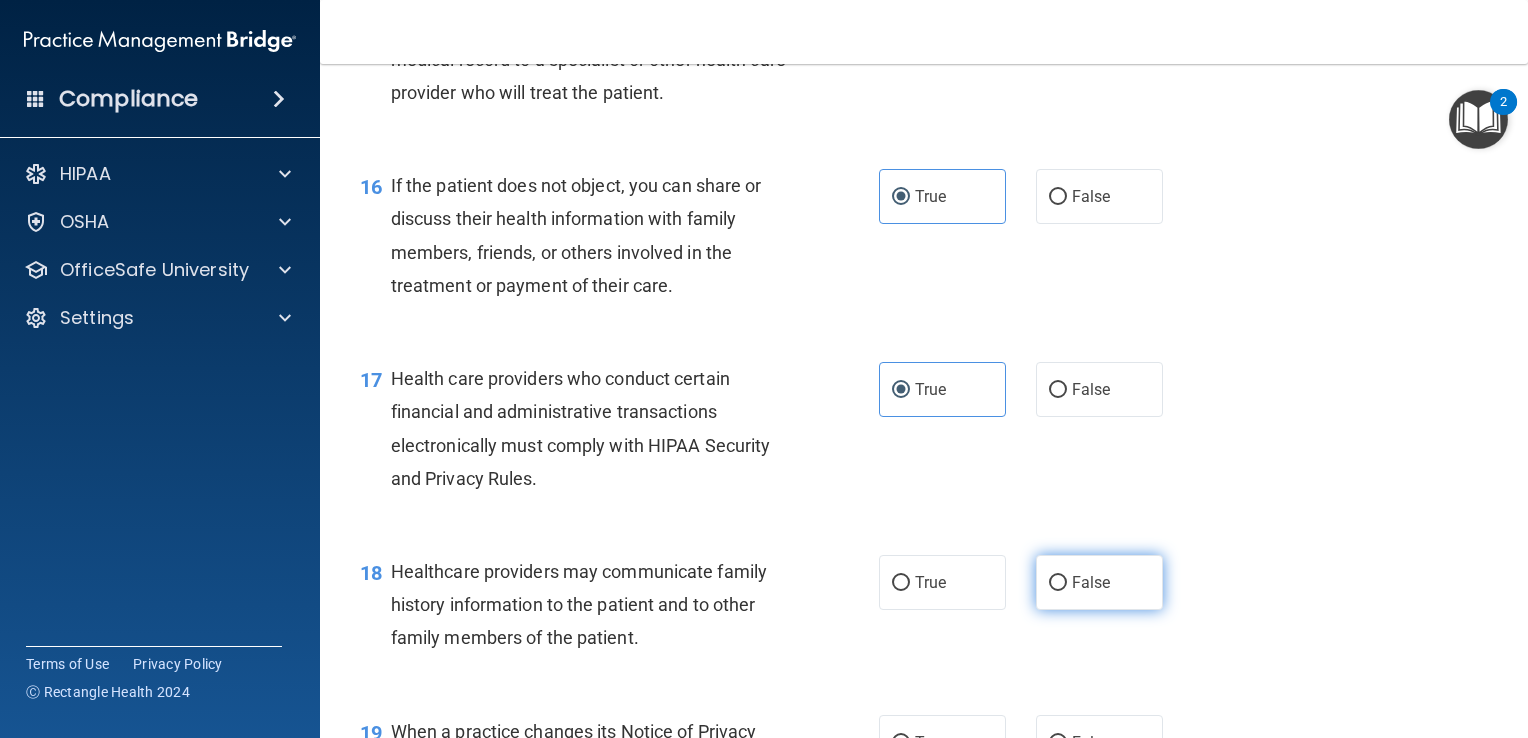 click on "False" at bounding box center [1099, 582] 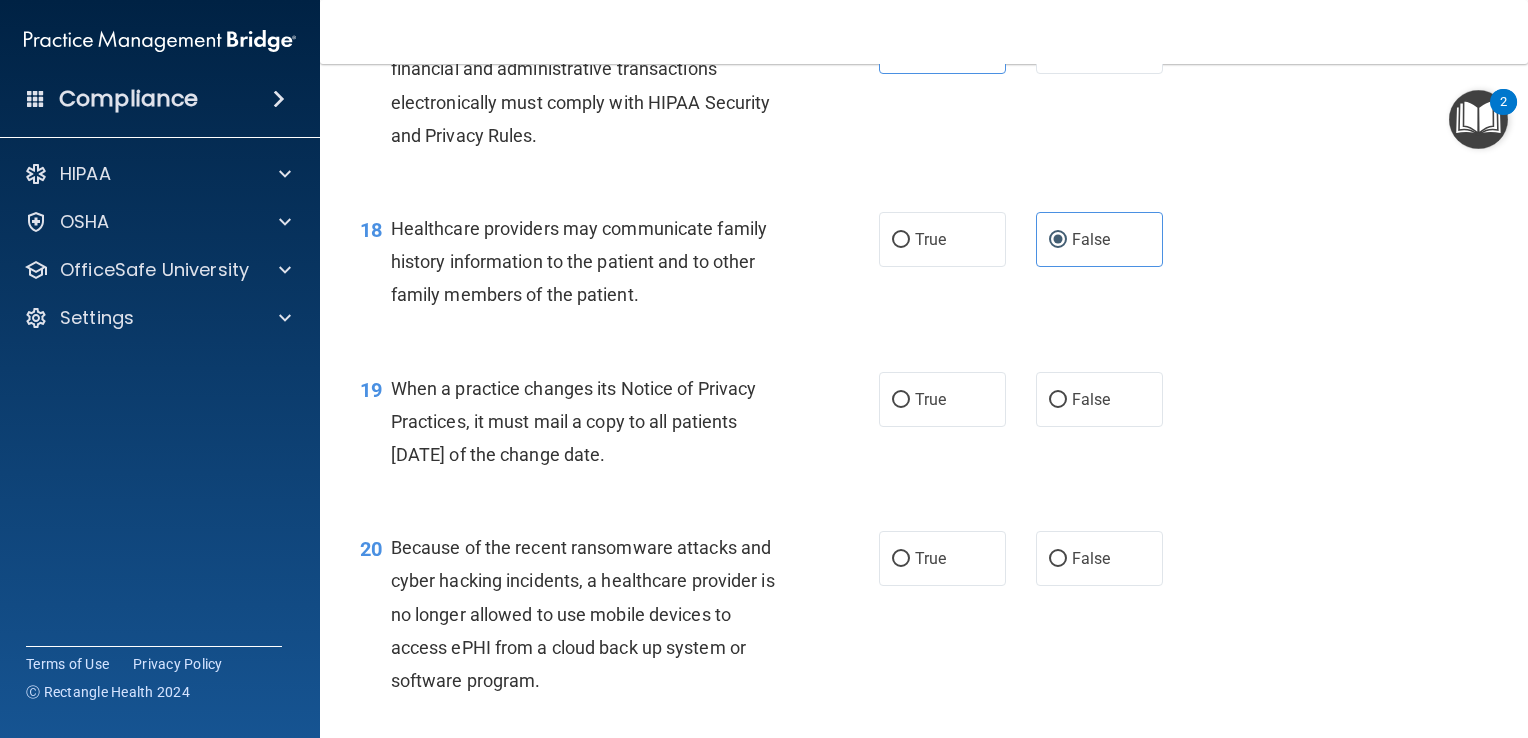 scroll, scrollTop: 3083, scrollLeft: 0, axis: vertical 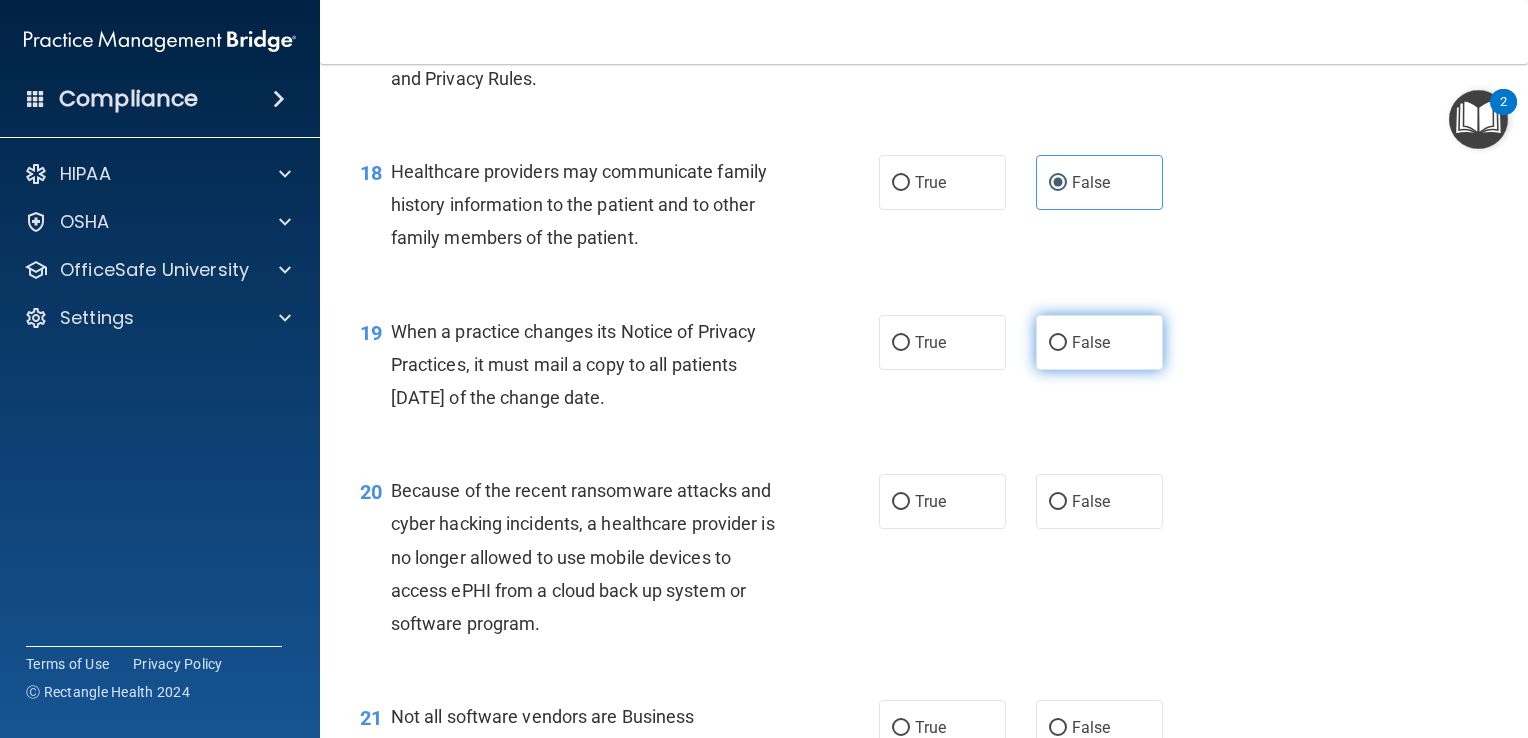click on "False" at bounding box center (1058, 343) 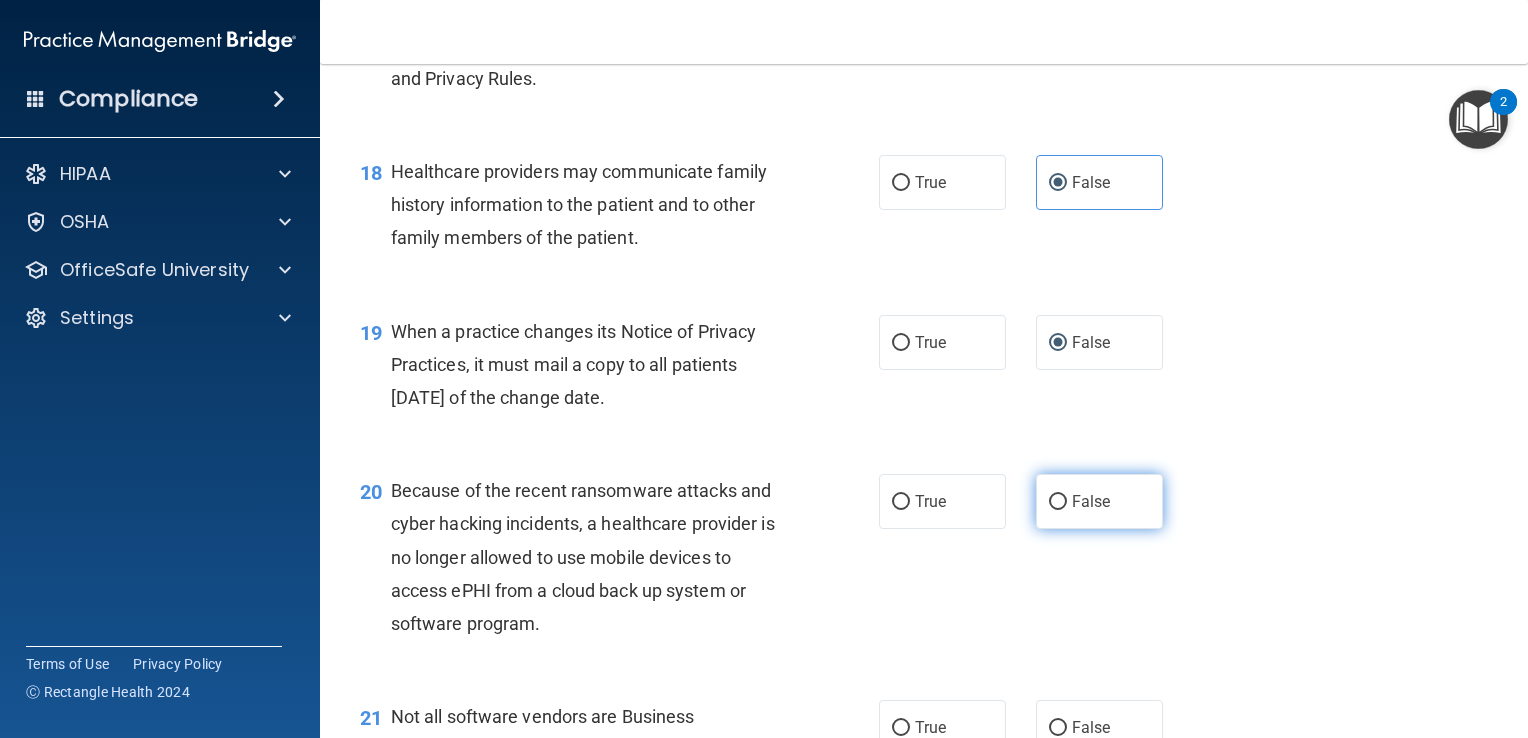 click on "False" at bounding box center [1099, 501] 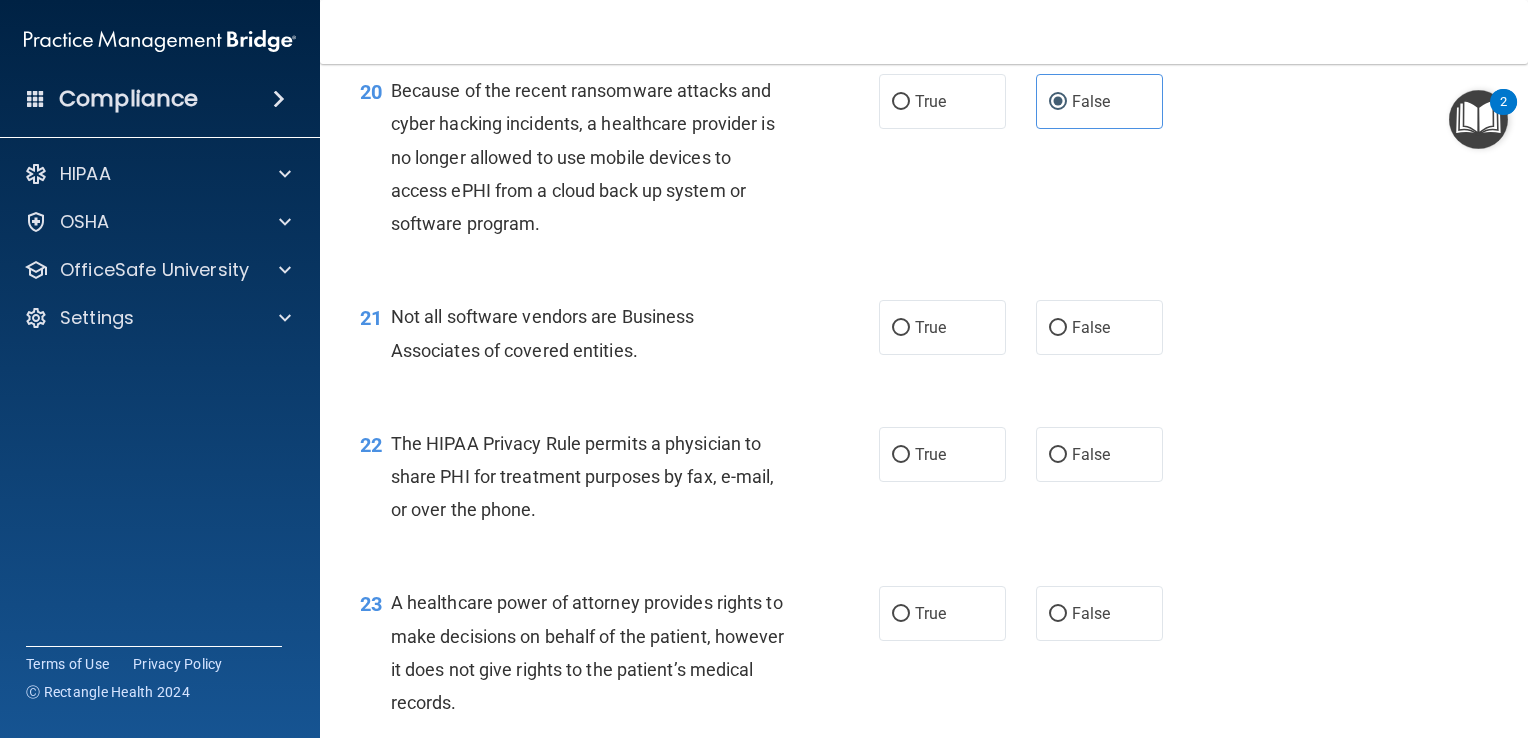 scroll, scrollTop: 3583, scrollLeft: 0, axis: vertical 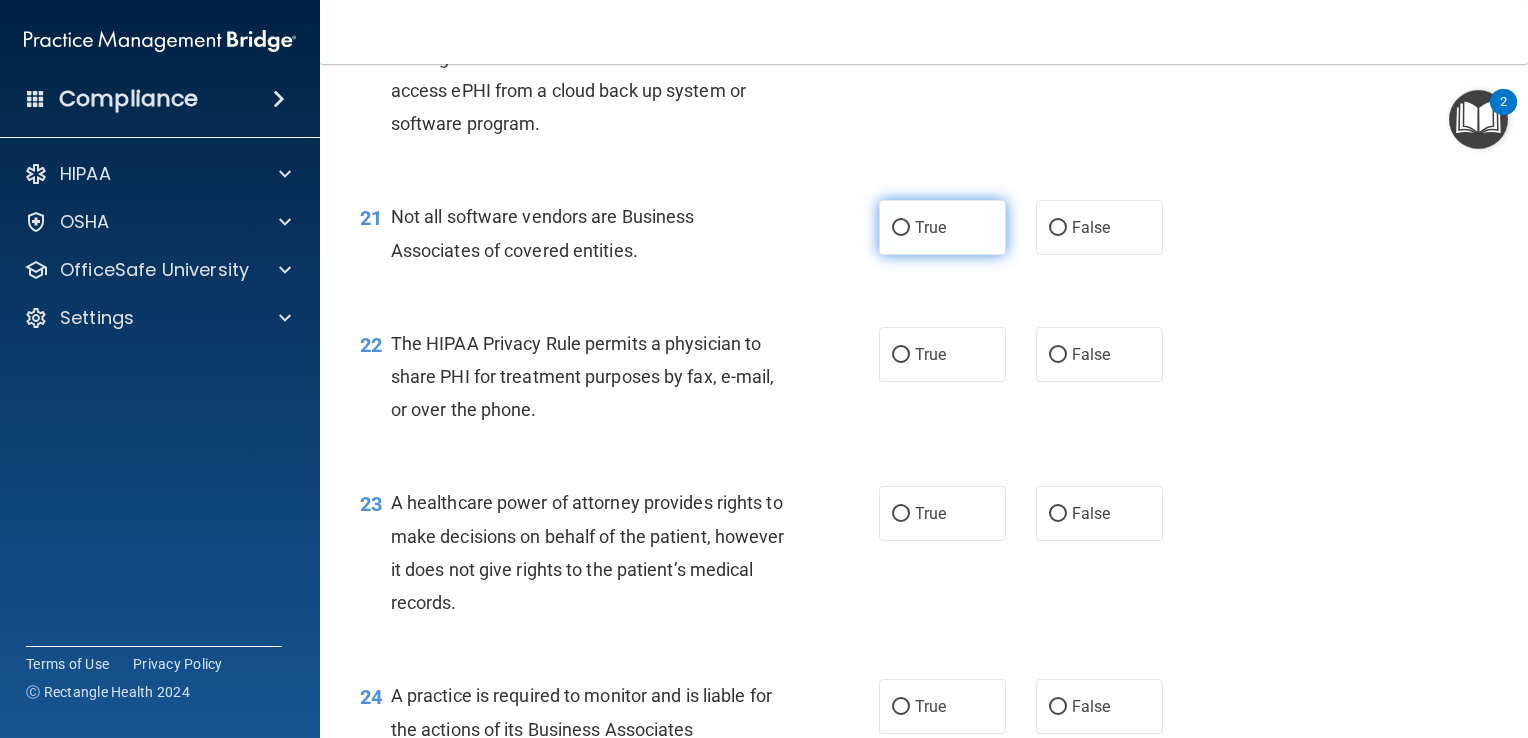 click on "True" at bounding box center (942, 227) 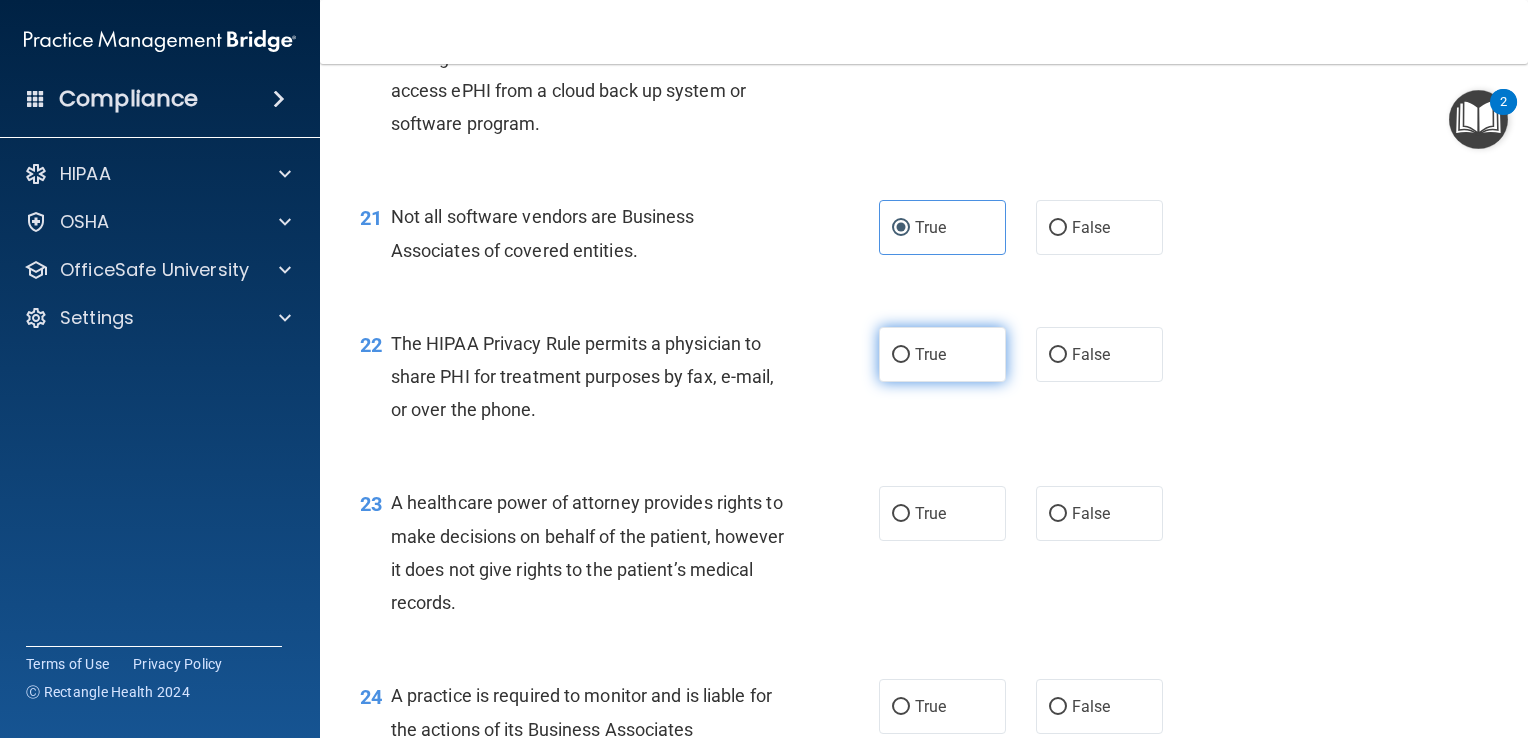 click on "True" at bounding box center (942, 354) 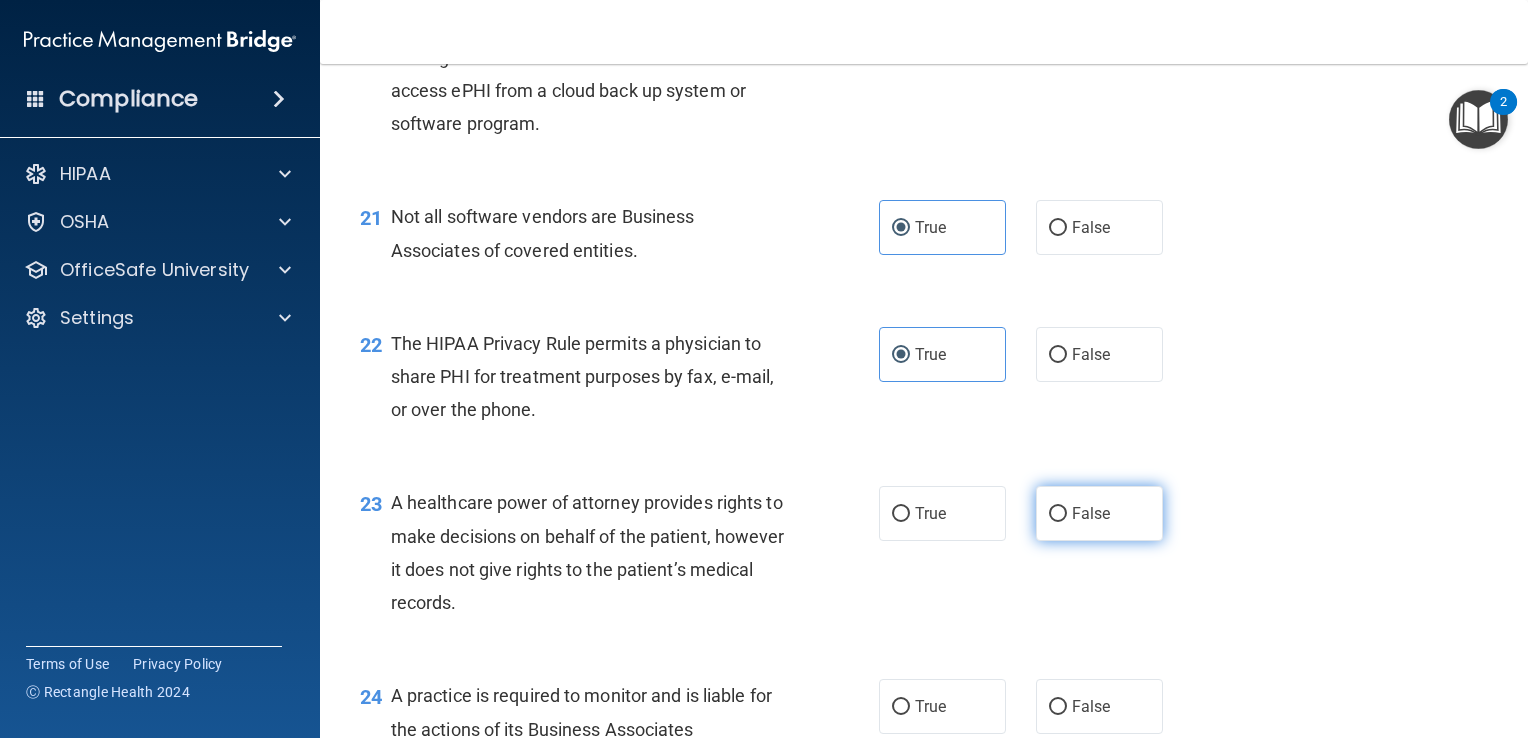 click on "False" at bounding box center [1091, 513] 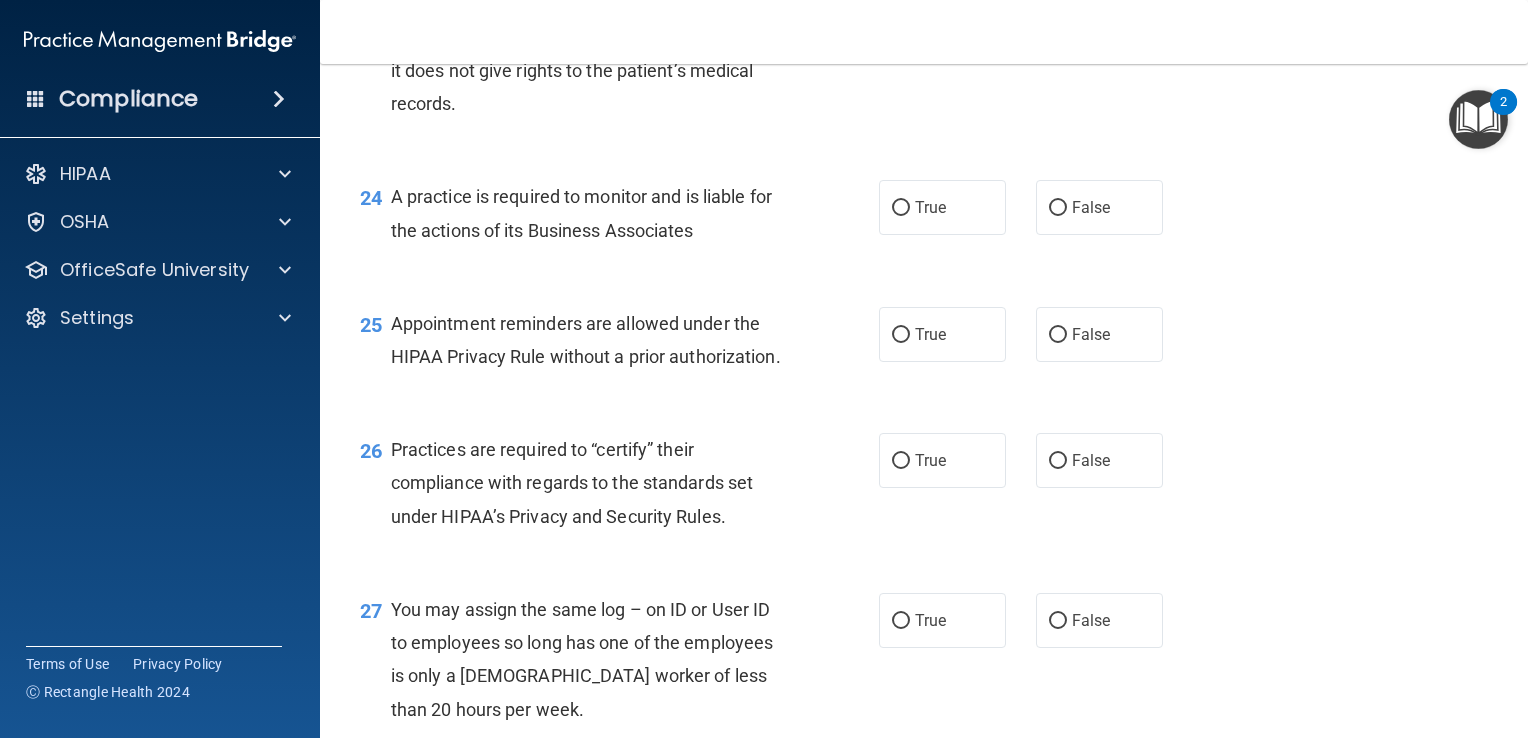 scroll, scrollTop: 4083, scrollLeft: 0, axis: vertical 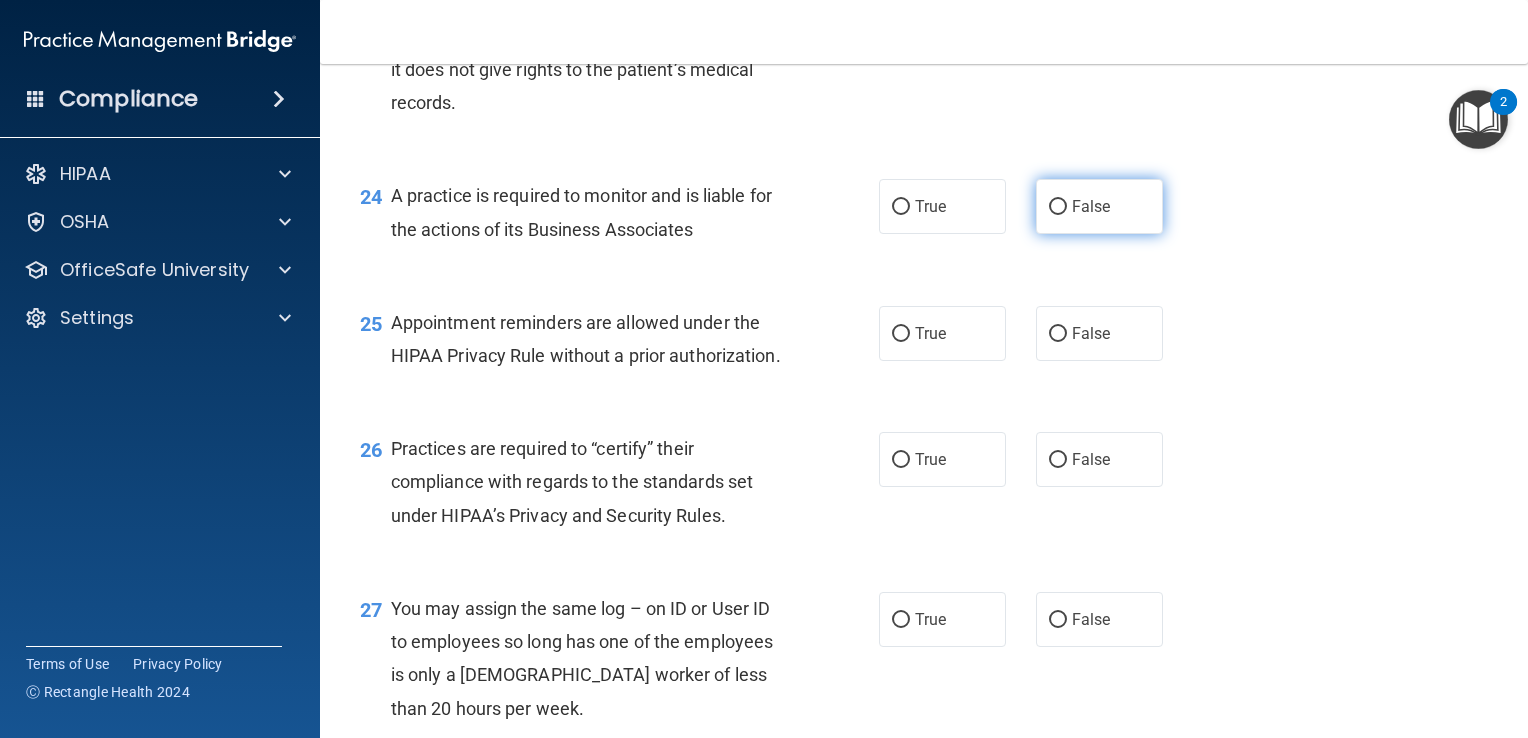 click on "False" at bounding box center [1099, 206] 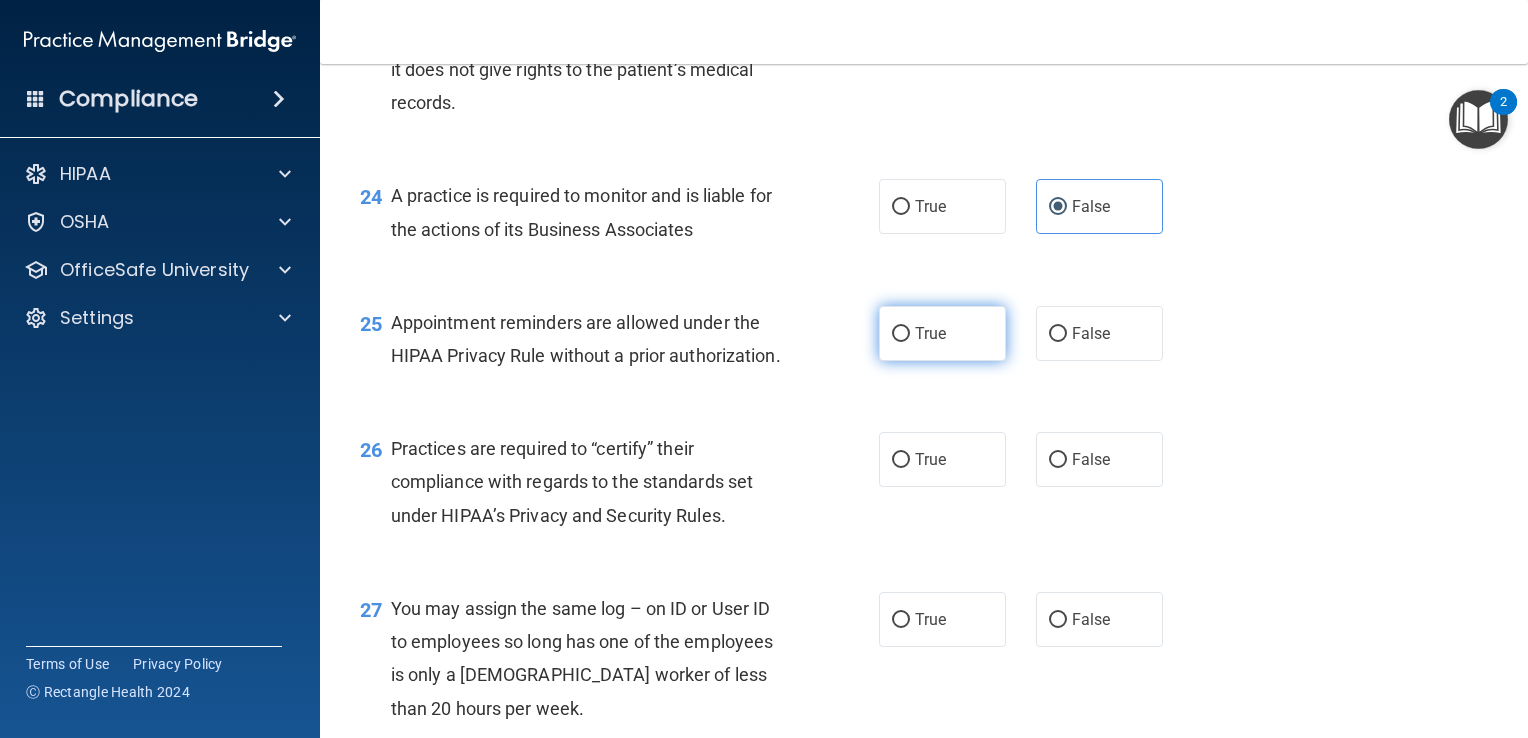 click on "True" at bounding box center [942, 333] 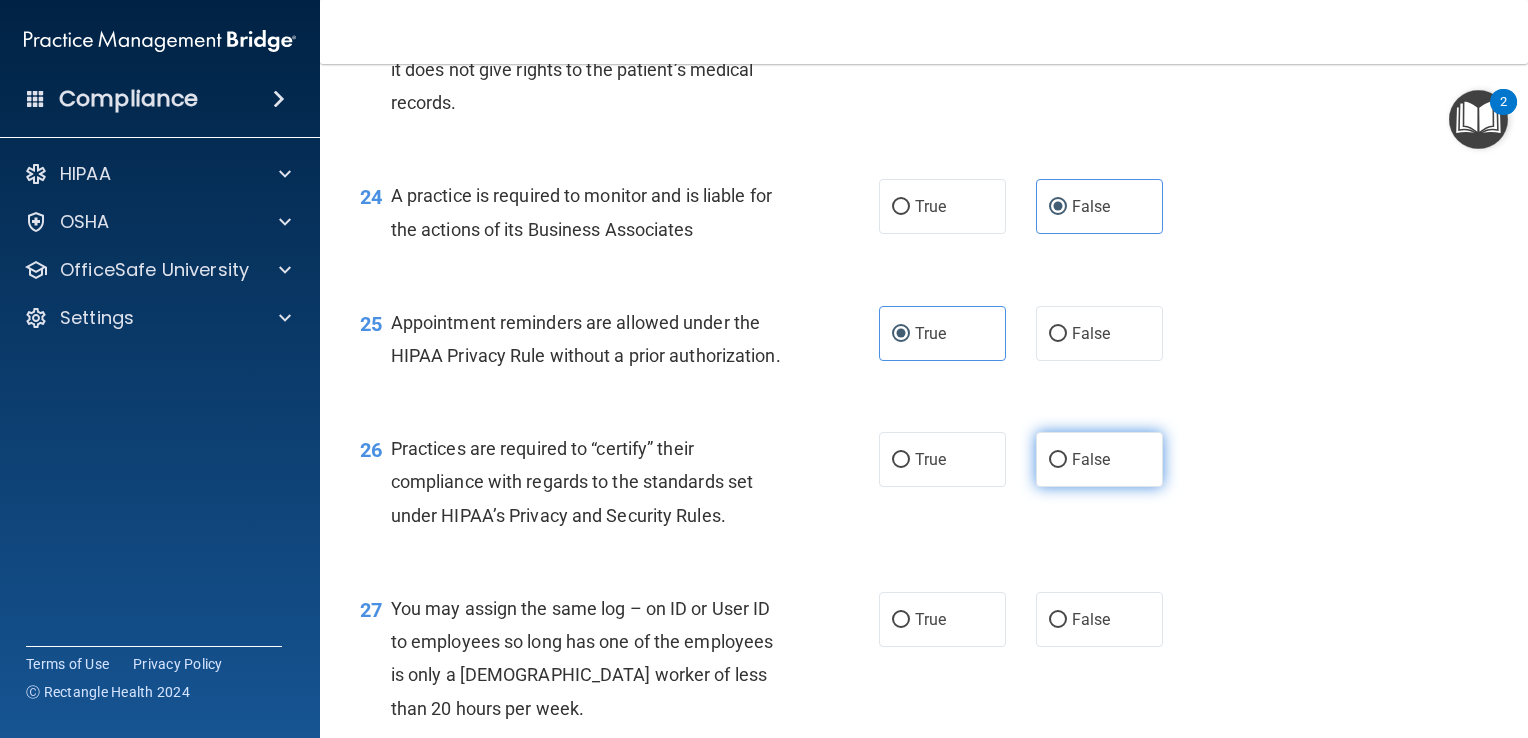 click on "False" at bounding box center (1091, 459) 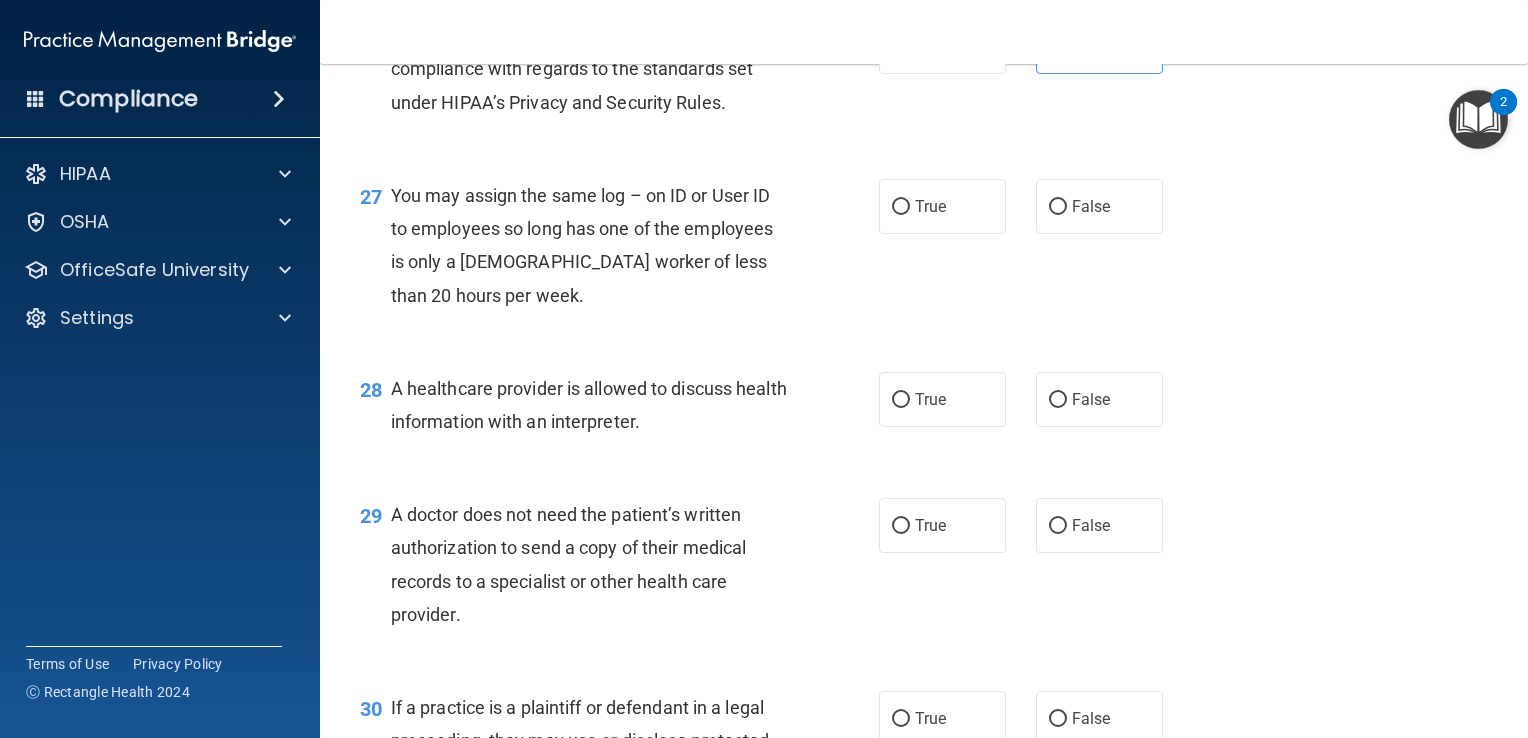 scroll, scrollTop: 4583, scrollLeft: 0, axis: vertical 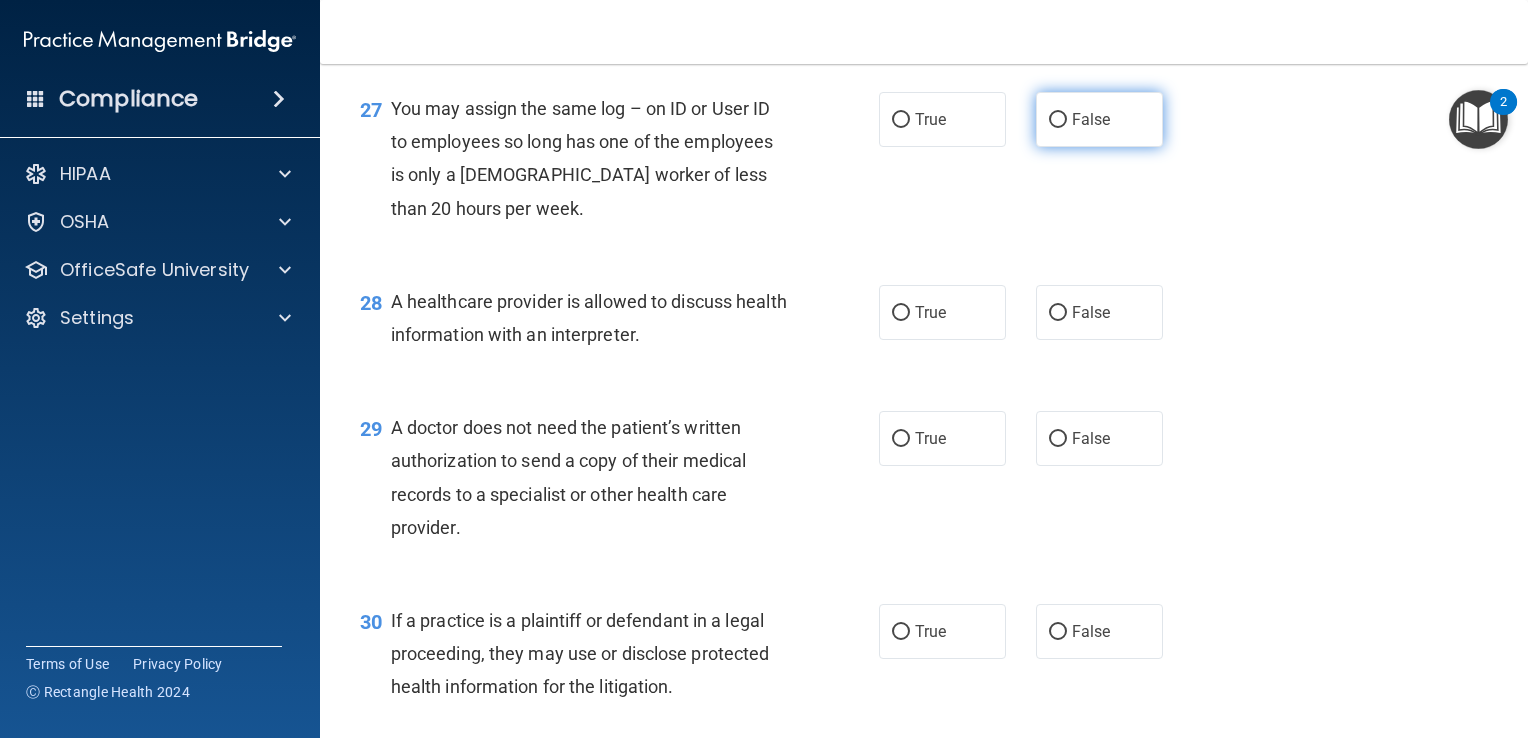 click on "False" at bounding box center [1091, 119] 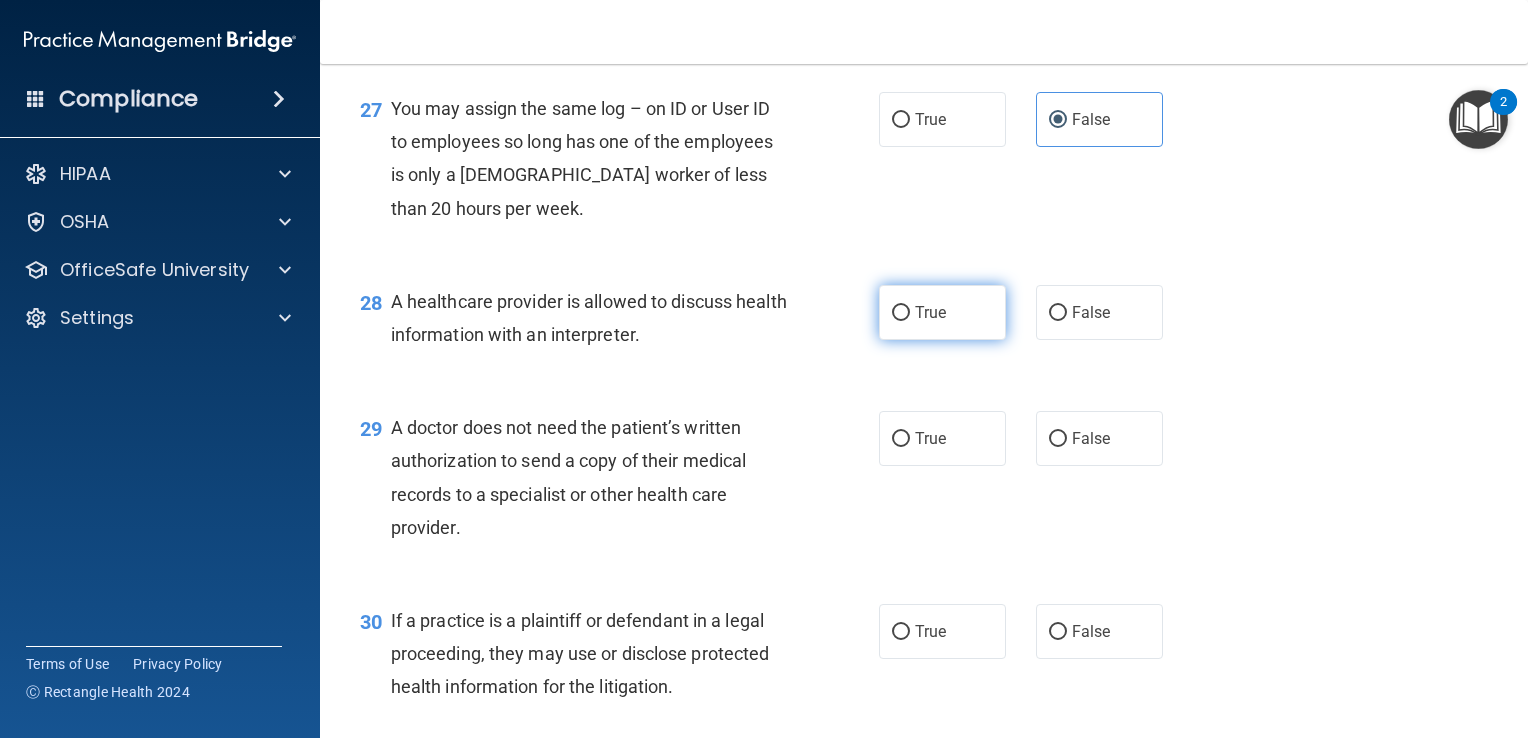 click on "True" at bounding box center (942, 312) 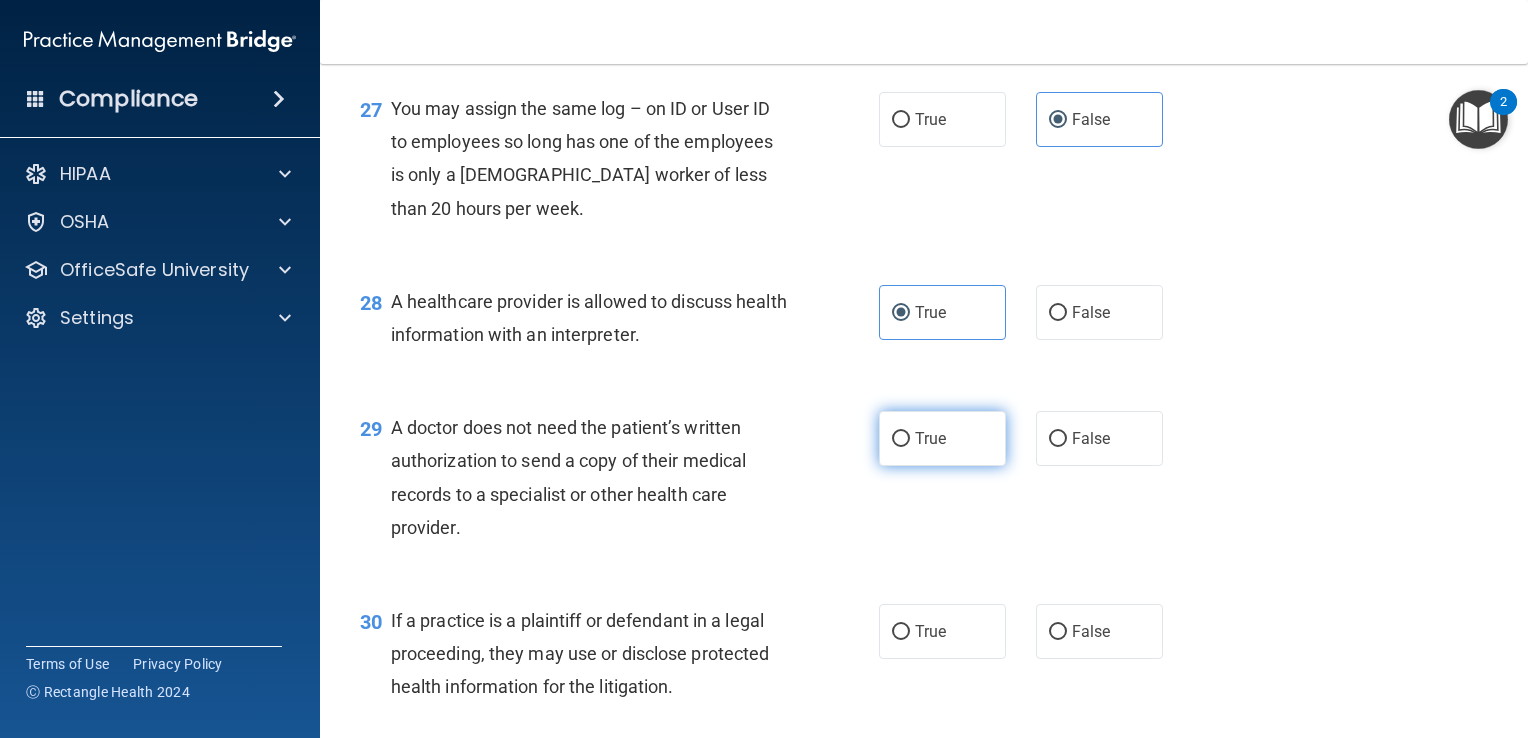 click on "True" at bounding box center [942, 438] 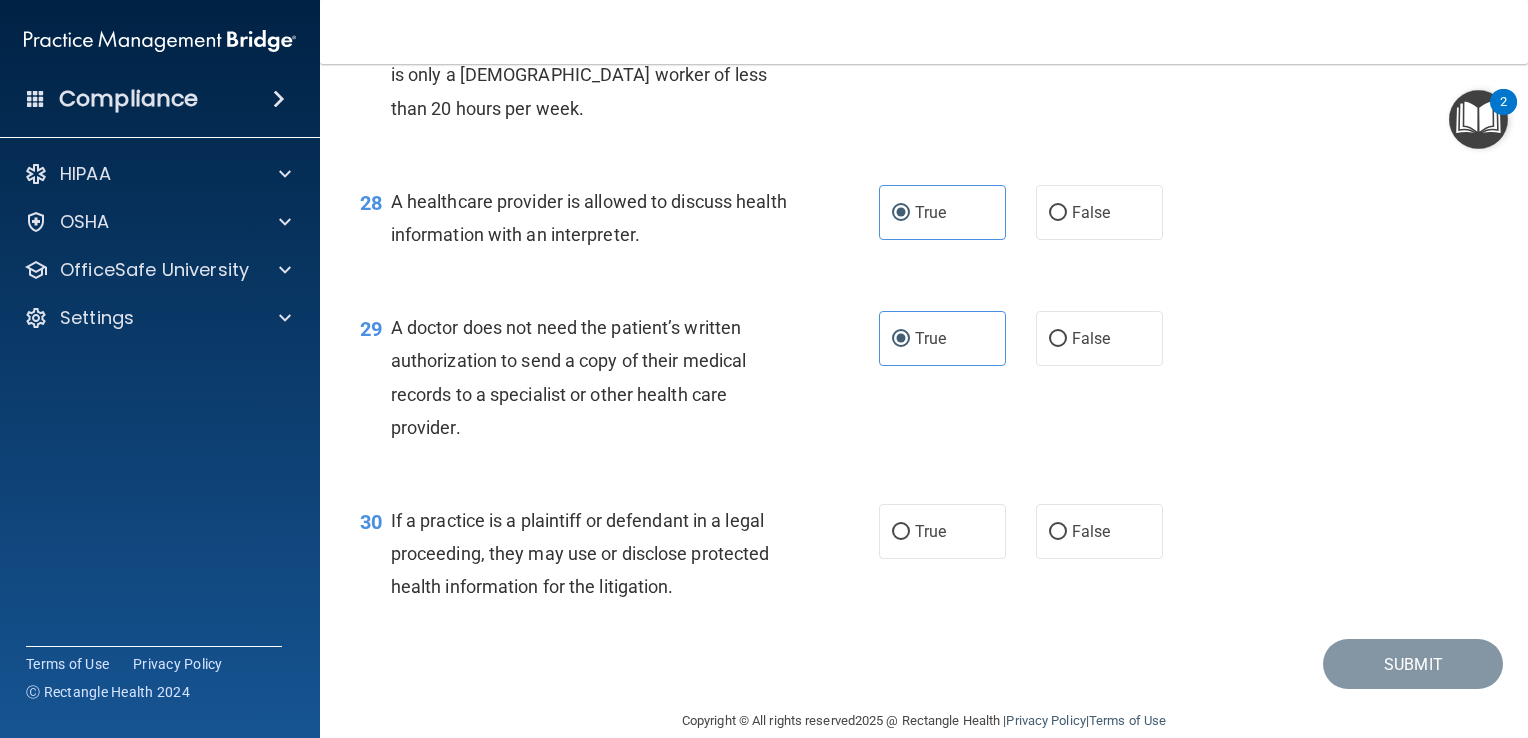 scroll, scrollTop: 4783, scrollLeft: 0, axis: vertical 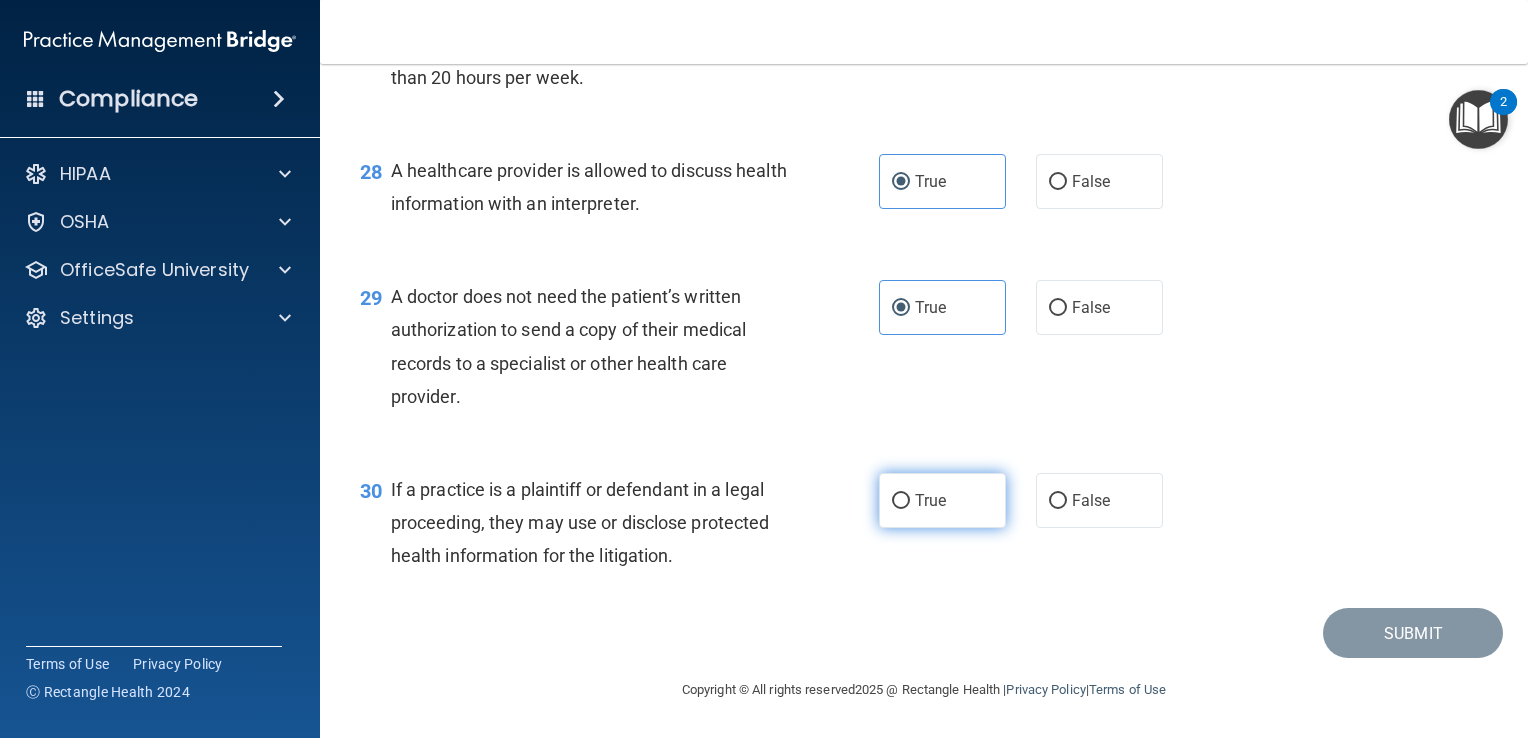click on "True" at bounding box center [942, 500] 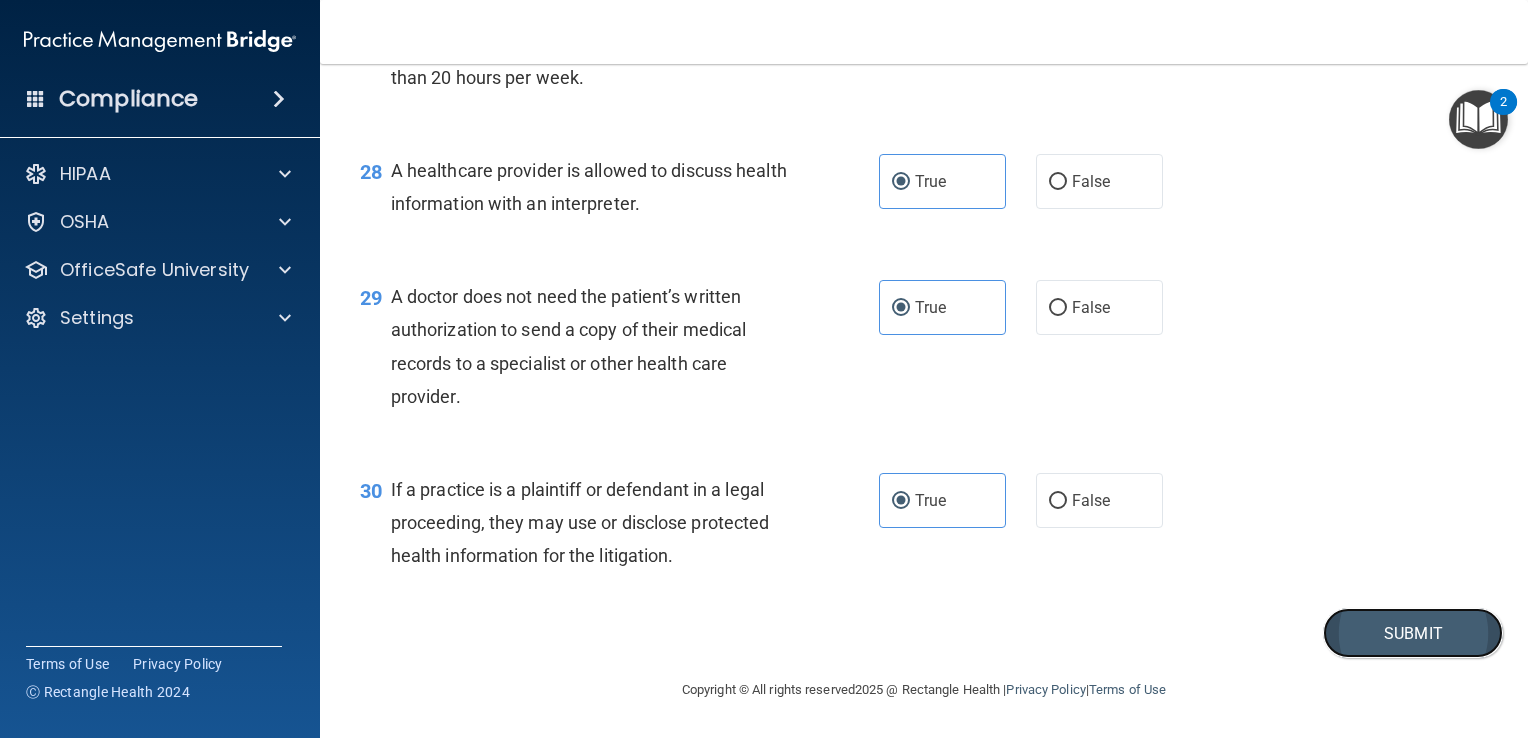 click on "Submit" at bounding box center (1413, 633) 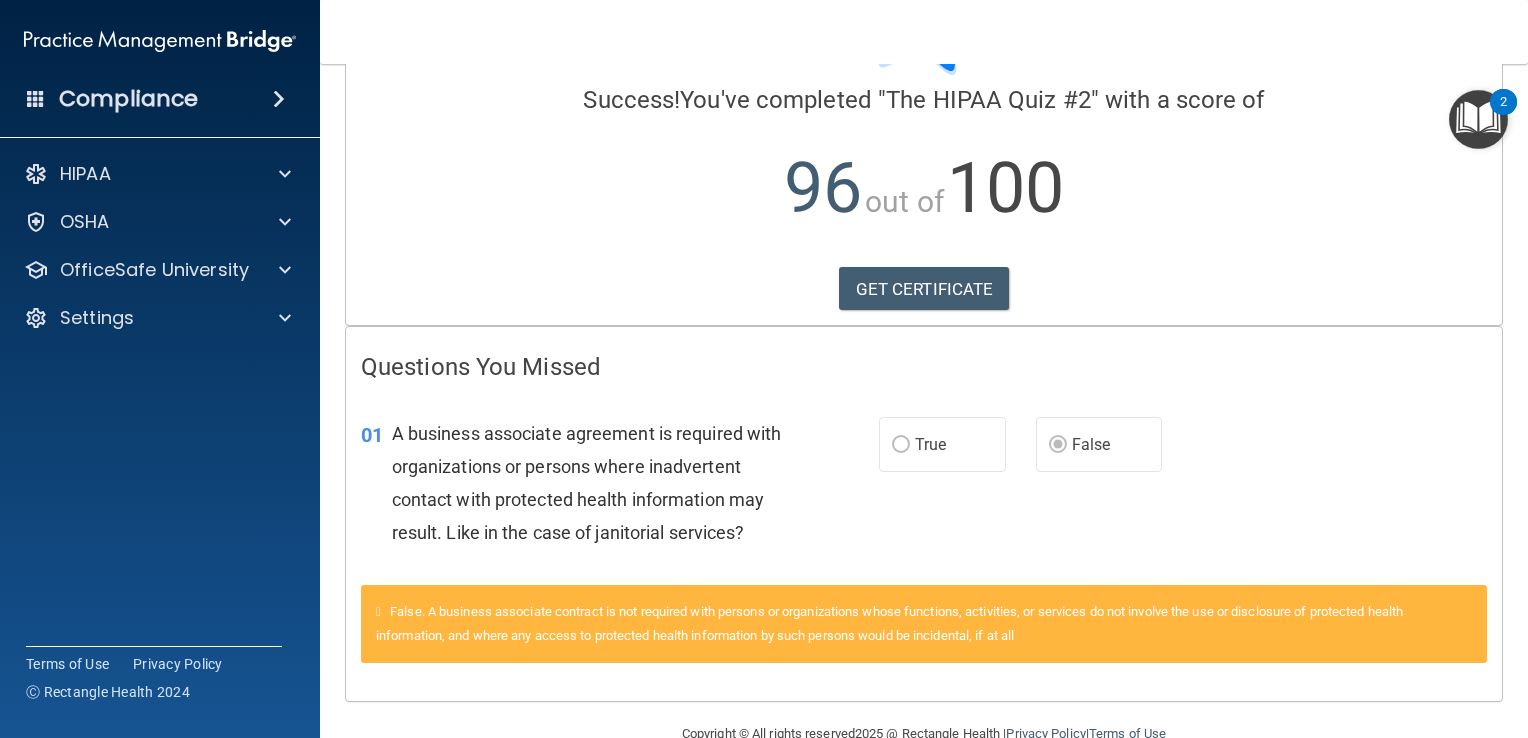 scroll, scrollTop: 187, scrollLeft: 0, axis: vertical 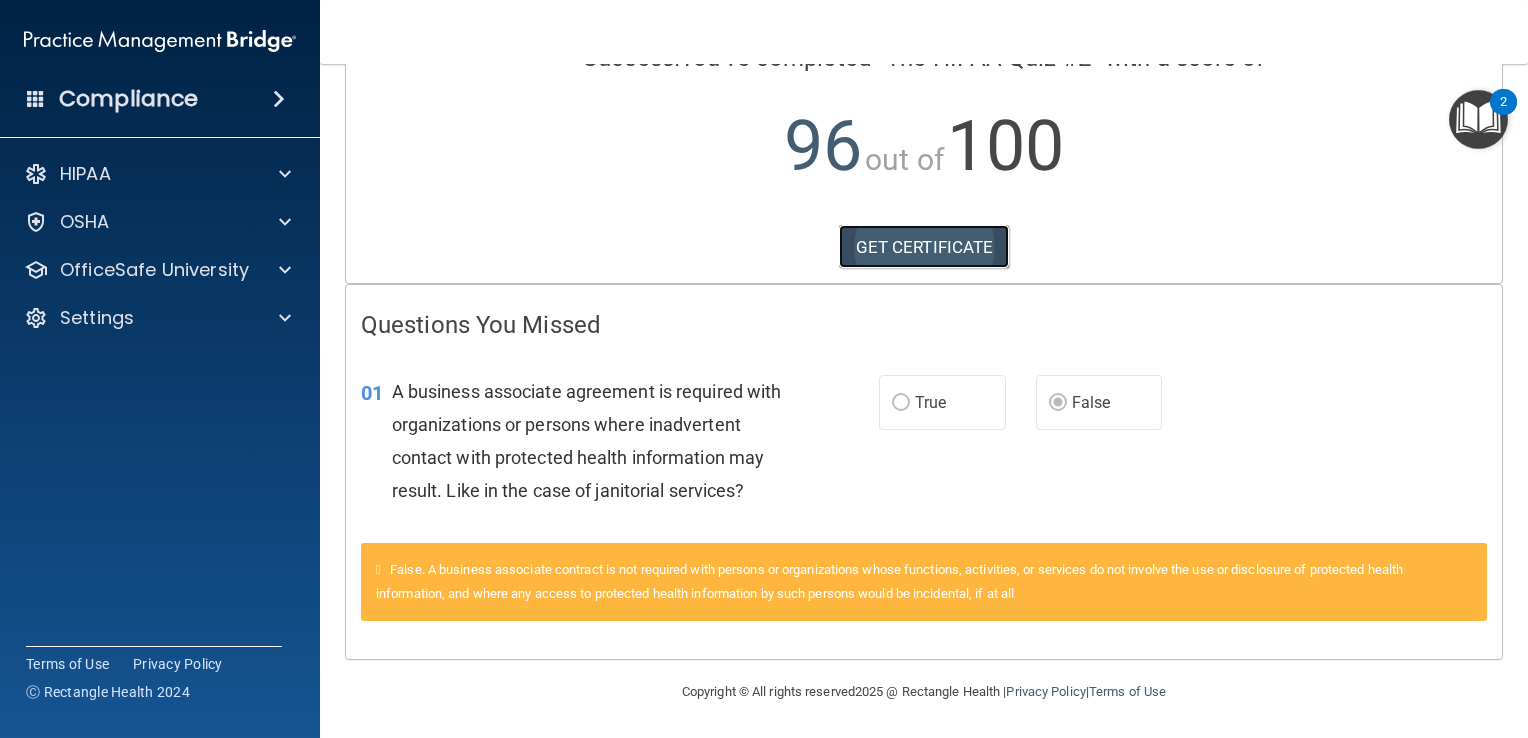 click on "GET CERTIFICATE" at bounding box center [924, 247] 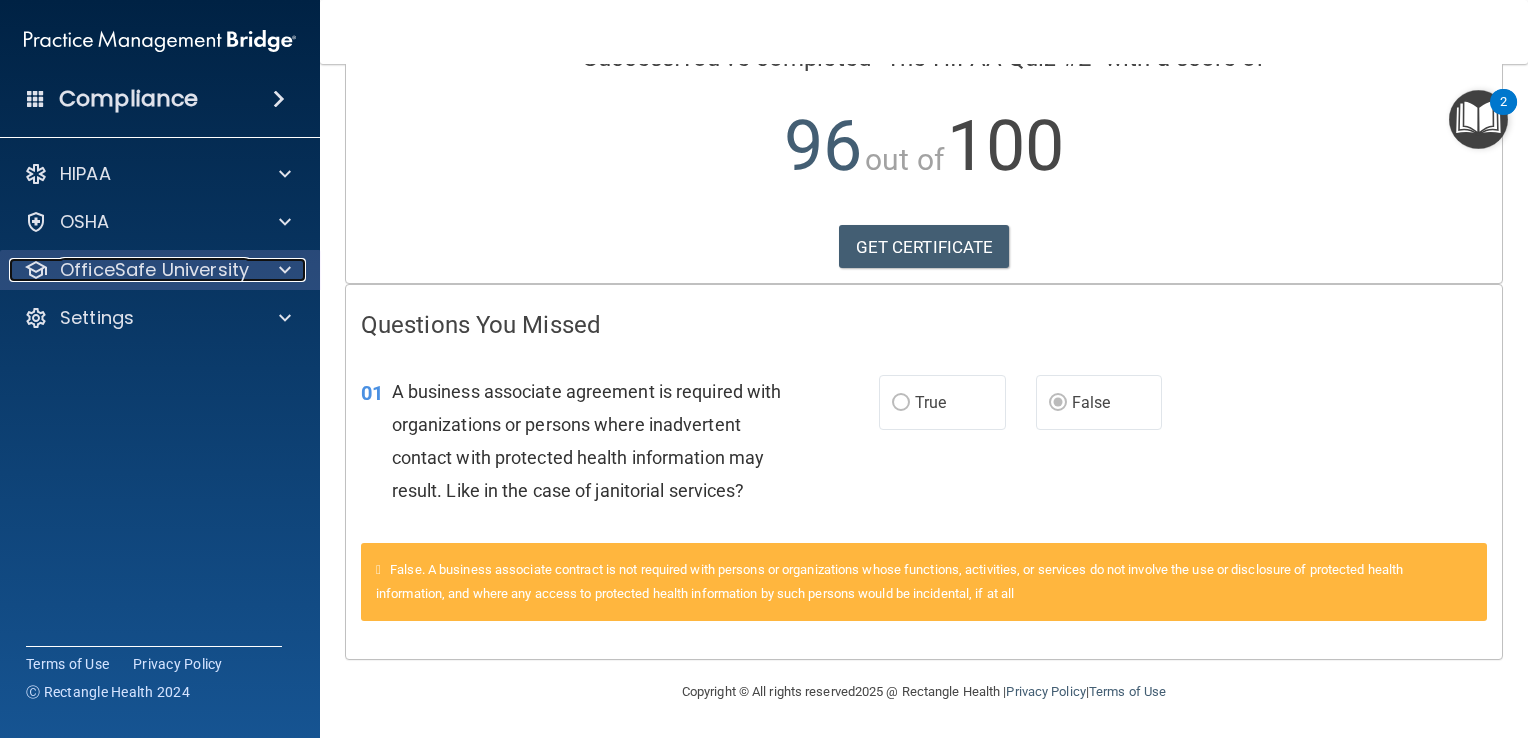 click at bounding box center (285, 270) 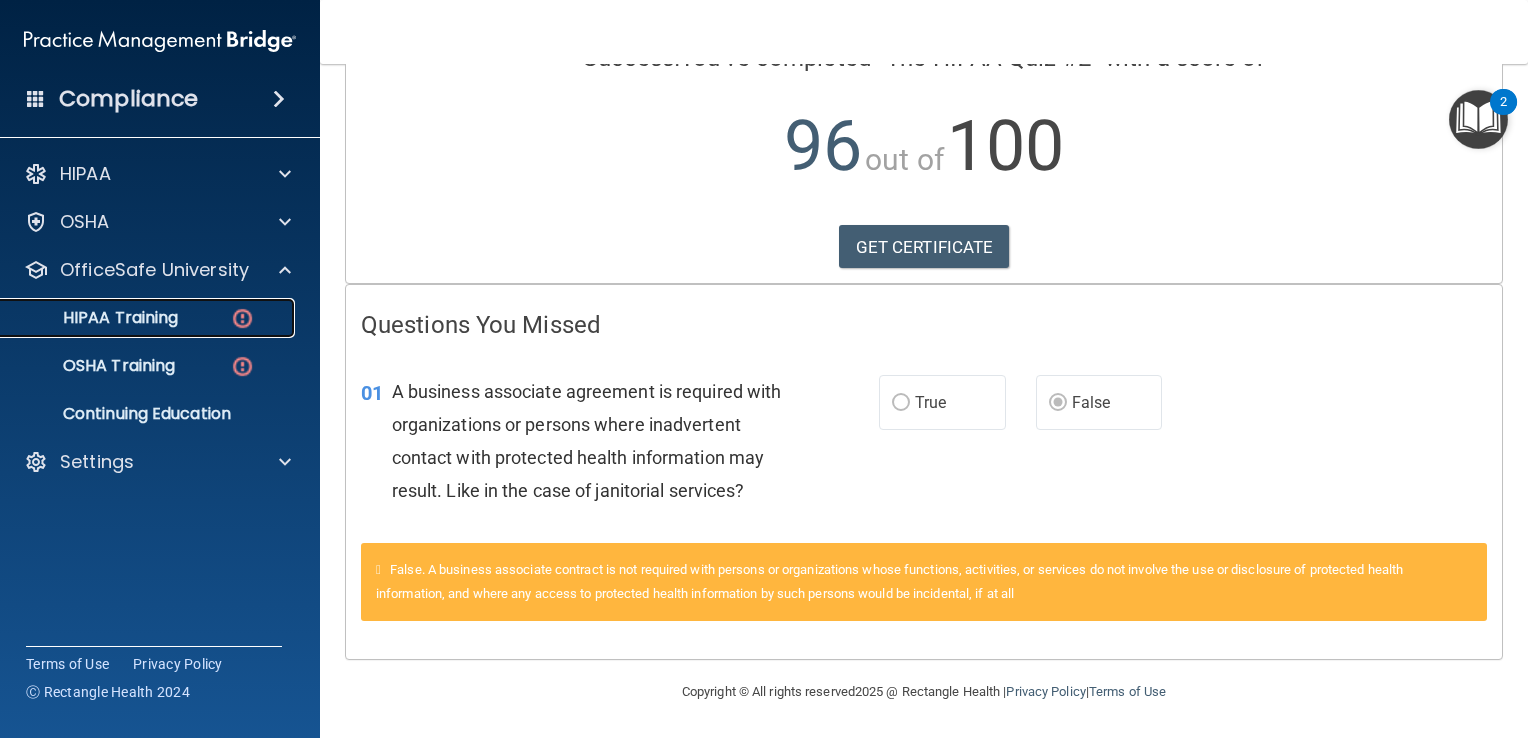 click on "HIPAA Training" at bounding box center (149, 318) 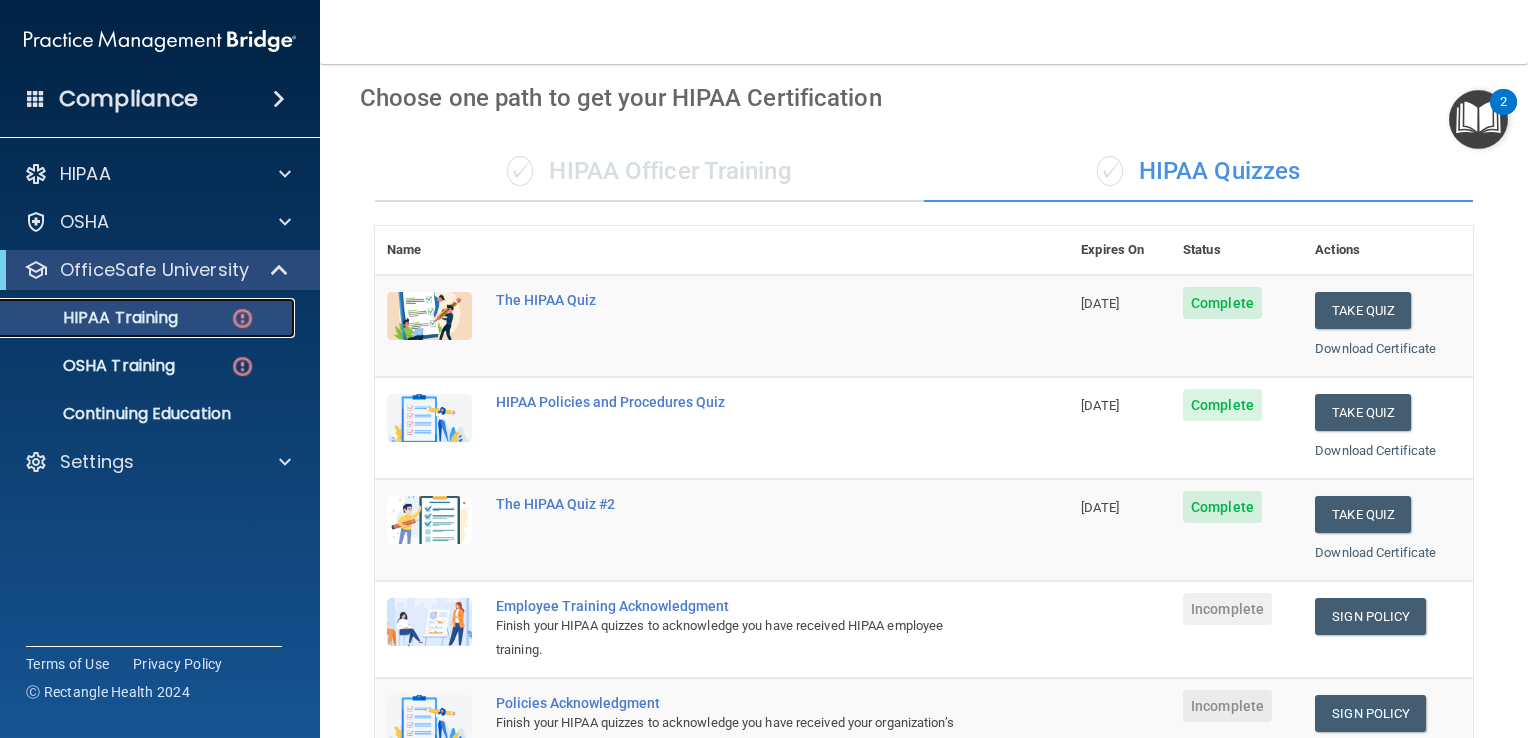 scroll, scrollTop: 300, scrollLeft: 0, axis: vertical 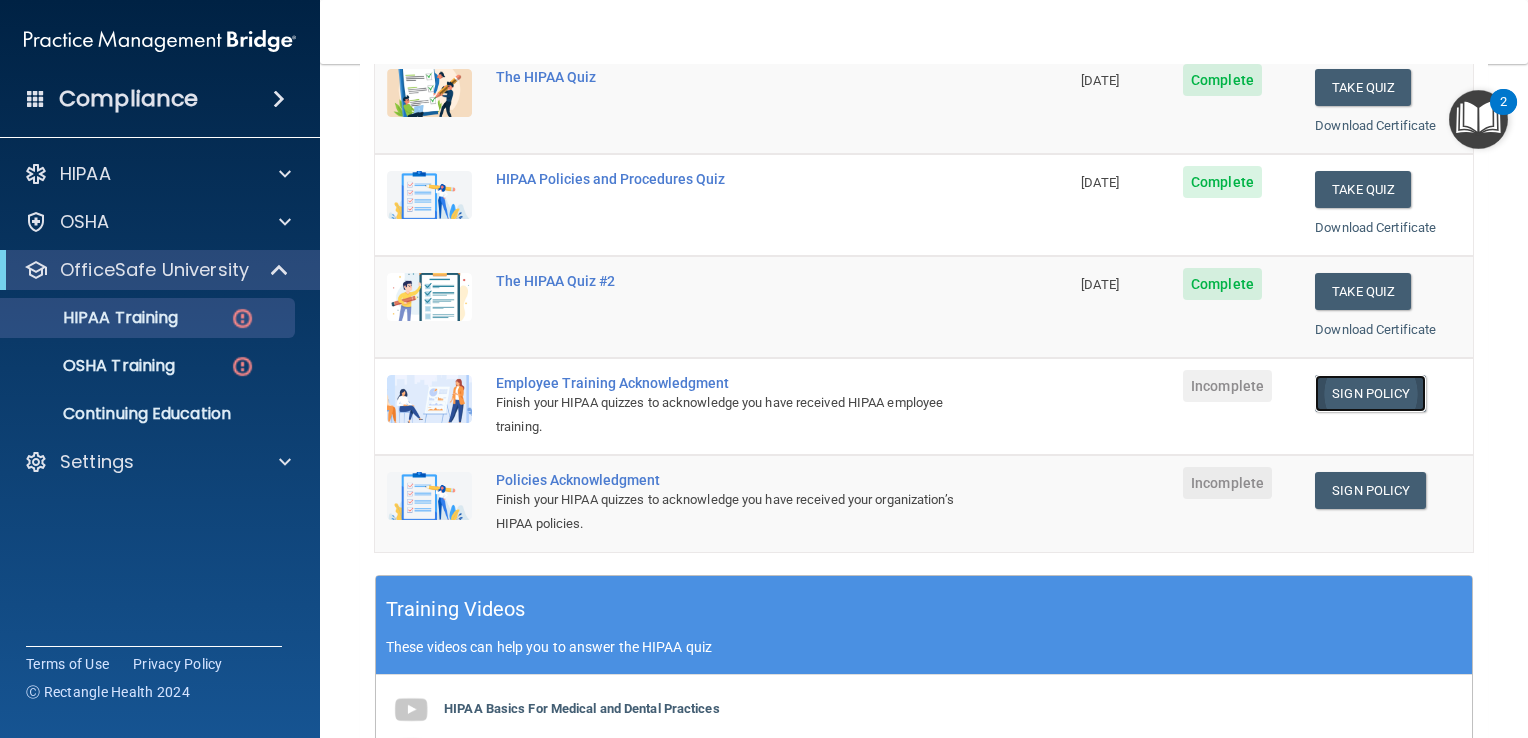 click on "Sign Policy" at bounding box center (1370, 393) 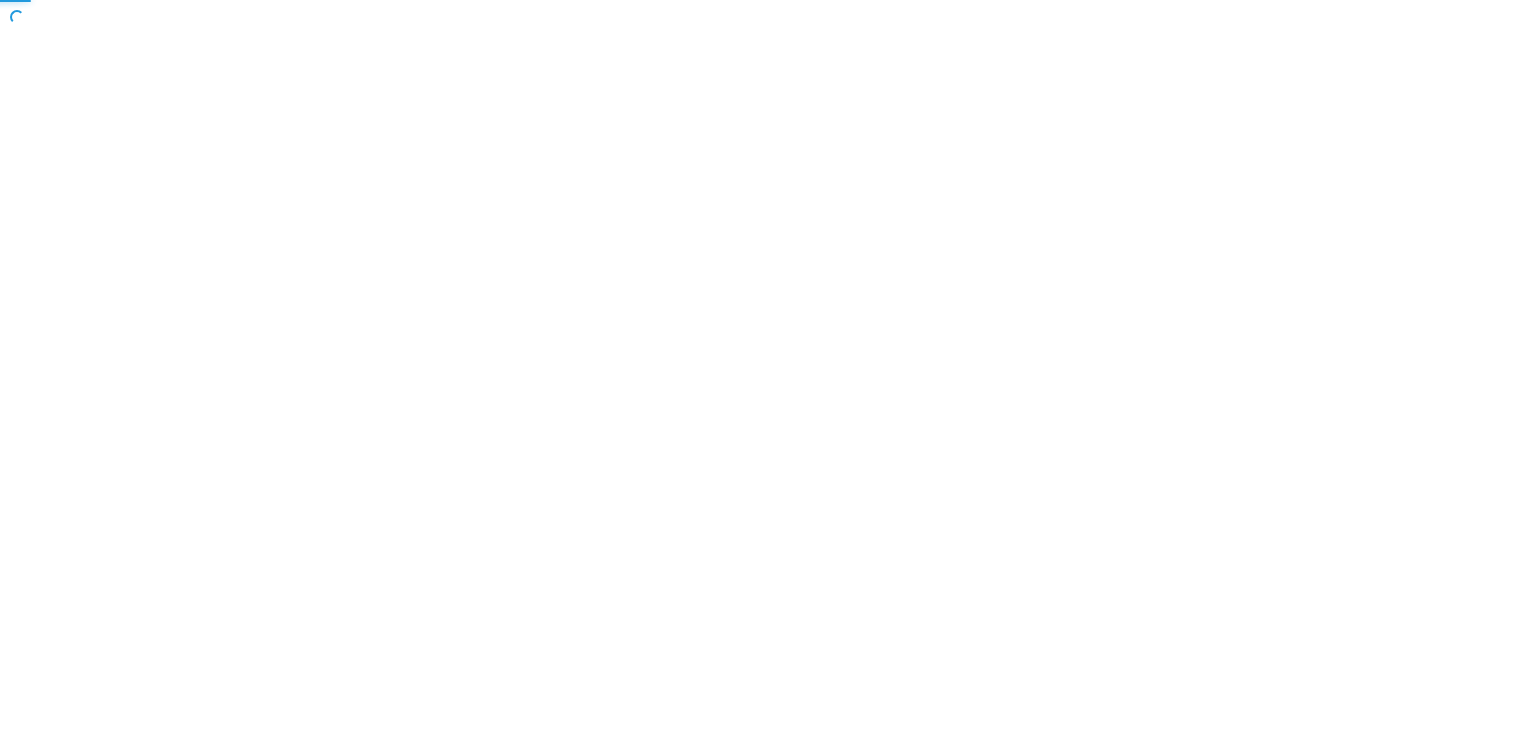scroll, scrollTop: 0, scrollLeft: 0, axis: both 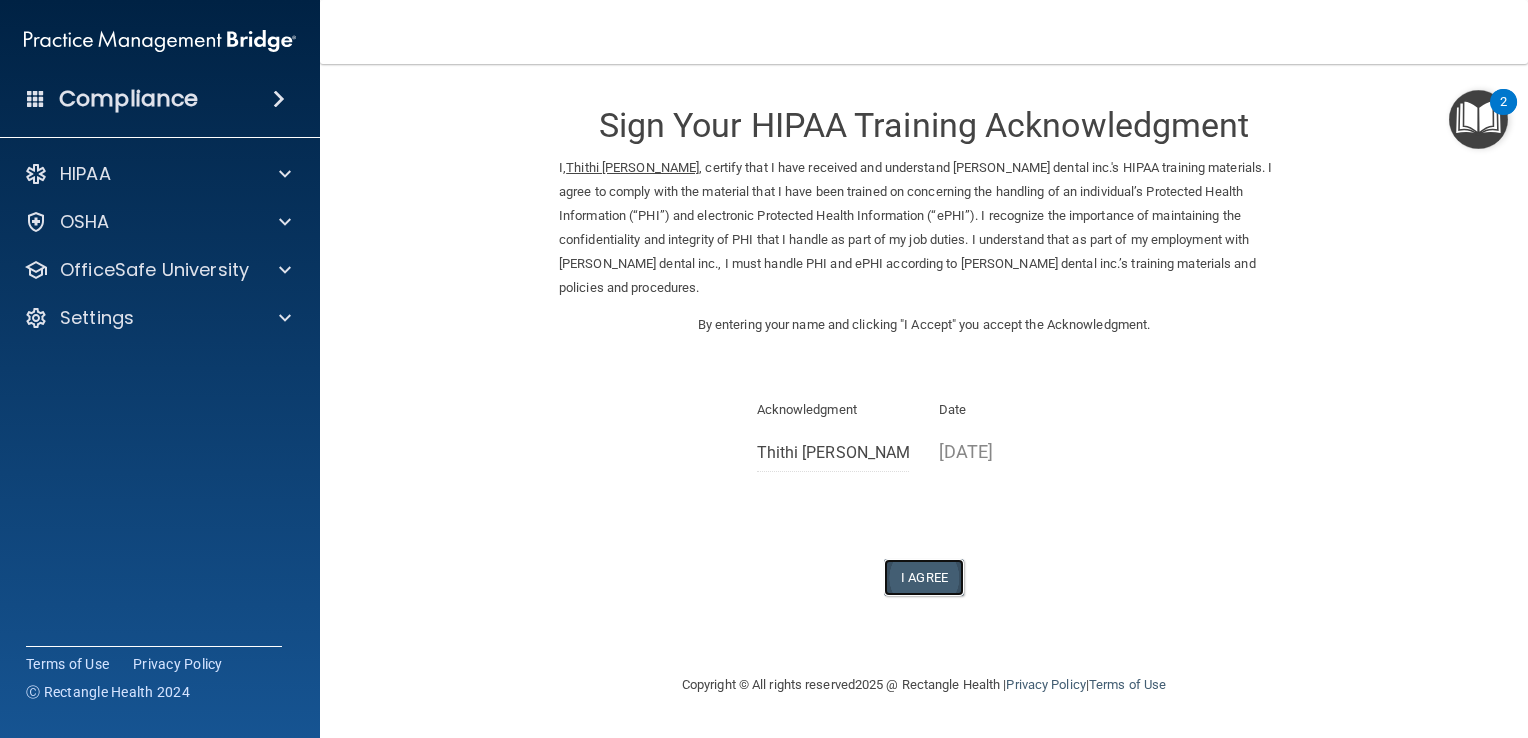 click on "I Agree" at bounding box center [924, 577] 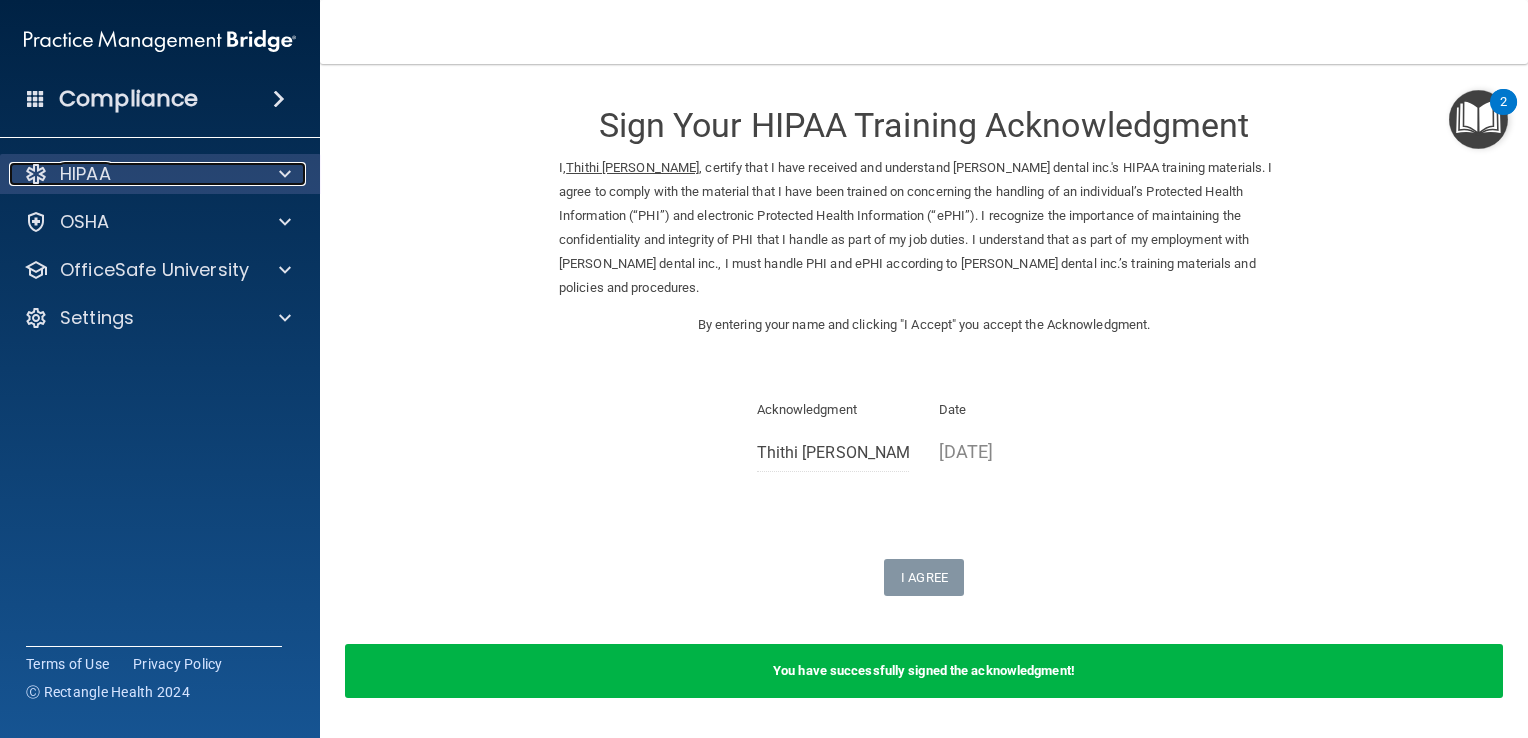 click at bounding box center [285, 174] 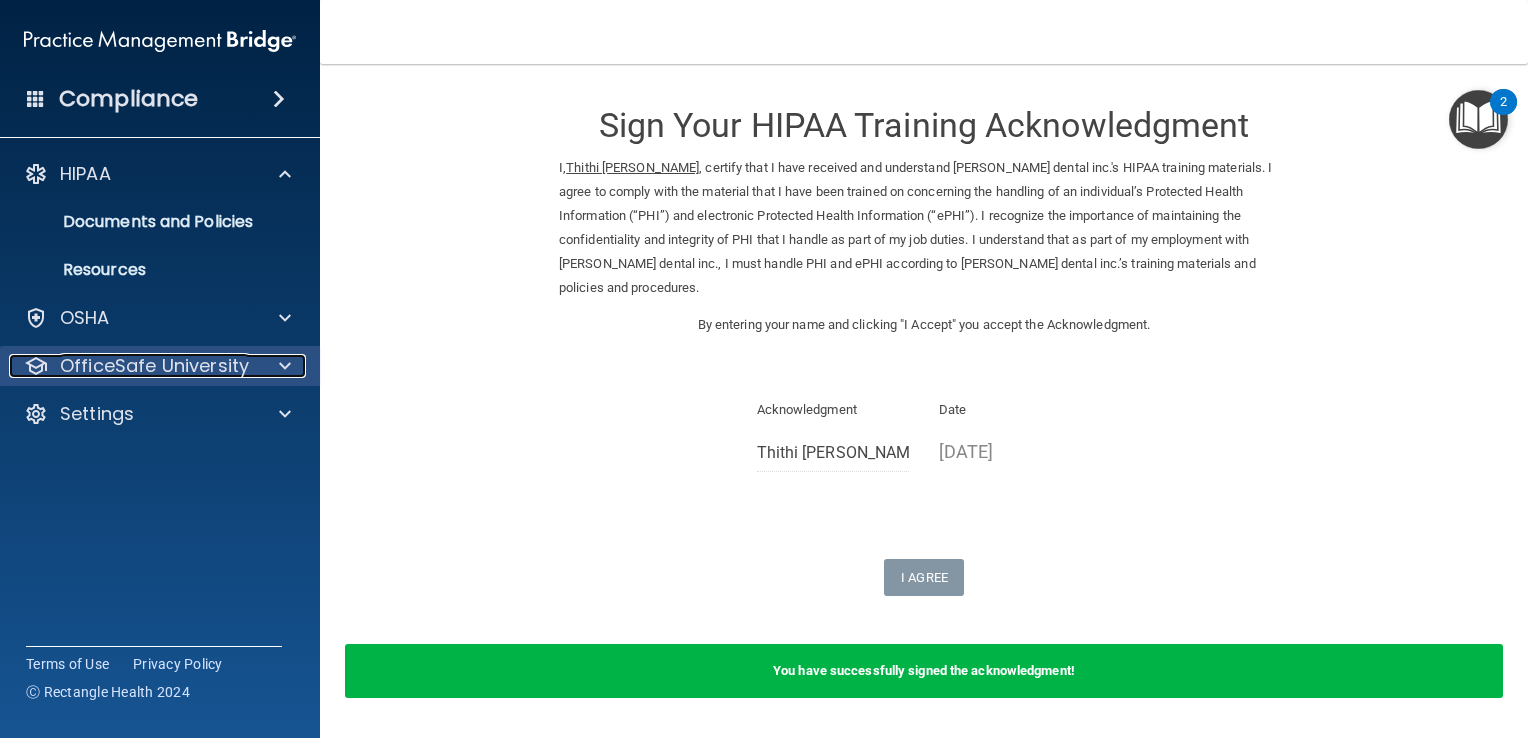 click at bounding box center [285, 366] 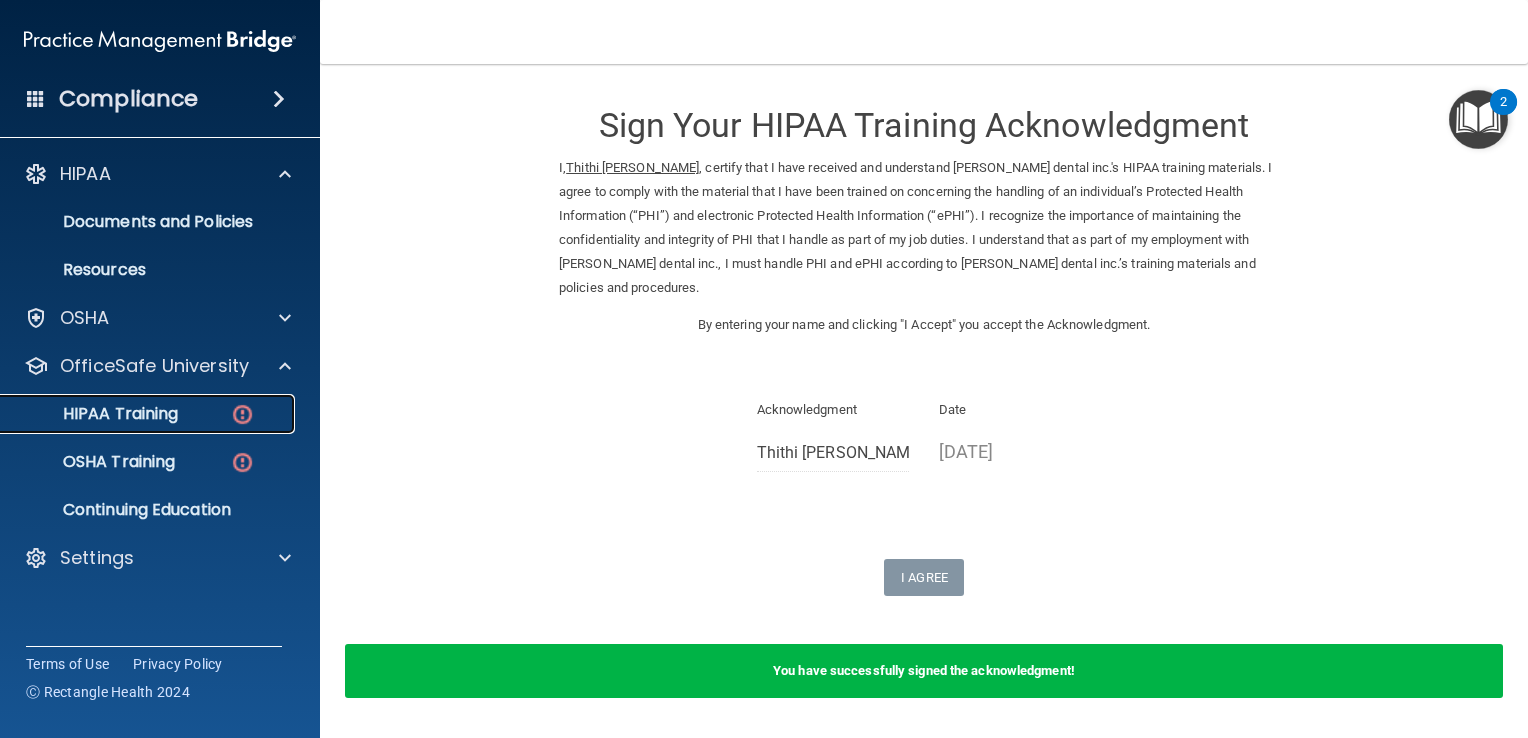 click on "HIPAA Training" at bounding box center (95, 414) 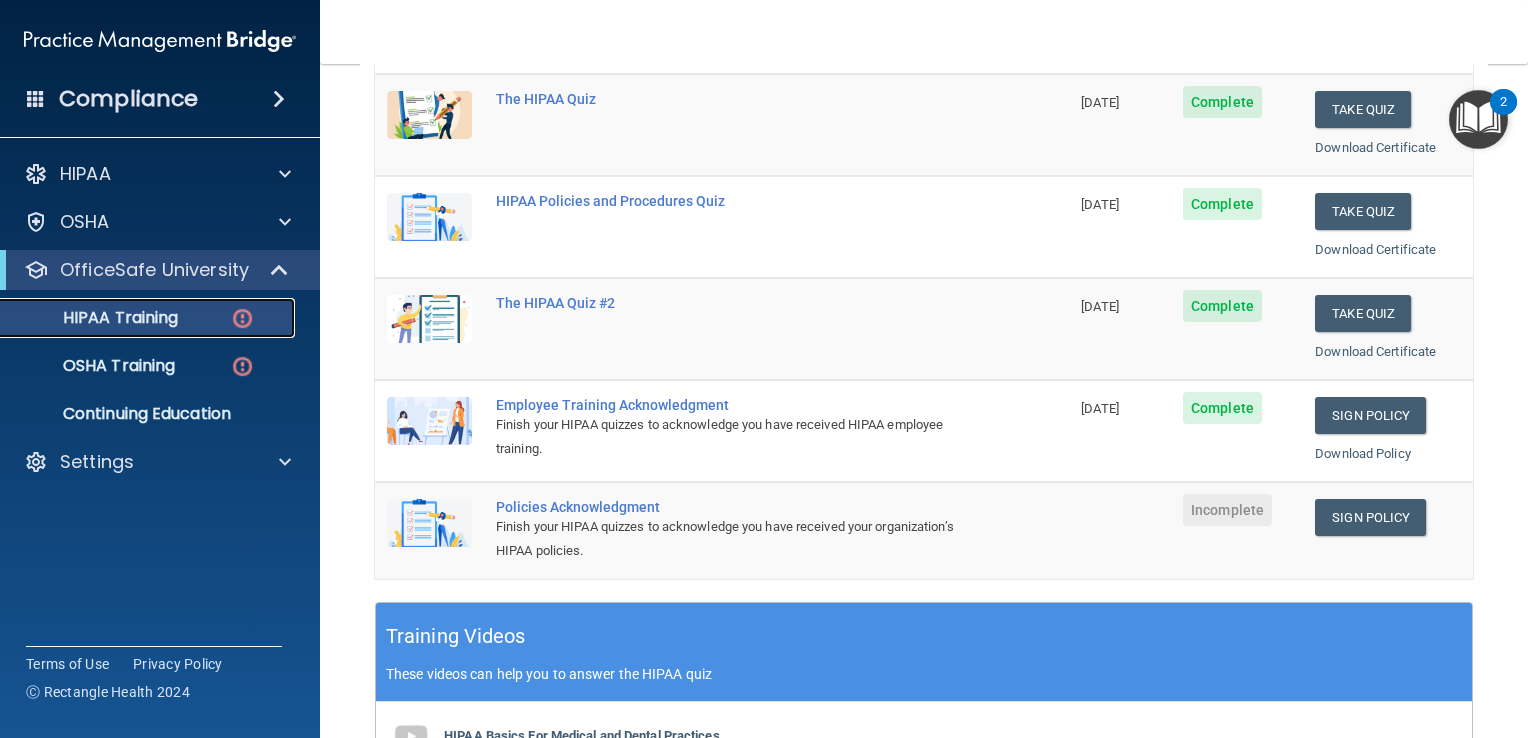 scroll, scrollTop: 300, scrollLeft: 0, axis: vertical 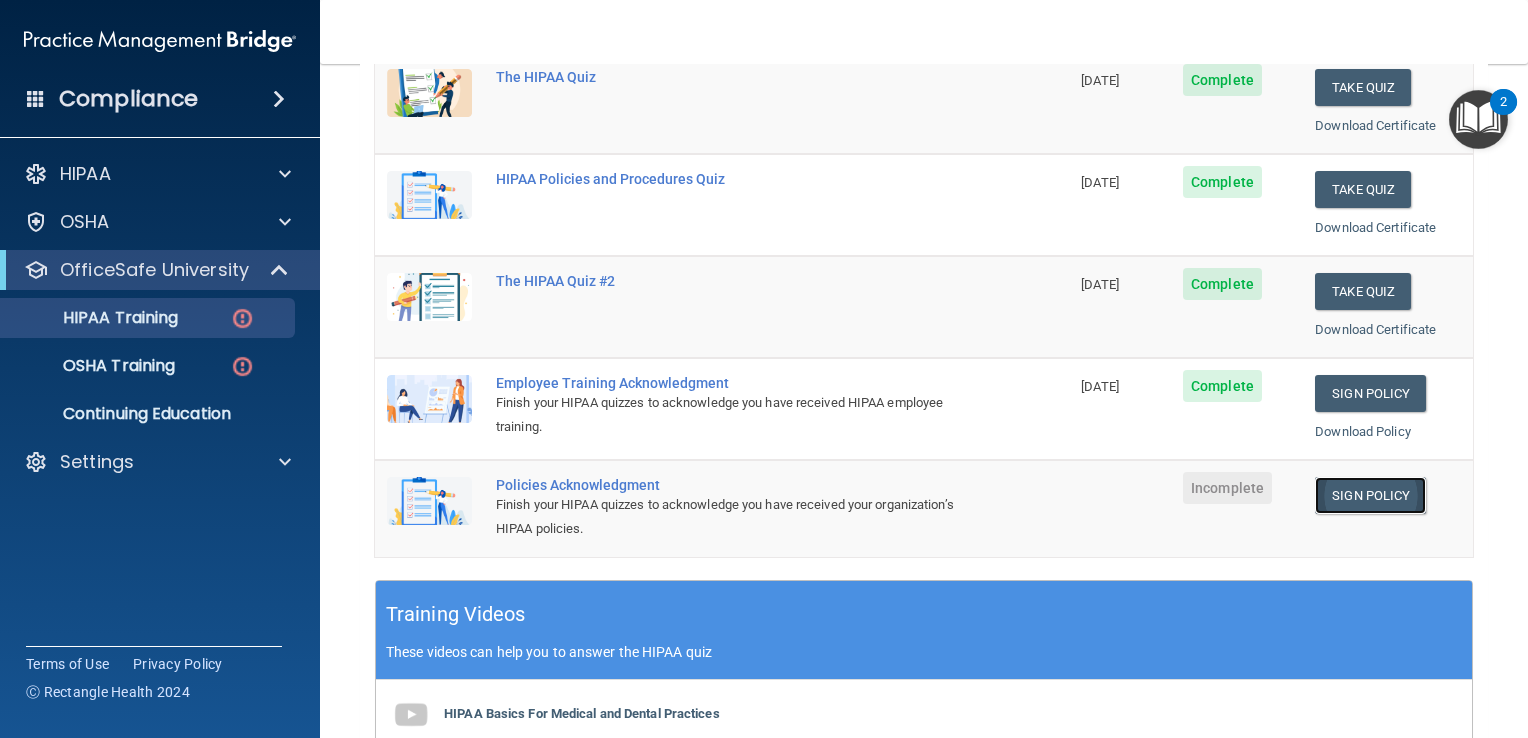 click on "Sign Policy" at bounding box center [1370, 495] 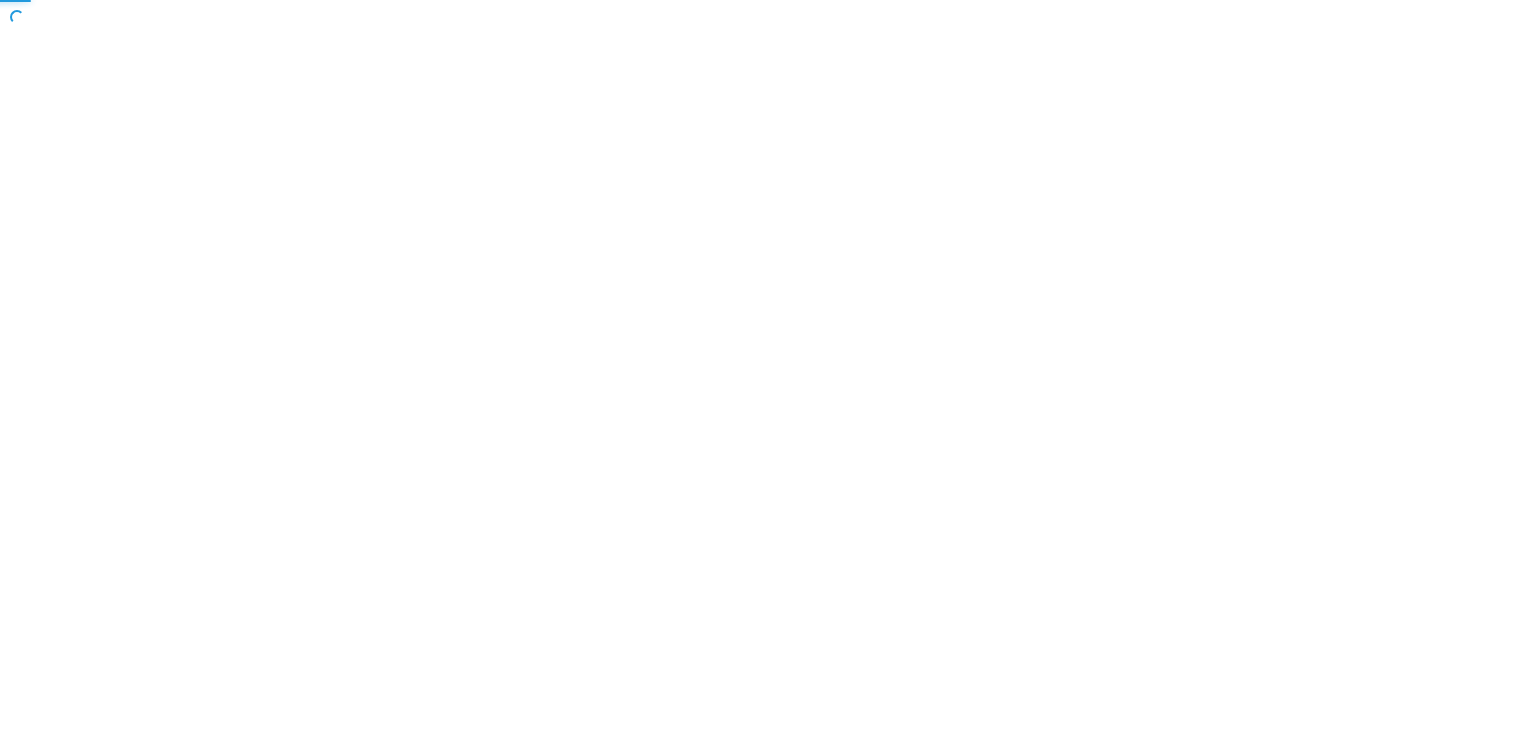 scroll, scrollTop: 0, scrollLeft: 0, axis: both 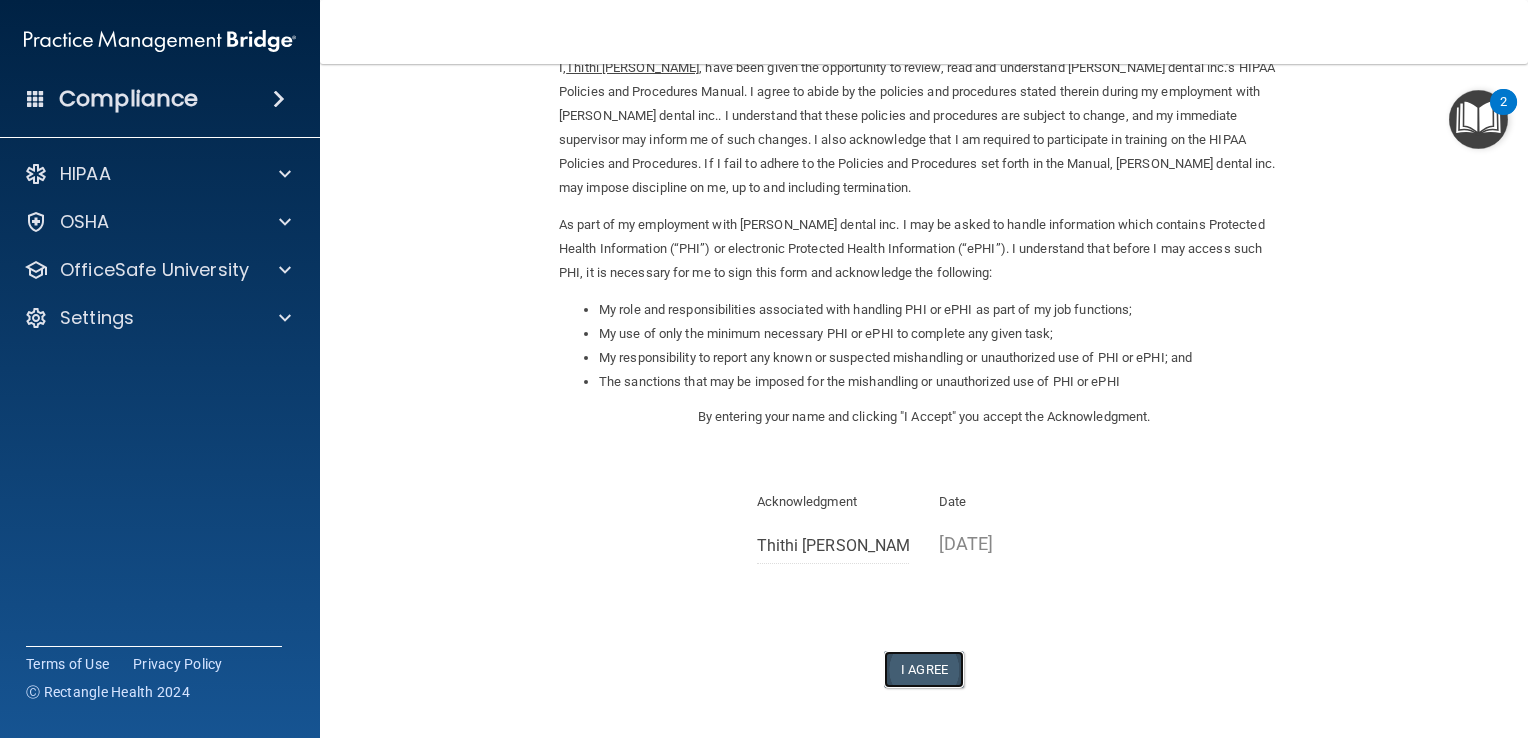 click on "I Agree" at bounding box center (924, 669) 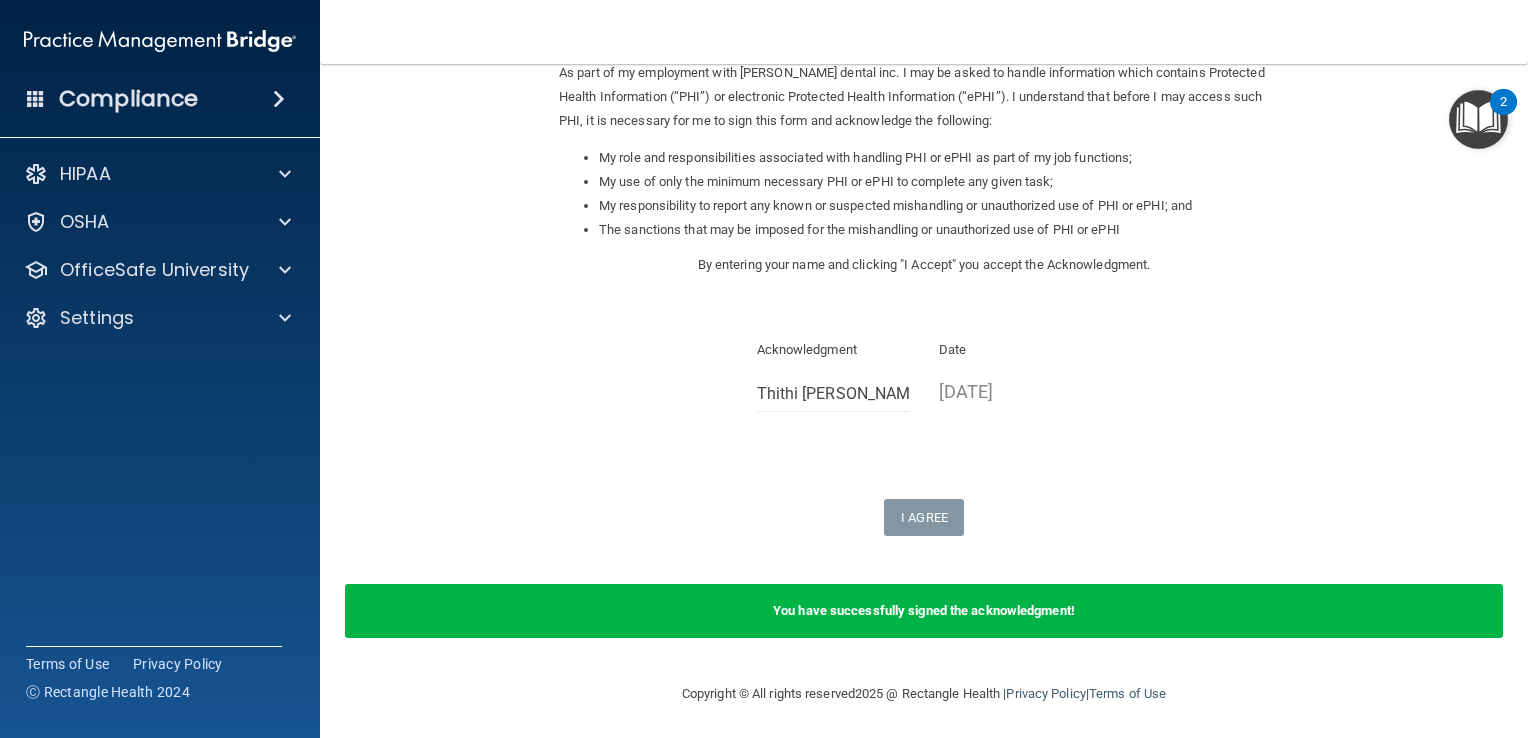 scroll, scrollTop: 255, scrollLeft: 0, axis: vertical 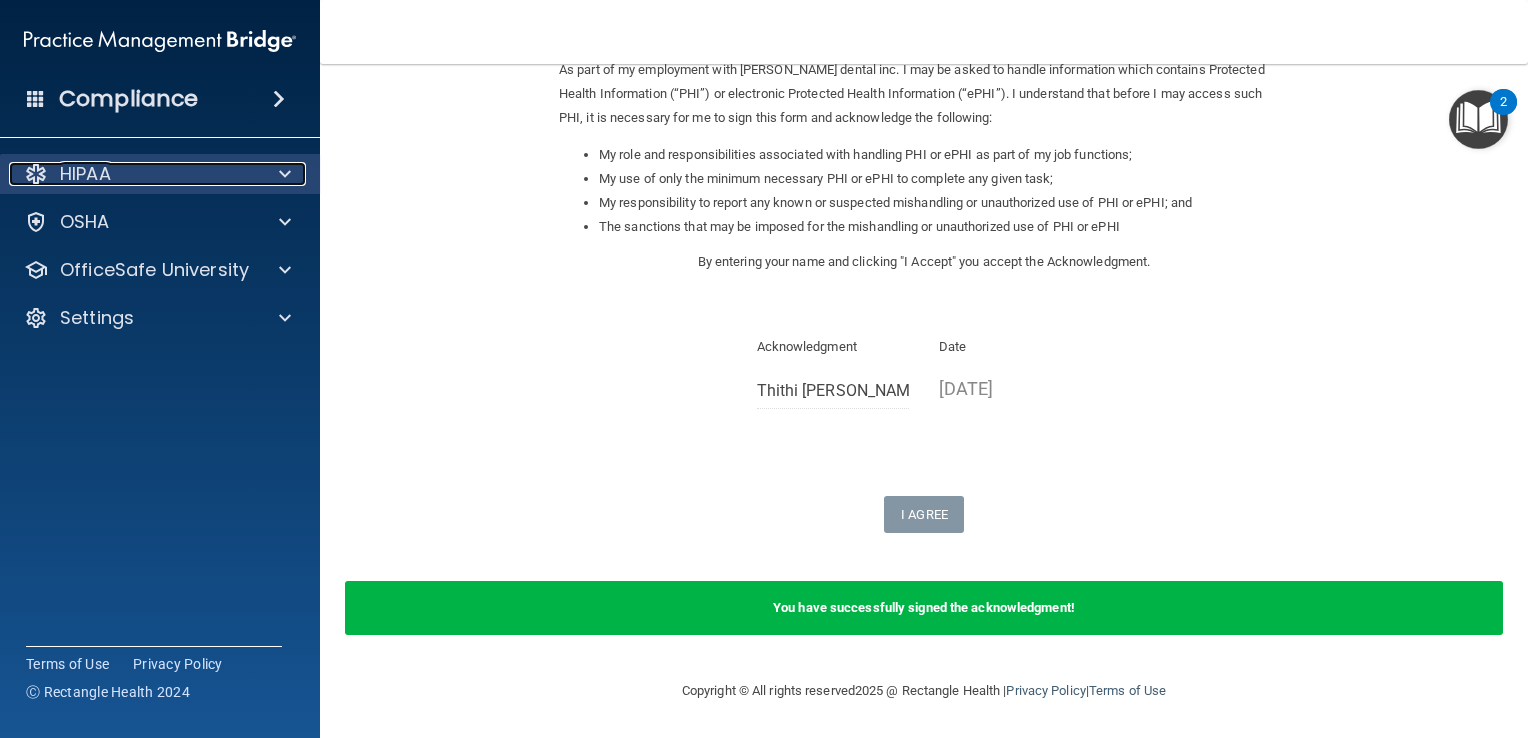click at bounding box center [285, 174] 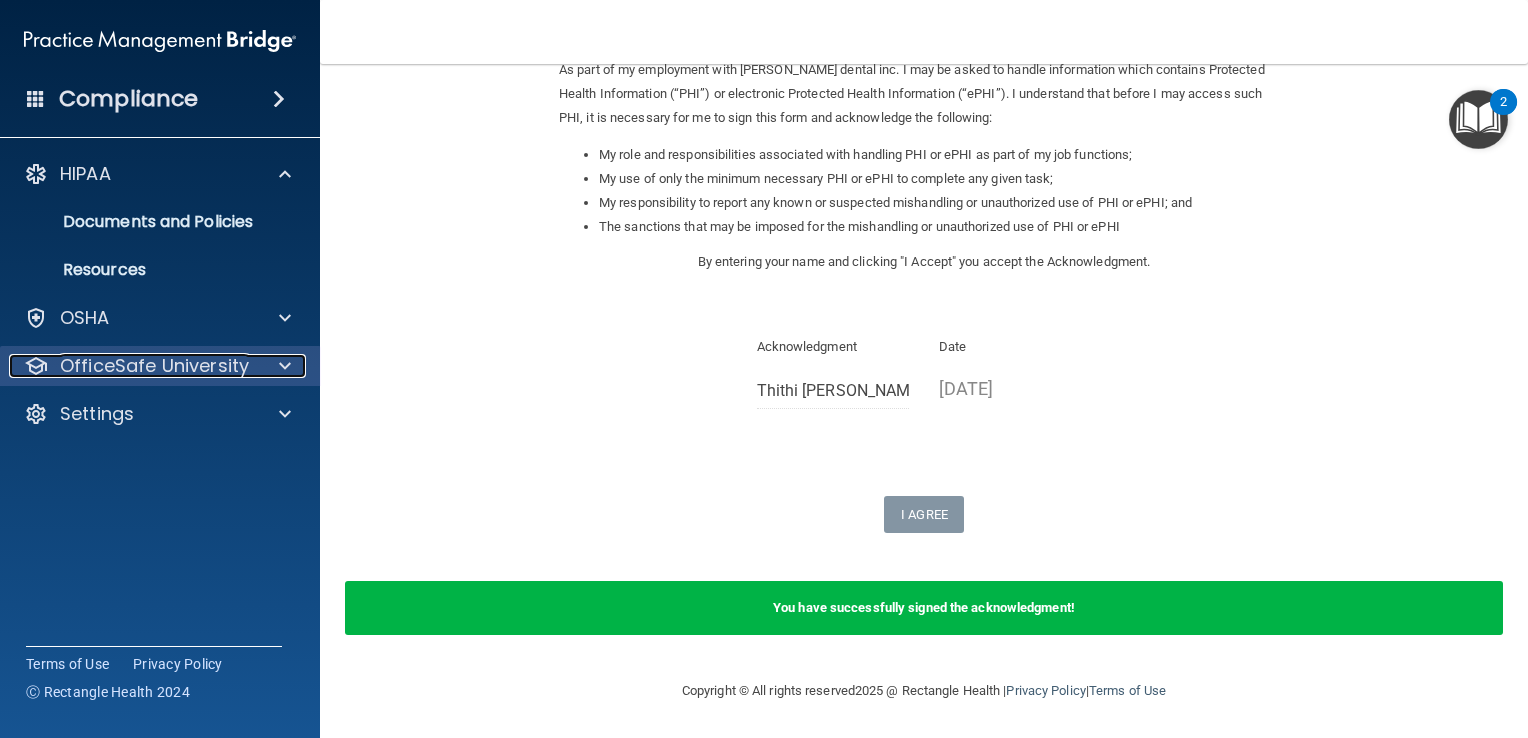 click at bounding box center (285, 366) 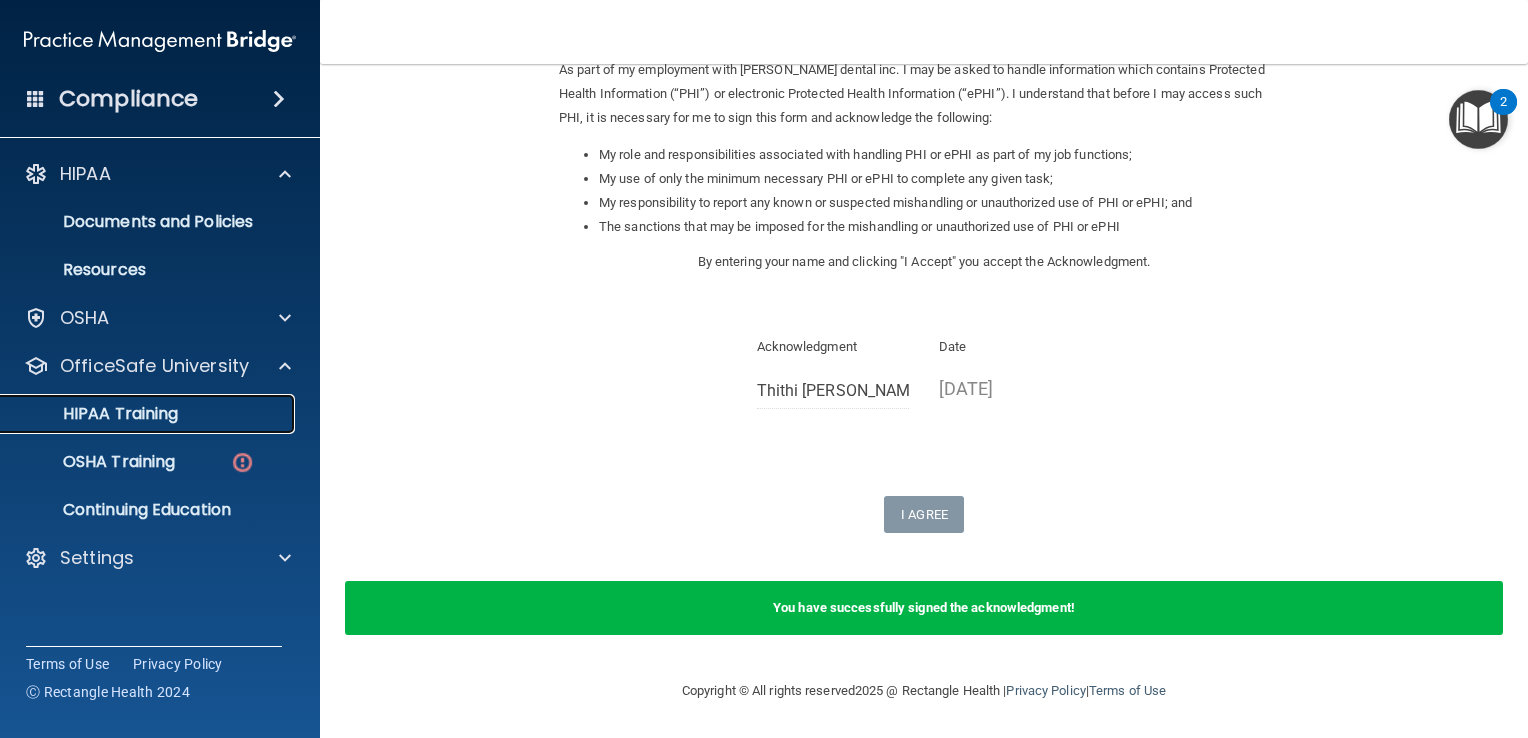 click on "HIPAA Training" at bounding box center [149, 414] 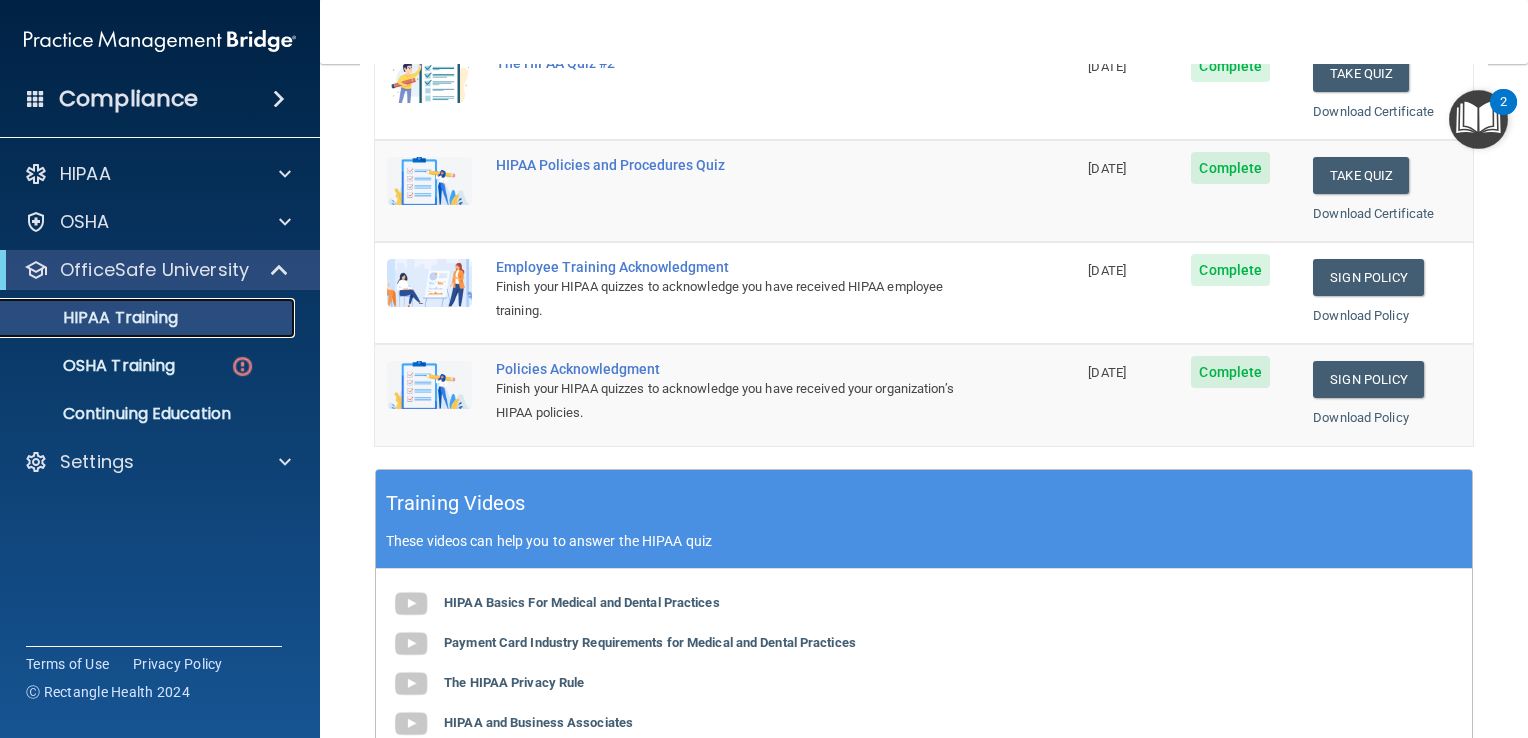 scroll, scrollTop: 463, scrollLeft: 0, axis: vertical 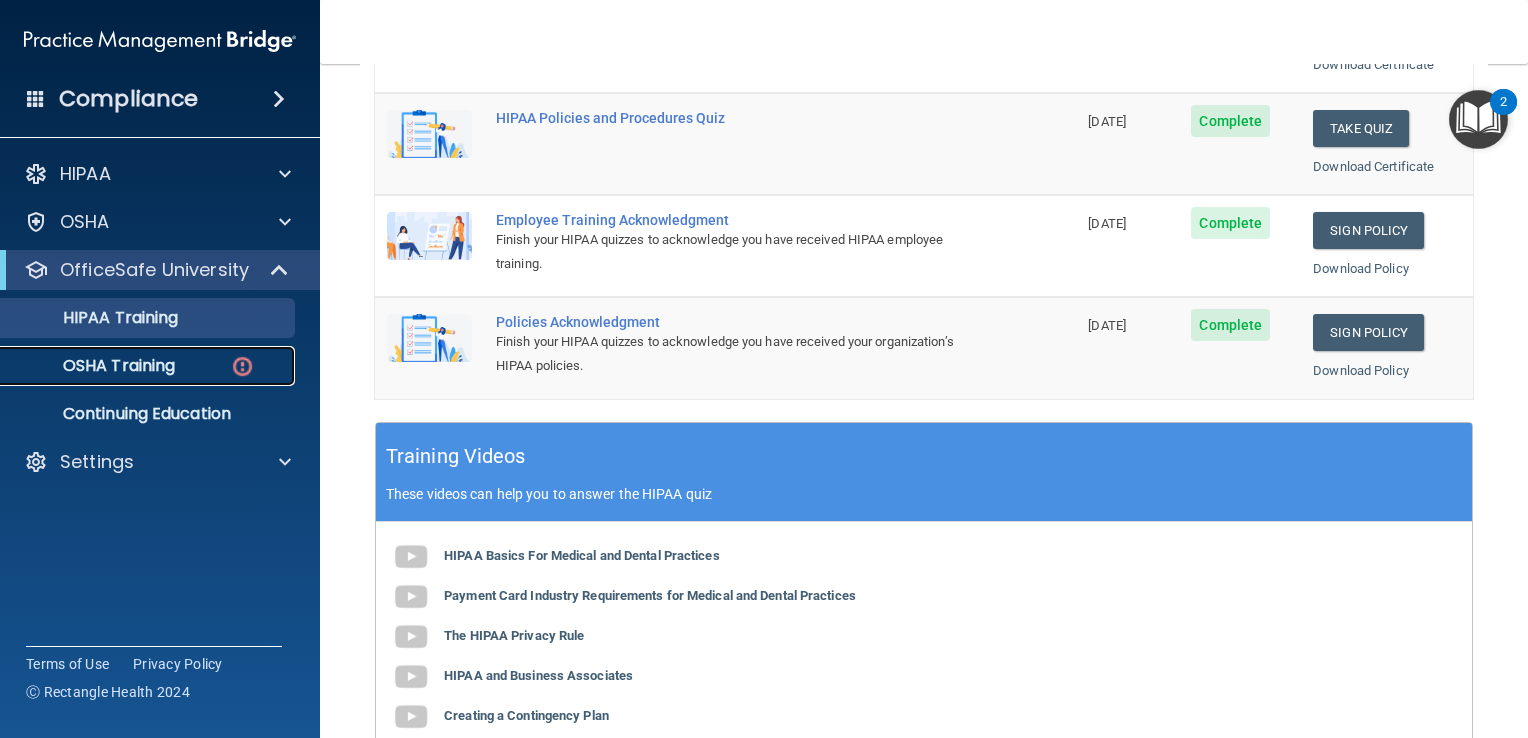 click on "OSHA Training" at bounding box center (94, 366) 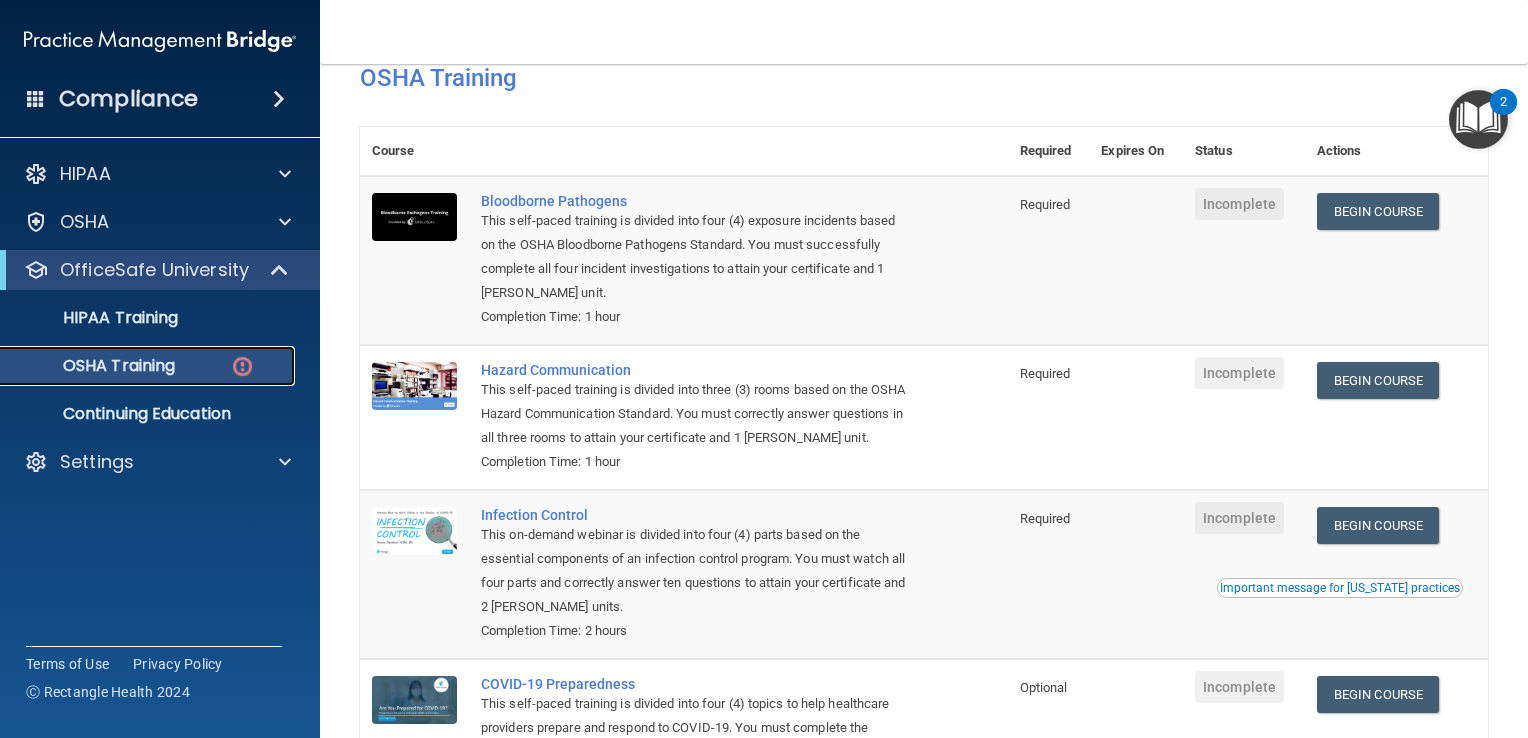 scroll, scrollTop: 100, scrollLeft: 0, axis: vertical 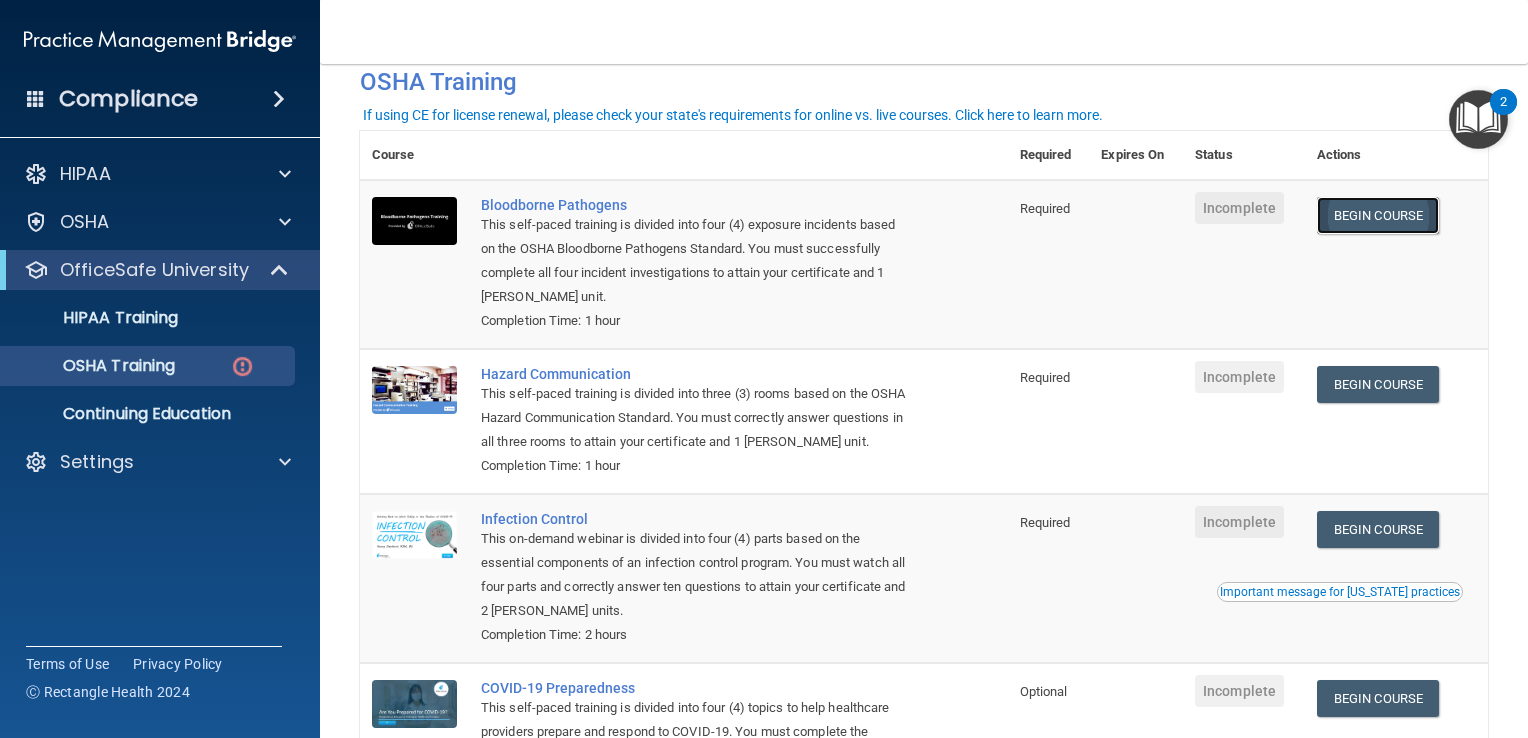 click on "Begin Course" at bounding box center [1378, 215] 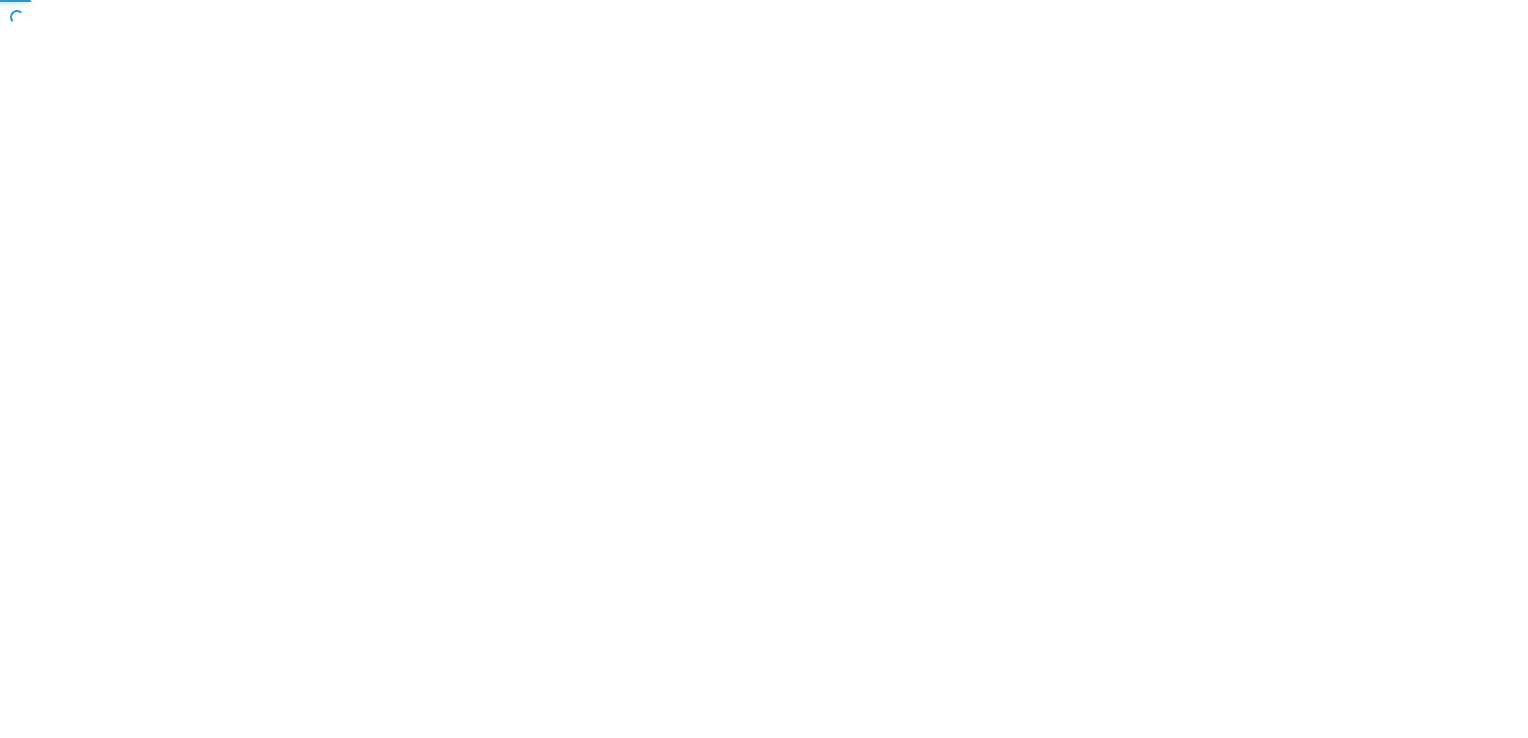 scroll, scrollTop: 0, scrollLeft: 0, axis: both 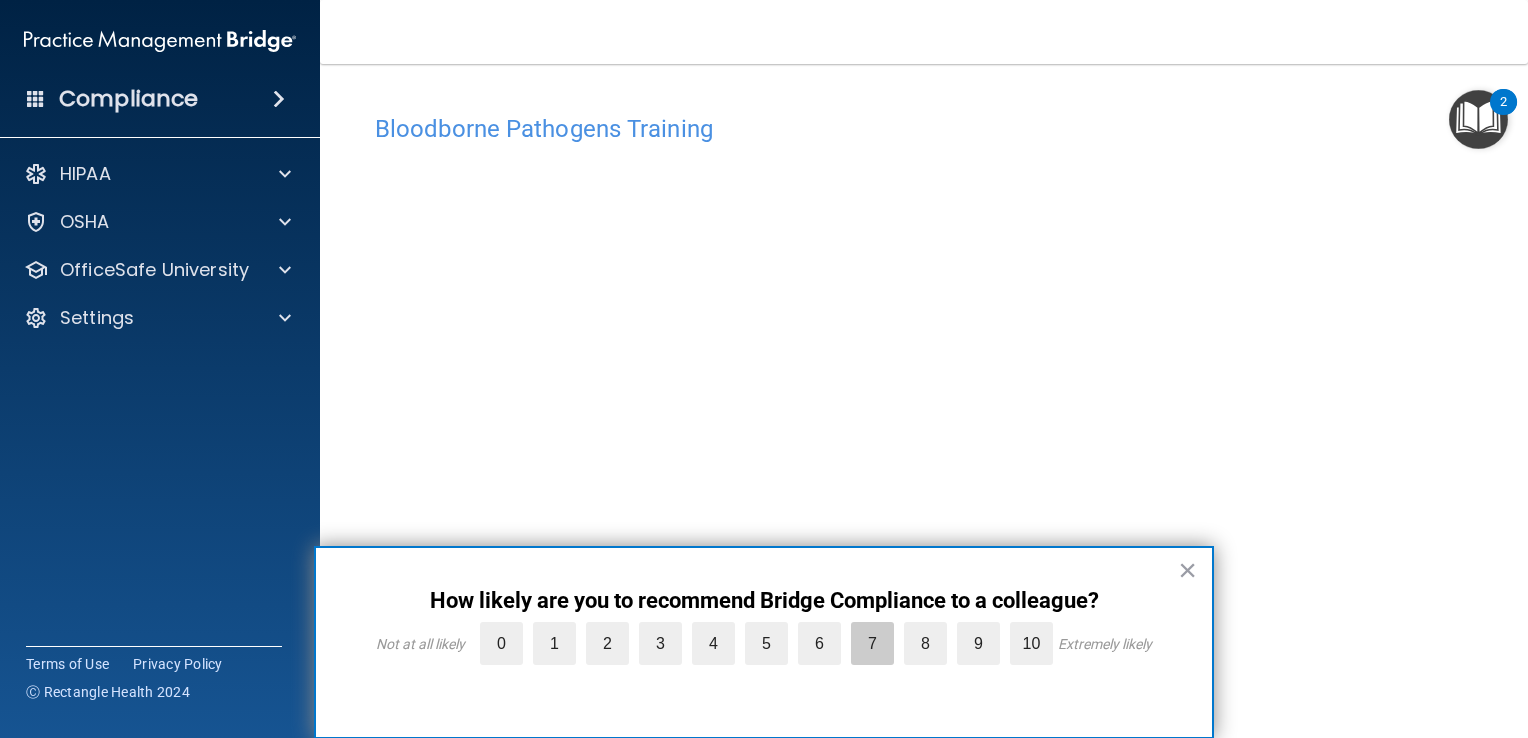 click on "7" at bounding box center [872, 643] 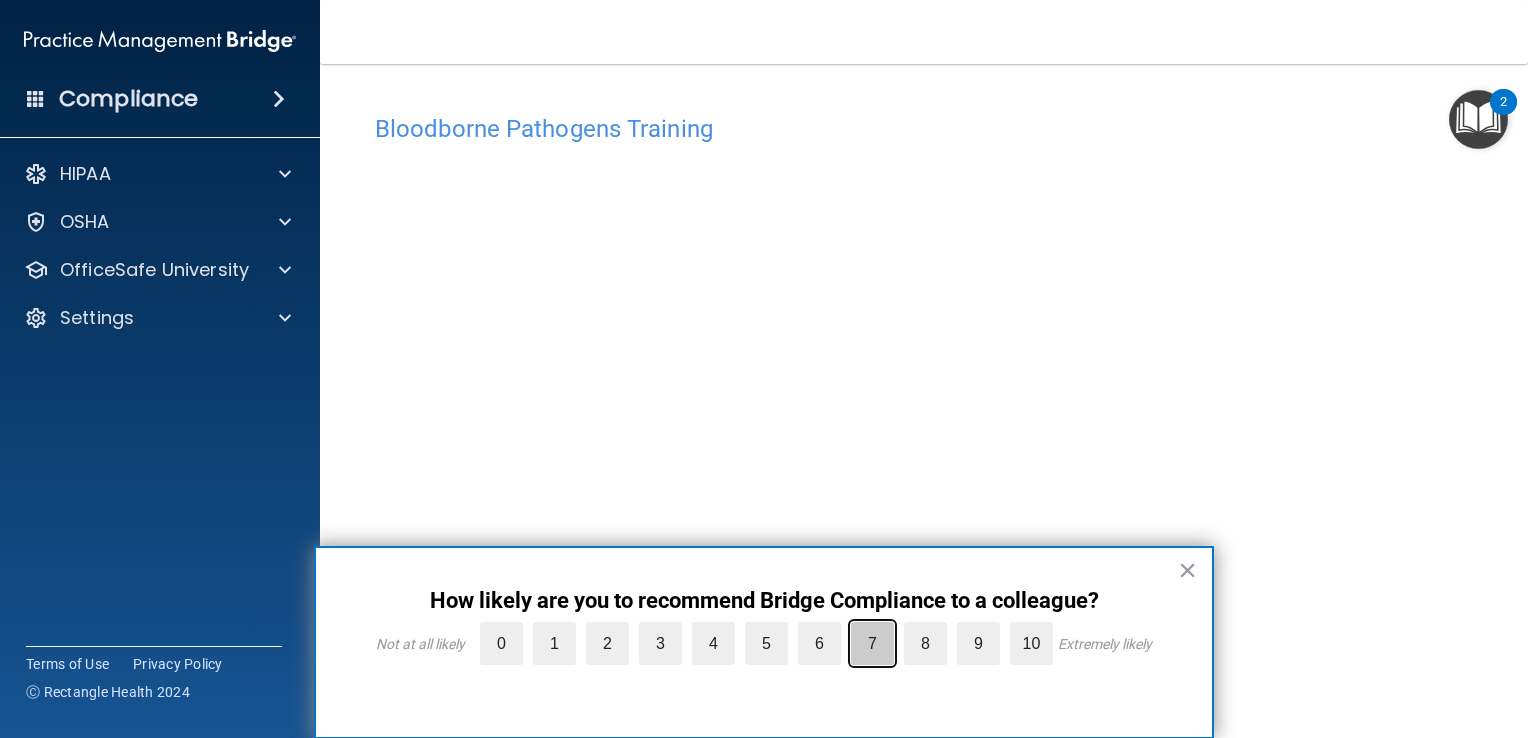click on "7" at bounding box center (826, 627) 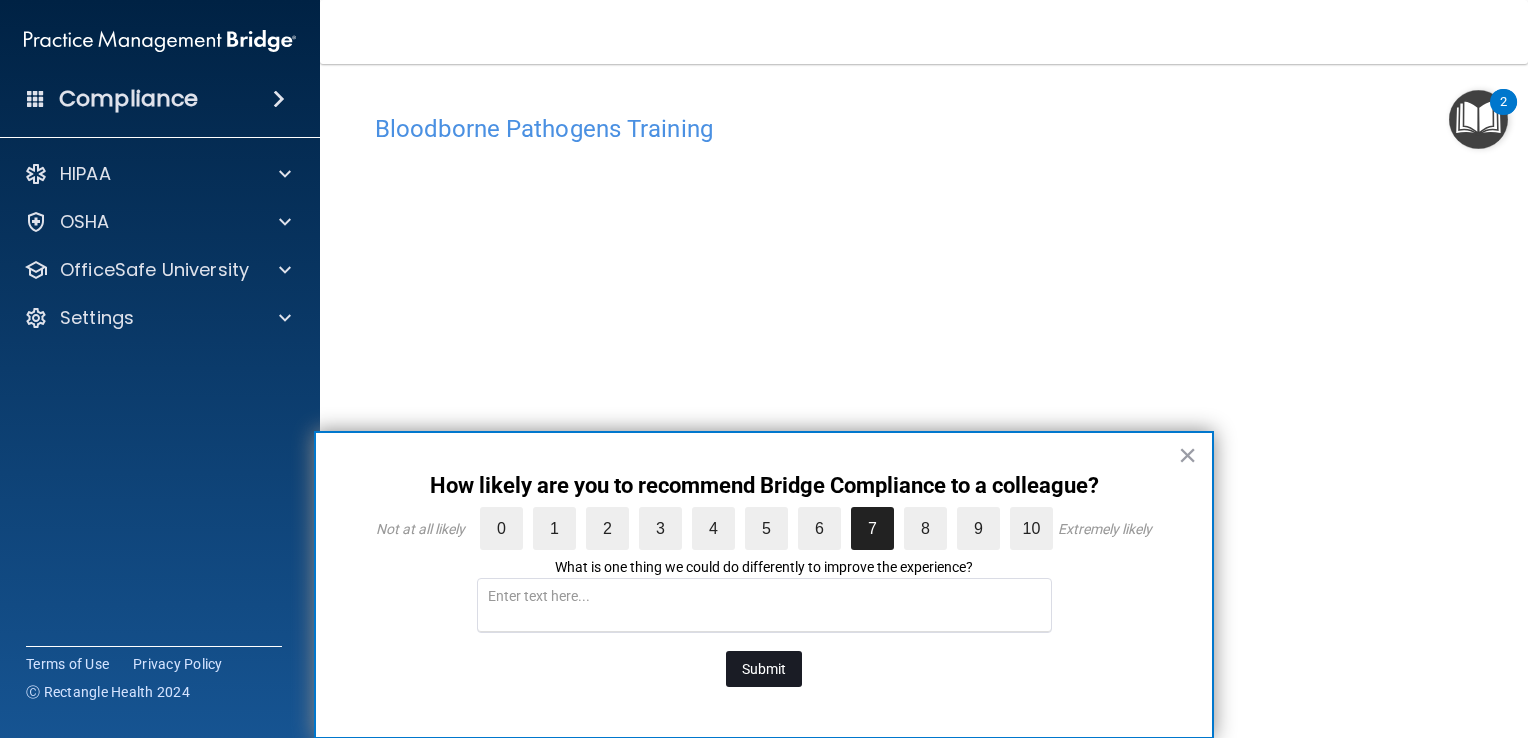 click on "Submit" at bounding box center (764, 669) 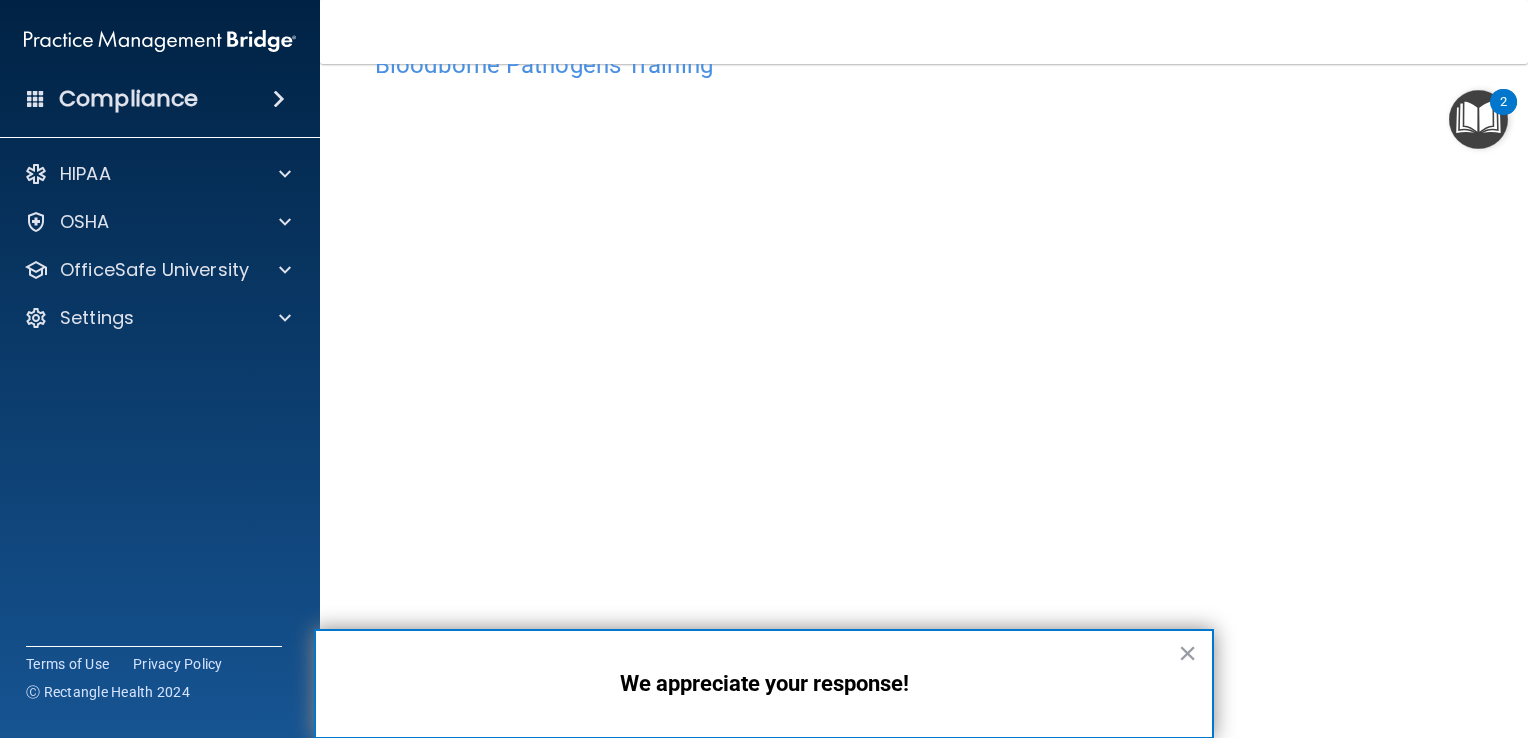 scroll, scrollTop: 100, scrollLeft: 0, axis: vertical 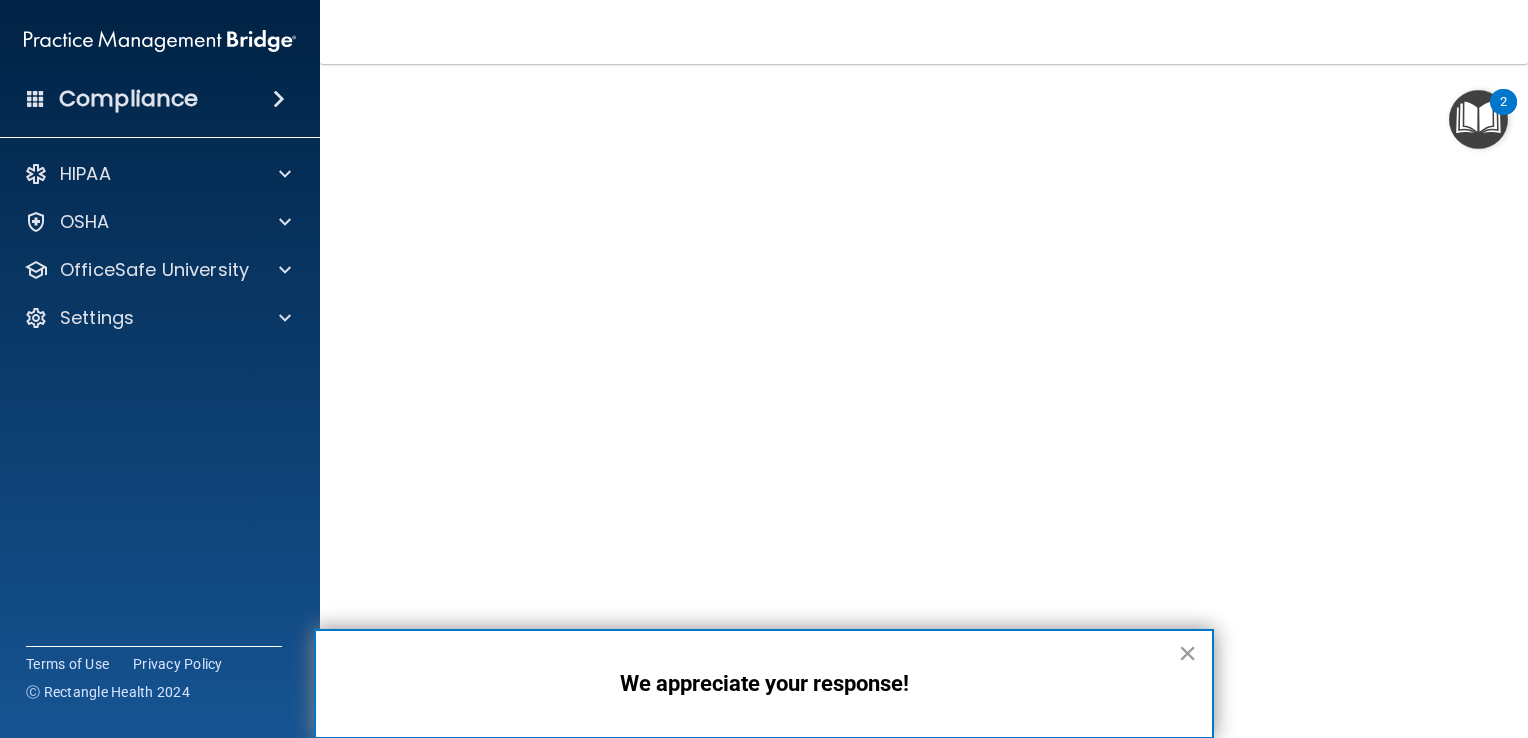 click on "×" at bounding box center (1187, 653) 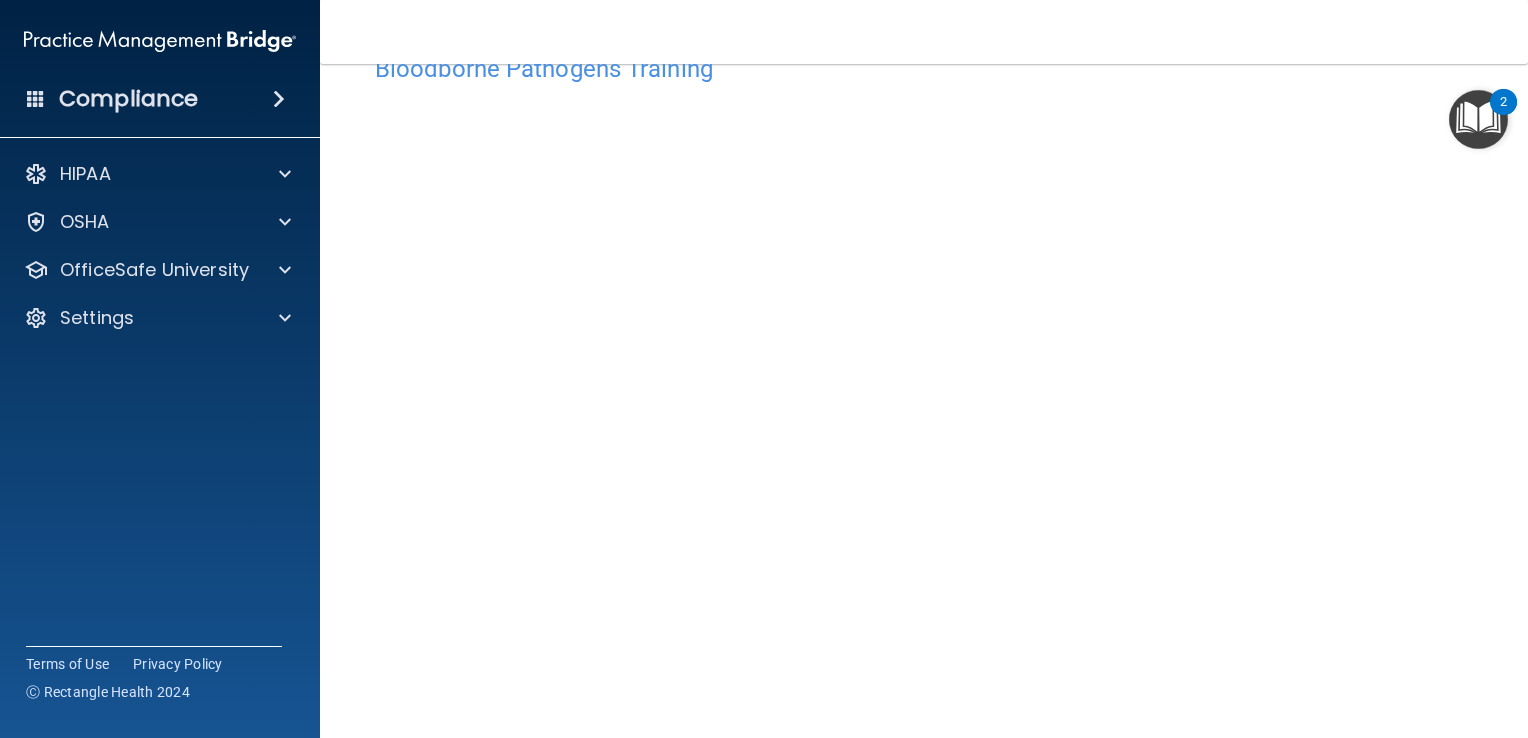scroll, scrollTop: 117, scrollLeft: 0, axis: vertical 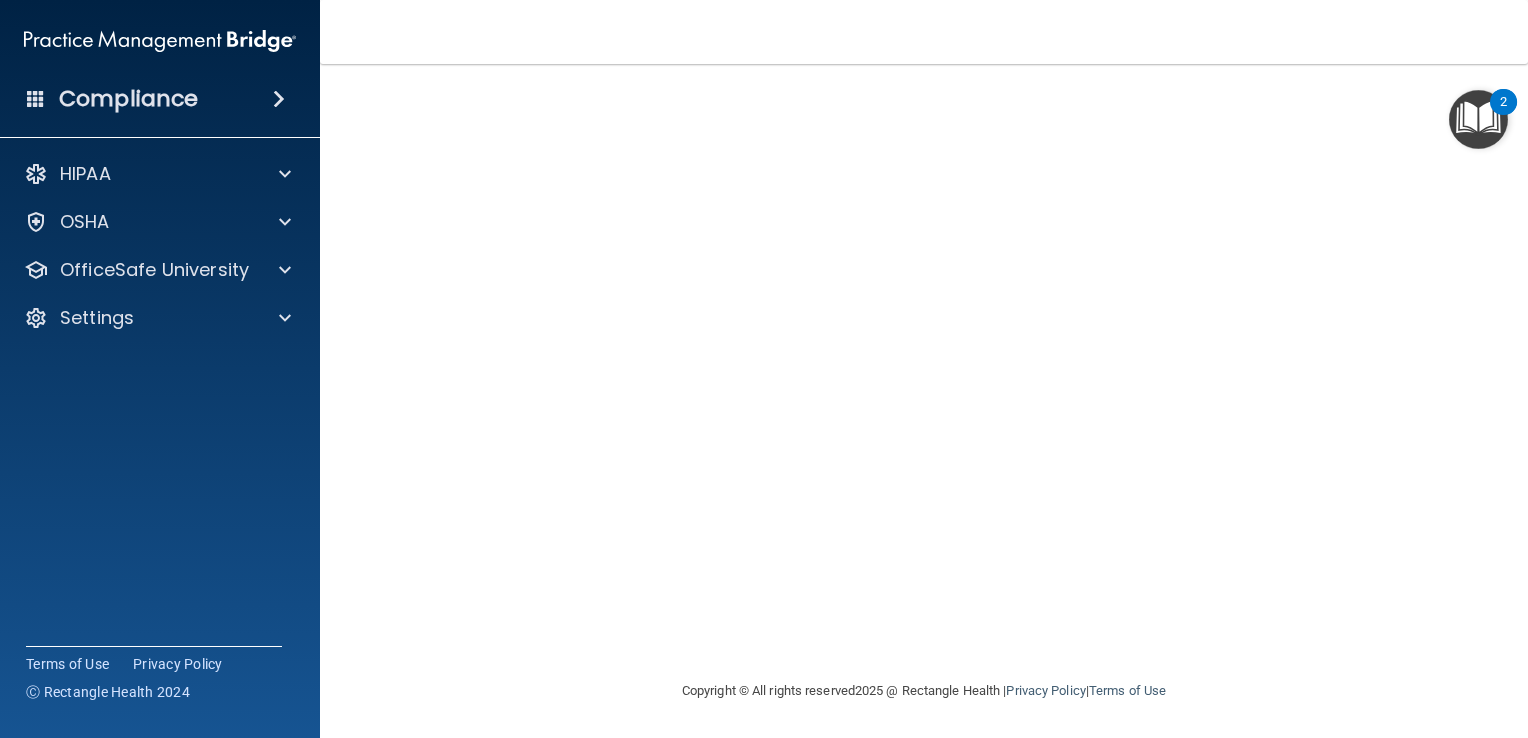 click on "2" at bounding box center (1503, 102) 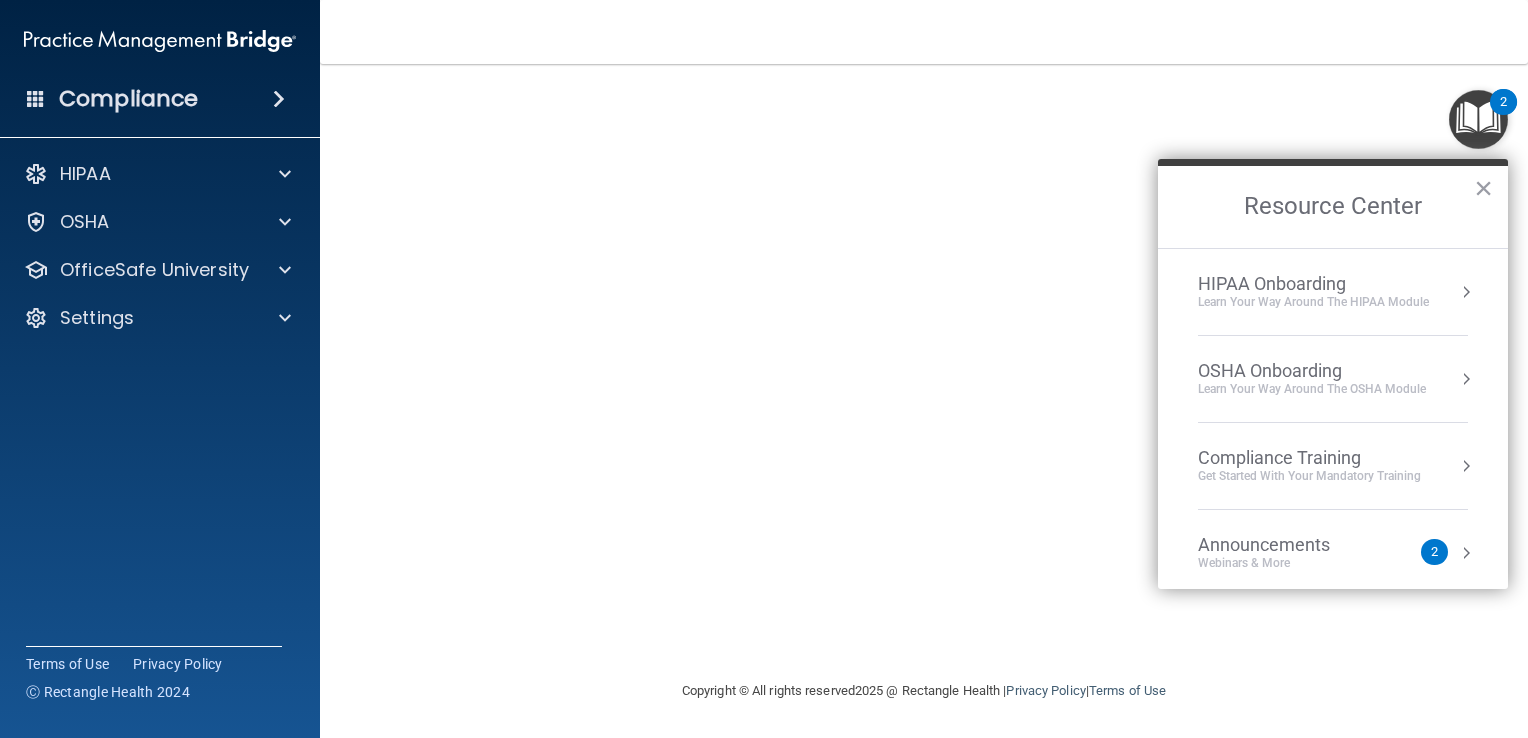 click on "2" at bounding box center (1434, 552) 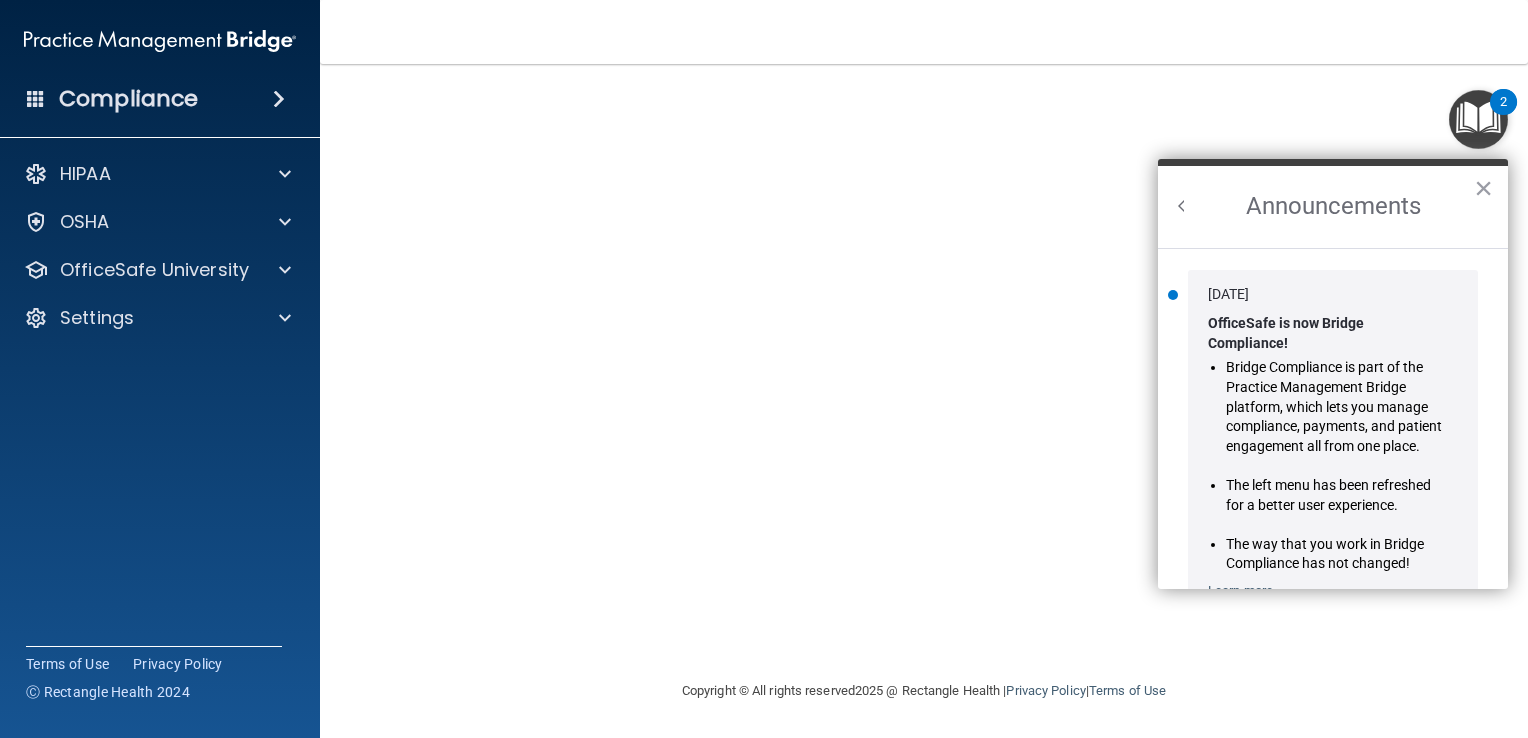 scroll, scrollTop: 0, scrollLeft: 0, axis: both 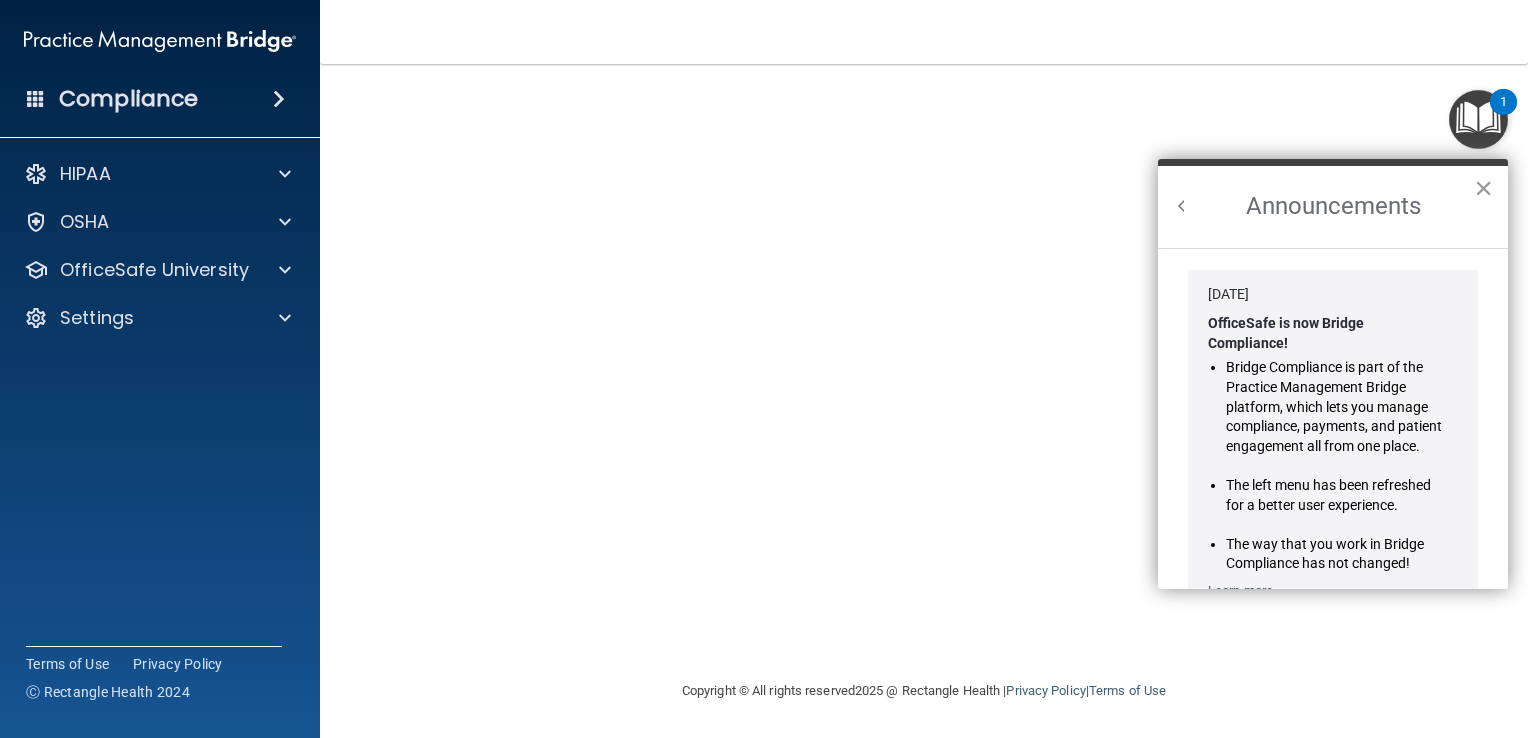 click on "×" at bounding box center [1483, 188] 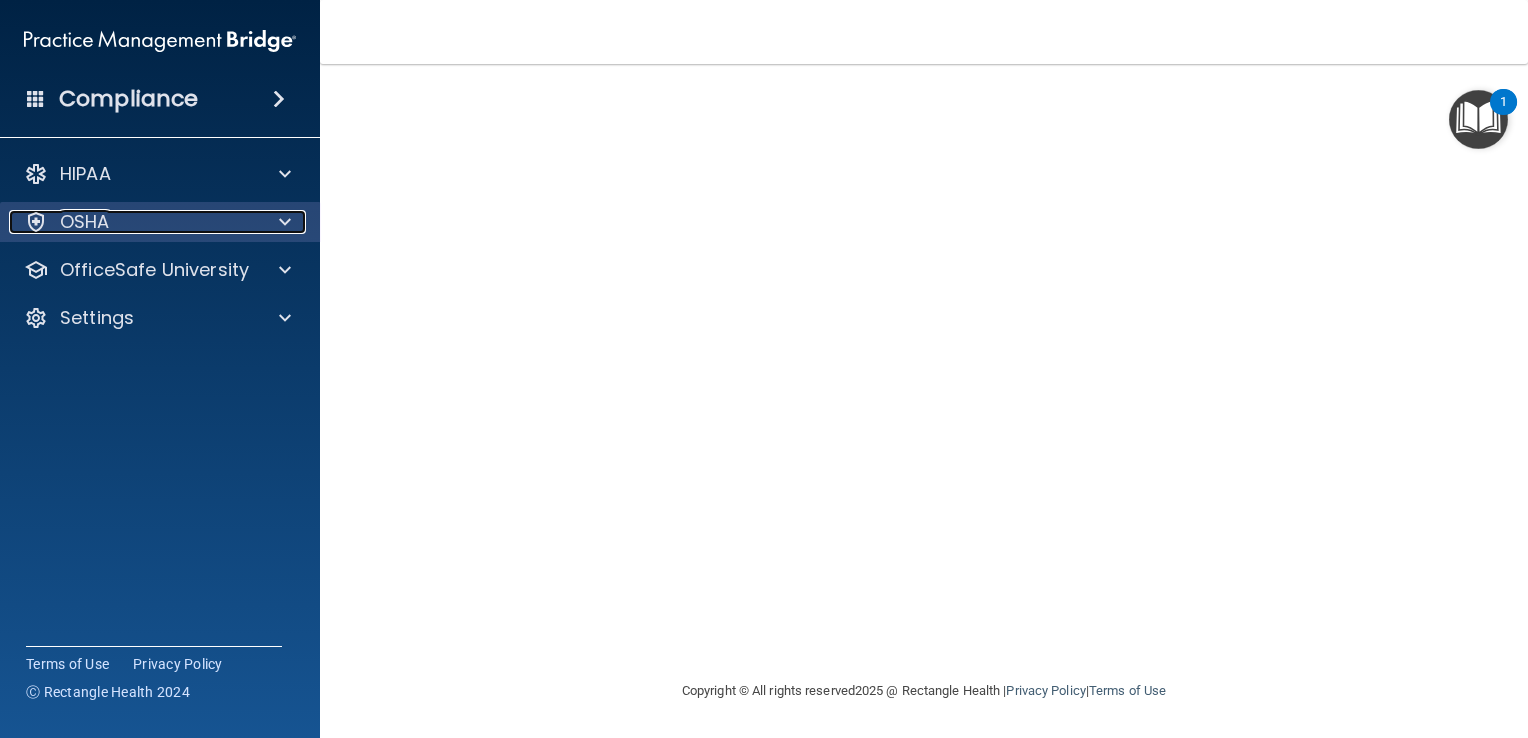click at bounding box center [285, 222] 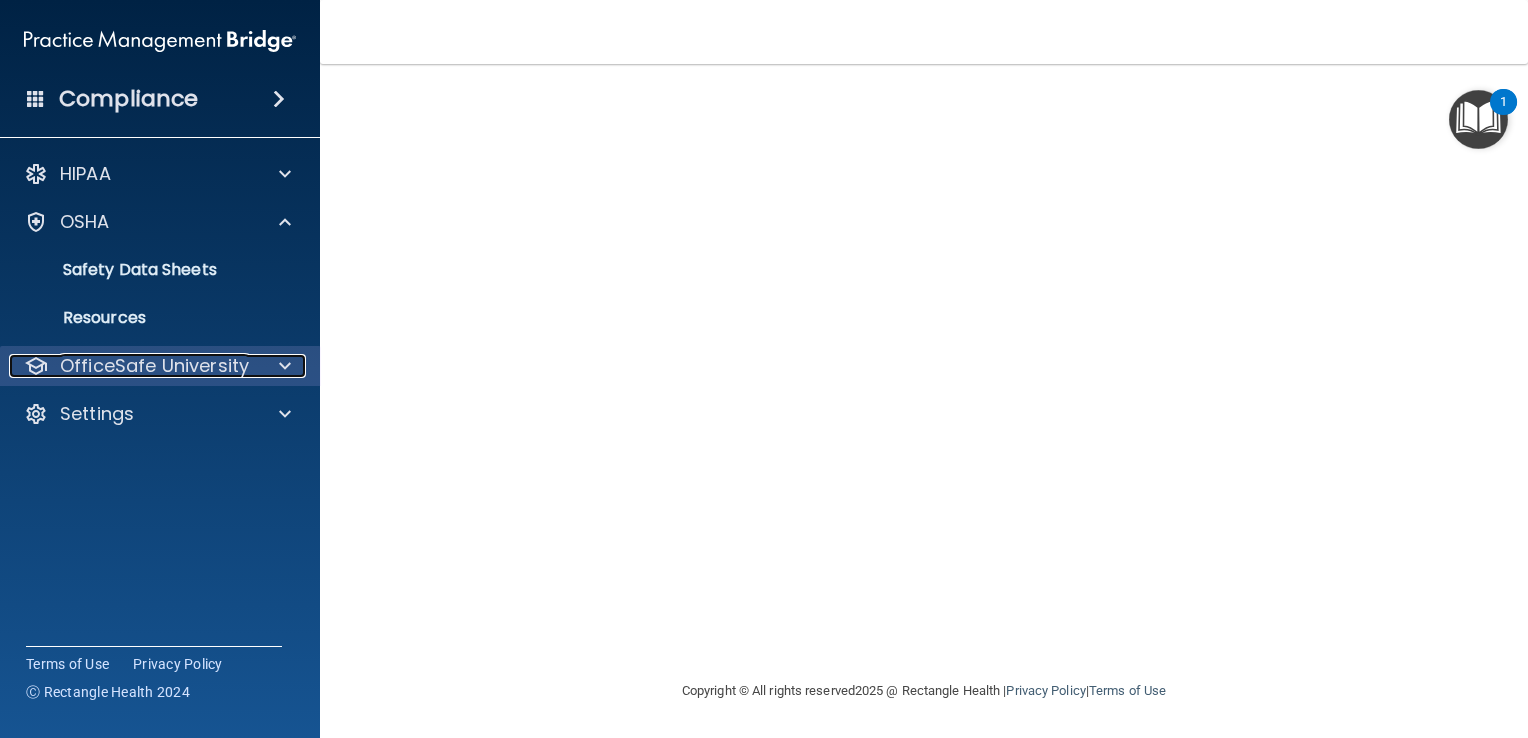 click at bounding box center (282, 366) 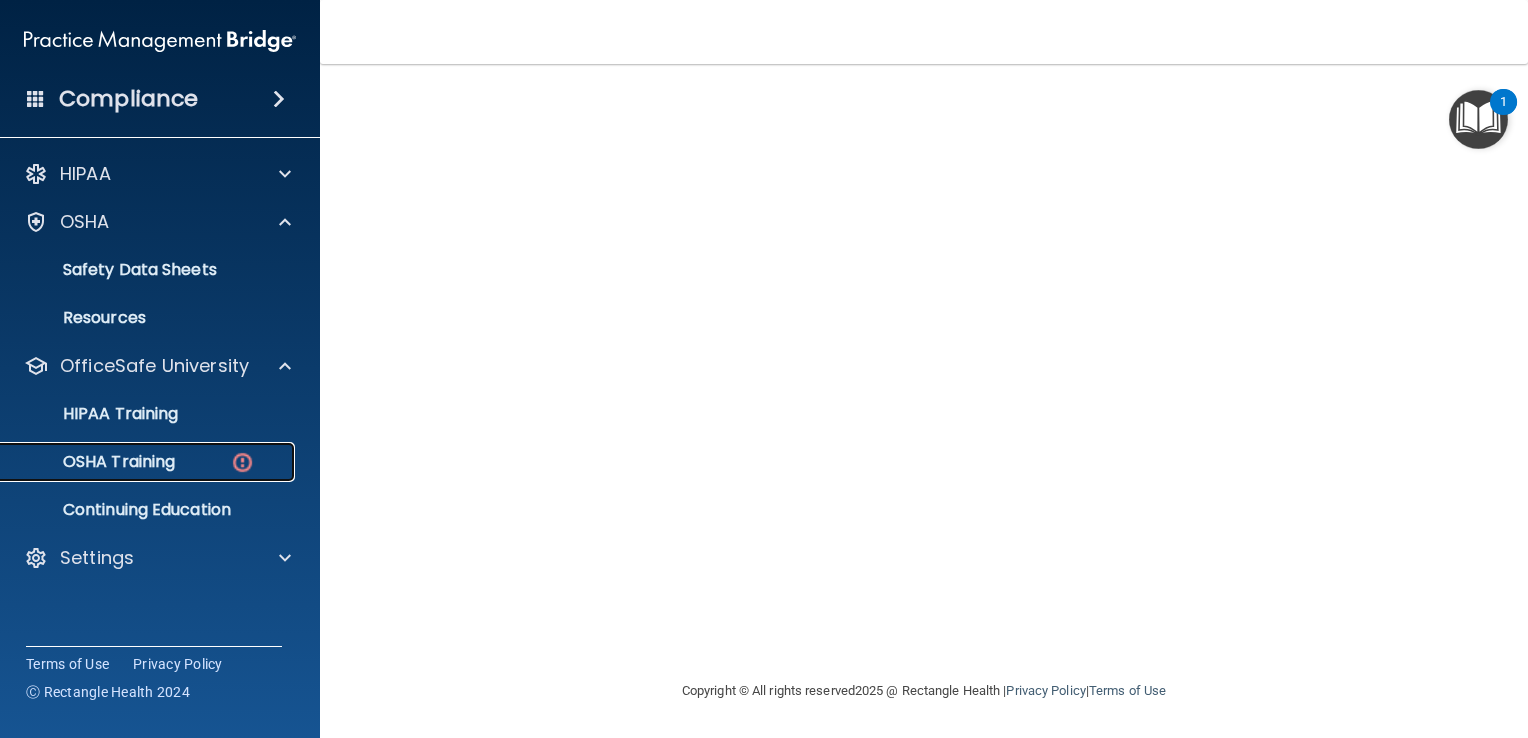 click on "OSHA Training" at bounding box center [149, 462] 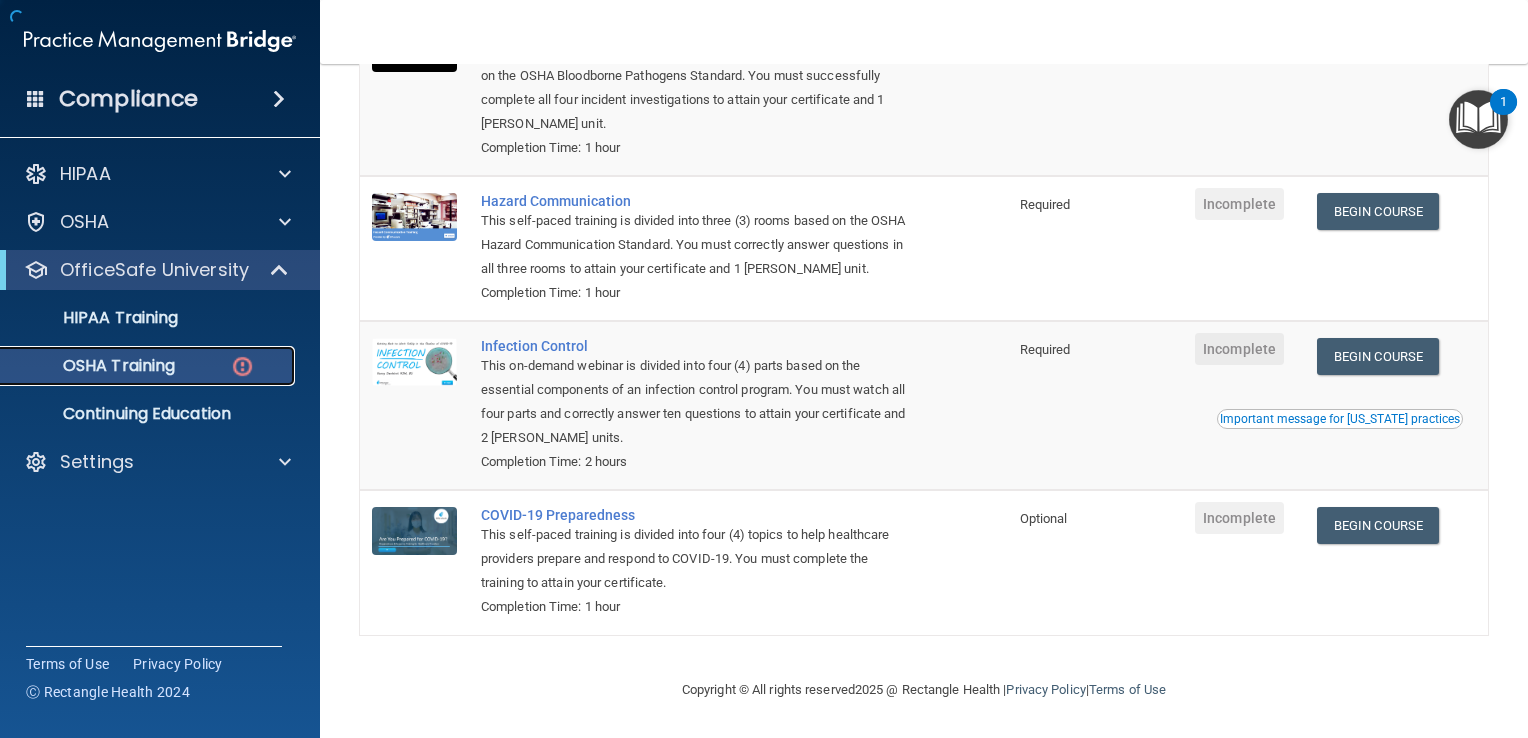 scroll, scrollTop: 300, scrollLeft: 0, axis: vertical 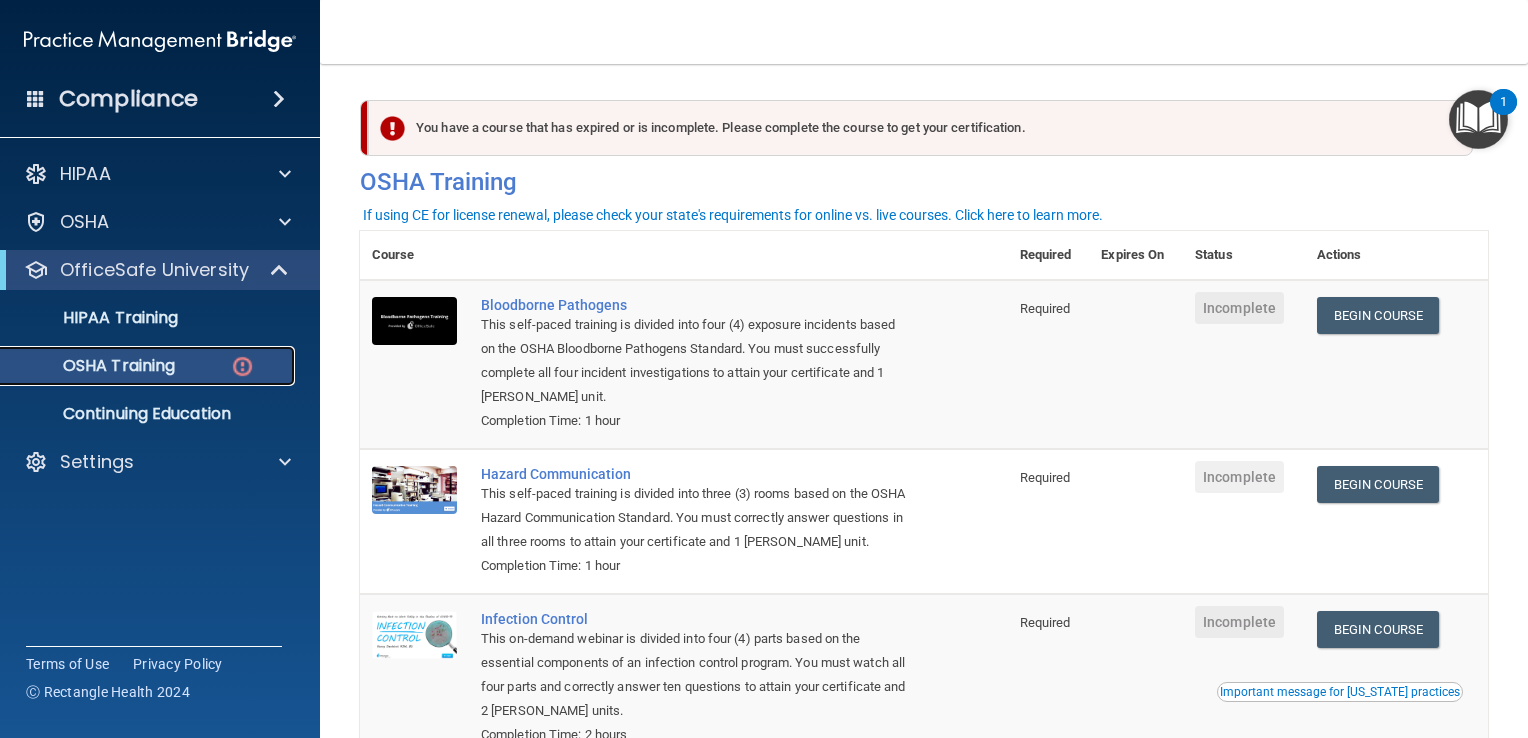 click on "OSHA Training" at bounding box center (149, 366) 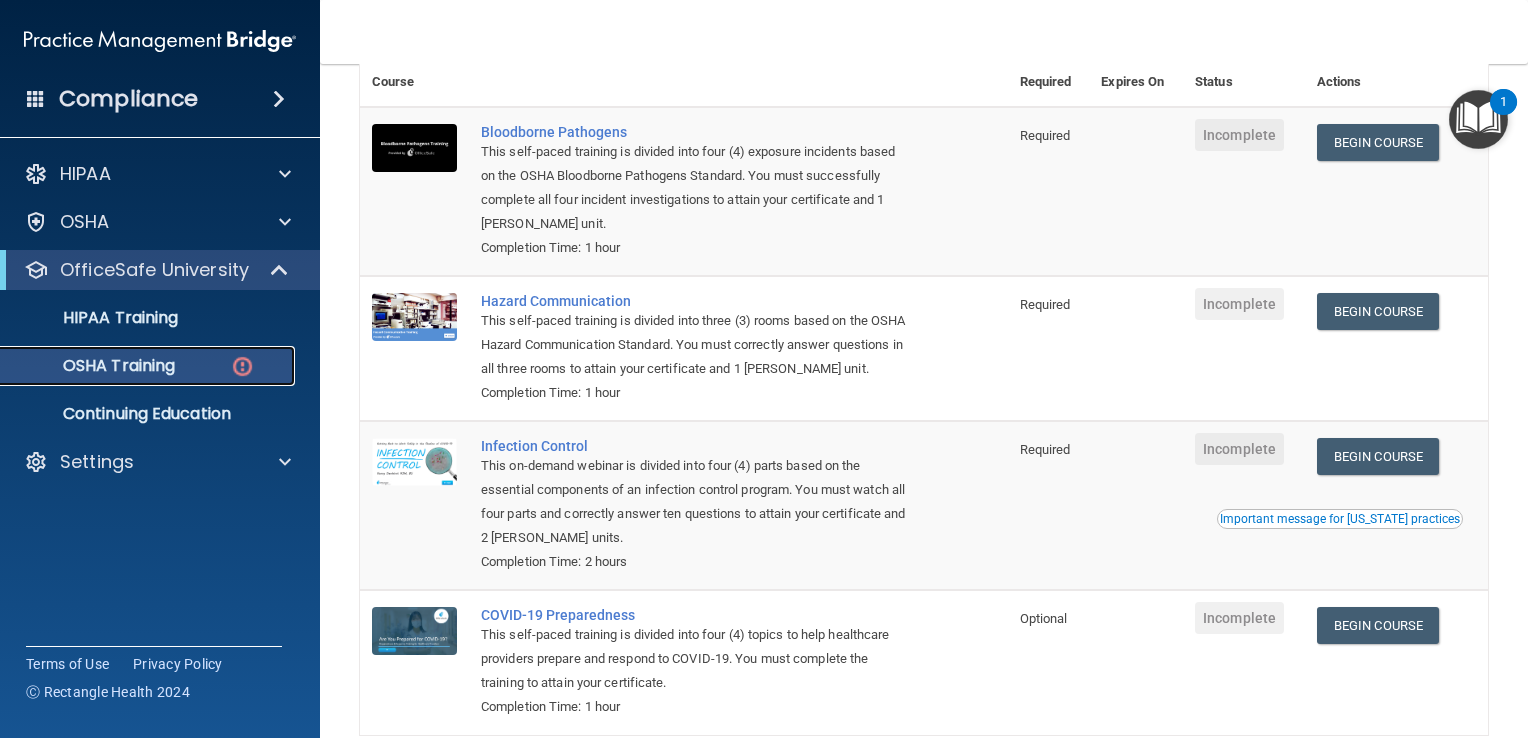 scroll, scrollTop: 100, scrollLeft: 0, axis: vertical 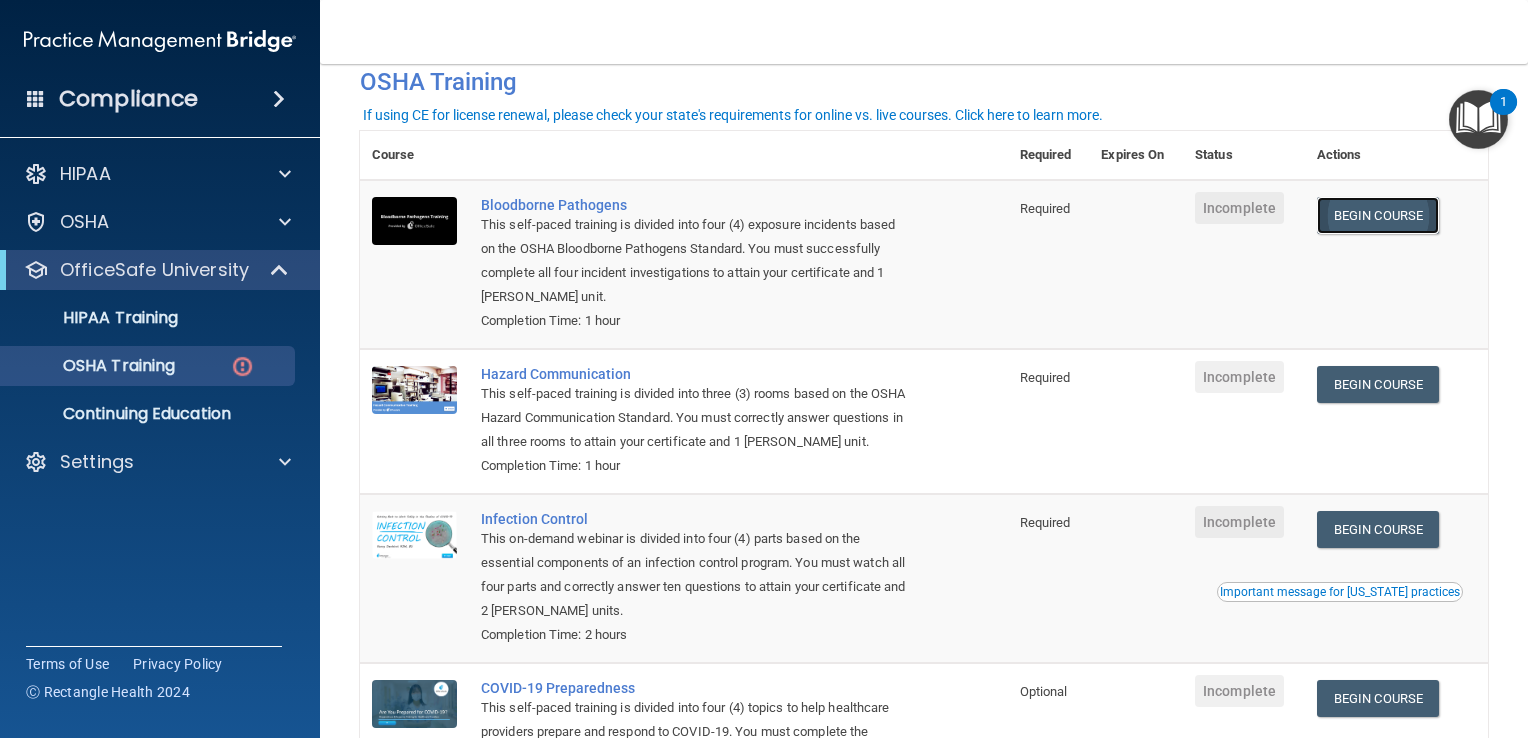 click on "Begin Course" at bounding box center [1378, 215] 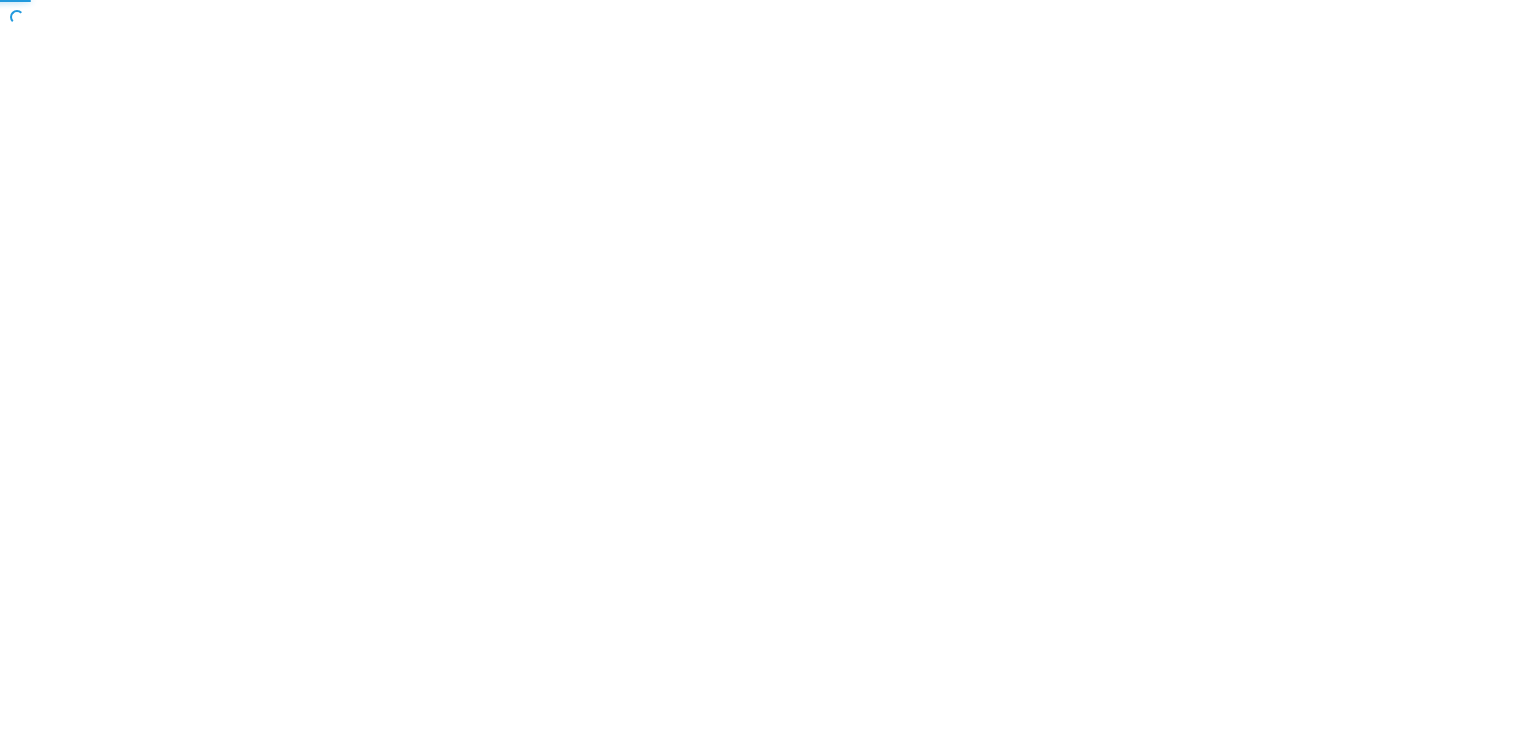 scroll, scrollTop: 0, scrollLeft: 0, axis: both 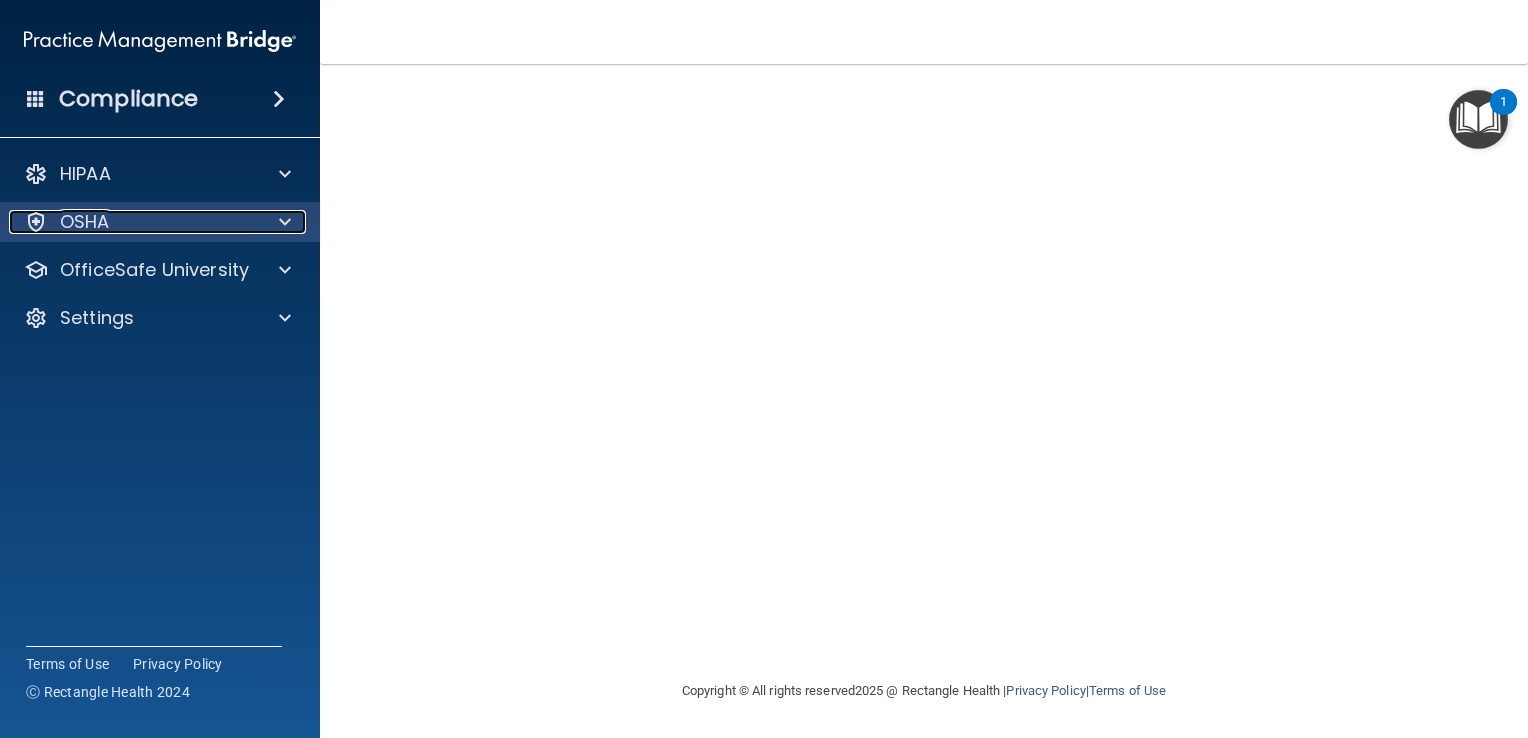 click at bounding box center (282, 222) 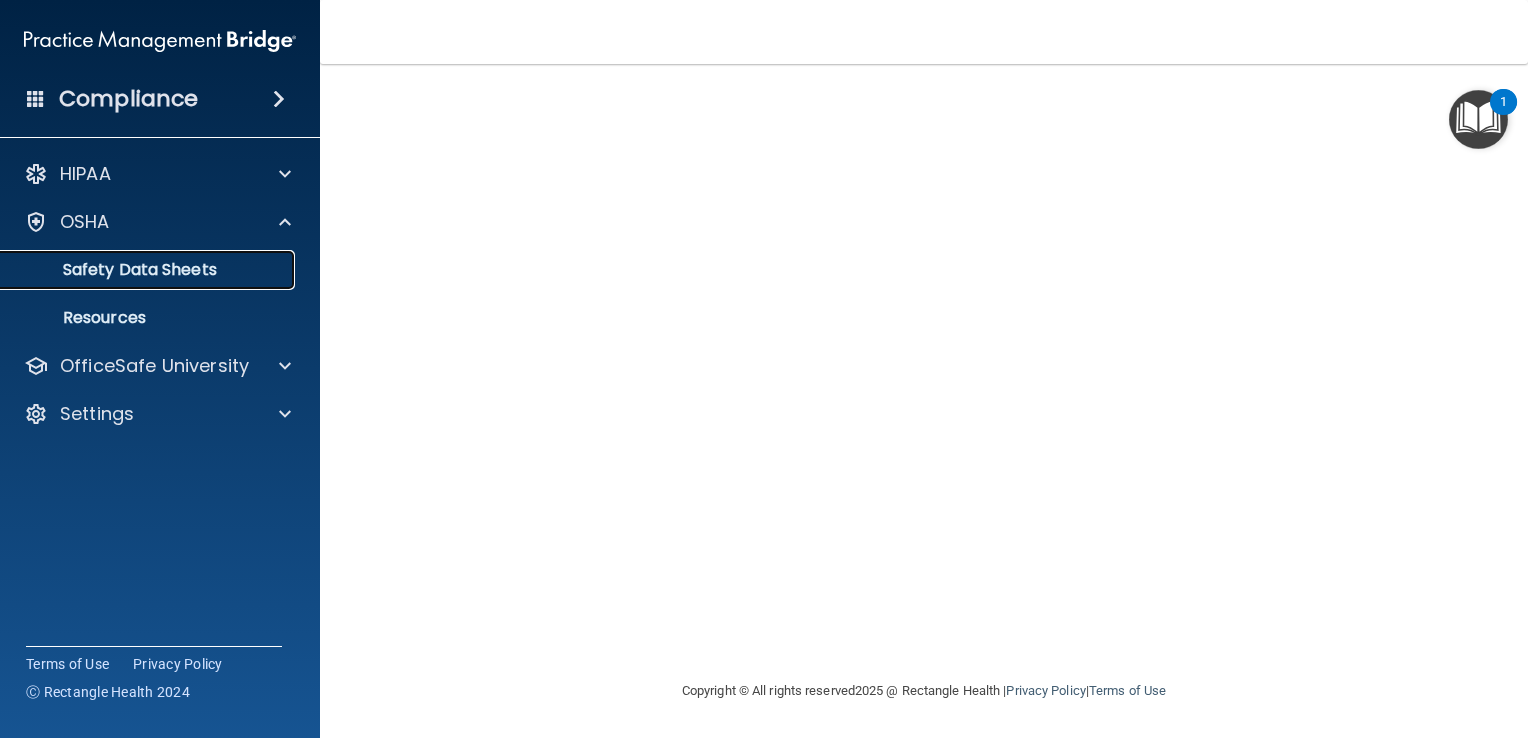 click on "Safety Data Sheets" at bounding box center [149, 270] 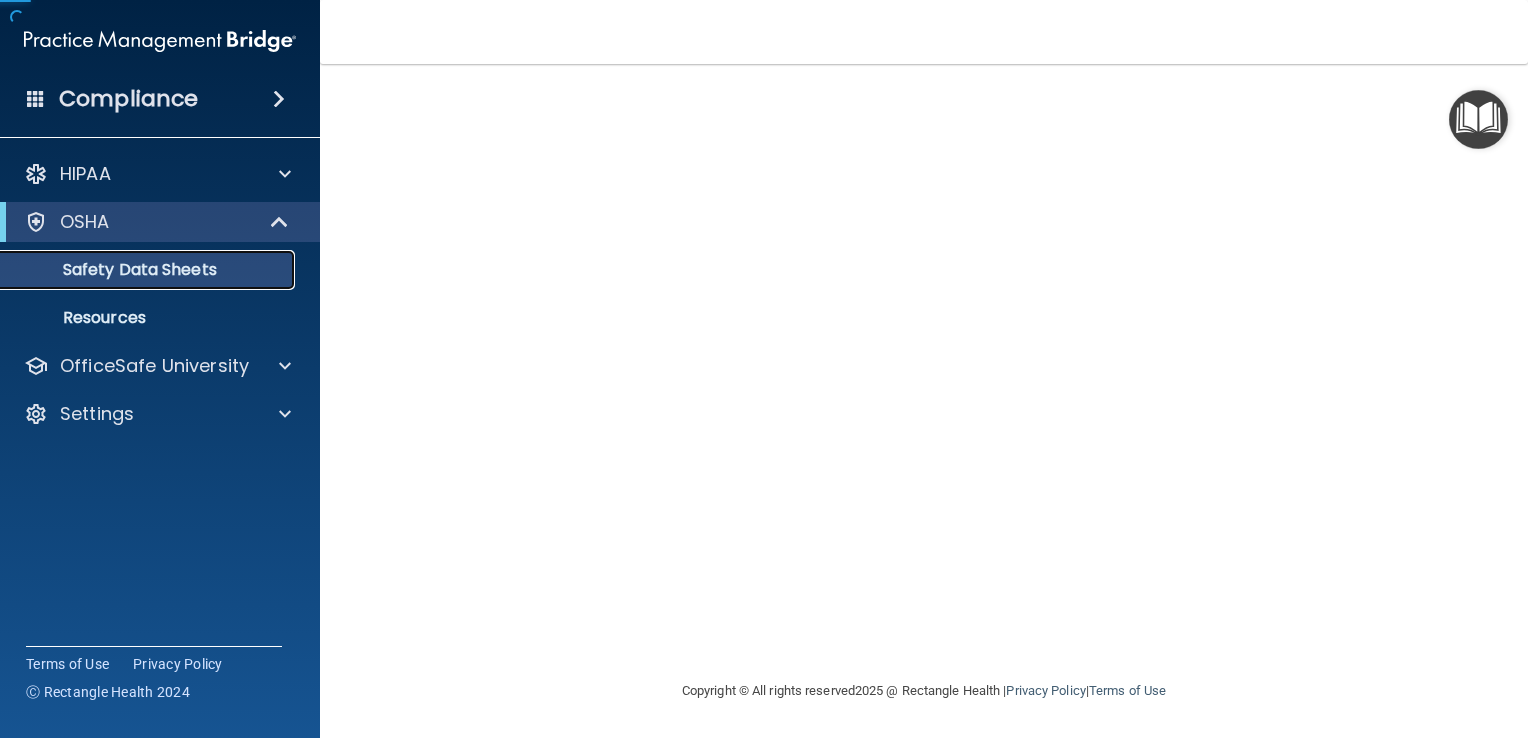 scroll, scrollTop: 0, scrollLeft: 0, axis: both 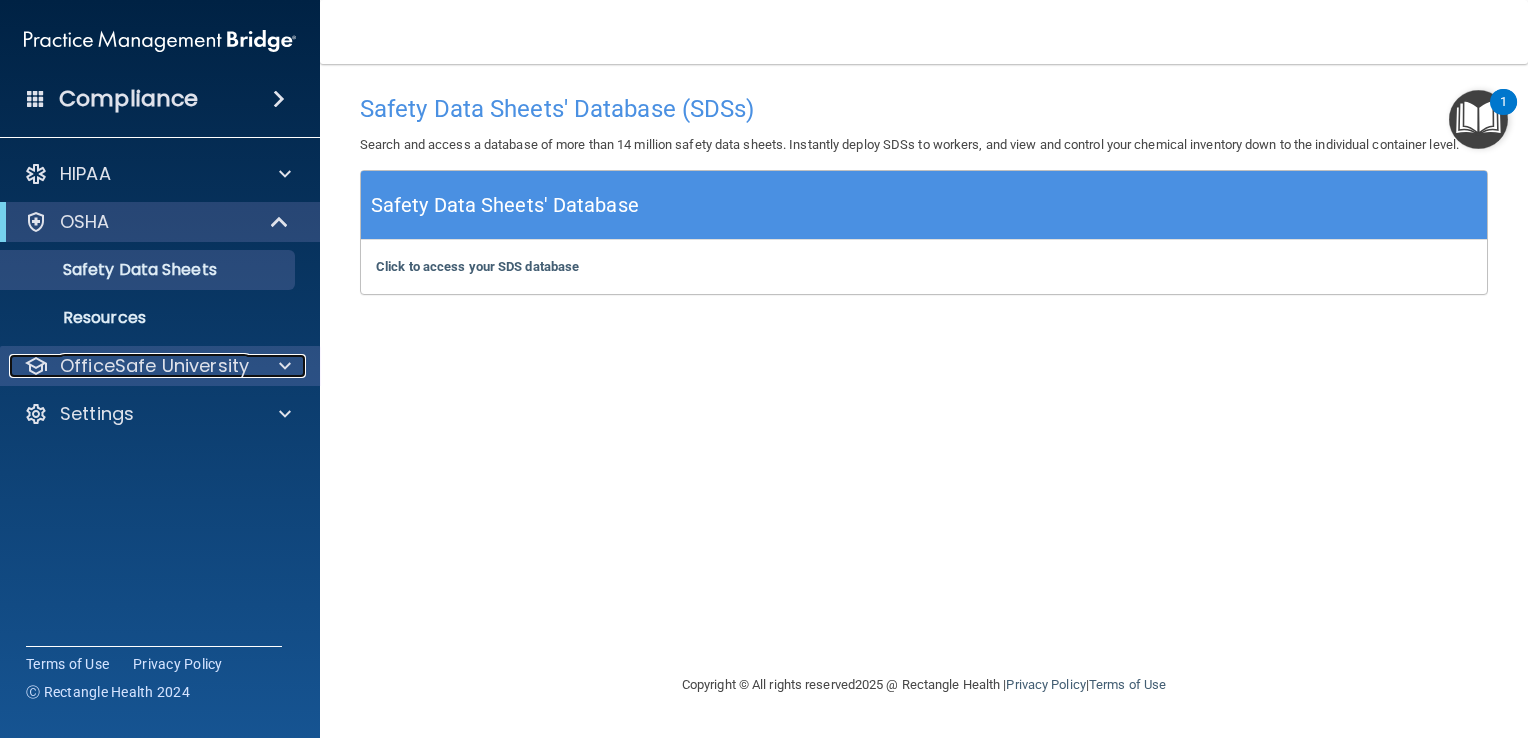 click at bounding box center [285, 366] 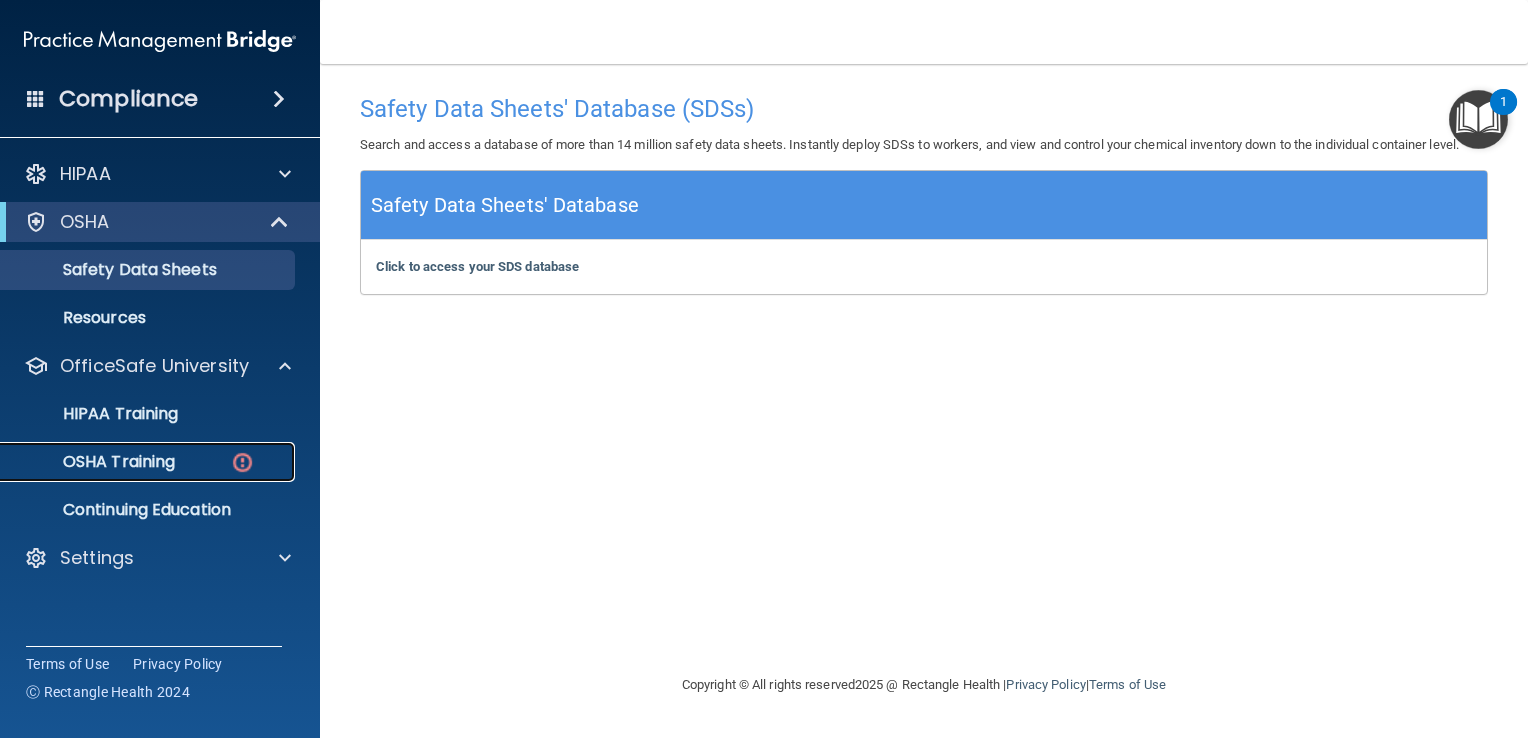 click at bounding box center (242, 462) 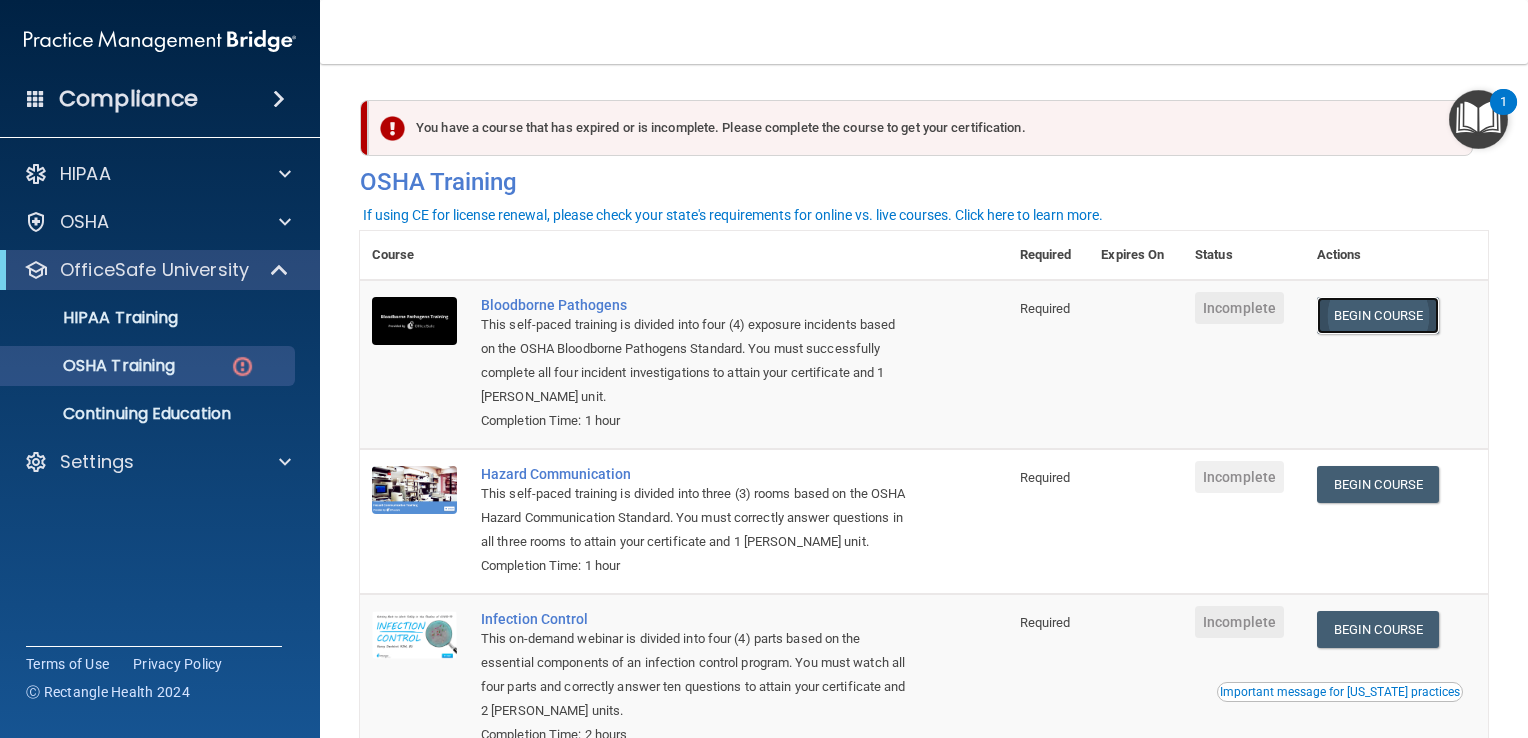 click on "Begin Course" at bounding box center (1378, 315) 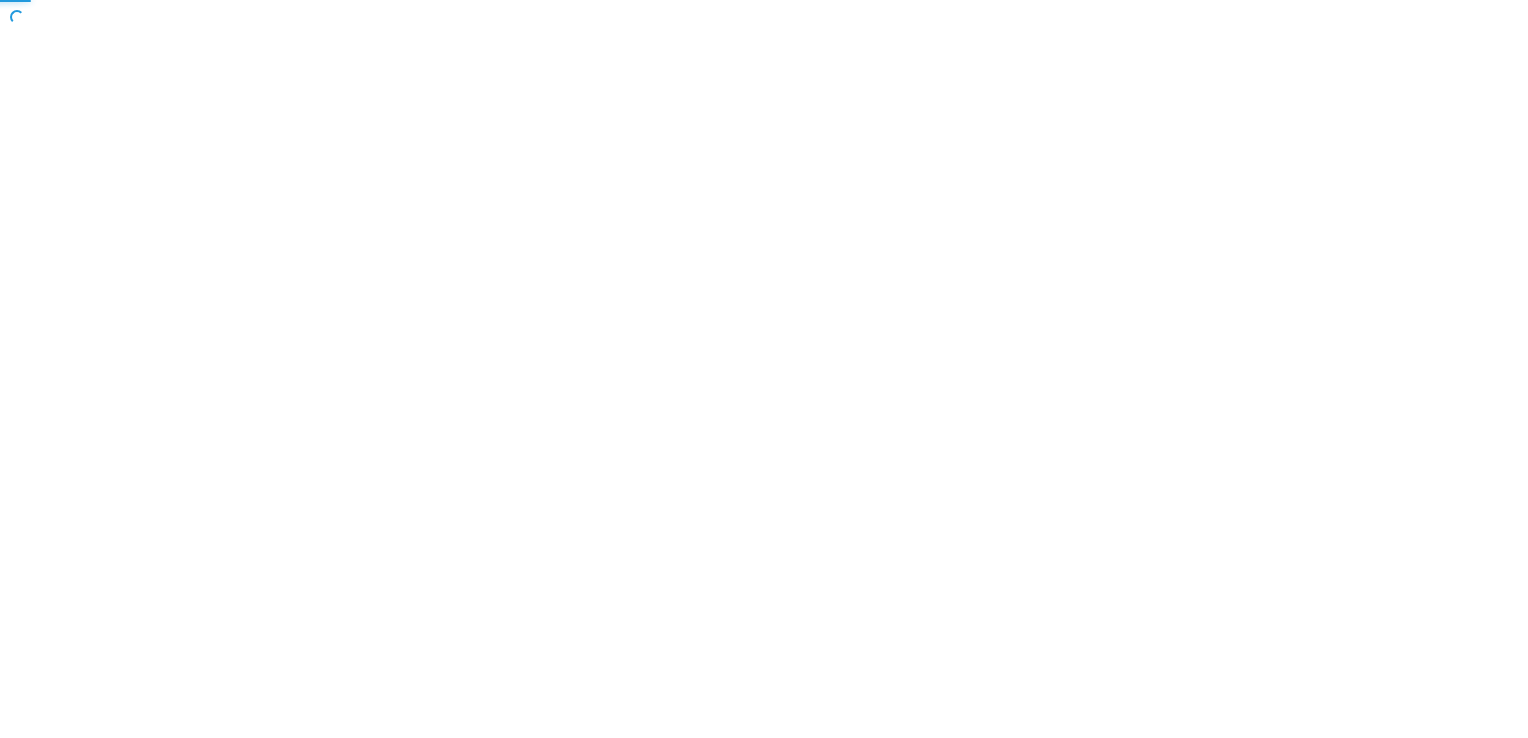 scroll, scrollTop: 0, scrollLeft: 0, axis: both 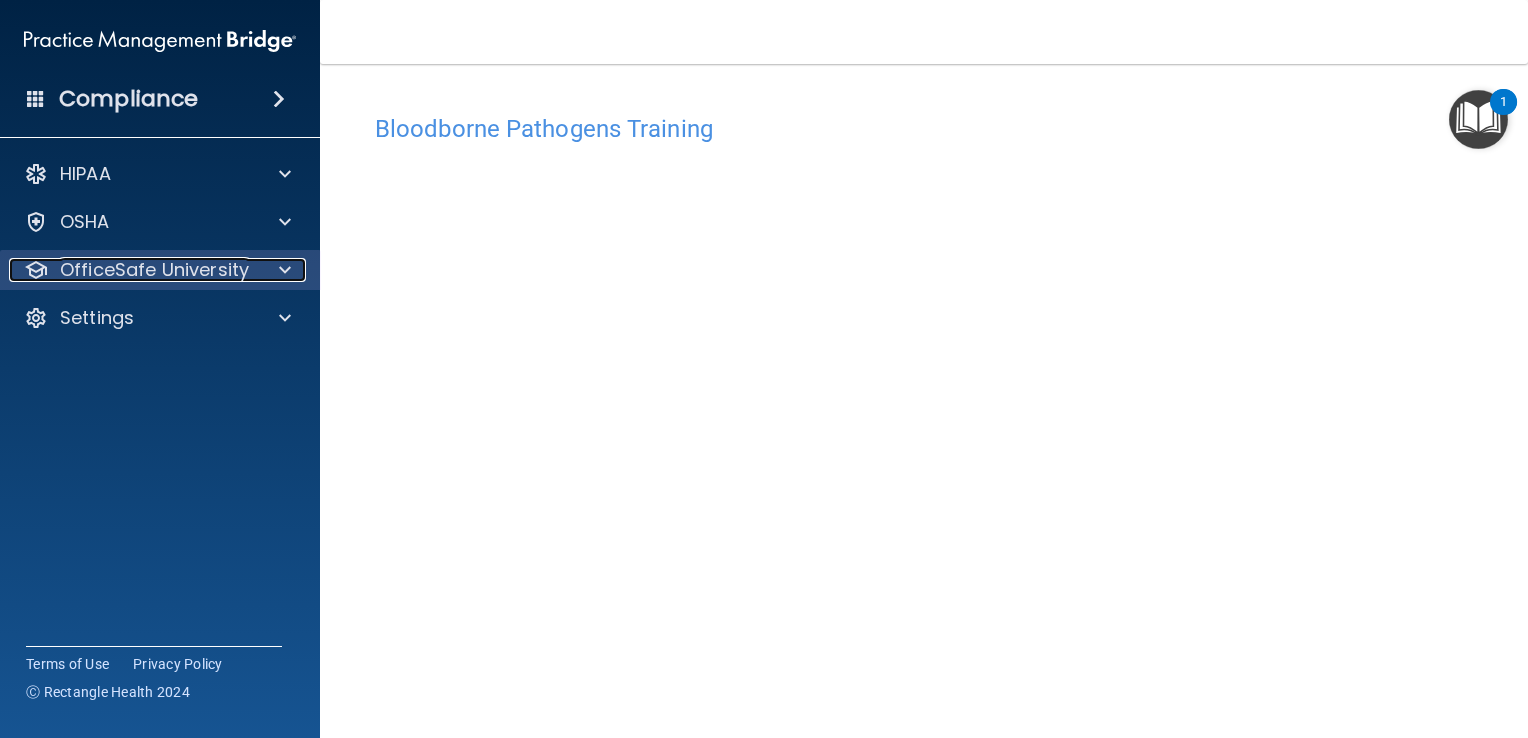 click at bounding box center [285, 270] 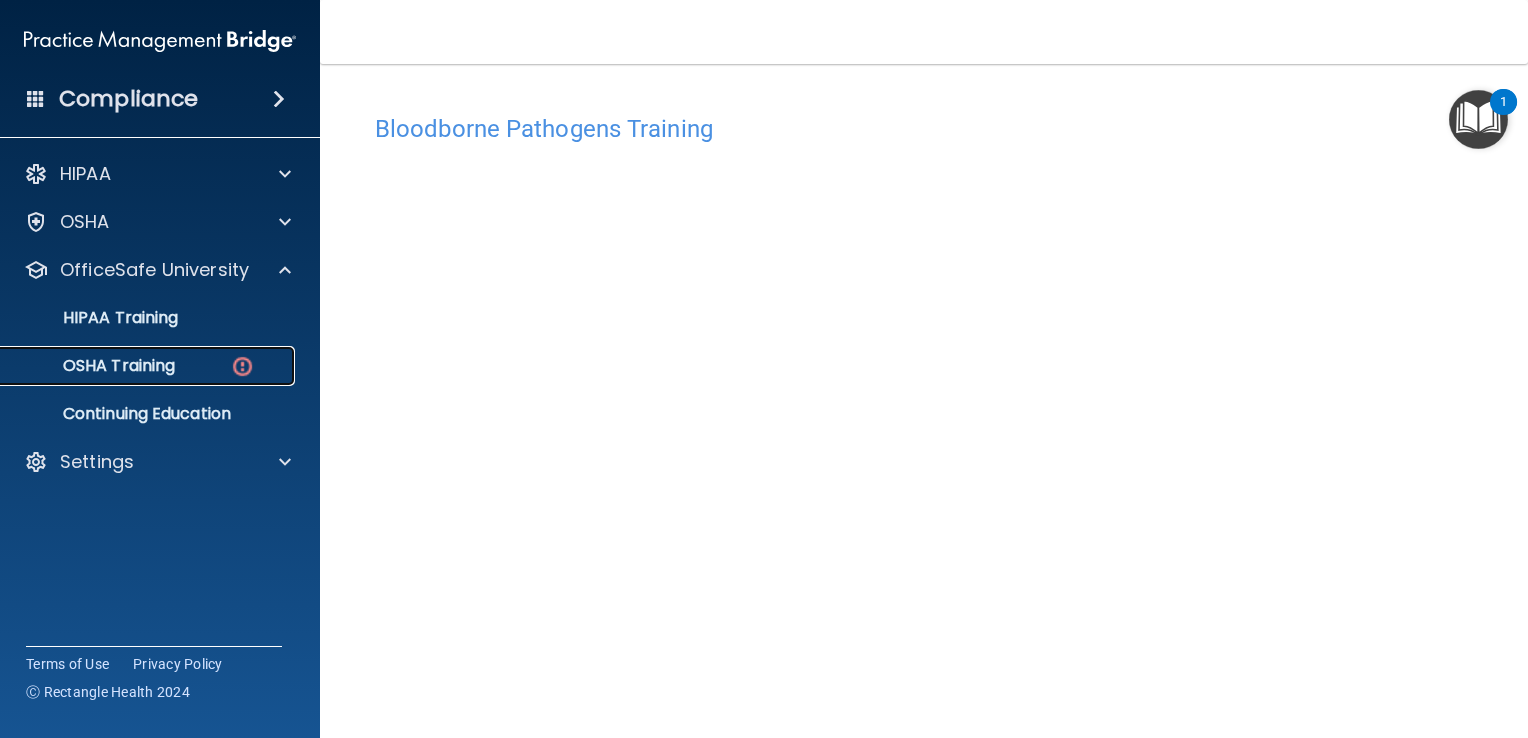click on "OSHA Training" at bounding box center [149, 366] 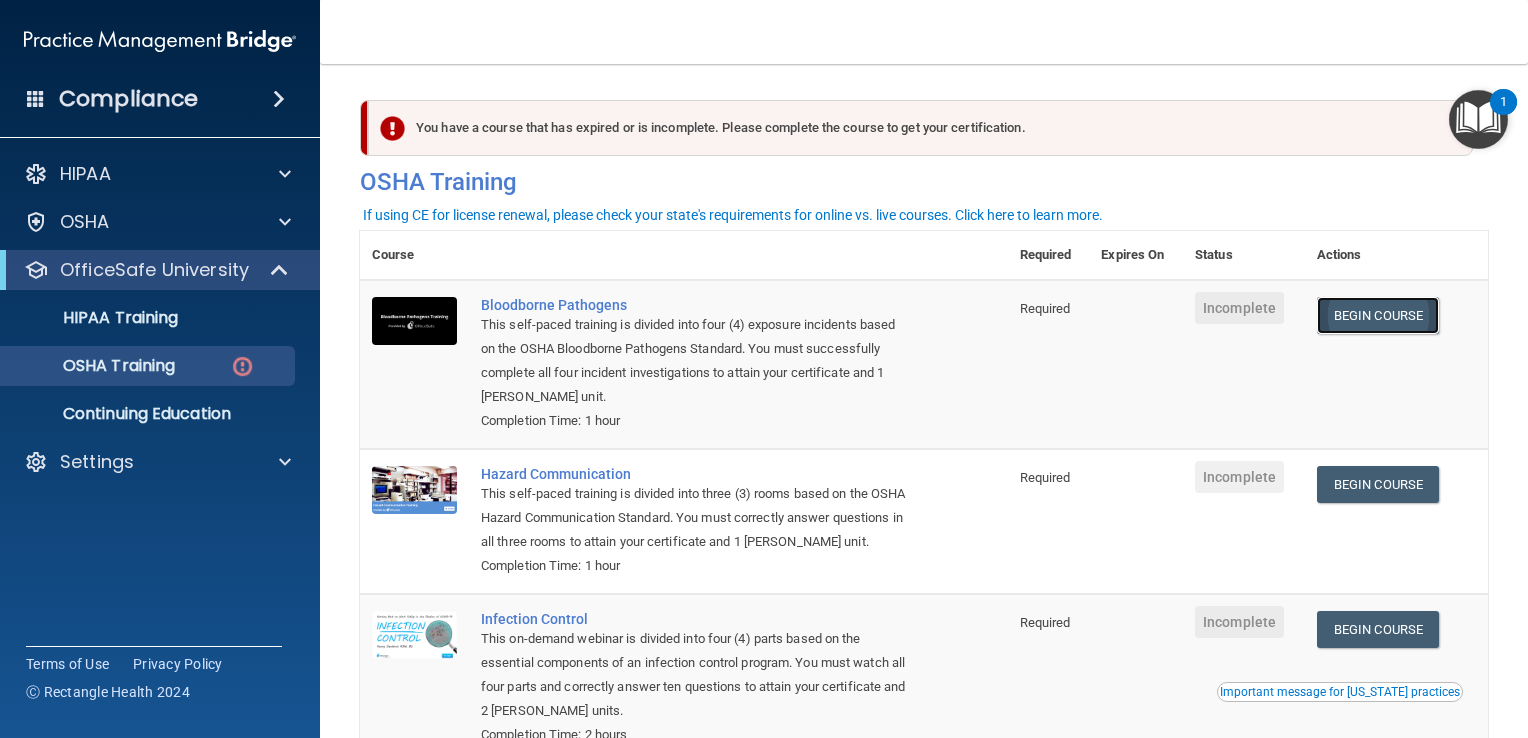 click on "Begin Course" at bounding box center [1378, 315] 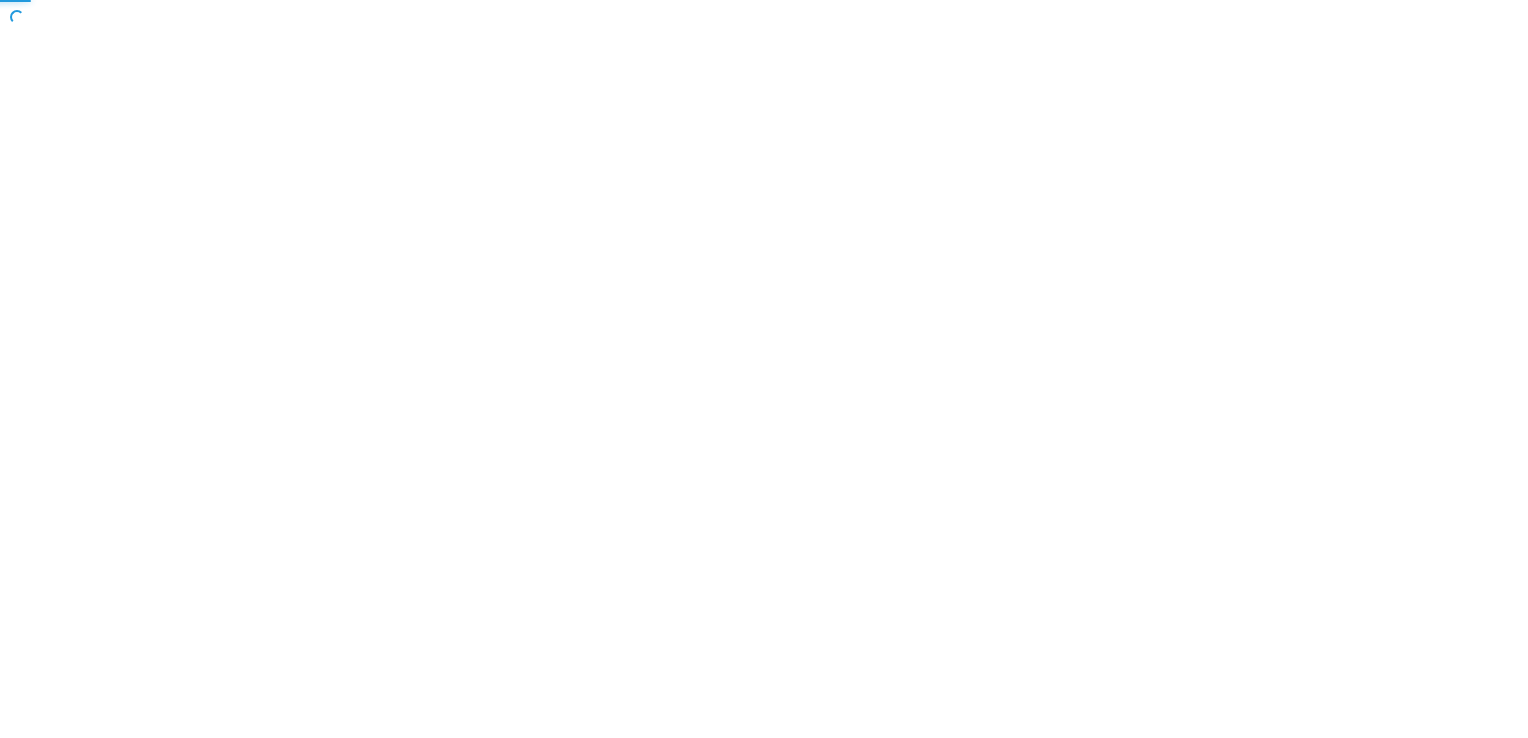 scroll, scrollTop: 0, scrollLeft: 0, axis: both 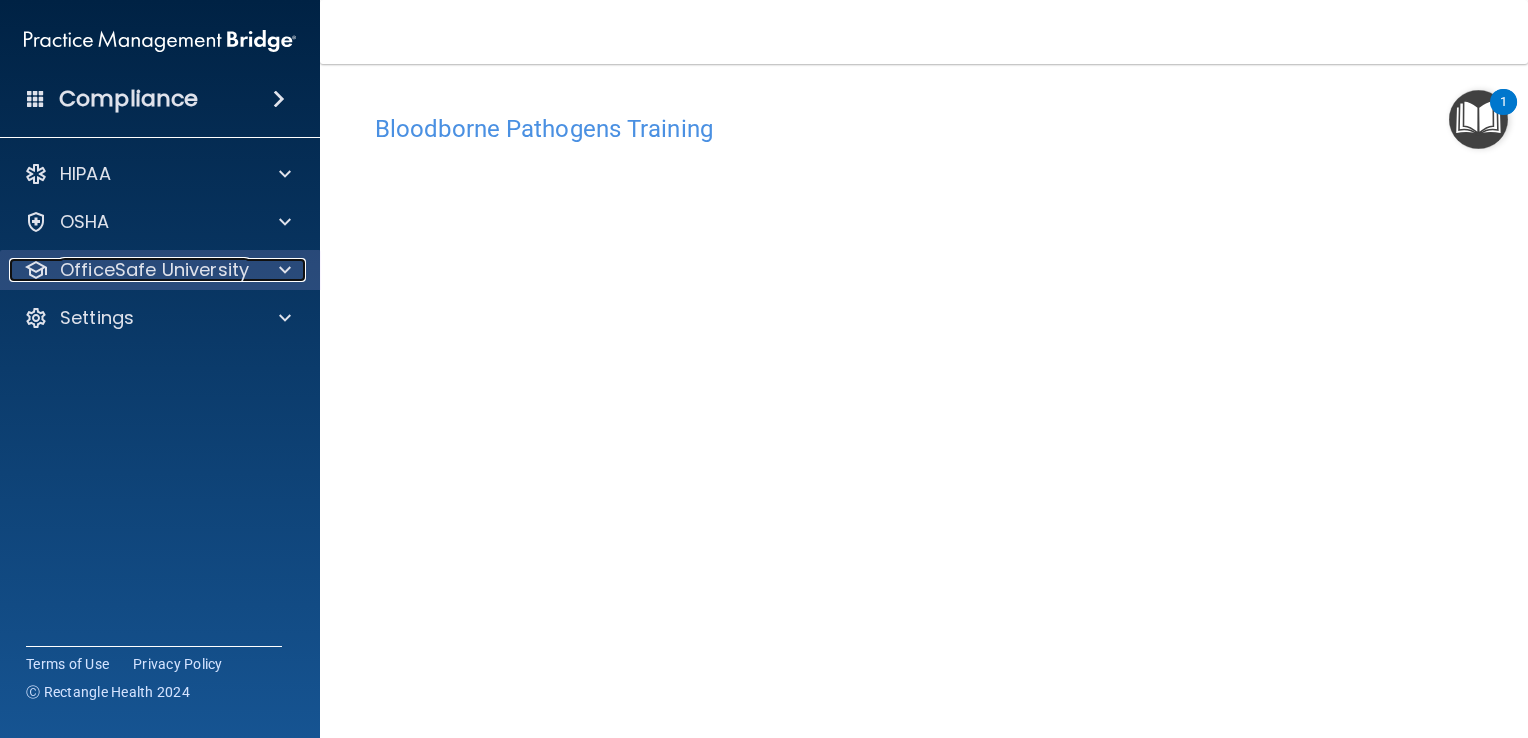 click at bounding box center (282, 270) 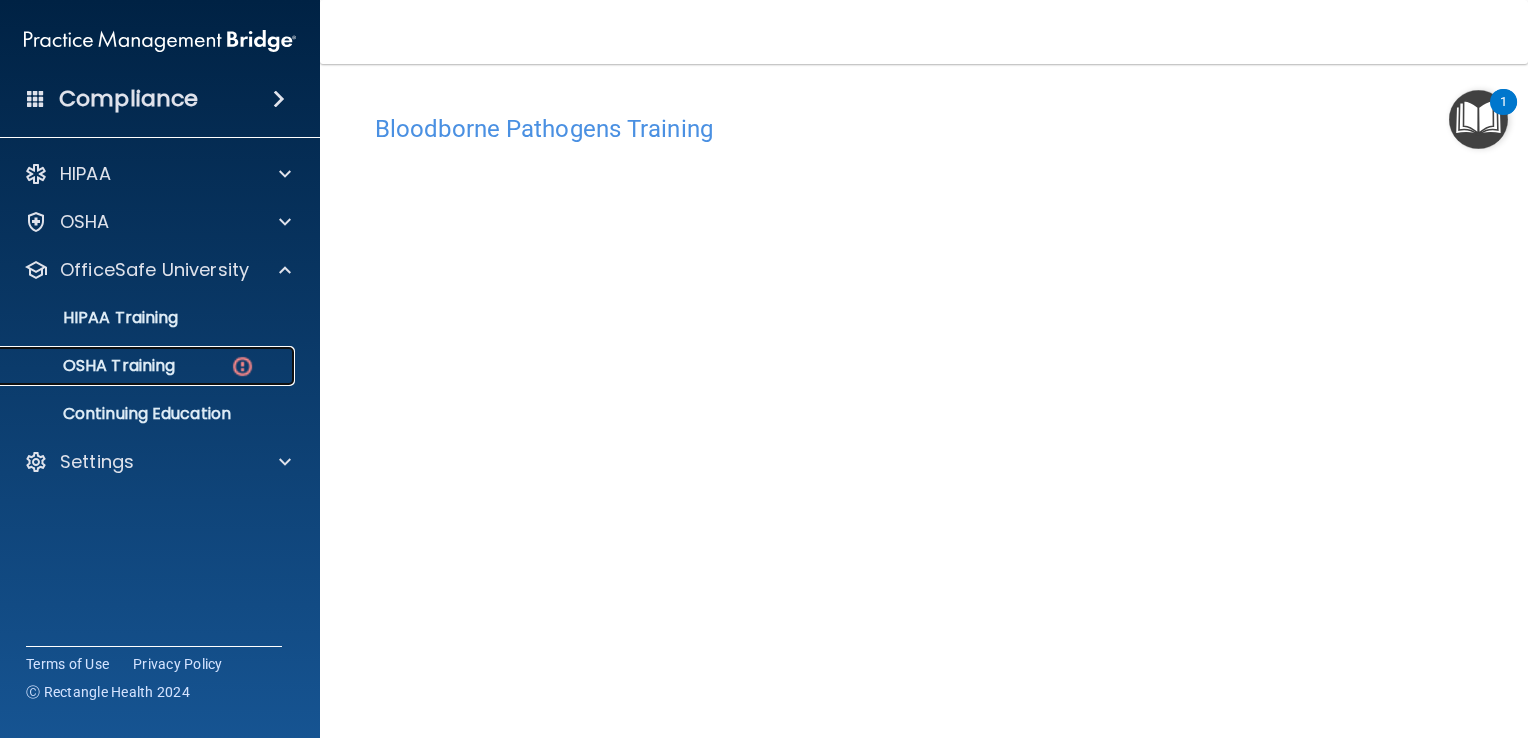 click at bounding box center (242, 366) 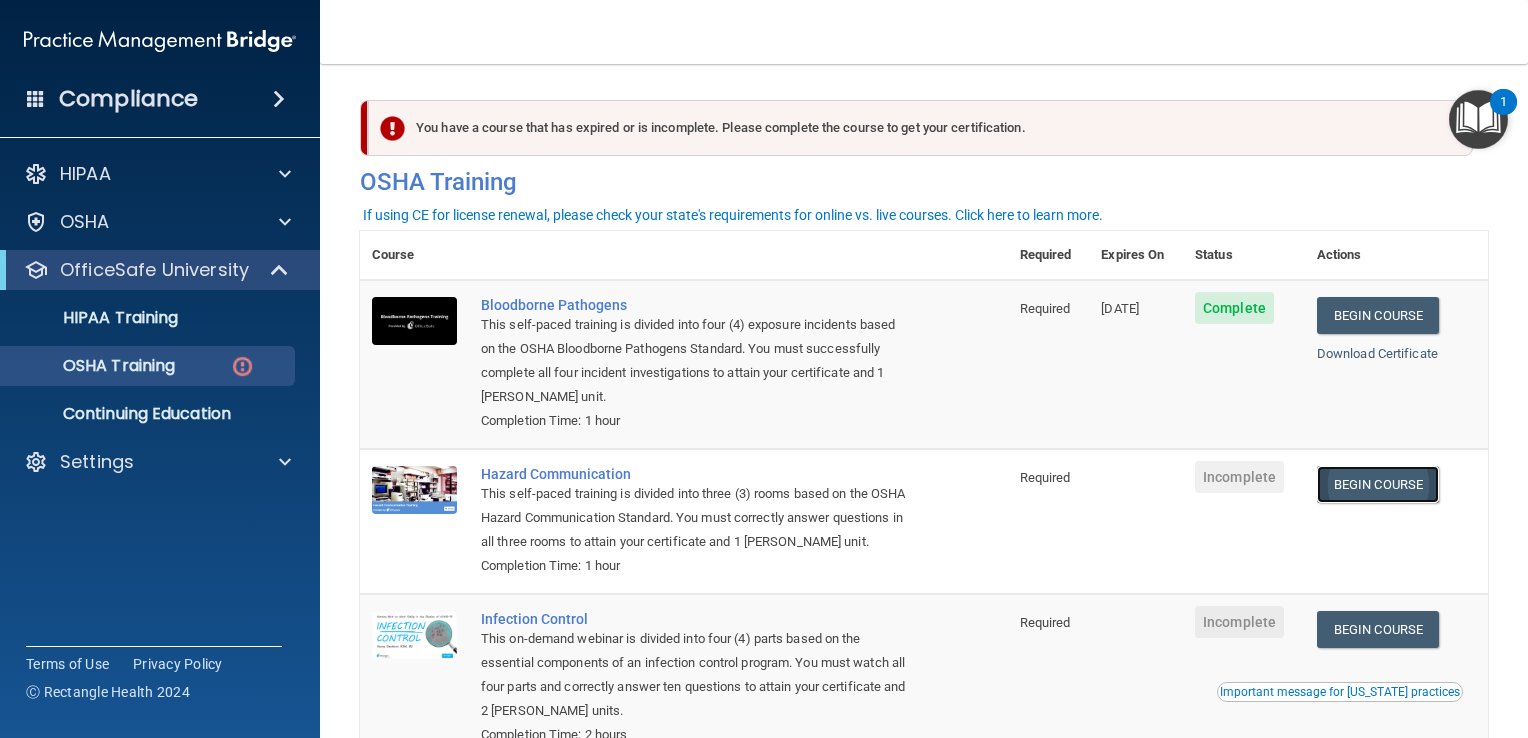 click on "Begin Course" at bounding box center [1378, 484] 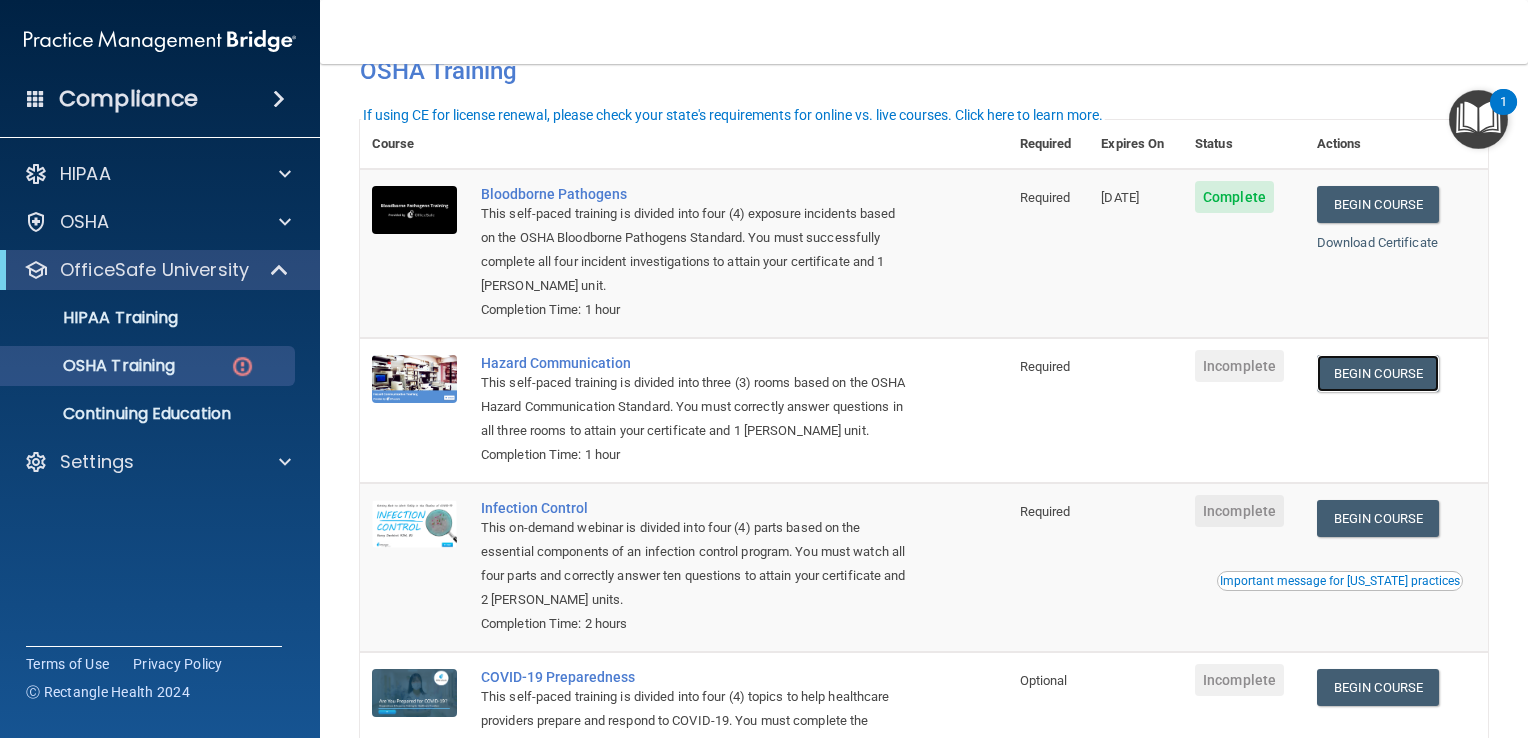 scroll, scrollTop: 100, scrollLeft: 0, axis: vertical 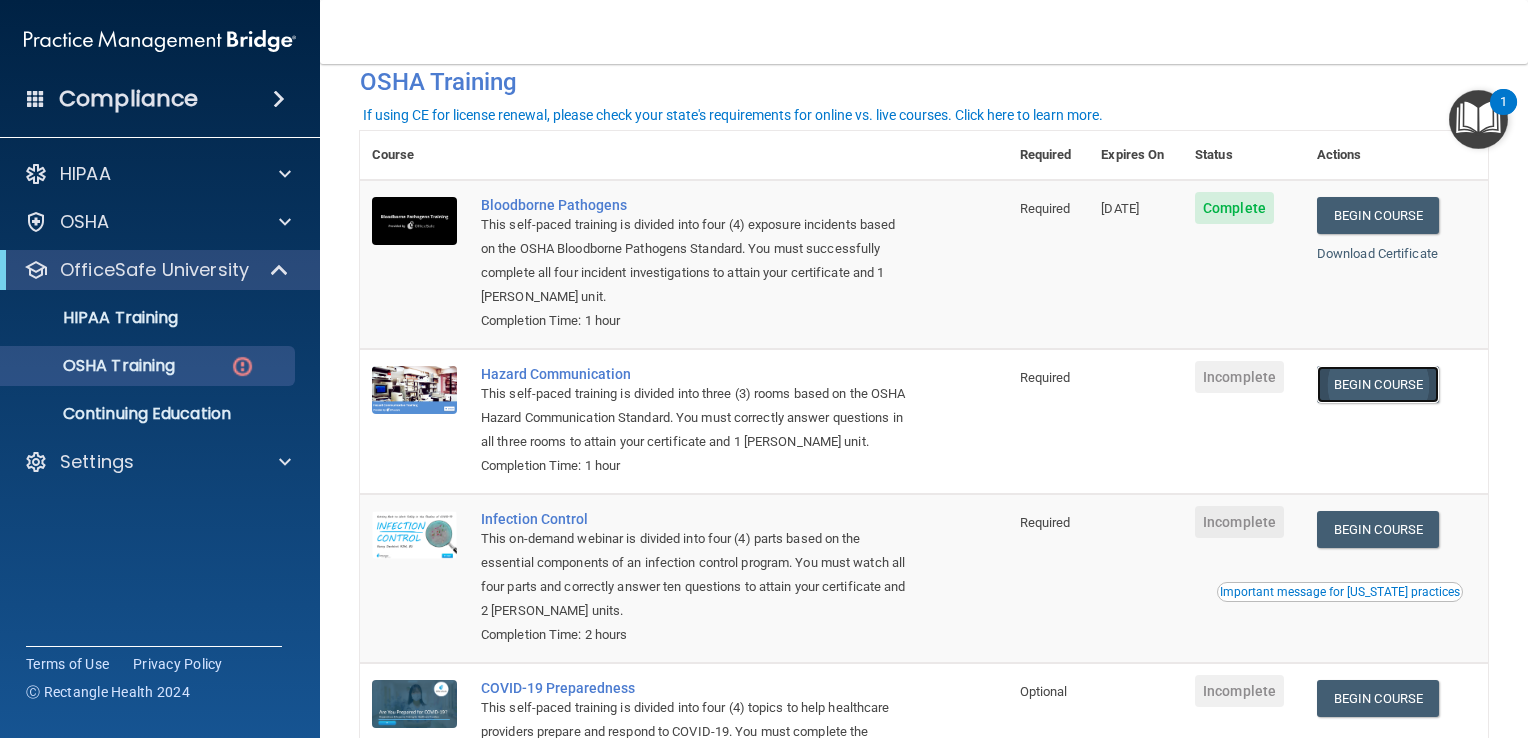 click on "Begin Course" at bounding box center (1378, 384) 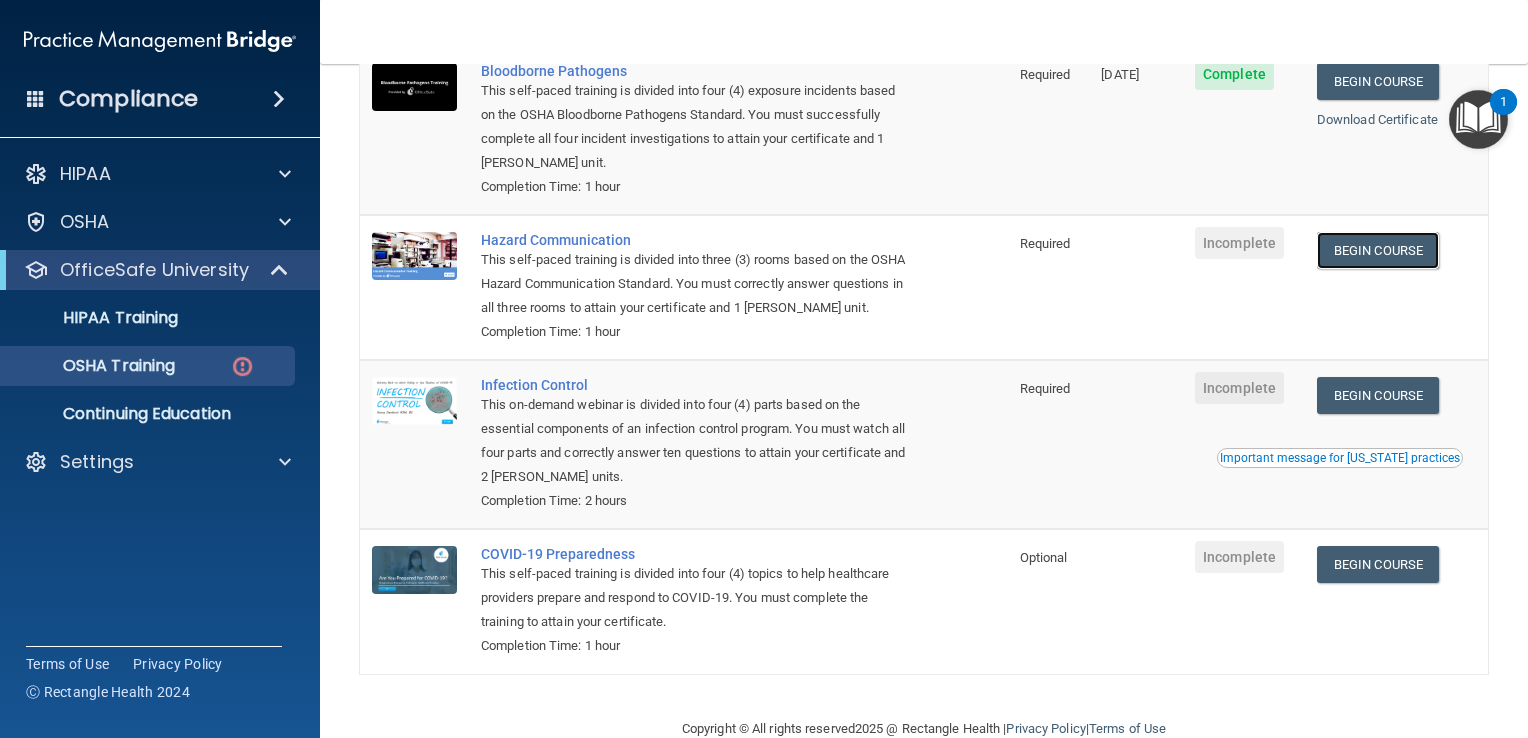 scroll, scrollTop: 200, scrollLeft: 0, axis: vertical 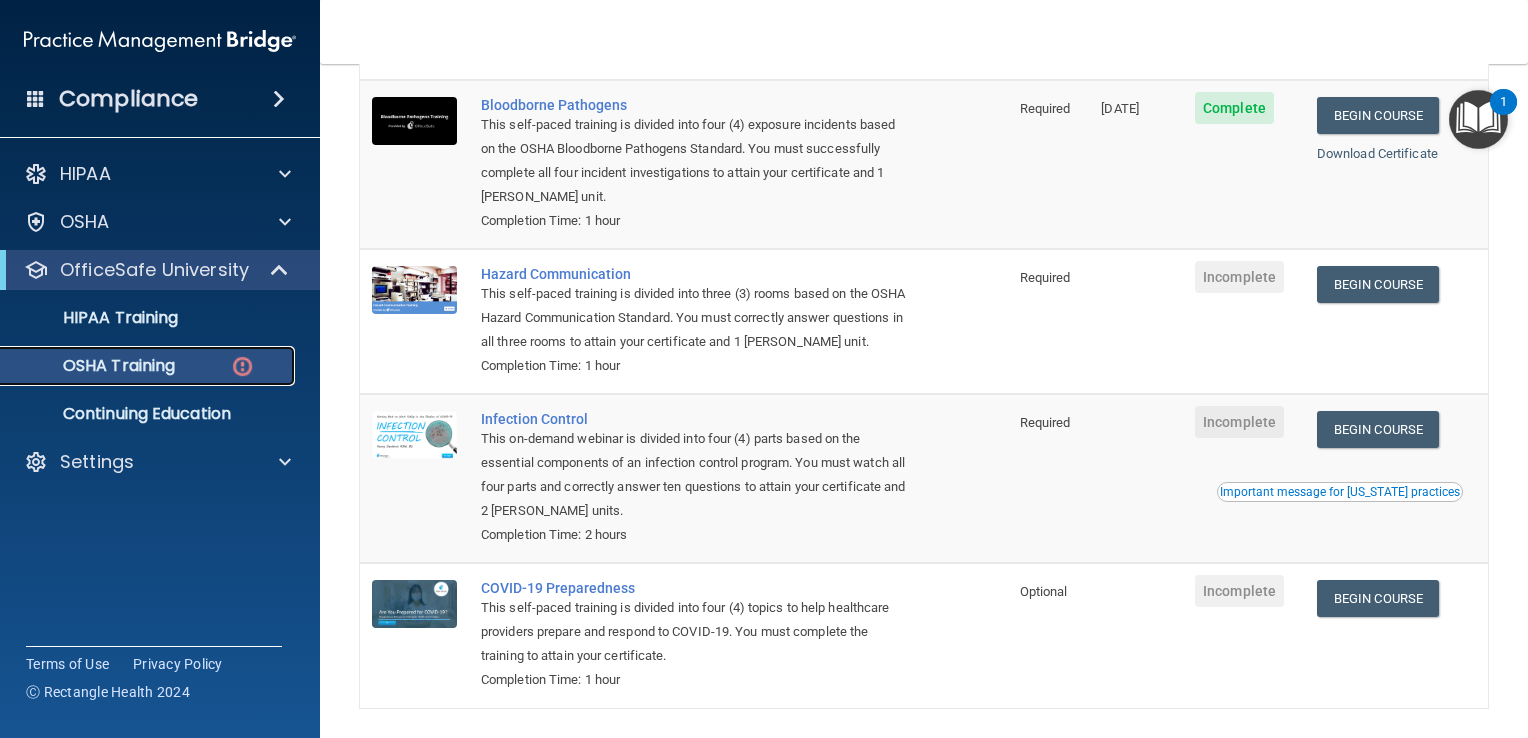 click on "OSHA Training" at bounding box center (137, 366) 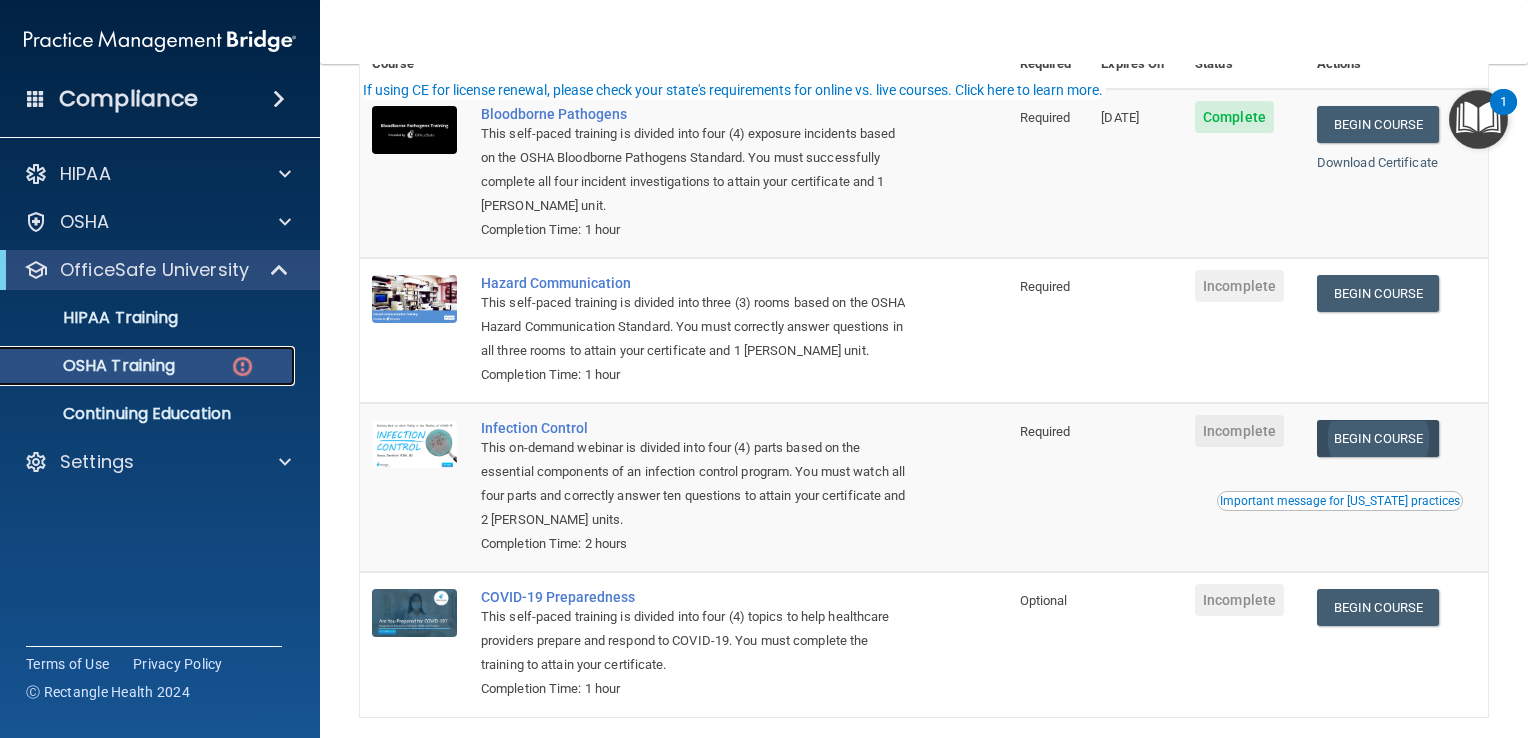 scroll, scrollTop: 300, scrollLeft: 0, axis: vertical 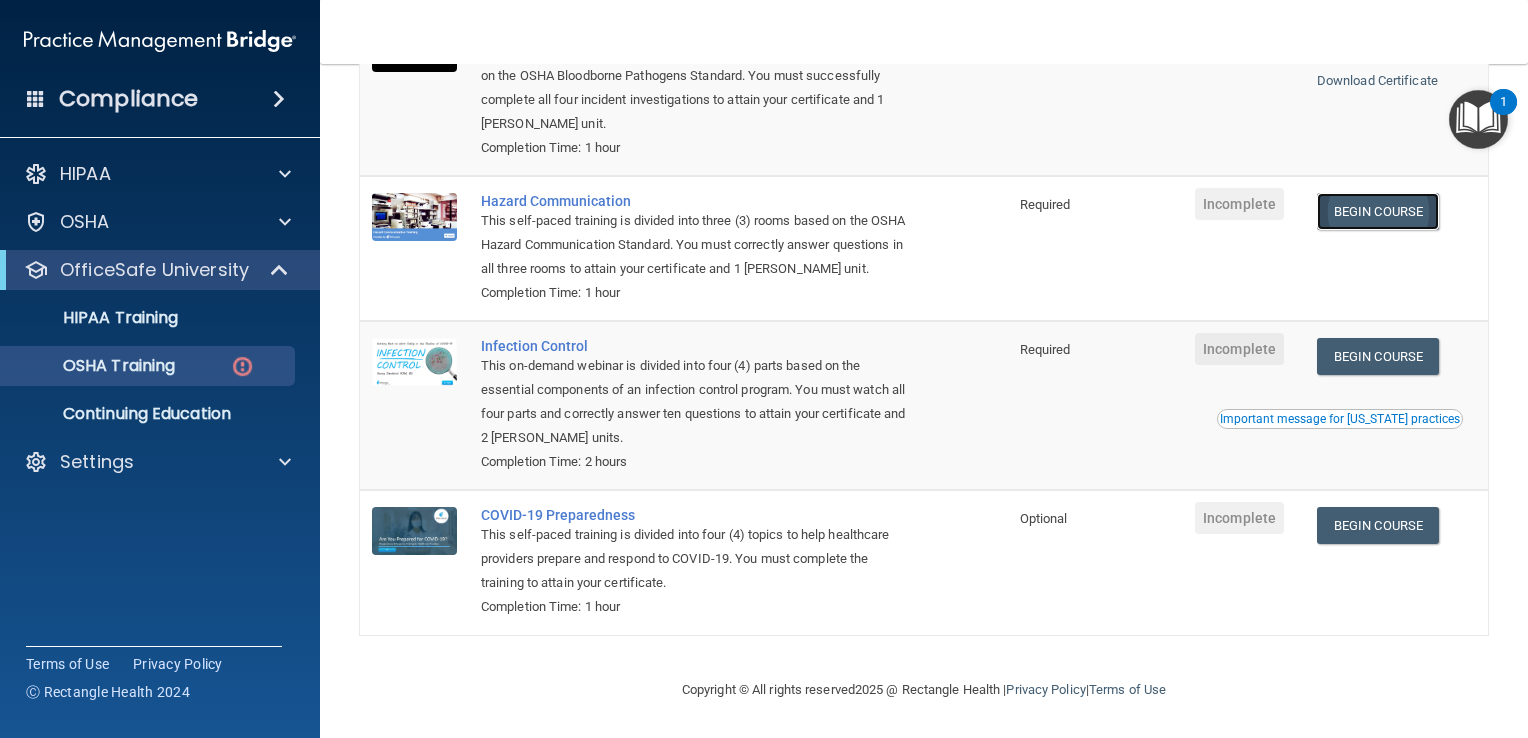 click on "Begin Course" at bounding box center [1378, 211] 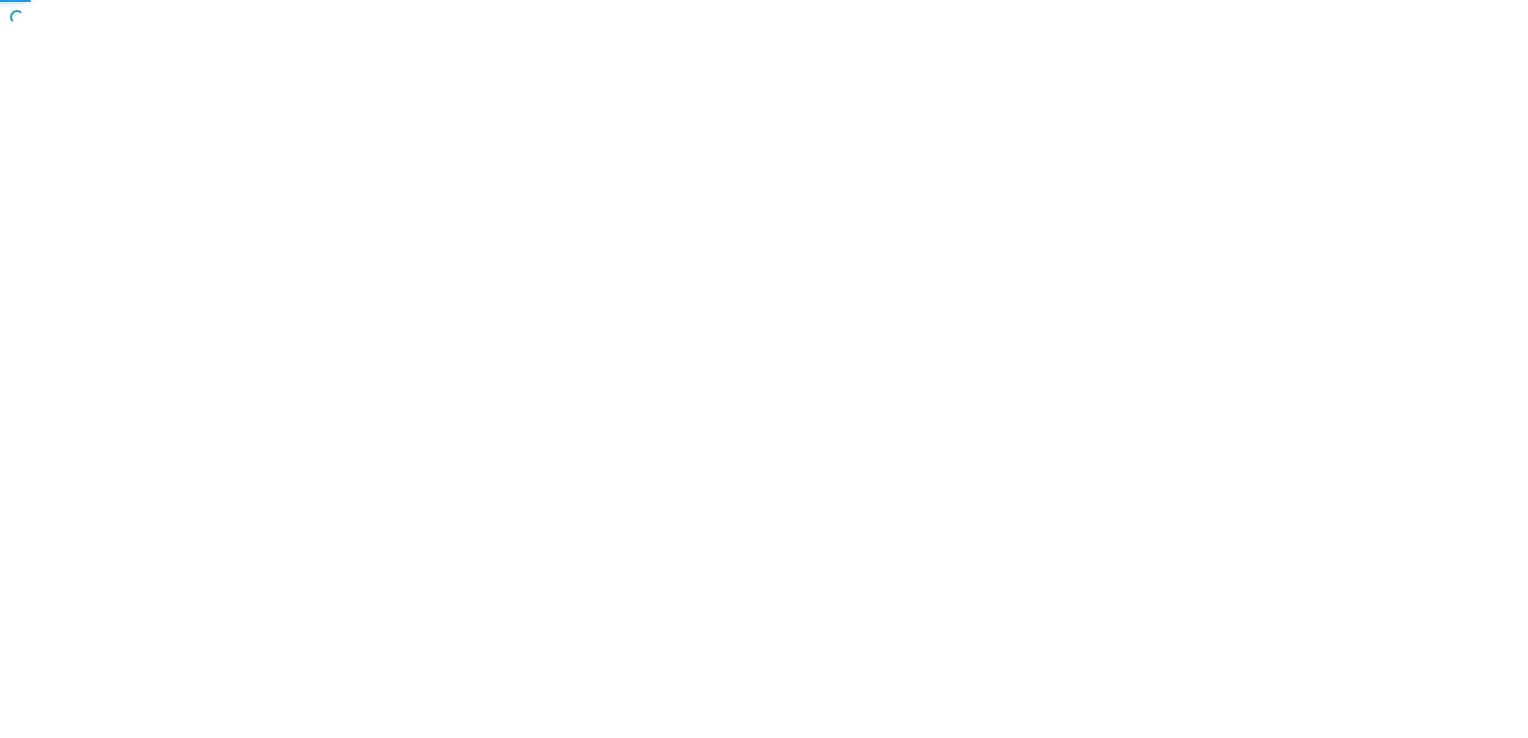 scroll, scrollTop: 0, scrollLeft: 0, axis: both 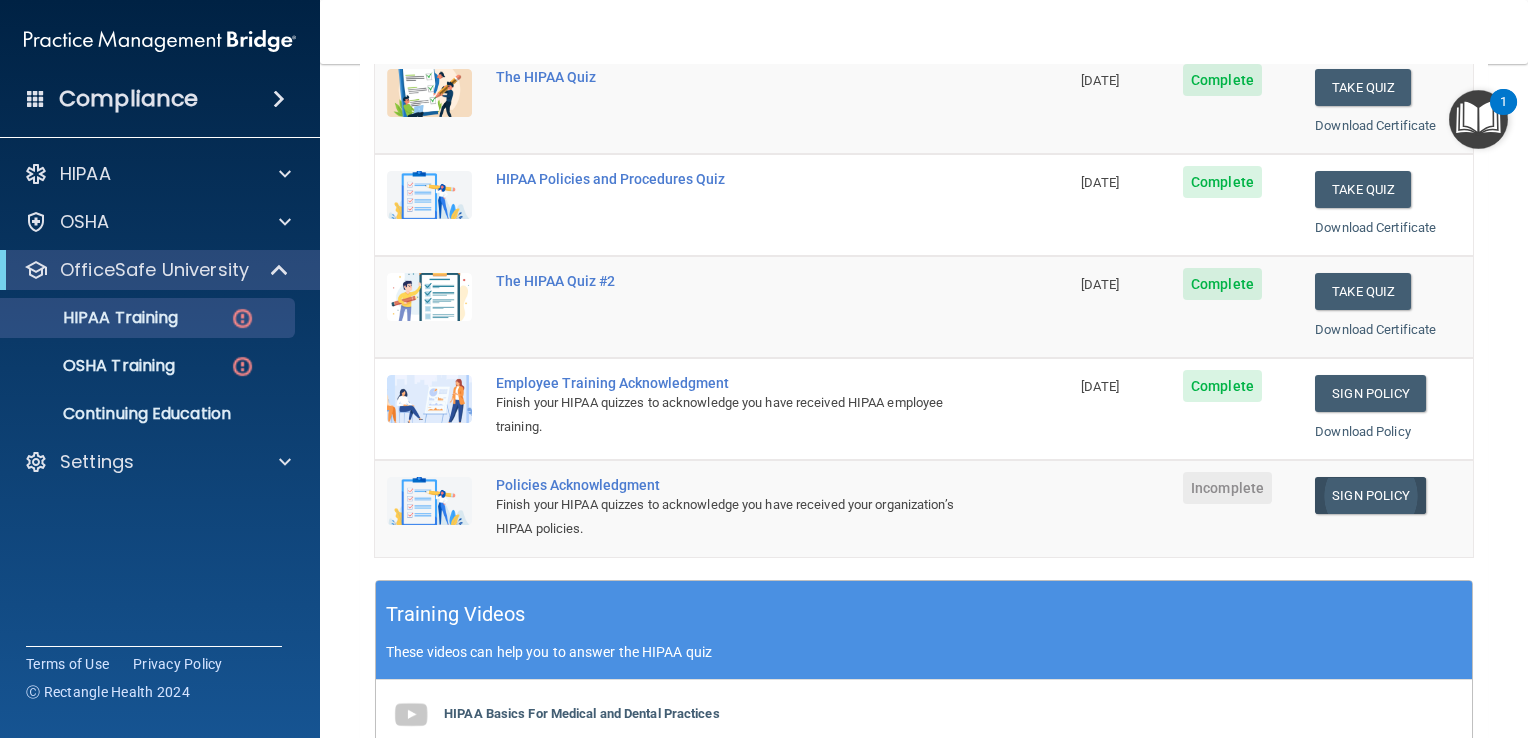 click on "Sign Policy" at bounding box center (1370, 495) 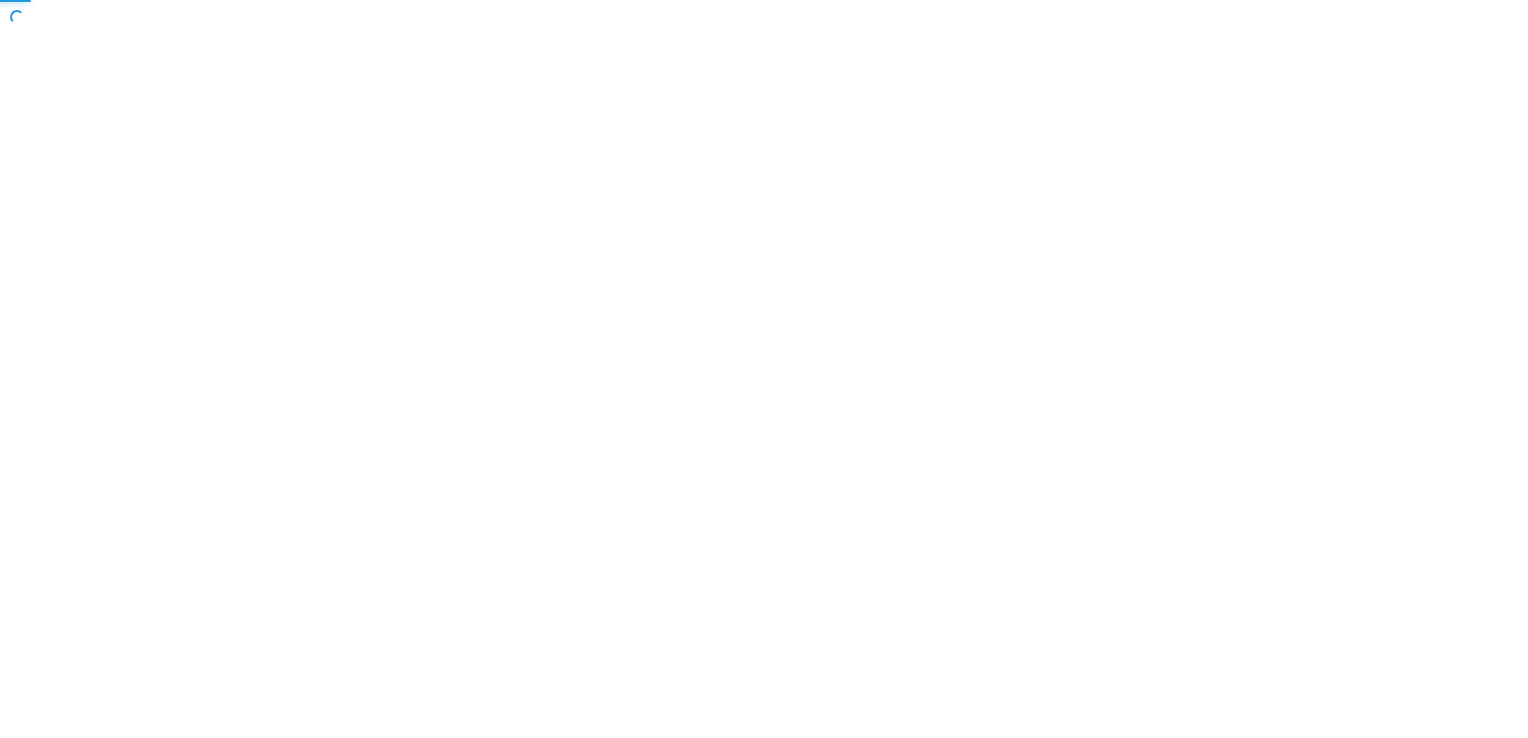 scroll, scrollTop: 0, scrollLeft: 0, axis: both 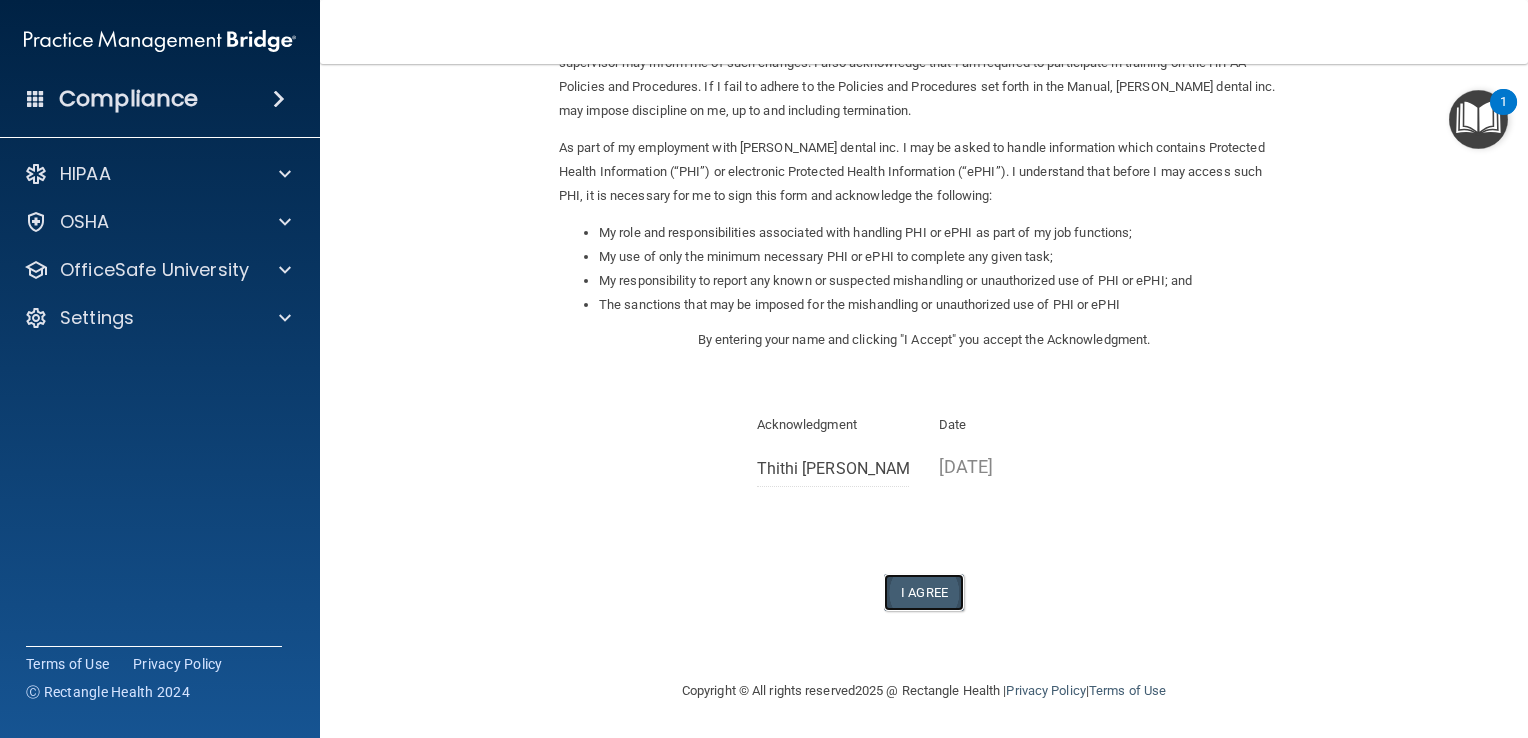 click on "I Agree" at bounding box center [924, 592] 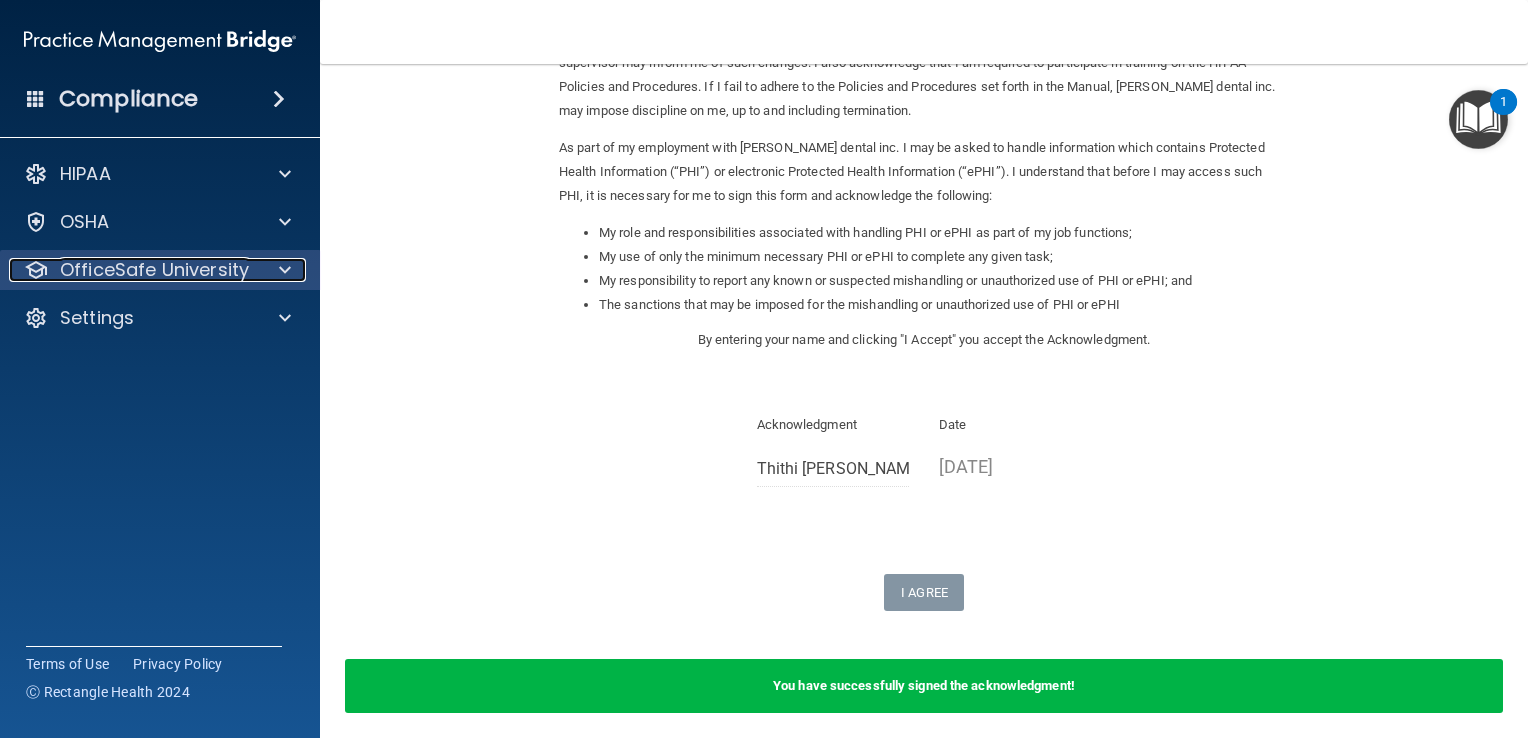 click at bounding box center (282, 270) 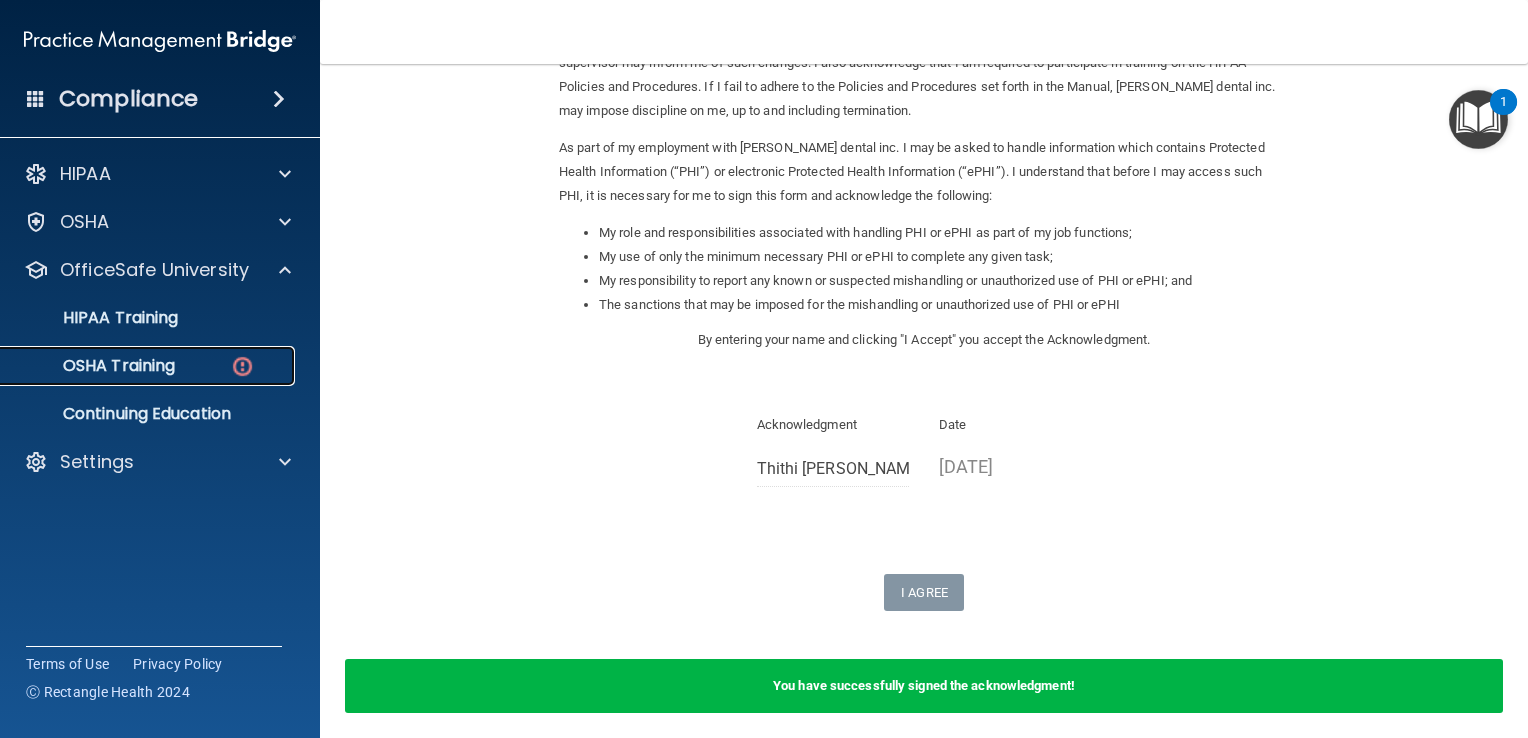 click on "OSHA Training" at bounding box center (149, 366) 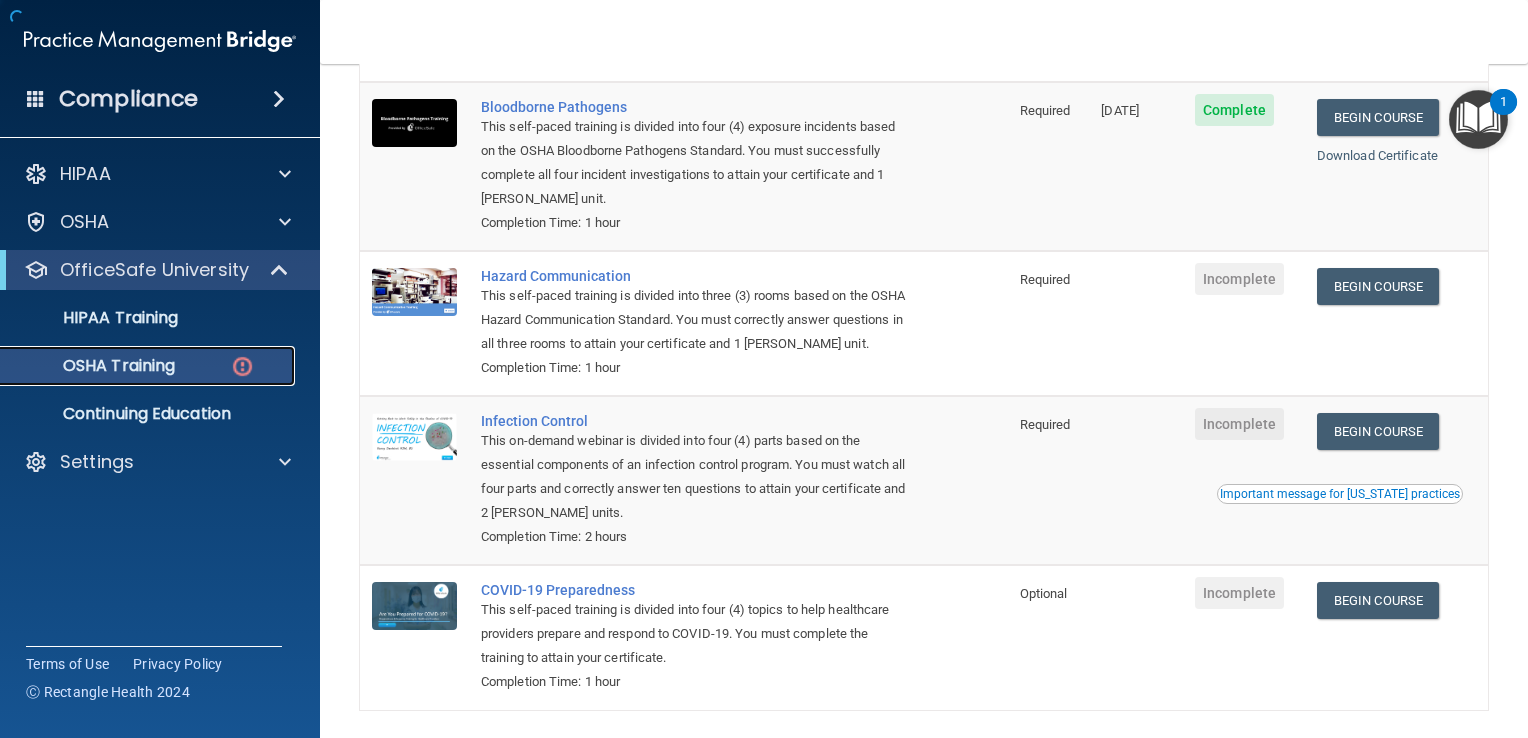scroll, scrollTop: 222, scrollLeft: 0, axis: vertical 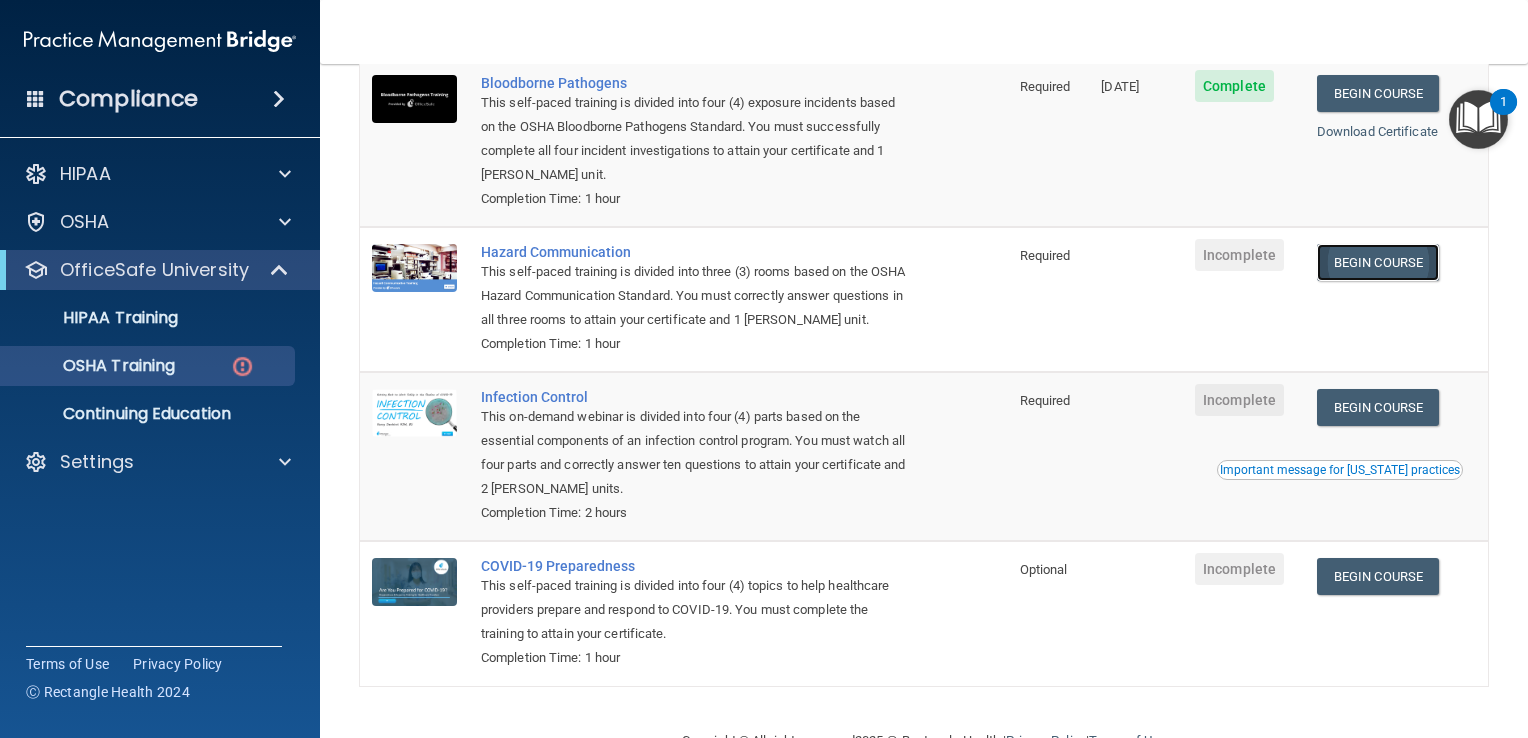 click on "Begin Course" at bounding box center (1378, 262) 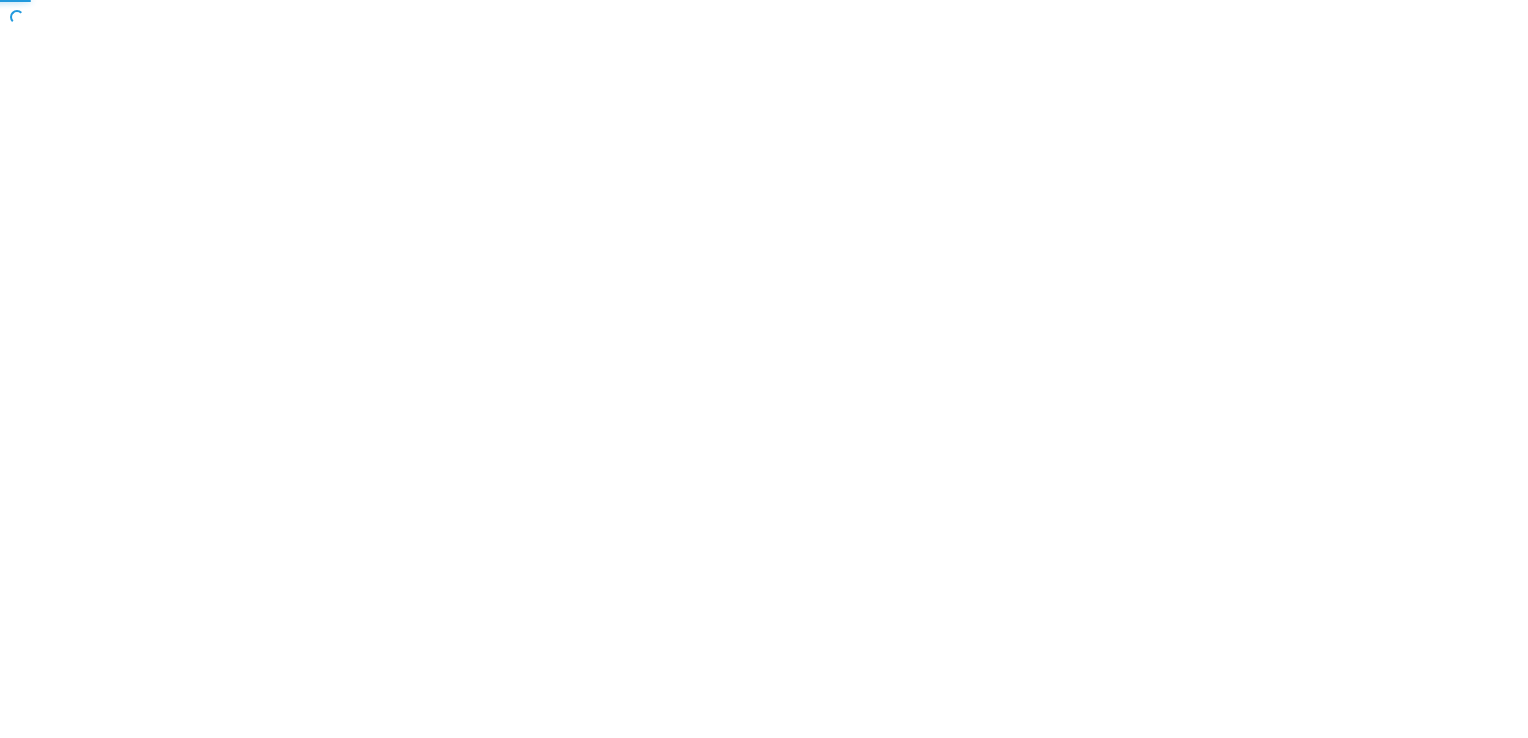 scroll, scrollTop: 0, scrollLeft: 0, axis: both 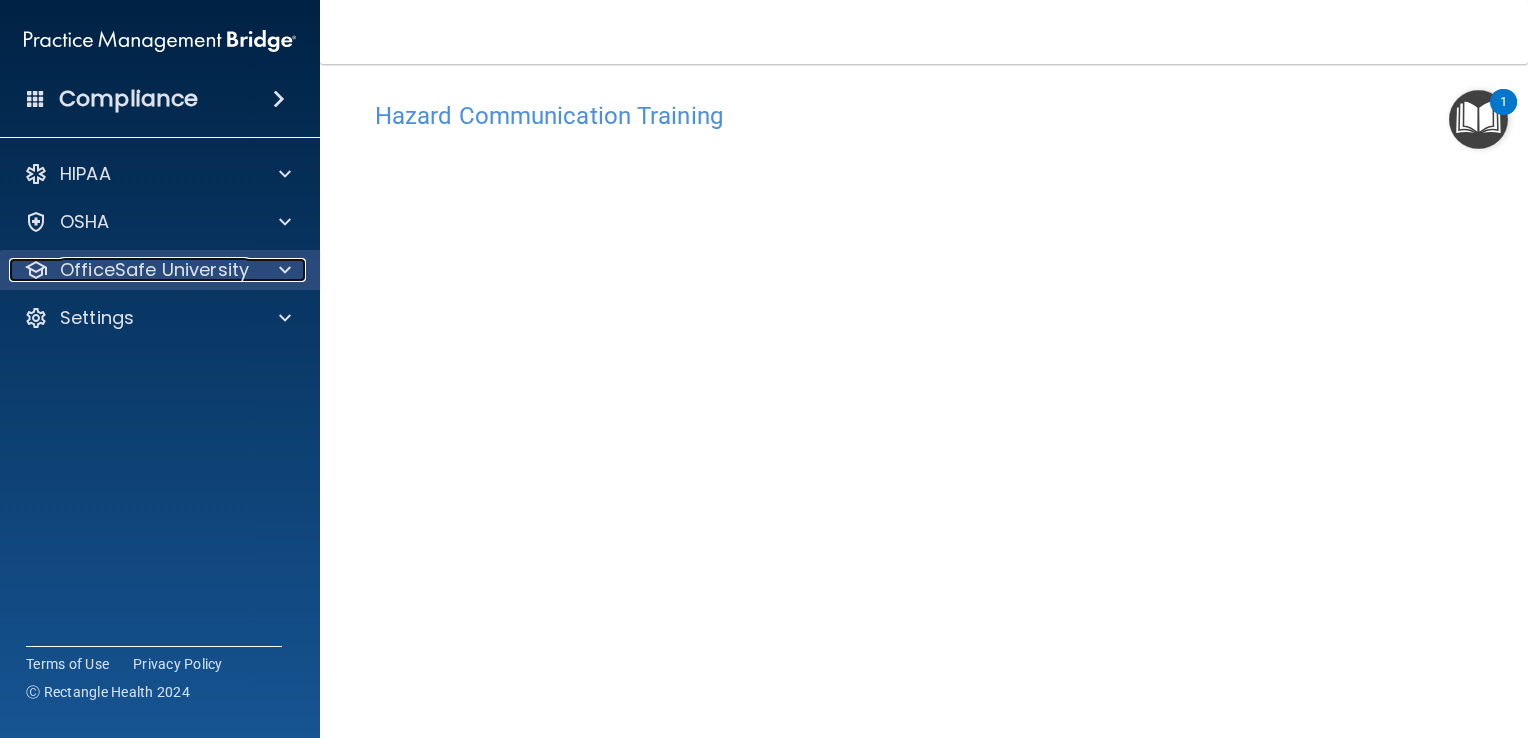 click at bounding box center (285, 270) 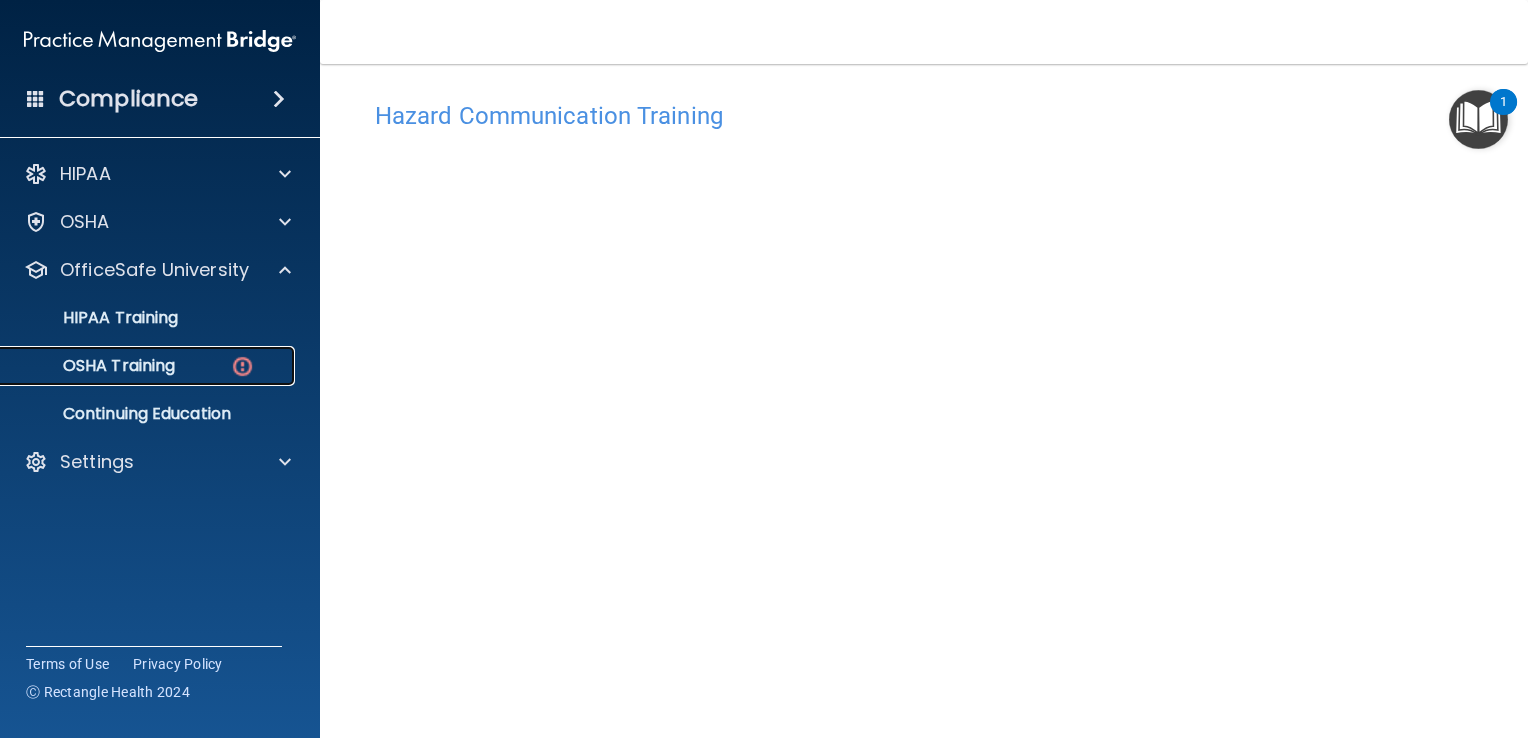 click on "OSHA Training" at bounding box center [149, 366] 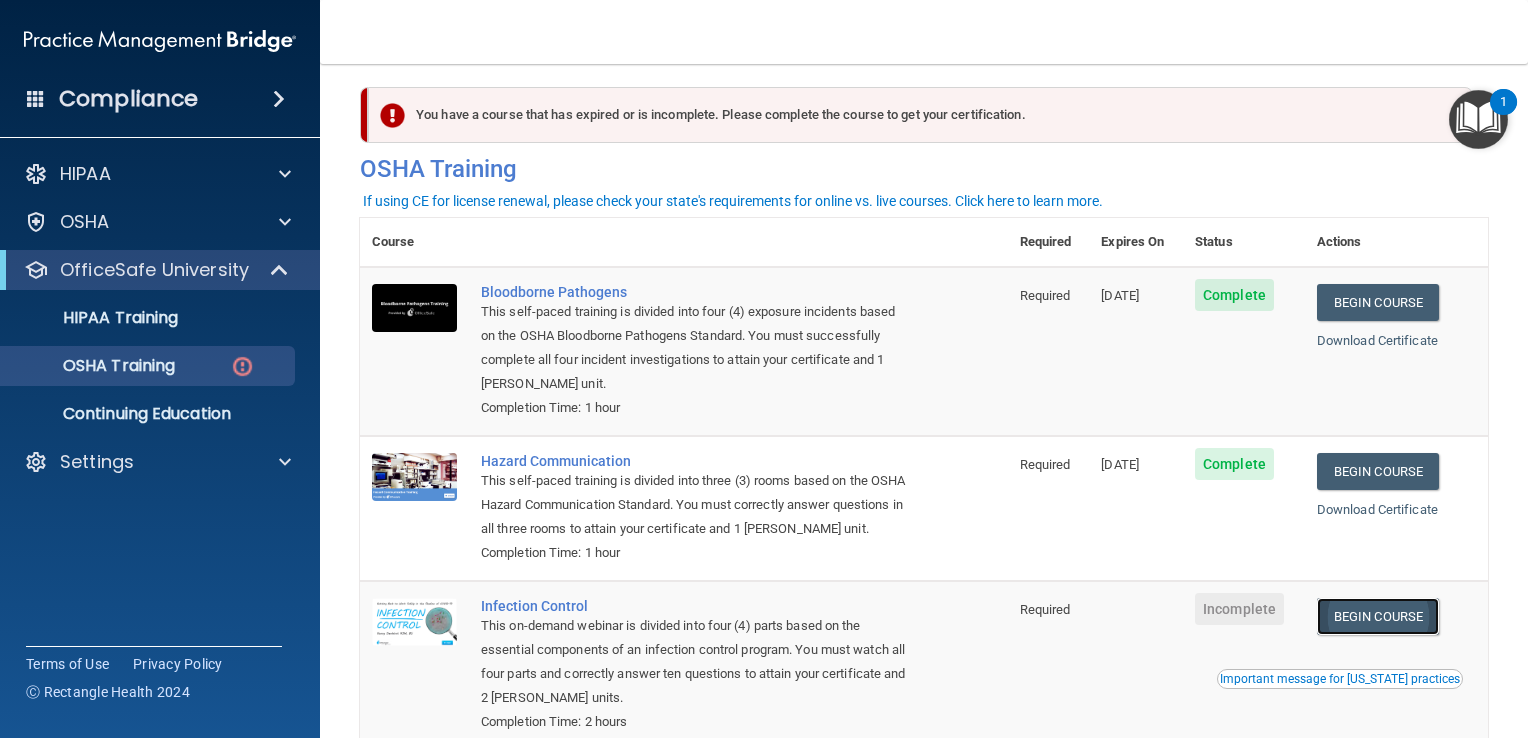 click on "Begin Course" at bounding box center (1378, 616) 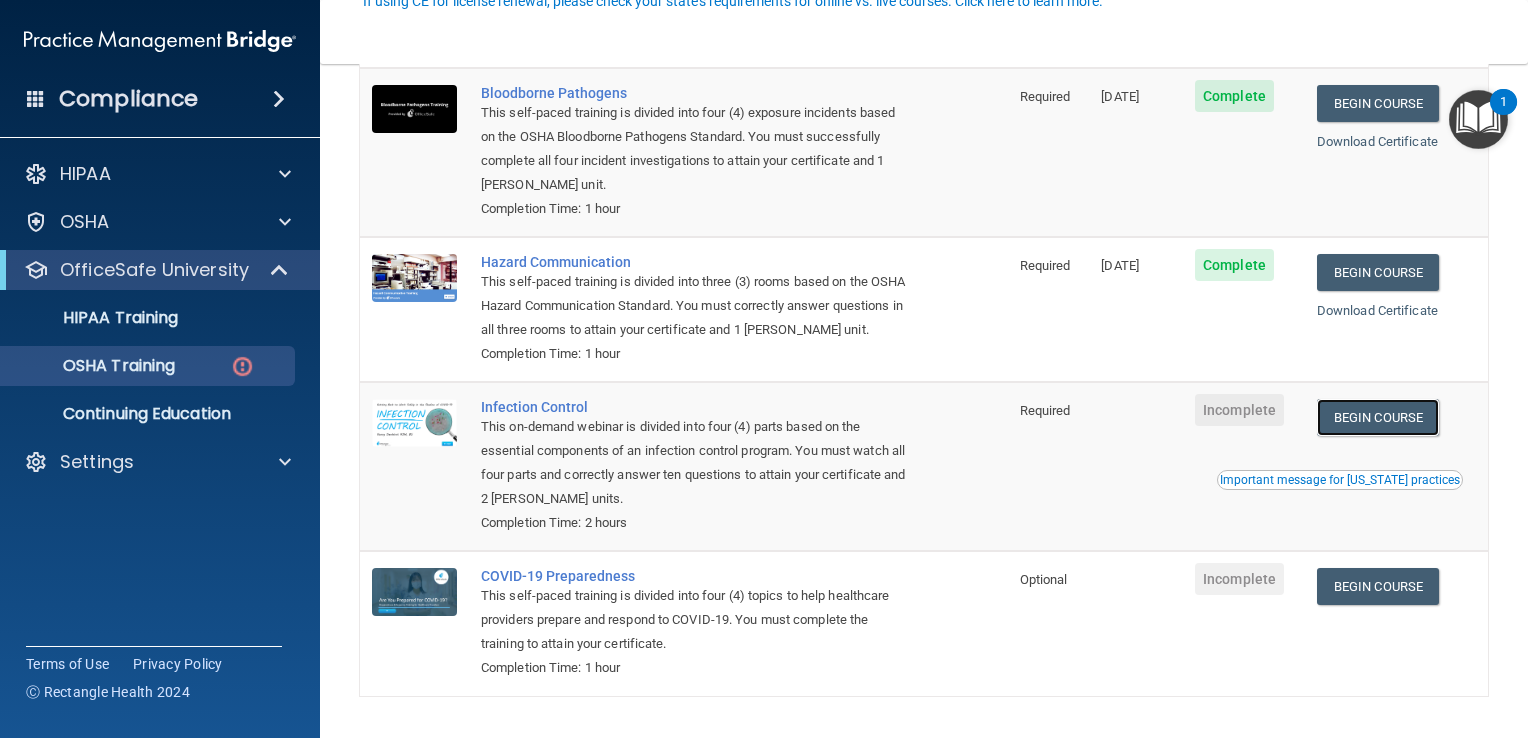 scroll, scrollTop: 213, scrollLeft: 0, axis: vertical 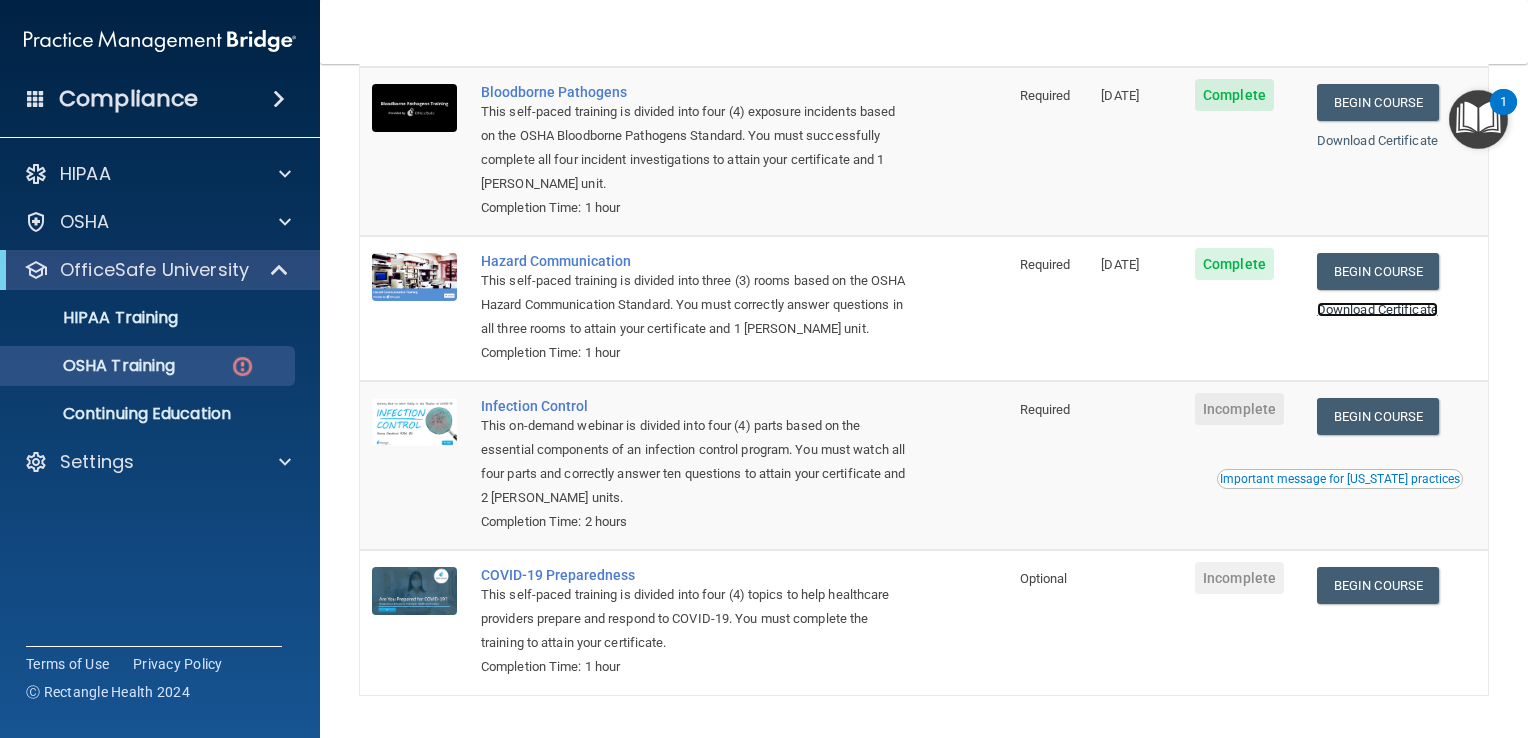 click on "Download Certificate" at bounding box center (1377, 309) 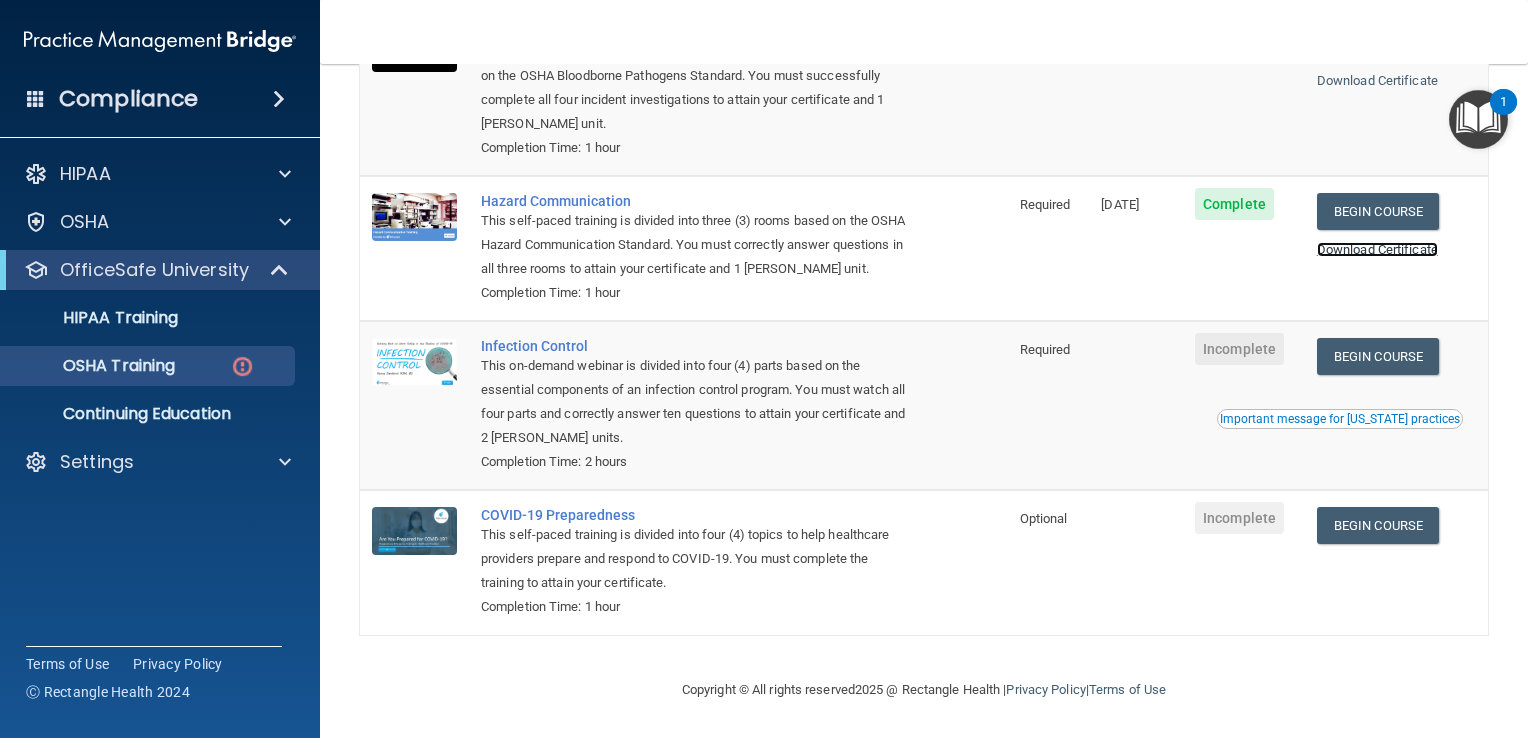 scroll, scrollTop: 300, scrollLeft: 0, axis: vertical 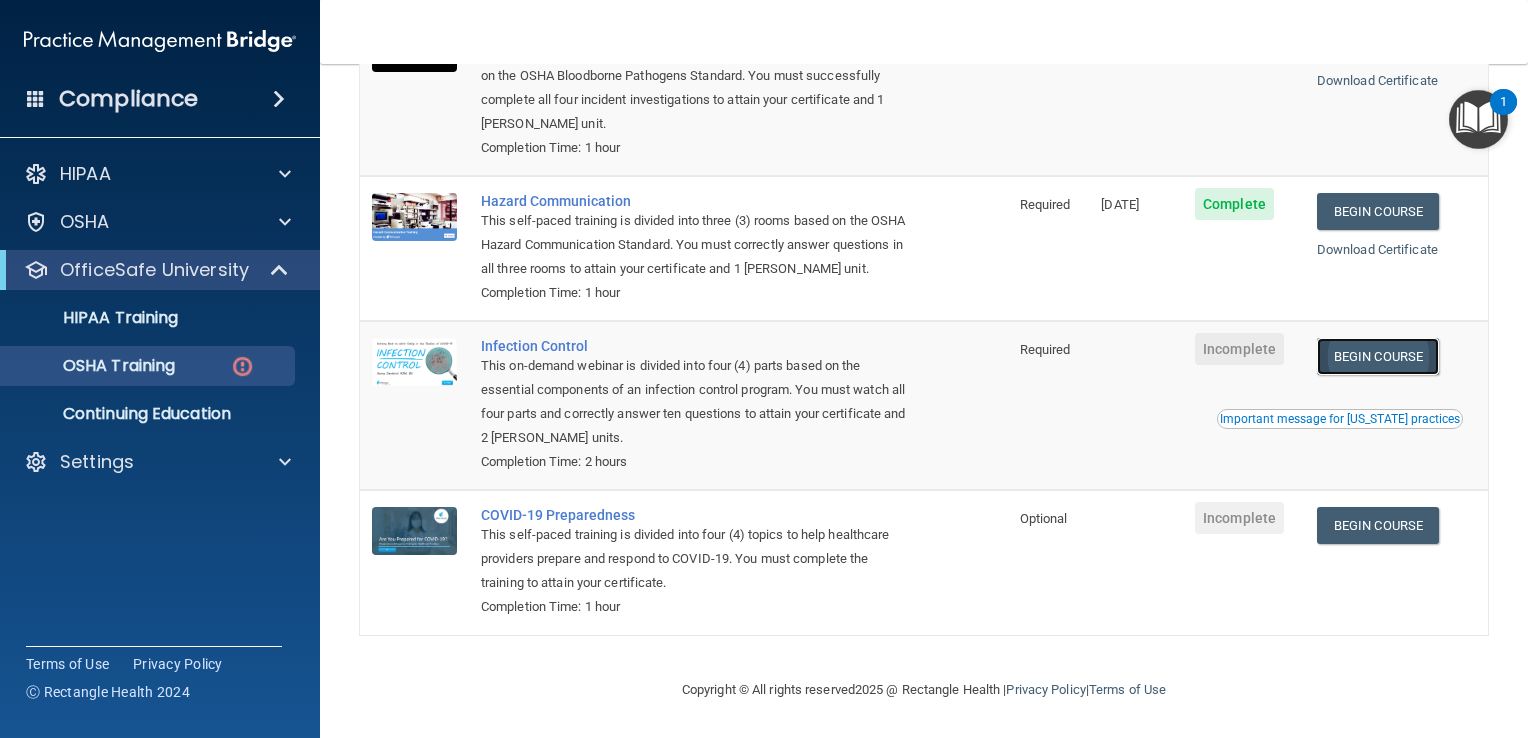 click on "Begin Course" at bounding box center [1378, 356] 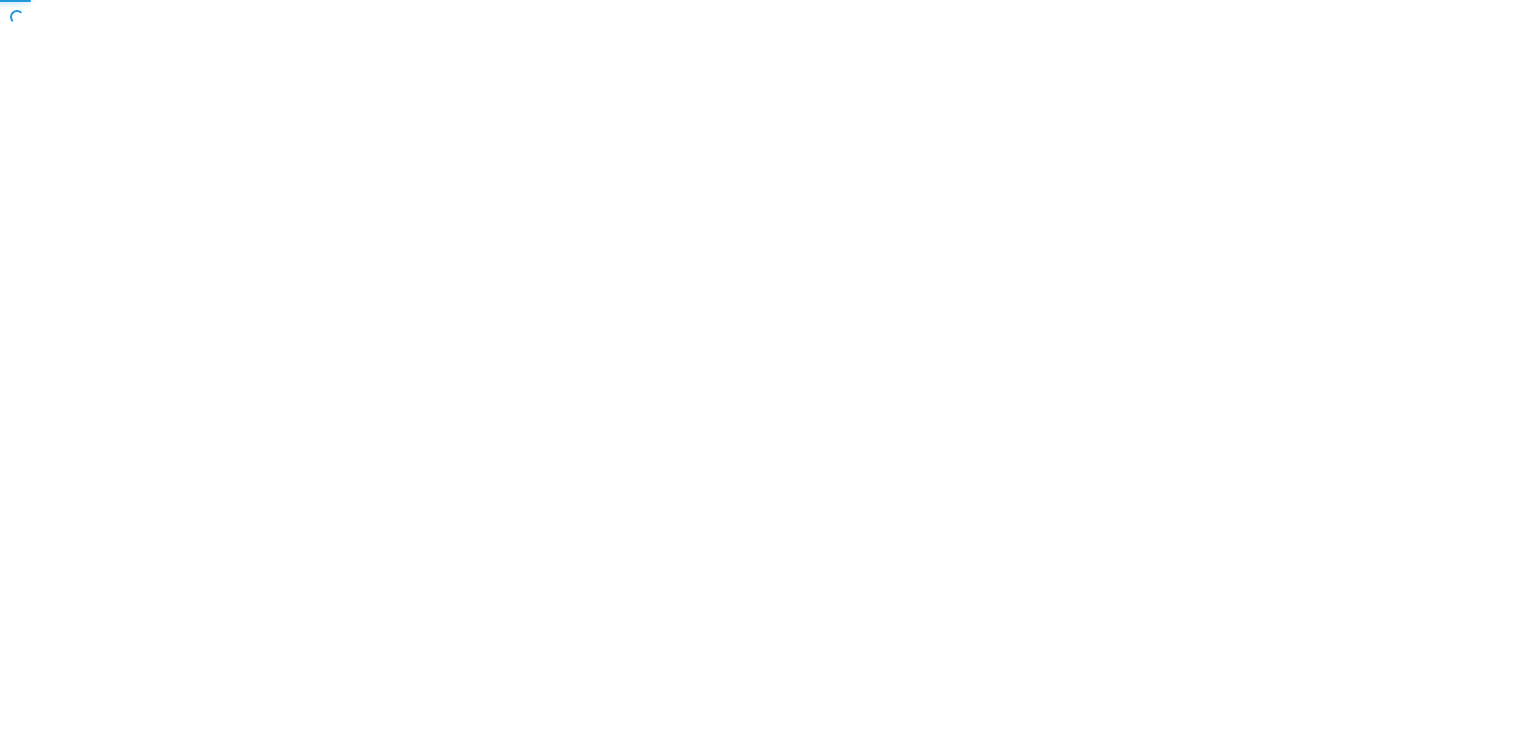 scroll, scrollTop: 0, scrollLeft: 0, axis: both 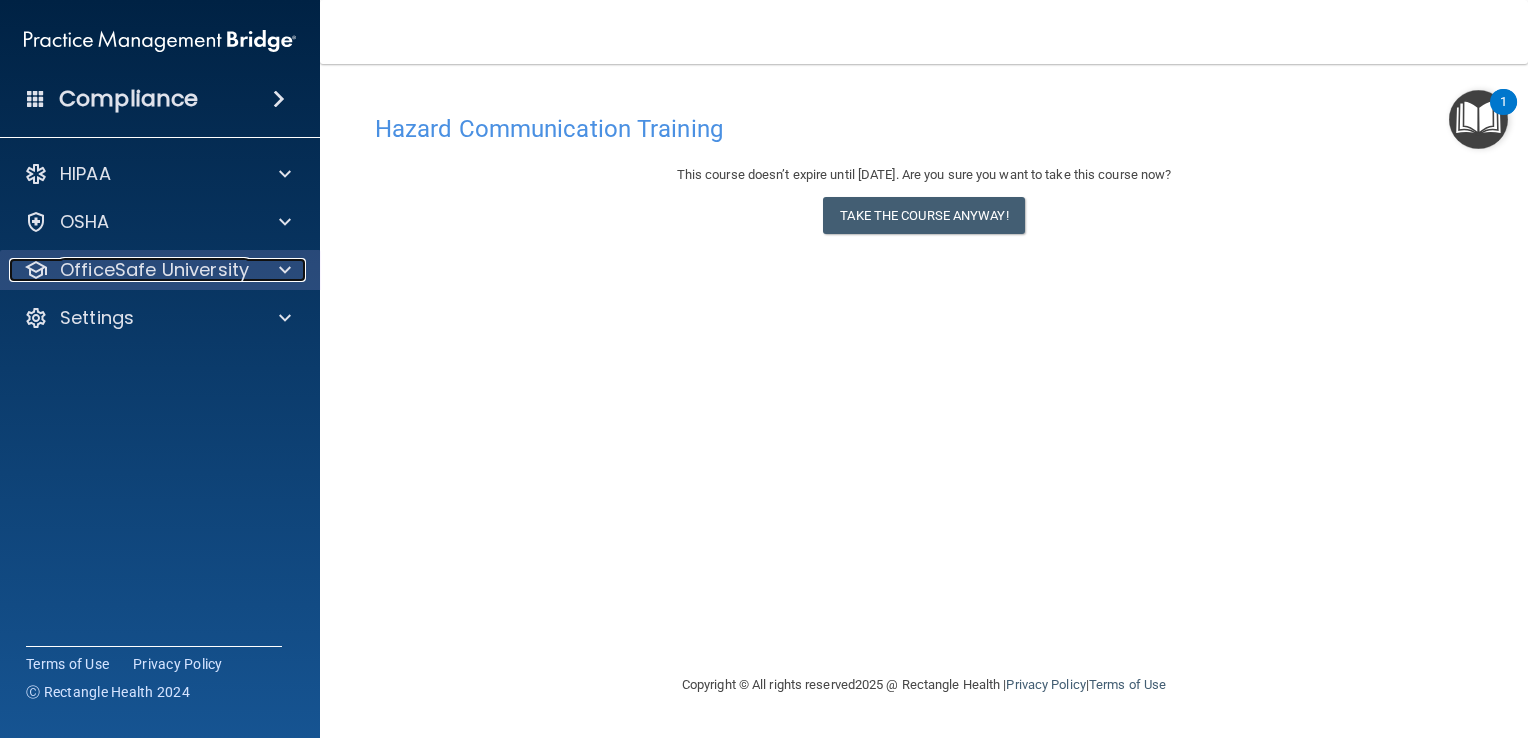 click at bounding box center (282, 270) 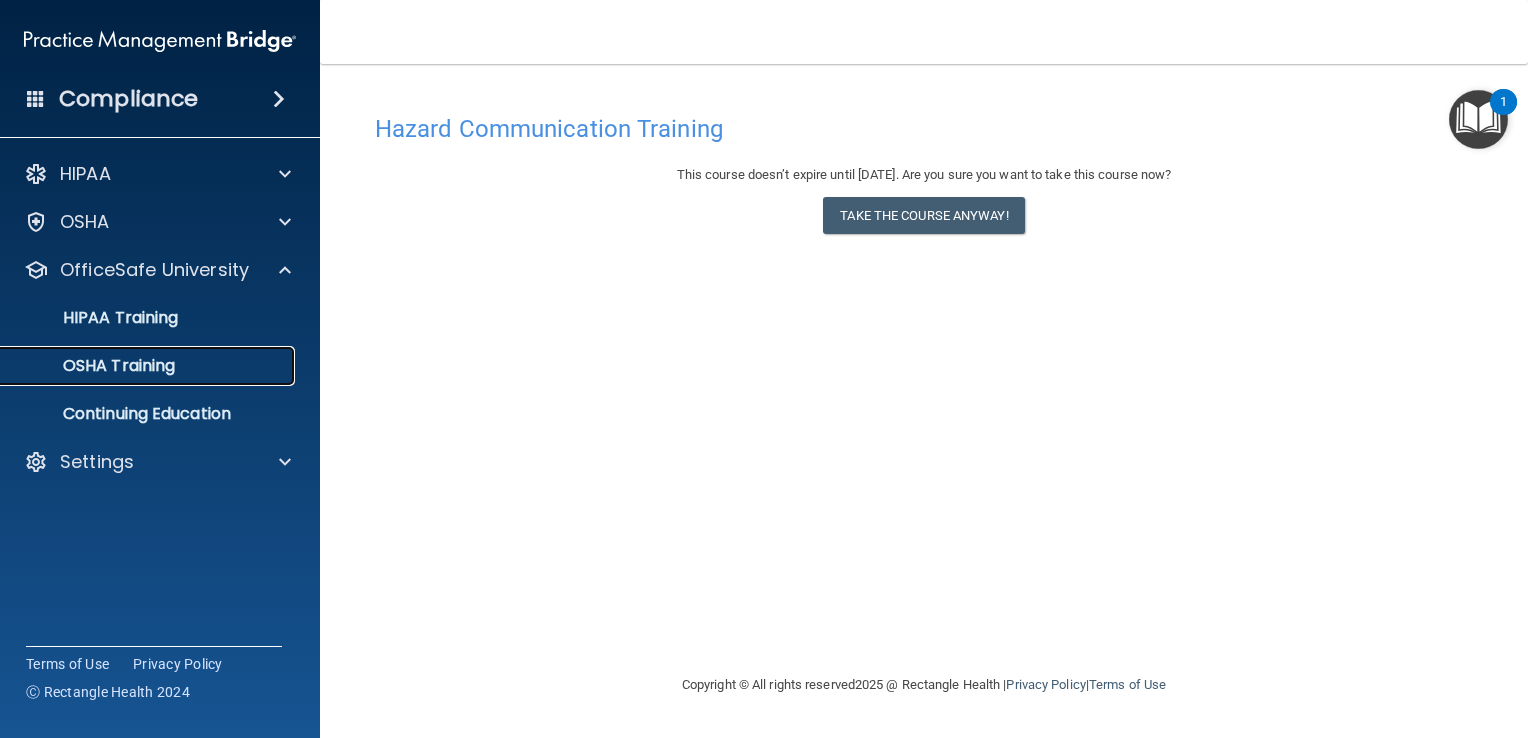 click on "OSHA Training" at bounding box center (149, 366) 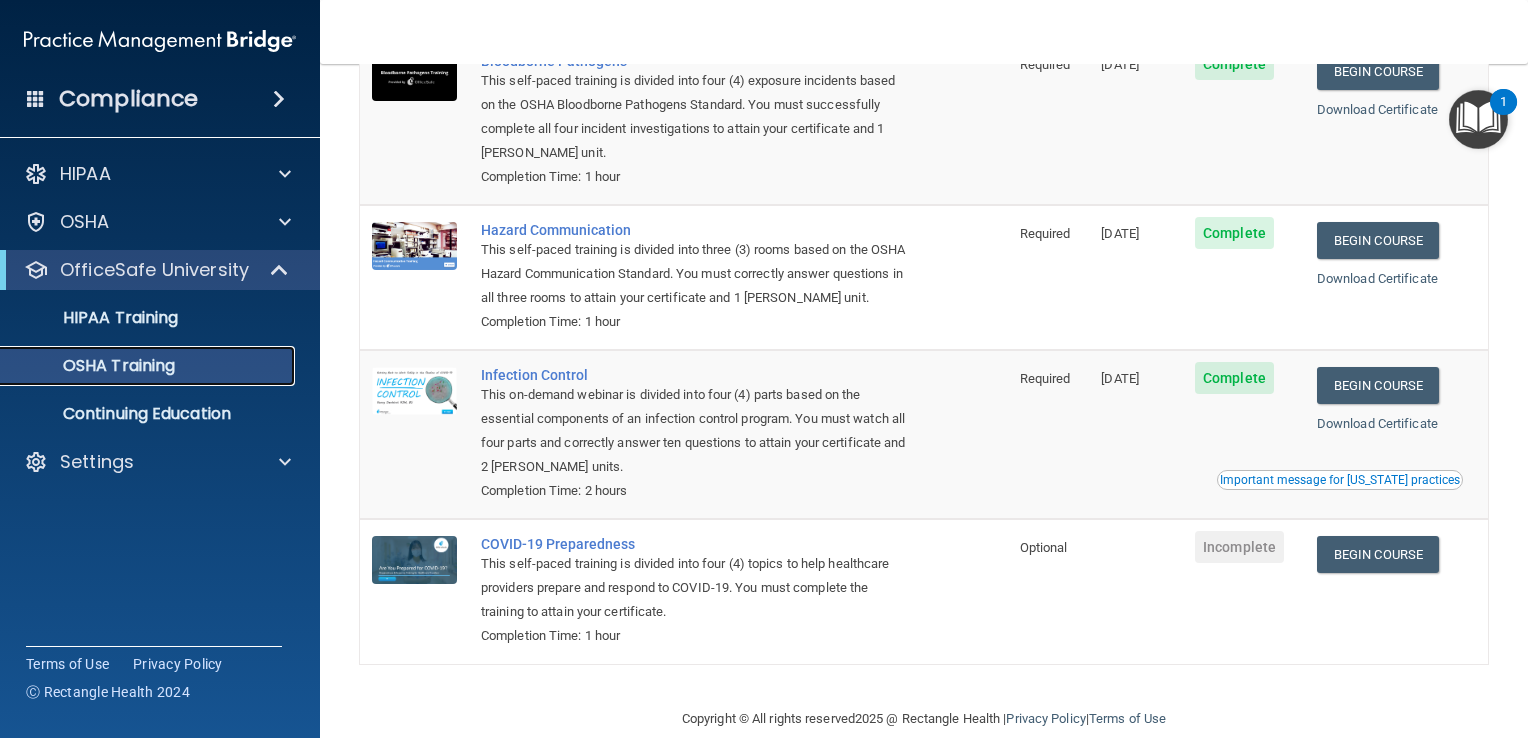 scroll, scrollTop: 244, scrollLeft: 0, axis: vertical 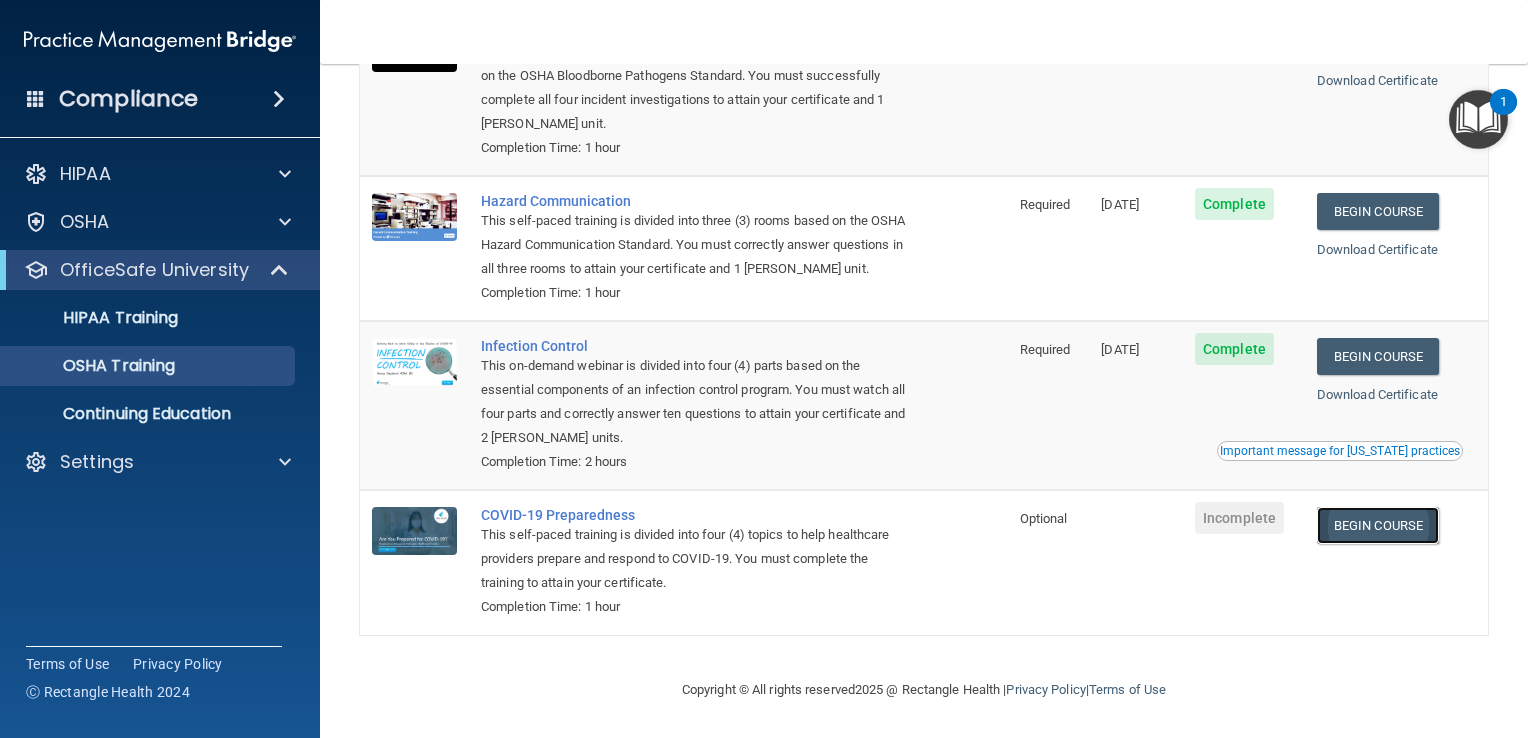 click on "Begin Course" at bounding box center [1378, 525] 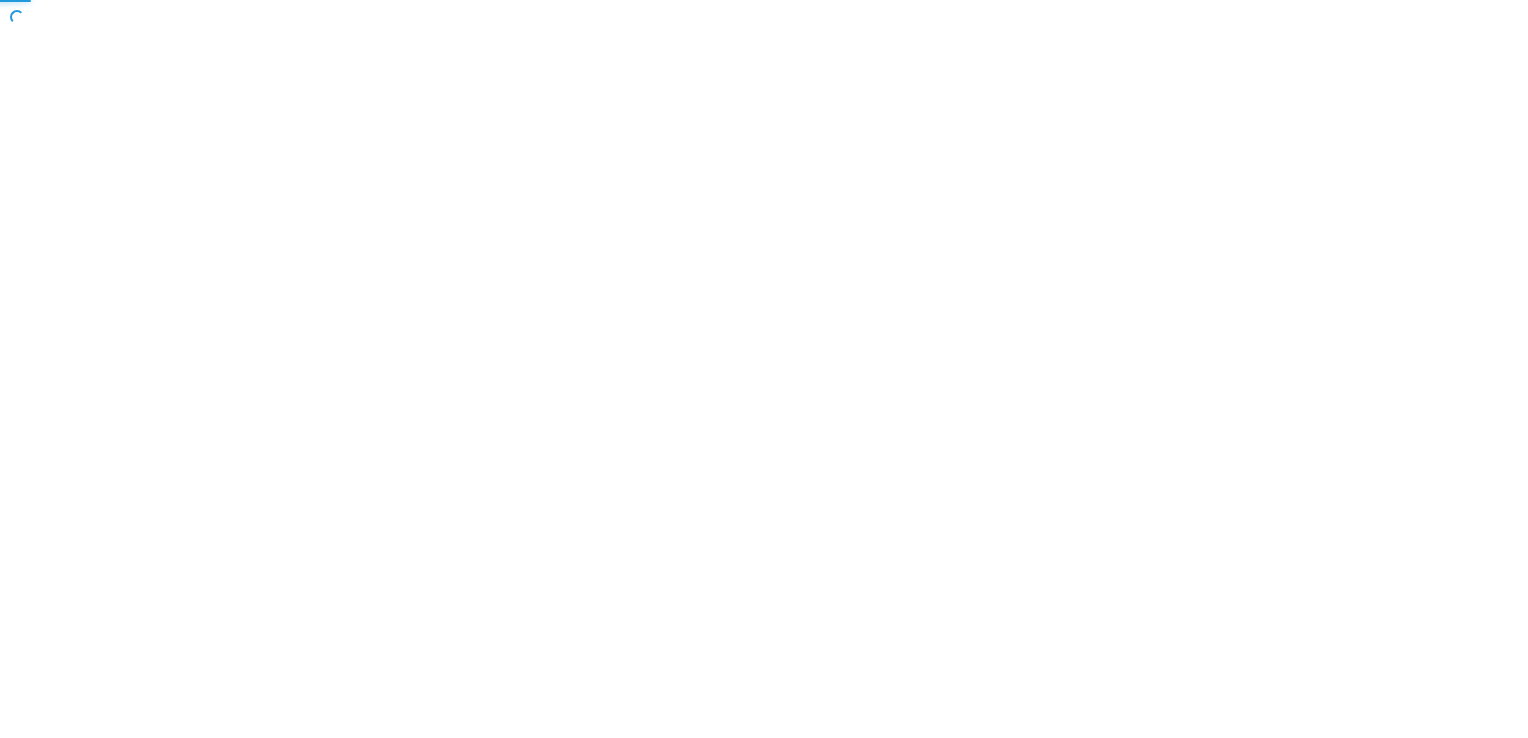 scroll, scrollTop: 0, scrollLeft: 0, axis: both 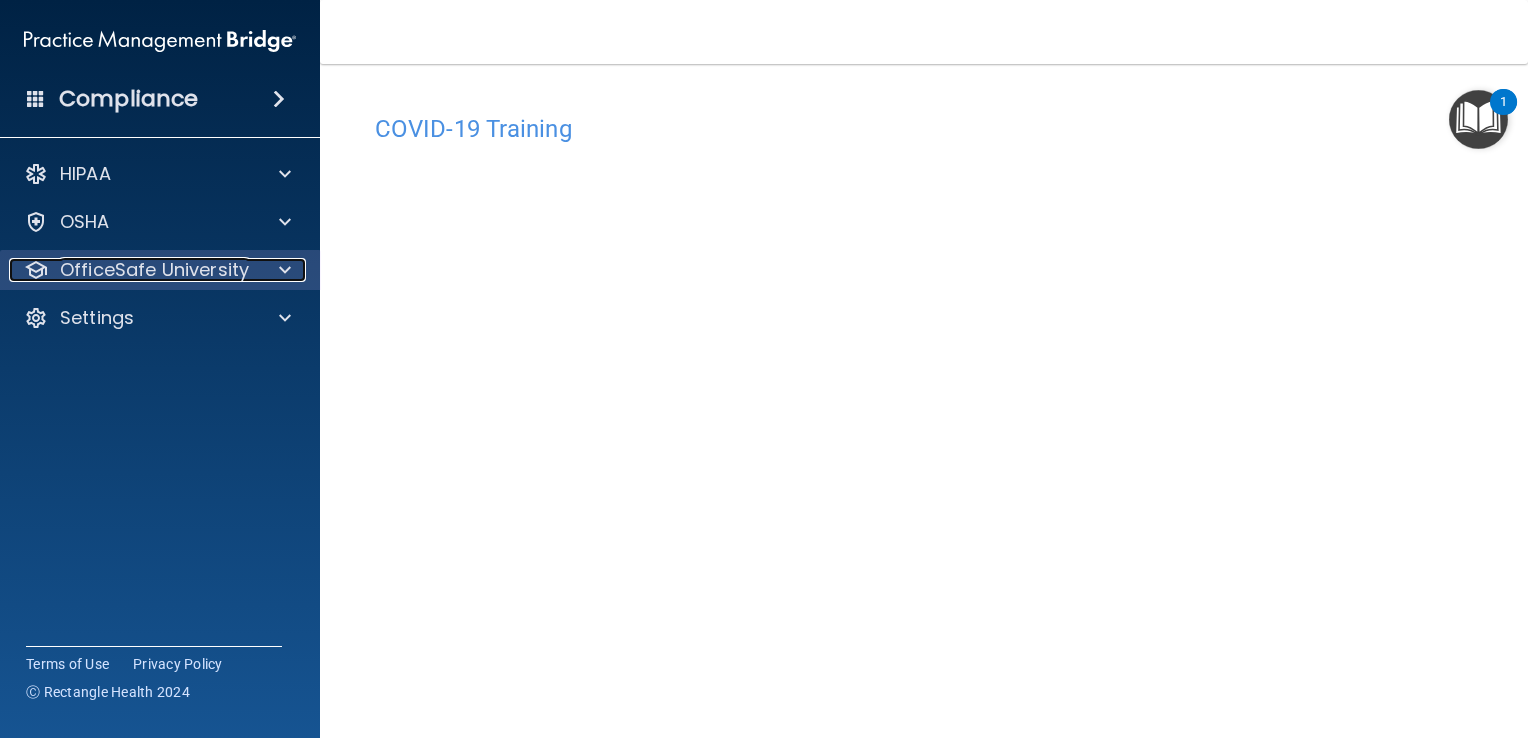 click at bounding box center [282, 270] 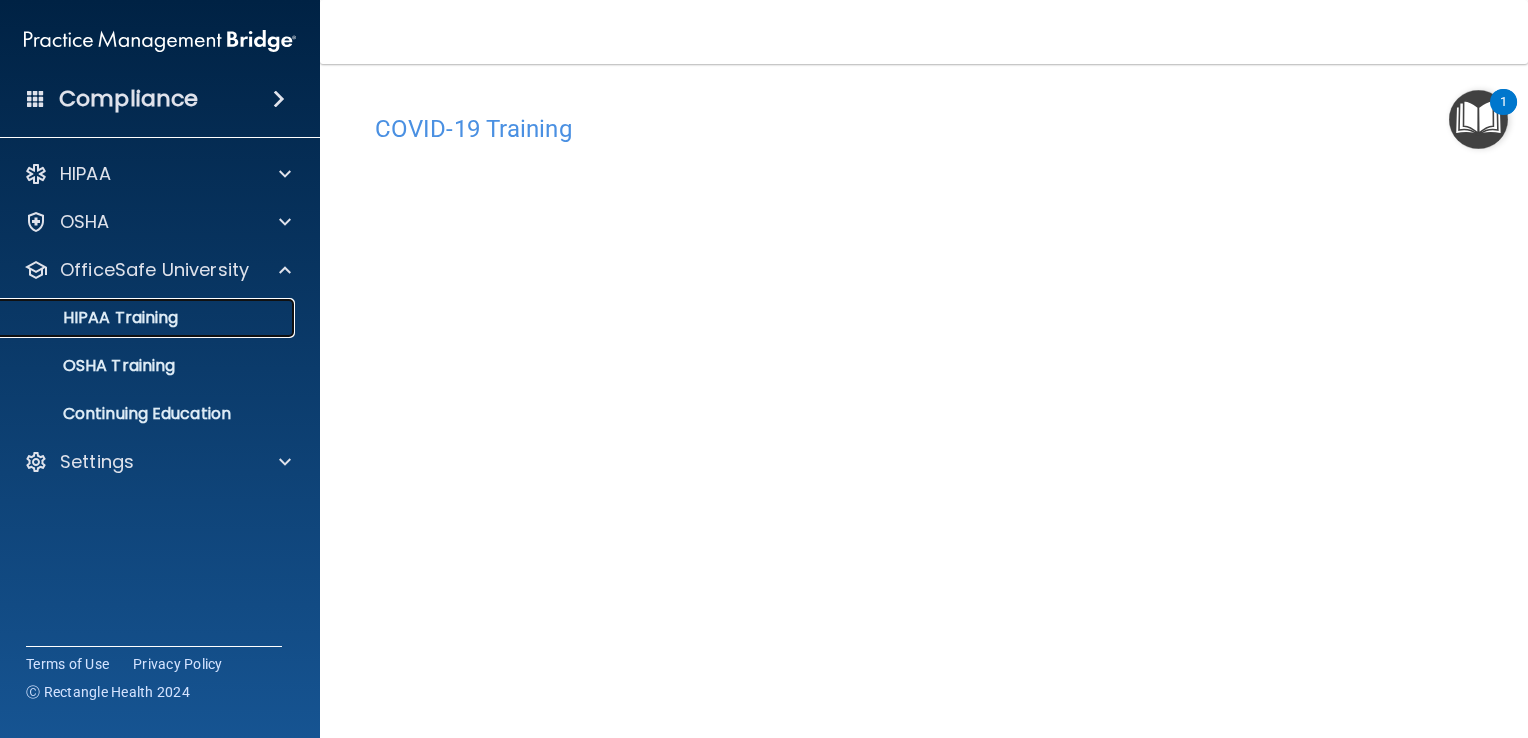 click on "HIPAA Training" at bounding box center [149, 318] 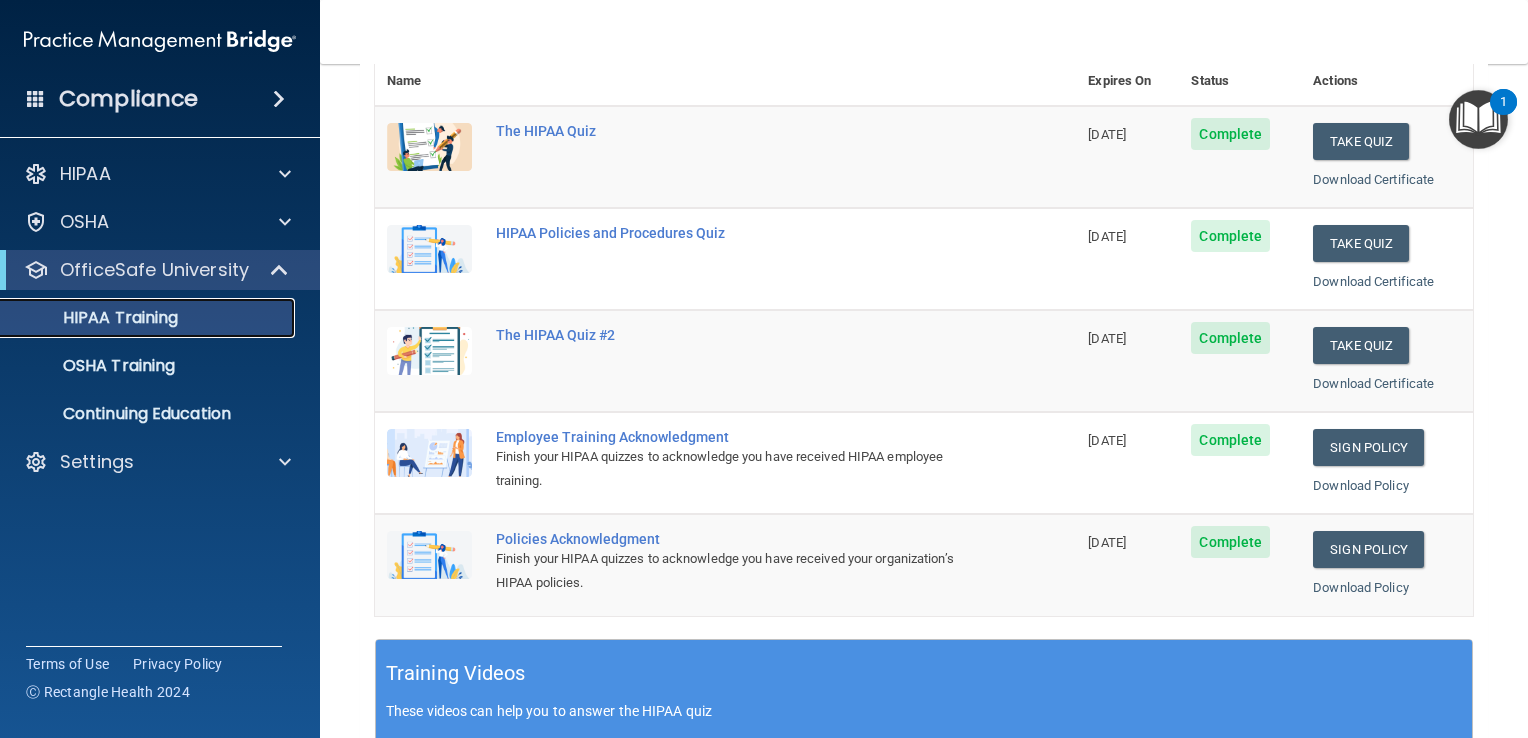 scroll, scrollTop: 300, scrollLeft: 0, axis: vertical 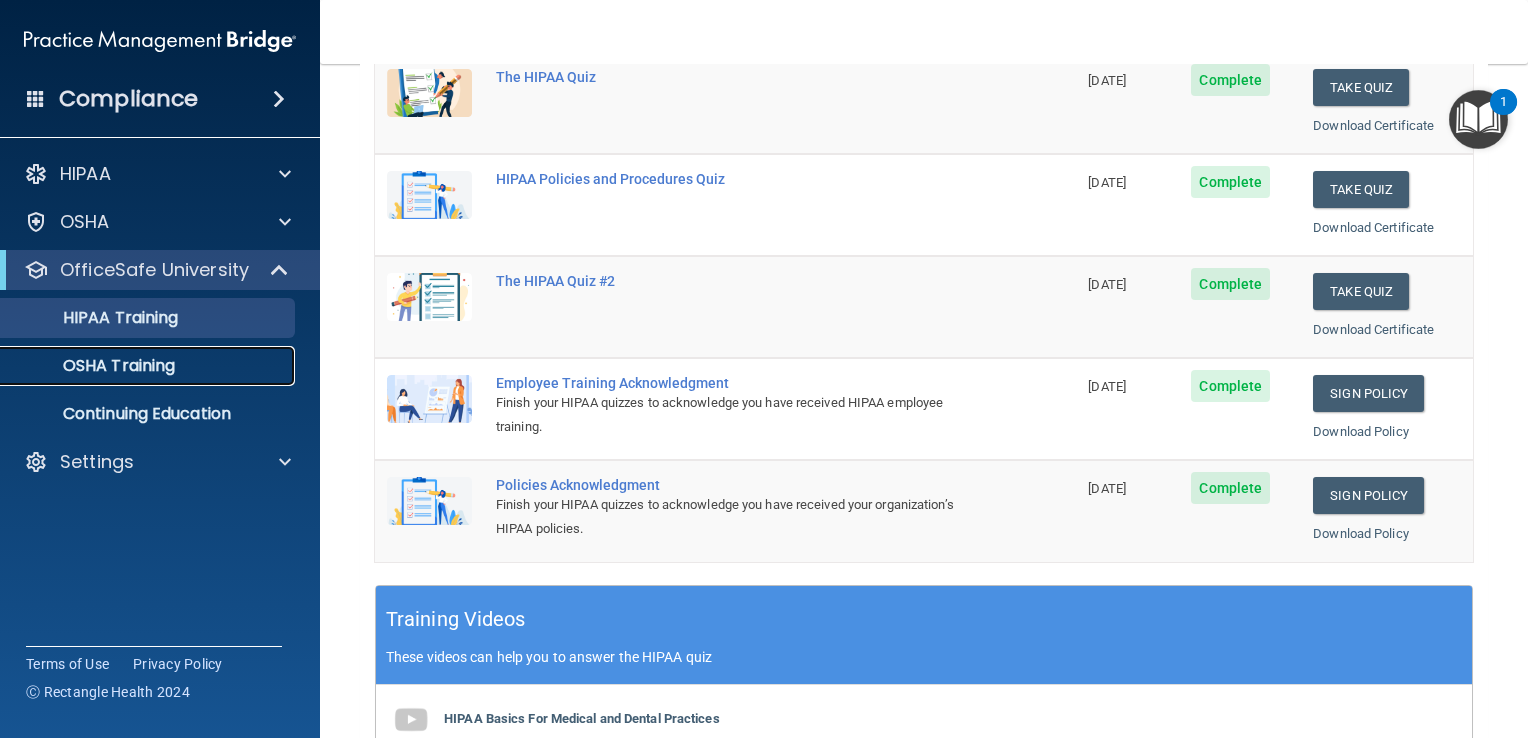 click on "OSHA Training" at bounding box center [149, 366] 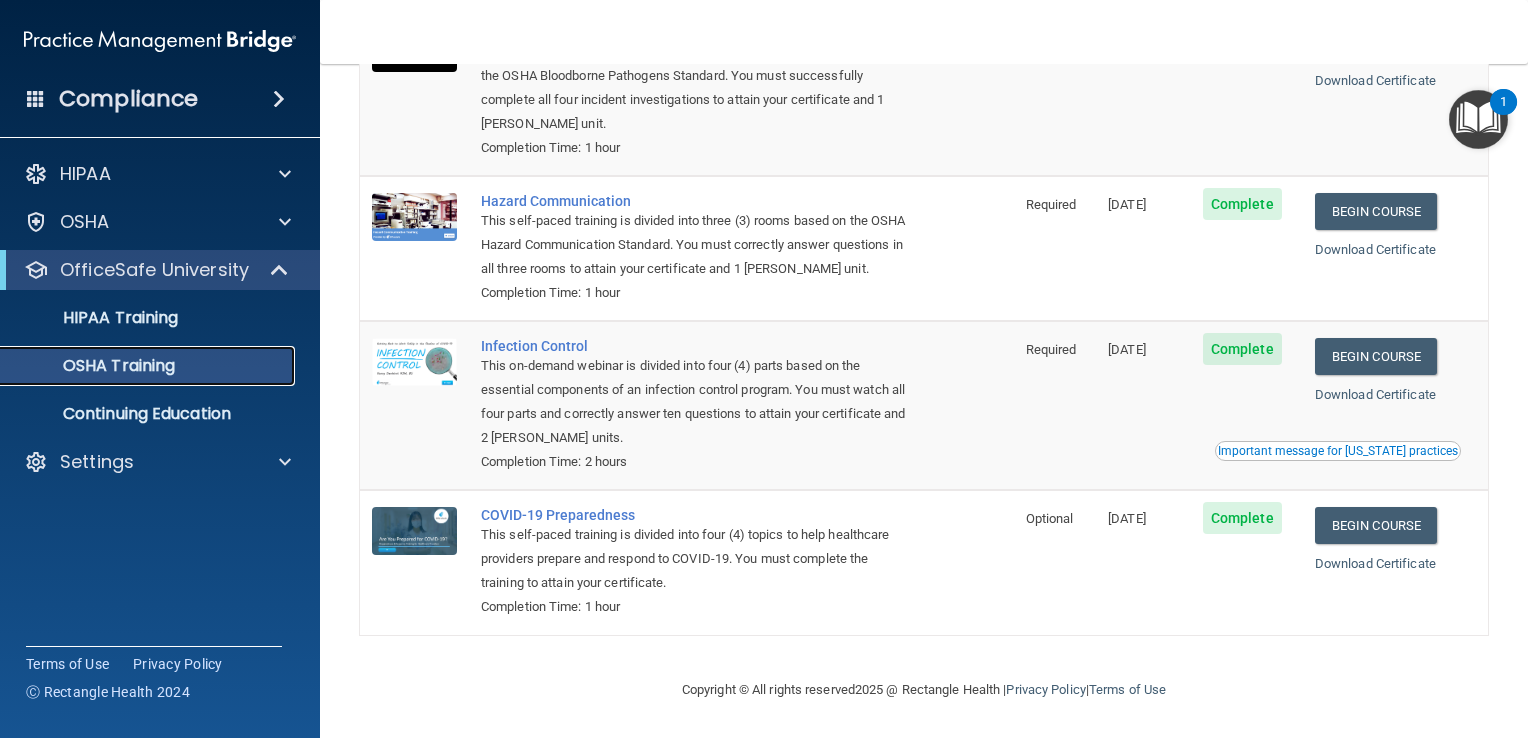 scroll, scrollTop: 20, scrollLeft: 0, axis: vertical 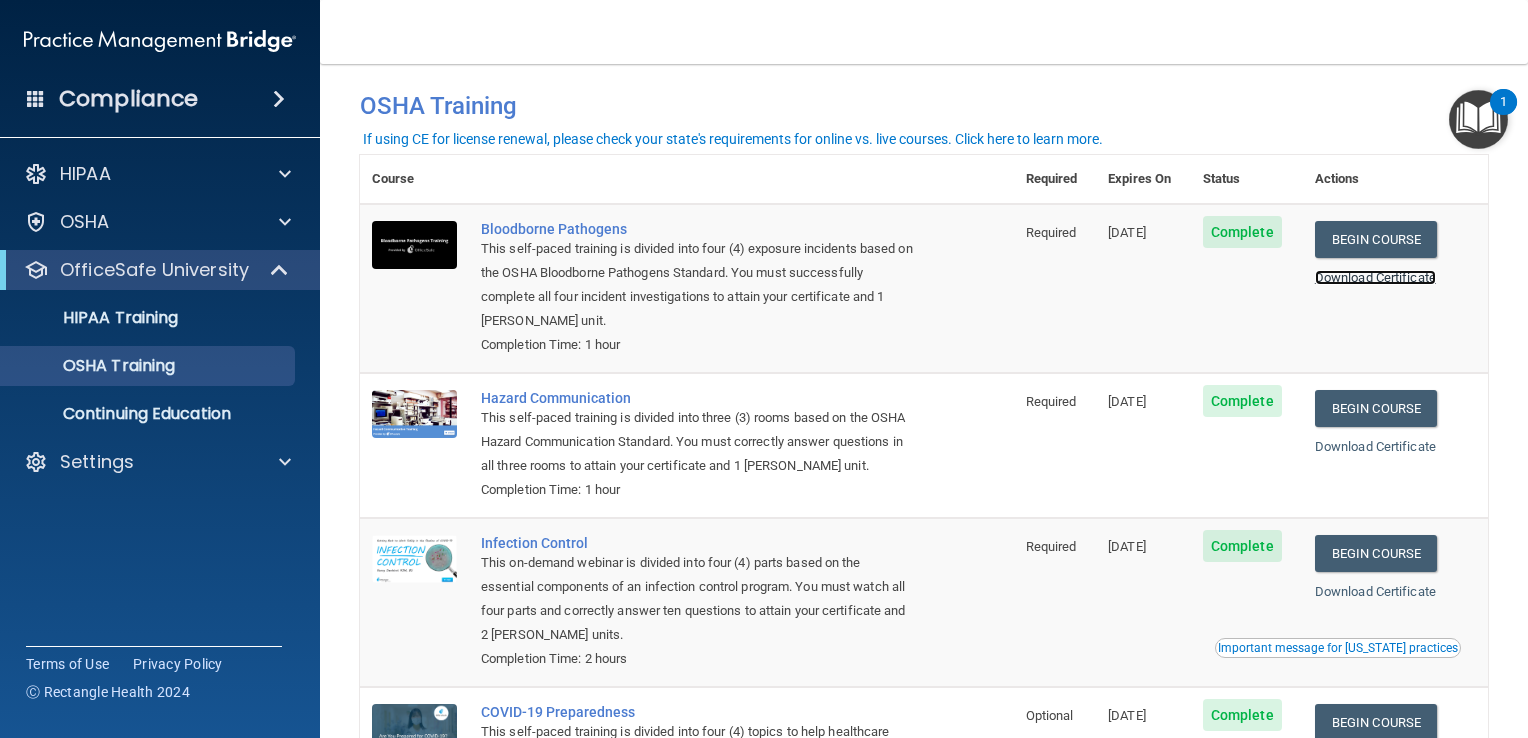 click on "Download Certificate" at bounding box center (1375, 277) 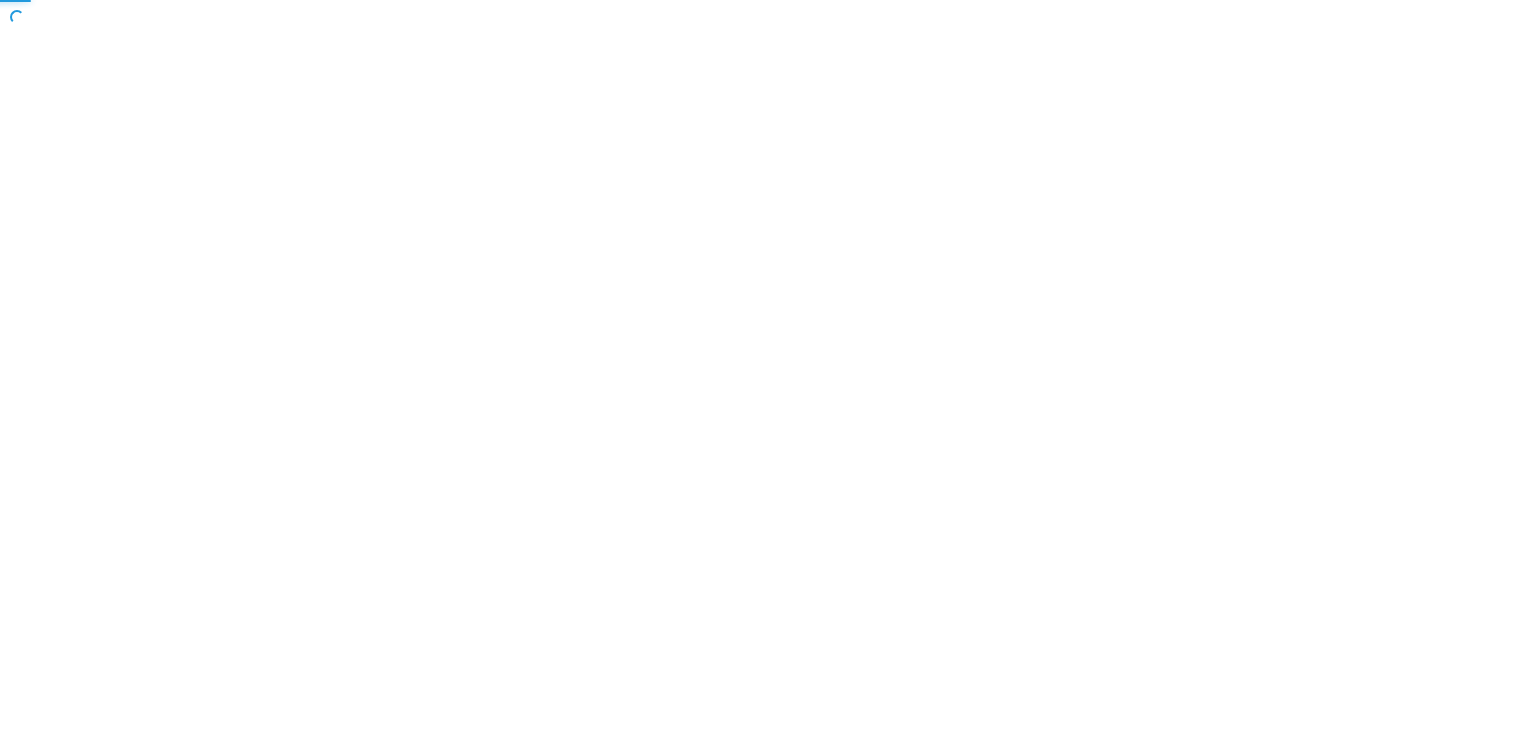 scroll, scrollTop: 0, scrollLeft: 0, axis: both 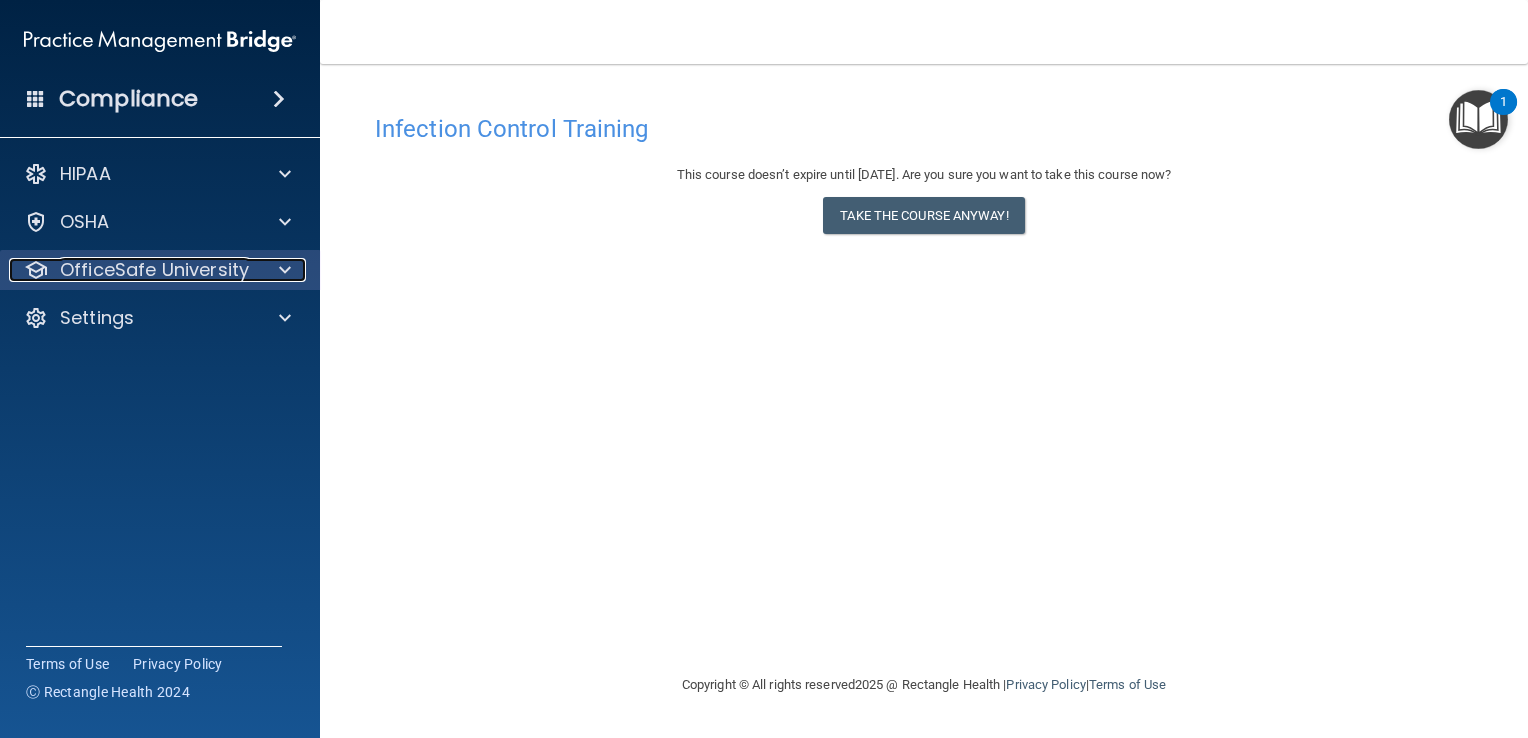 click at bounding box center [285, 270] 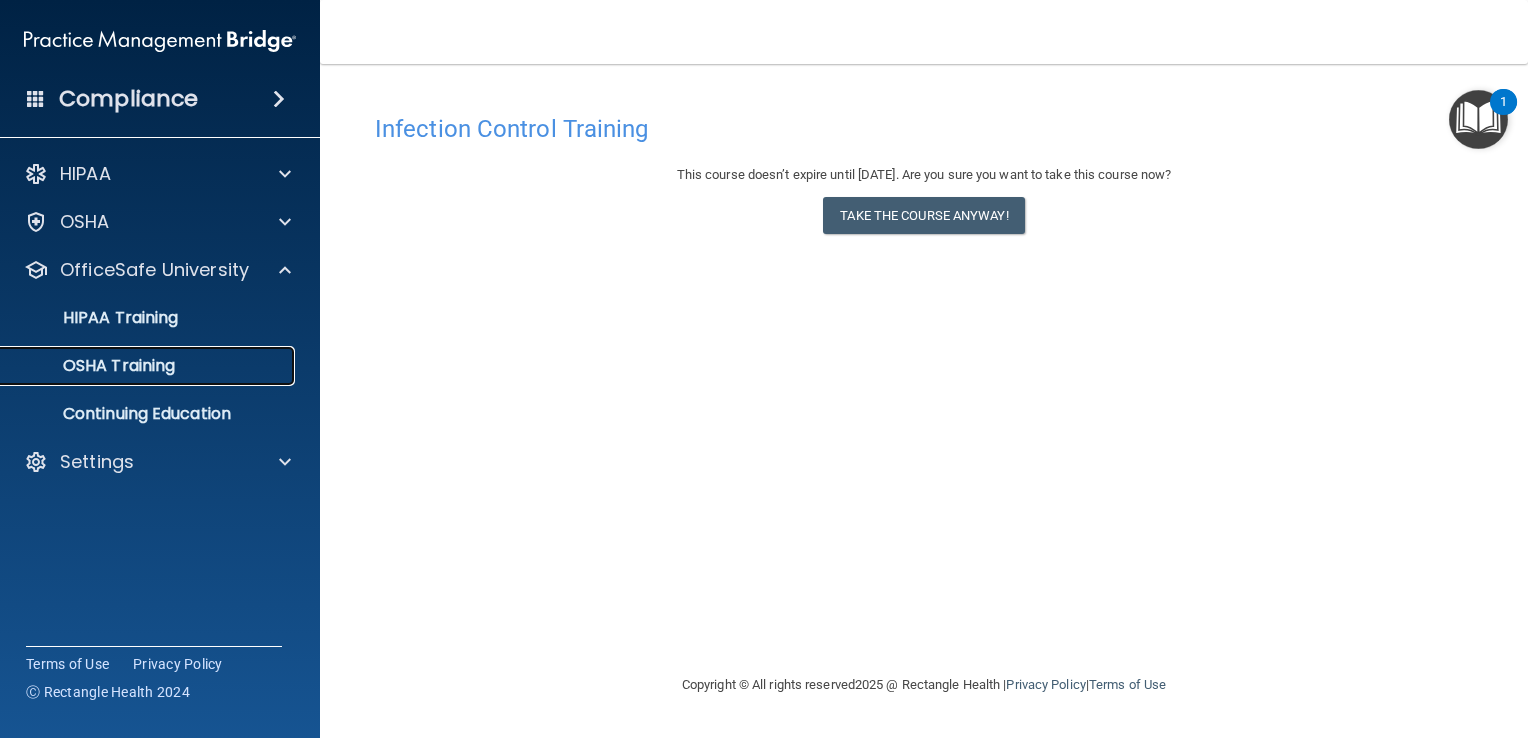 click on "OSHA Training" at bounding box center (149, 366) 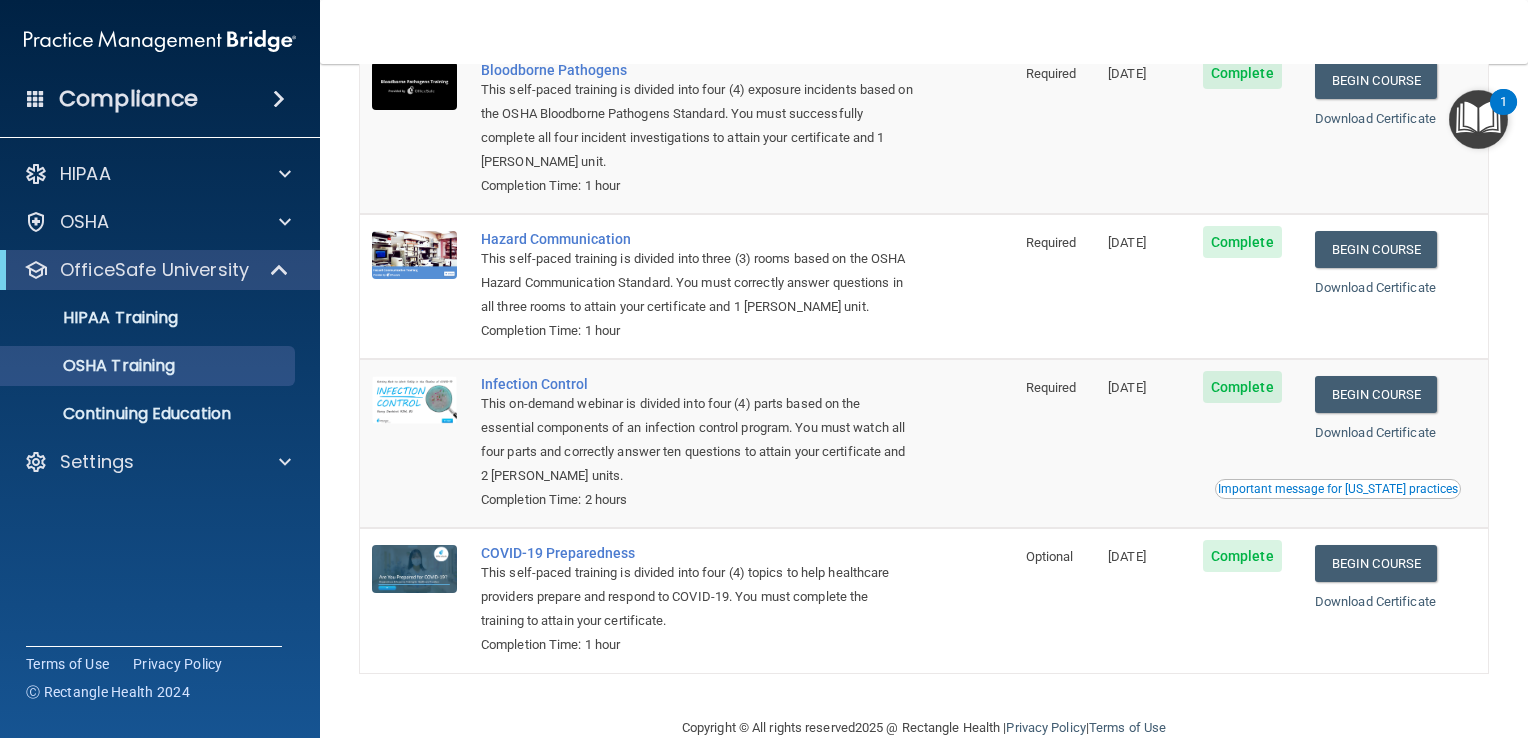 scroll, scrollTop: 200, scrollLeft: 0, axis: vertical 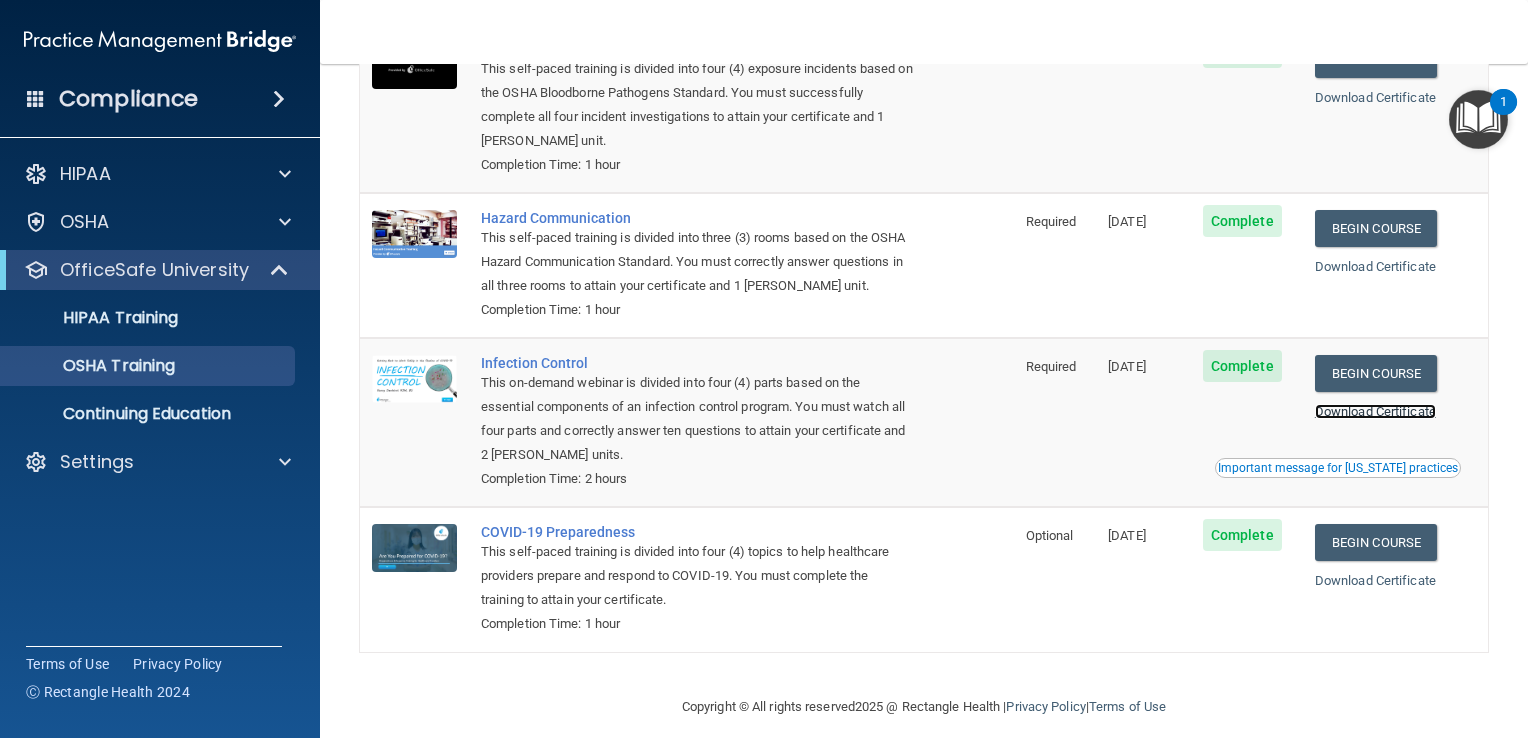click on "Download Certificate" at bounding box center [1375, 411] 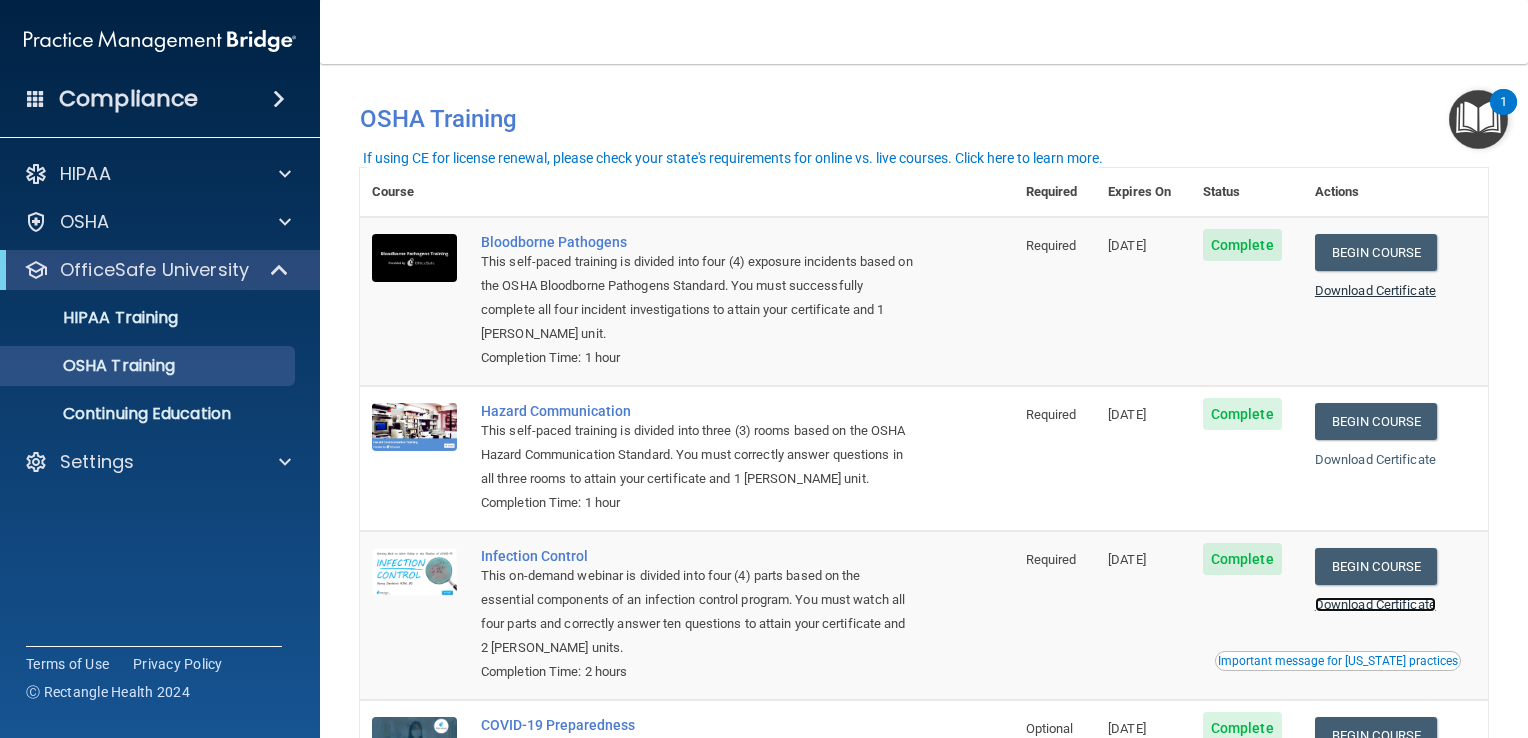 scroll, scrollTop: 0, scrollLeft: 0, axis: both 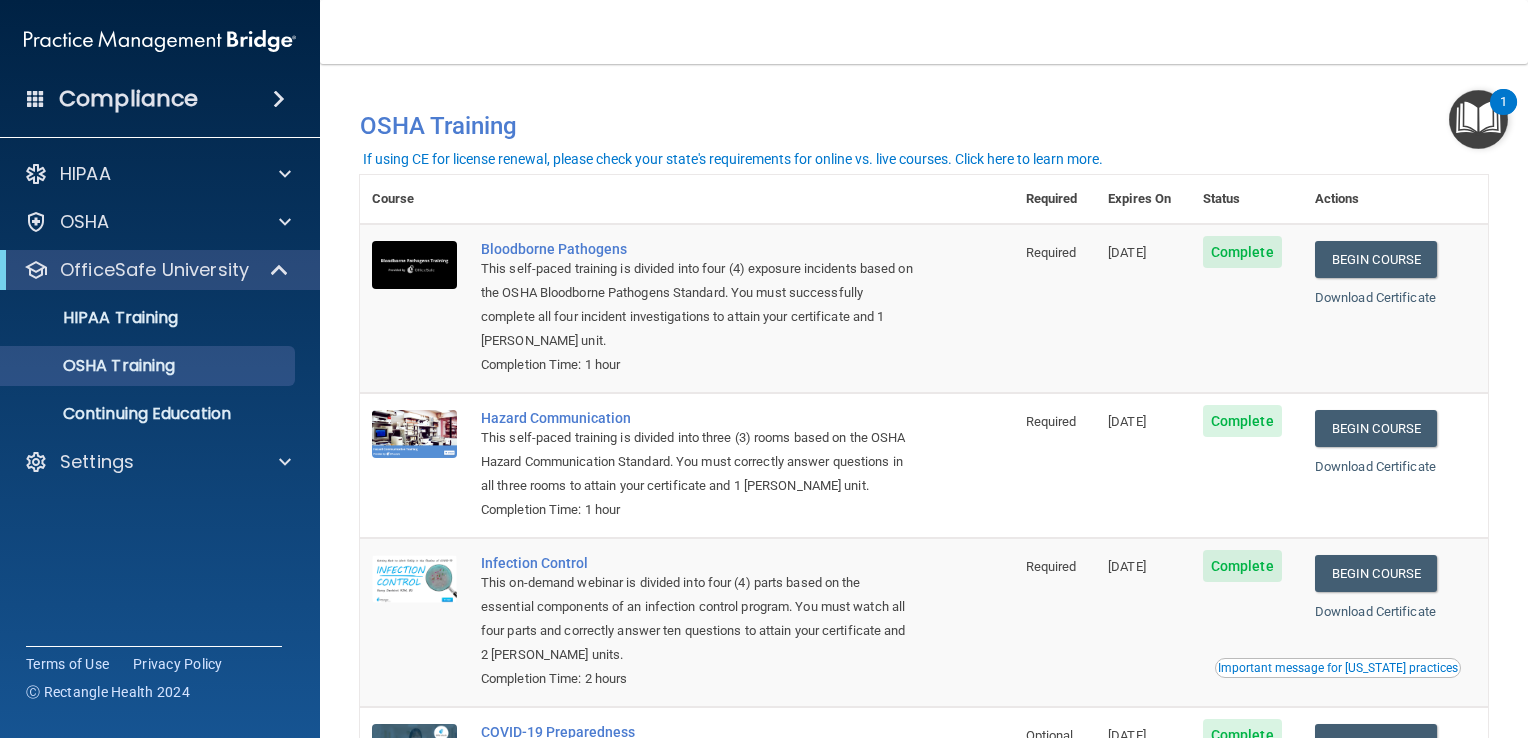 click on "Download Certificate" at bounding box center [1395, 298] 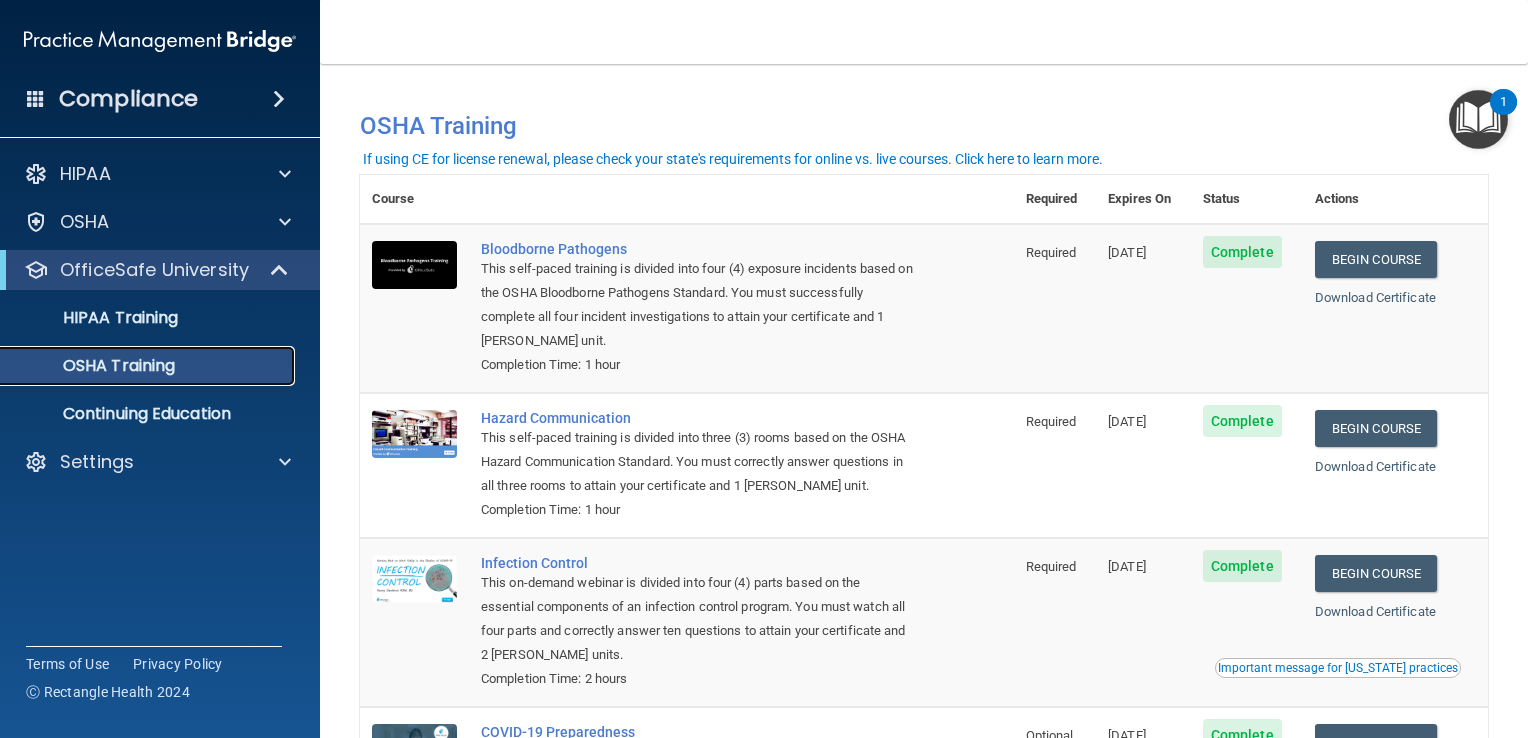 click on "OSHA Training" at bounding box center (94, 366) 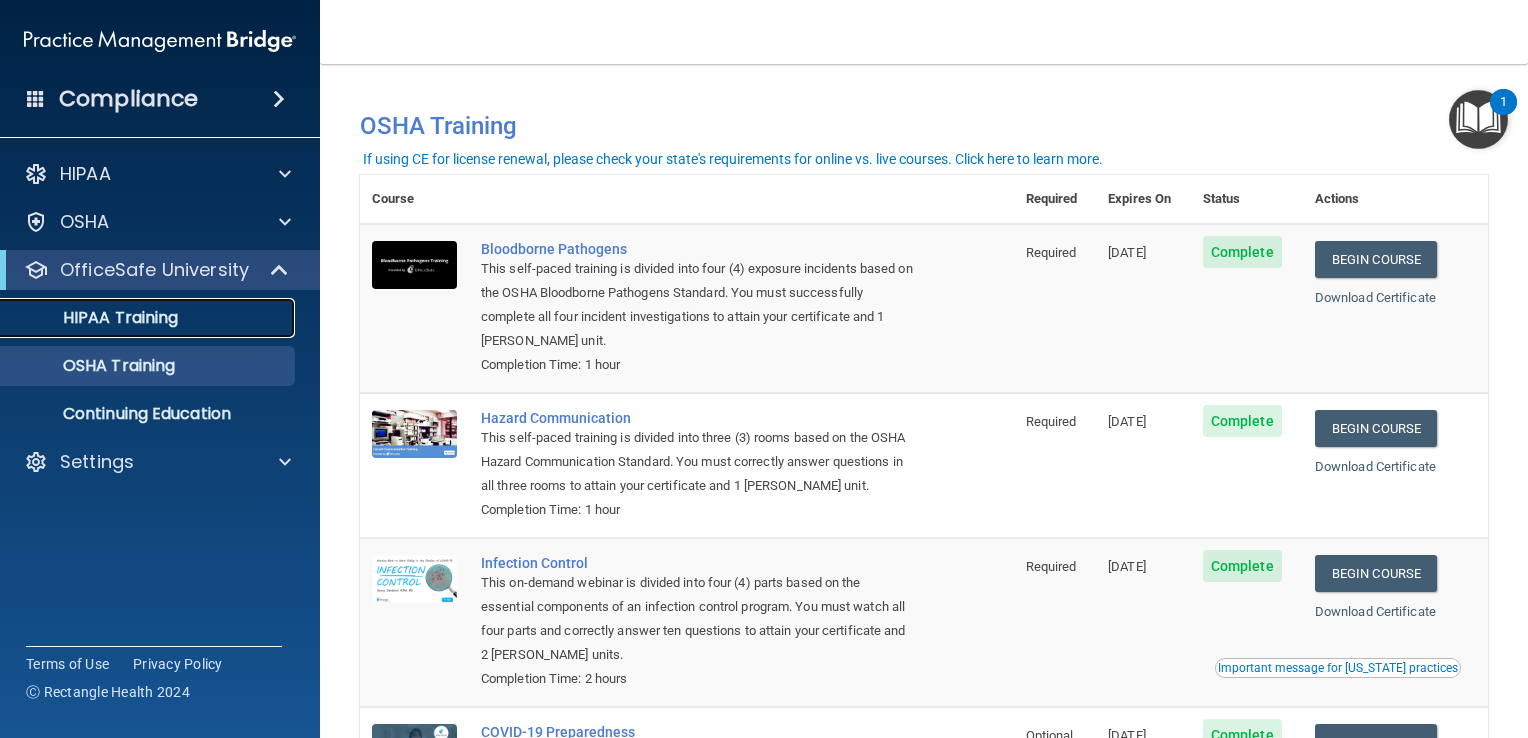 click on "HIPAA Training" at bounding box center [95, 318] 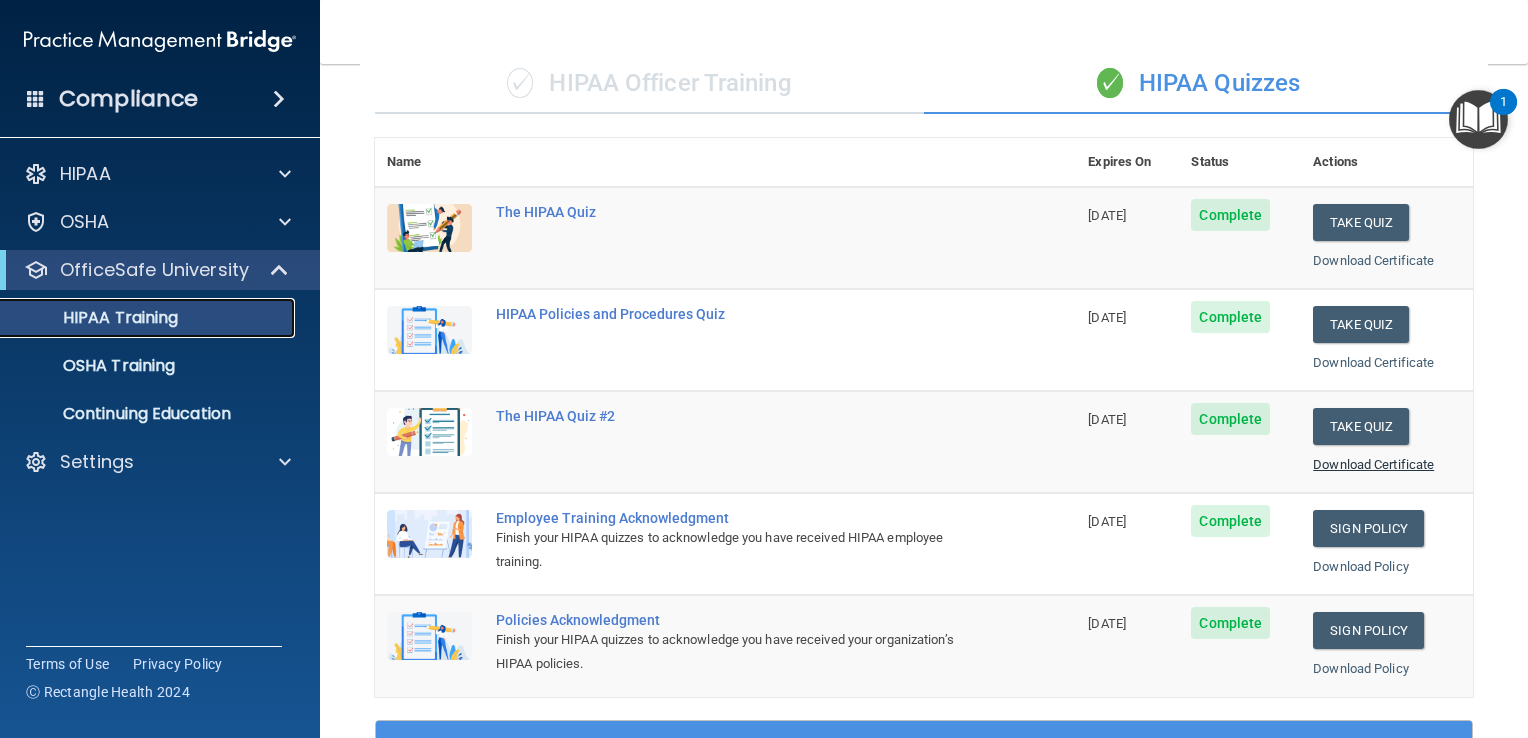 scroll, scrollTop: 0, scrollLeft: 0, axis: both 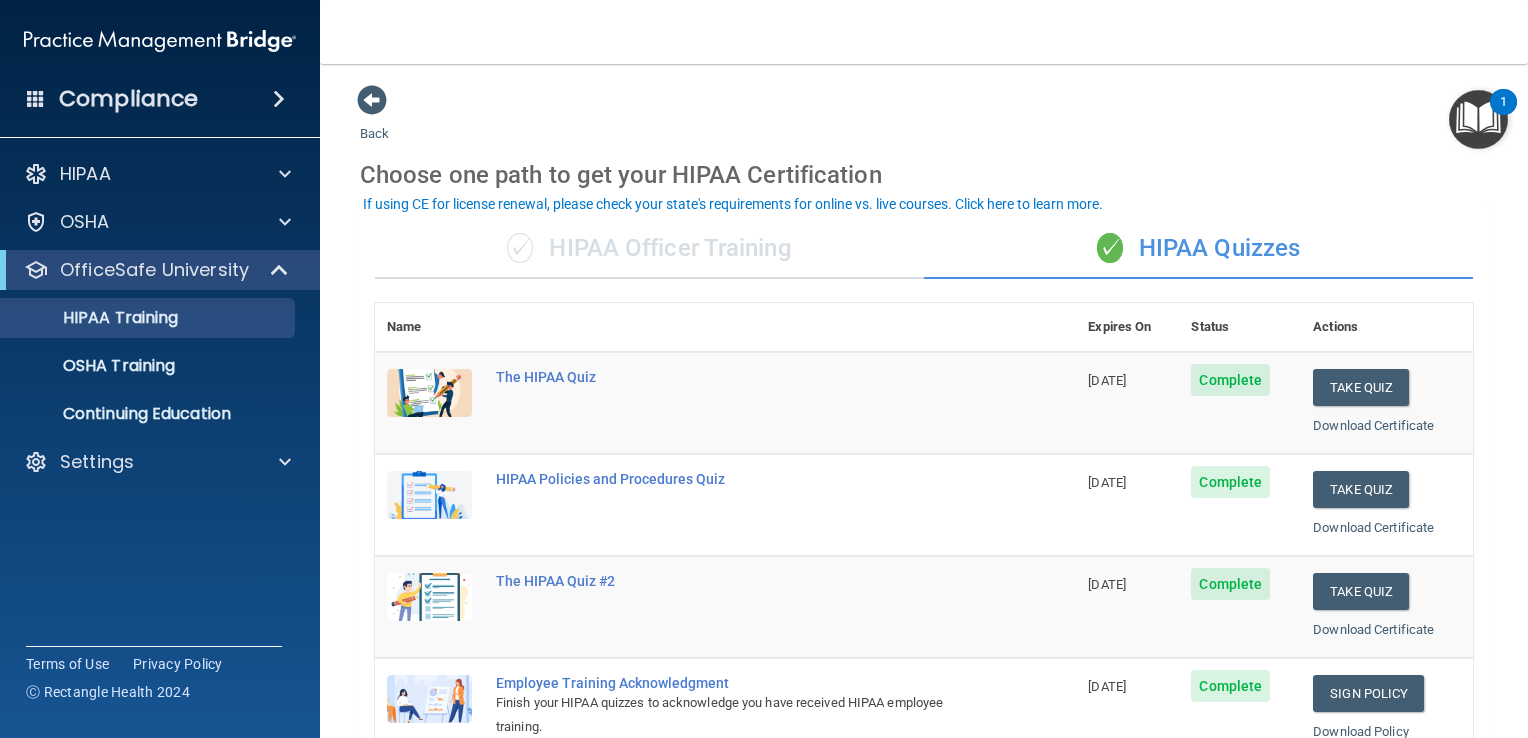 click on "Back     Choose one path to get your HIPAA Certification               ✓   HIPAA Officer Training       ✓   HIPAA Quizzes                      Name    Expires On  Status  Actions                     The HIPAA Quiz         [DATE]           Complete        Take Quiz       Download Certificate                        HIPAA Policies and Procedures Quiz         [DATE]           Complete        Take Quiz       Download Certificate                        The HIPAA Quiz #2         [DATE]           Complete        Take Quiz       Download Certificate                Employee Training Acknowledgment   Finish your HIPAA quizzes to acknowledge you have received HIPAA employee training.    [DATE]           Complete        Sign Policy       Sign Policy       Download Policy            Policies Acknowledgment   Finish your HIPAA quizzes to acknowledge you have received your organization’s HIPAA policies.    [DATE]           Complete        Sign Policy       Sign Policy       Download Policy" at bounding box center [924, 755] 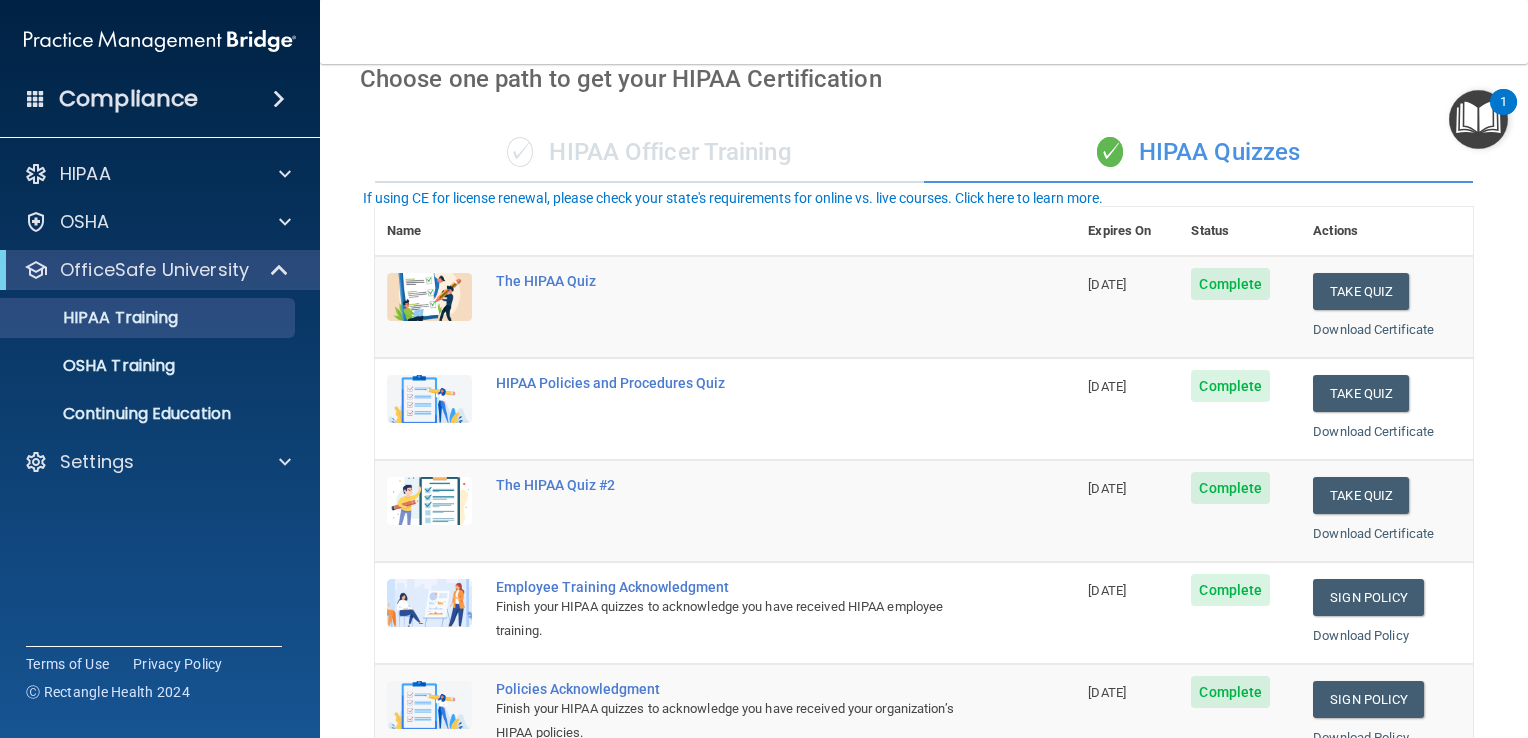 scroll, scrollTop: 0, scrollLeft: 0, axis: both 